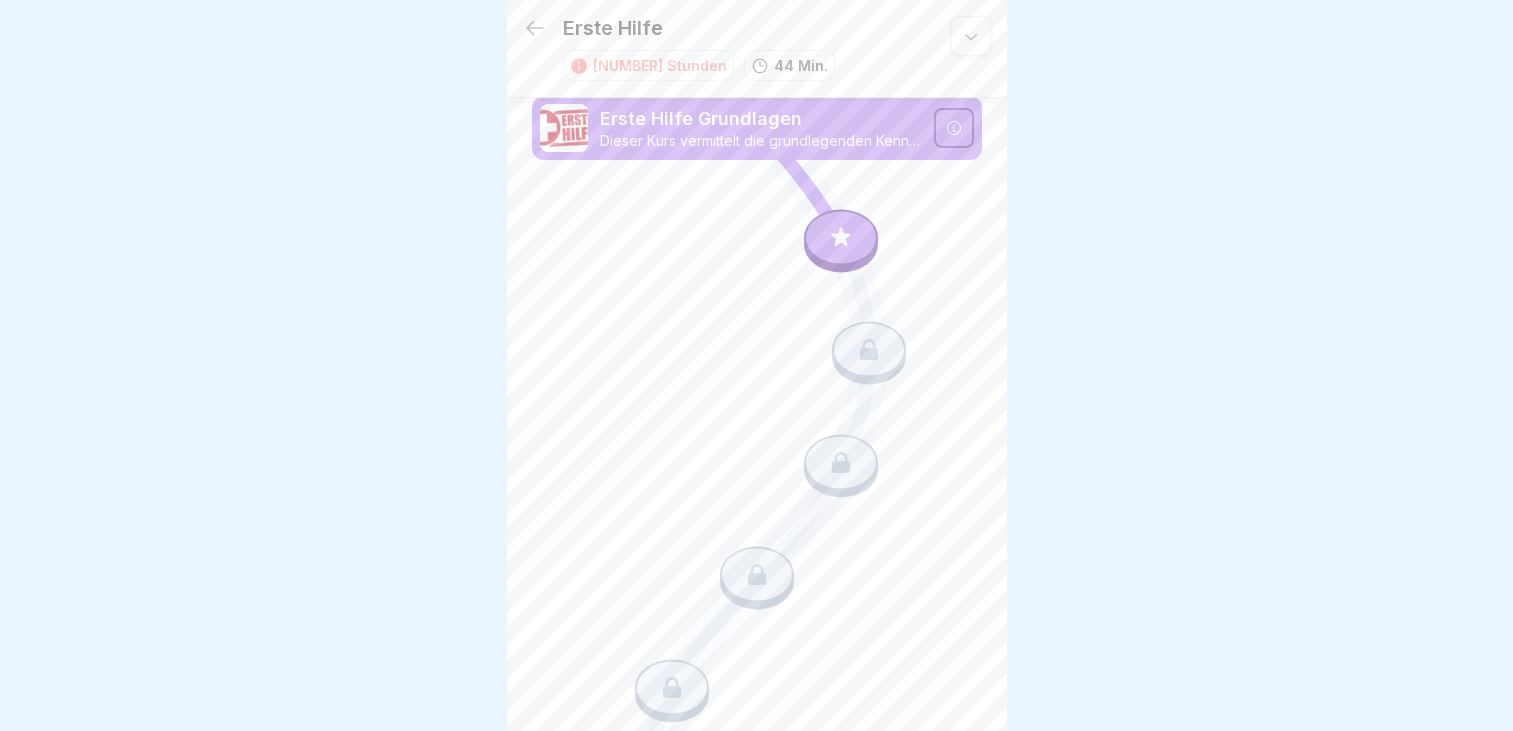 scroll, scrollTop: 0, scrollLeft: 0, axis: both 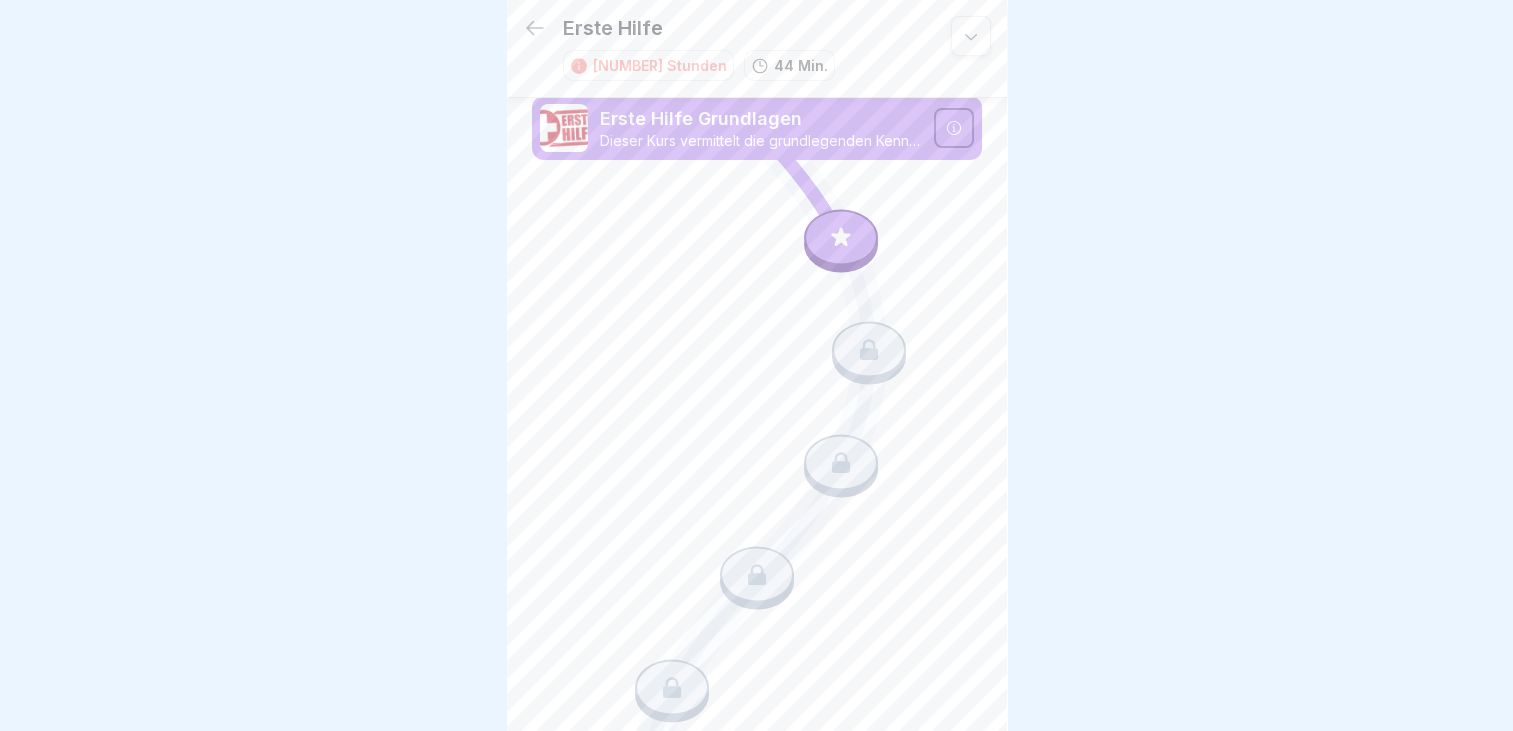 click 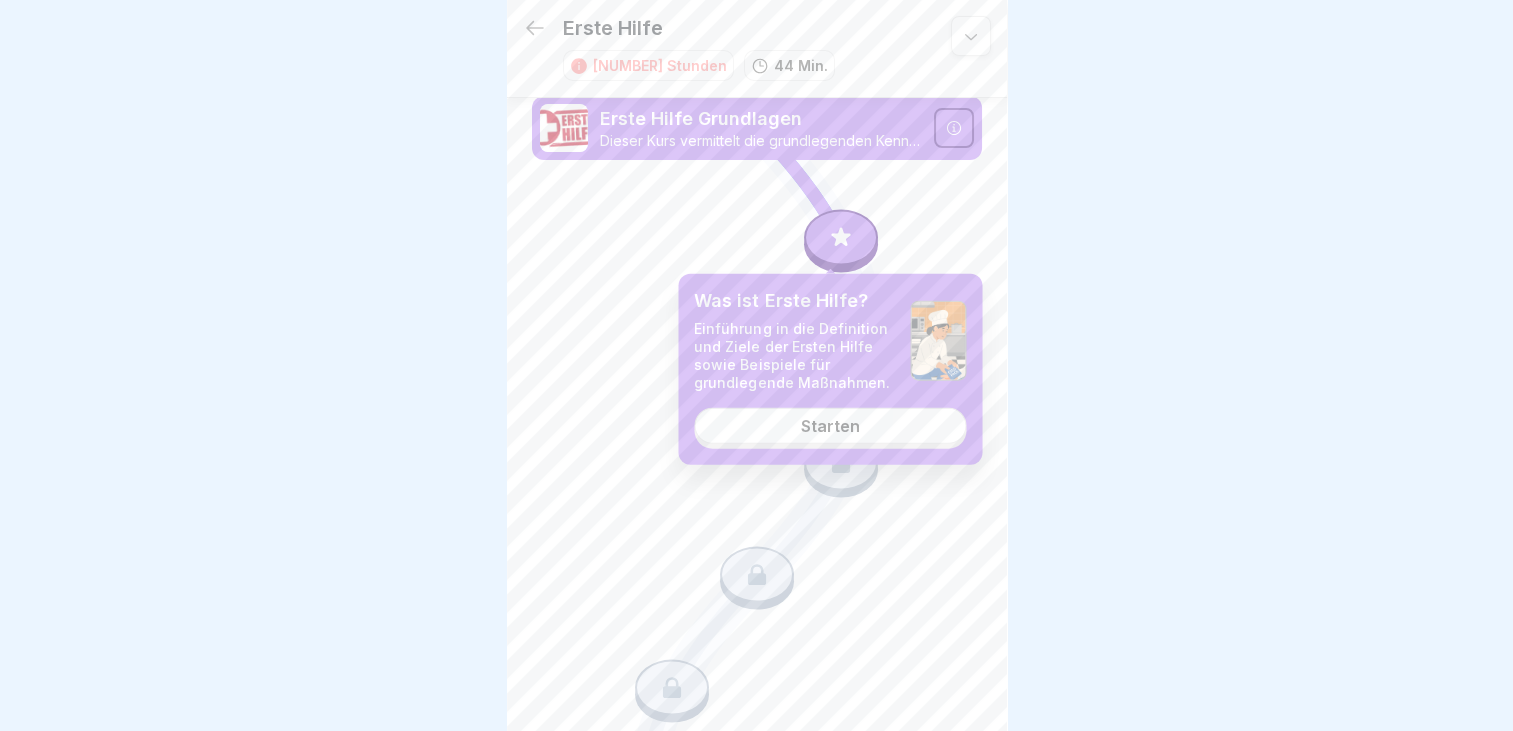 click on "Starten" at bounding box center (830, 425) 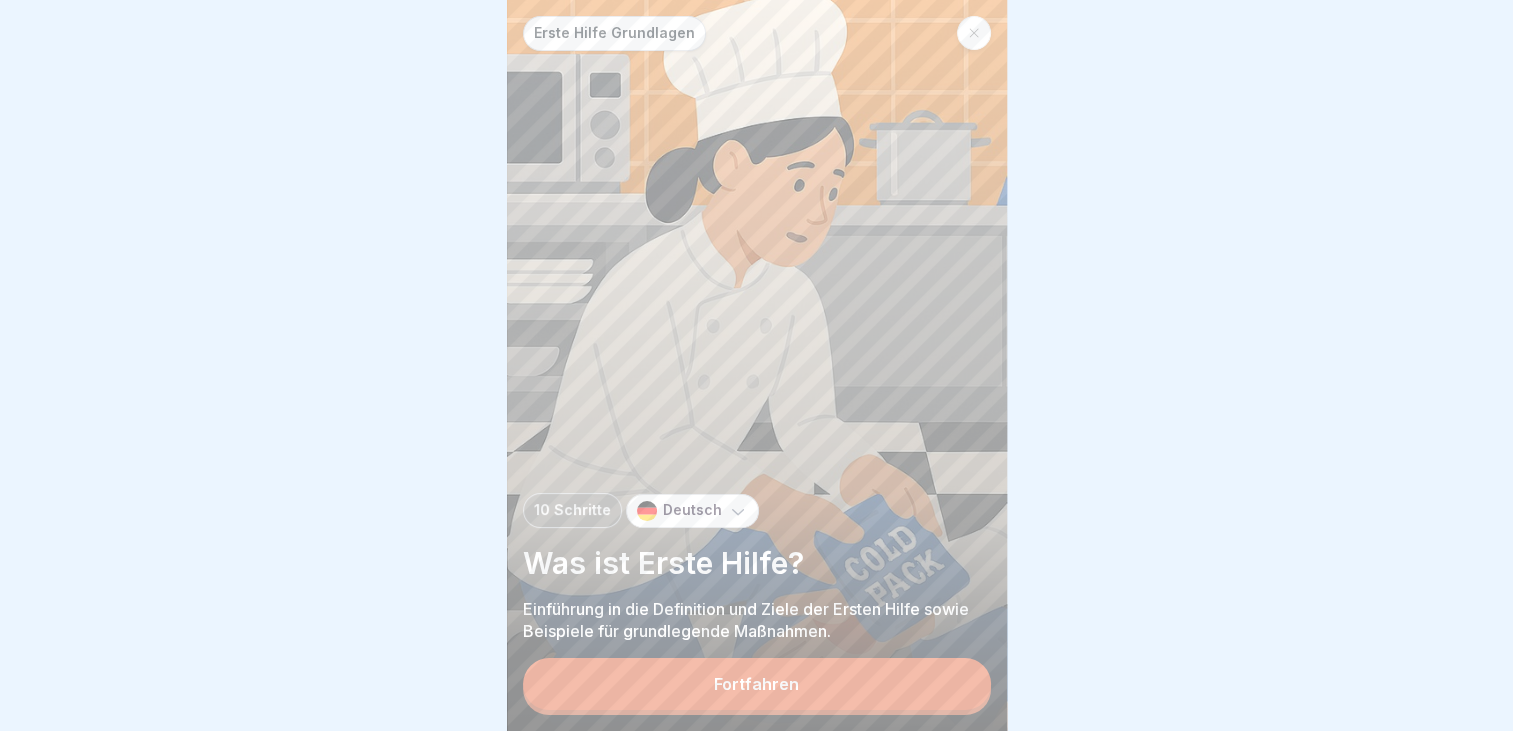 click on "Fortfahren" at bounding box center [757, 684] 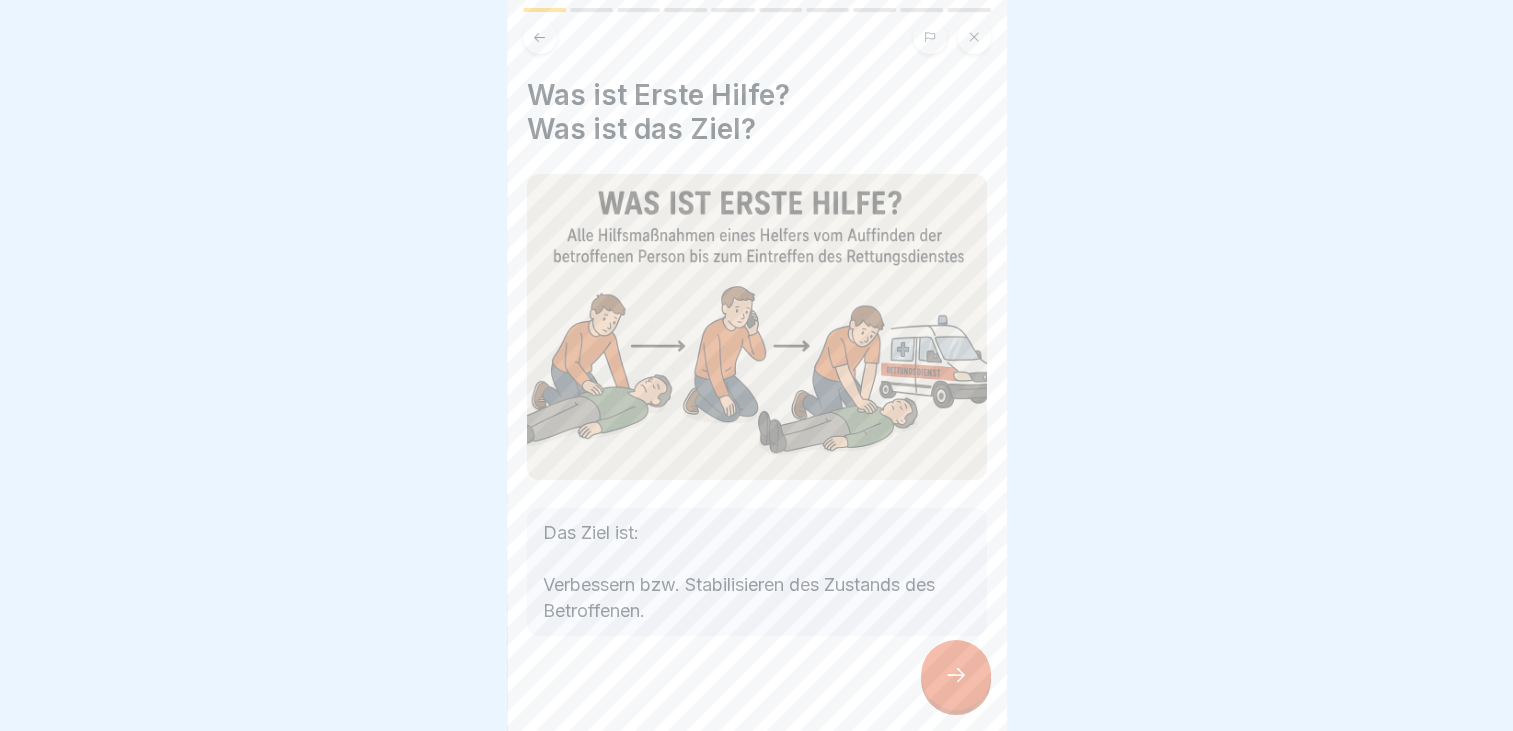 click 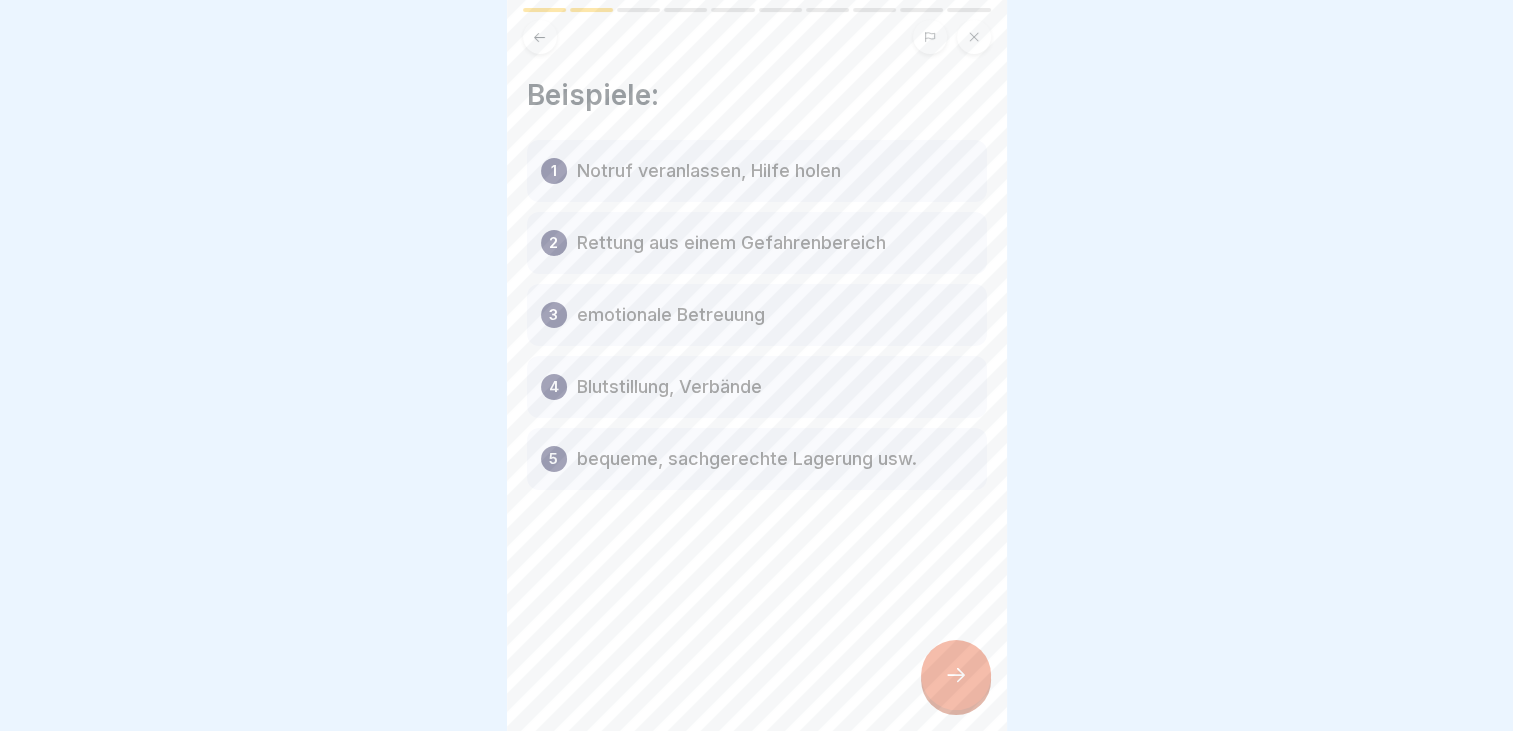click at bounding box center (956, 675) 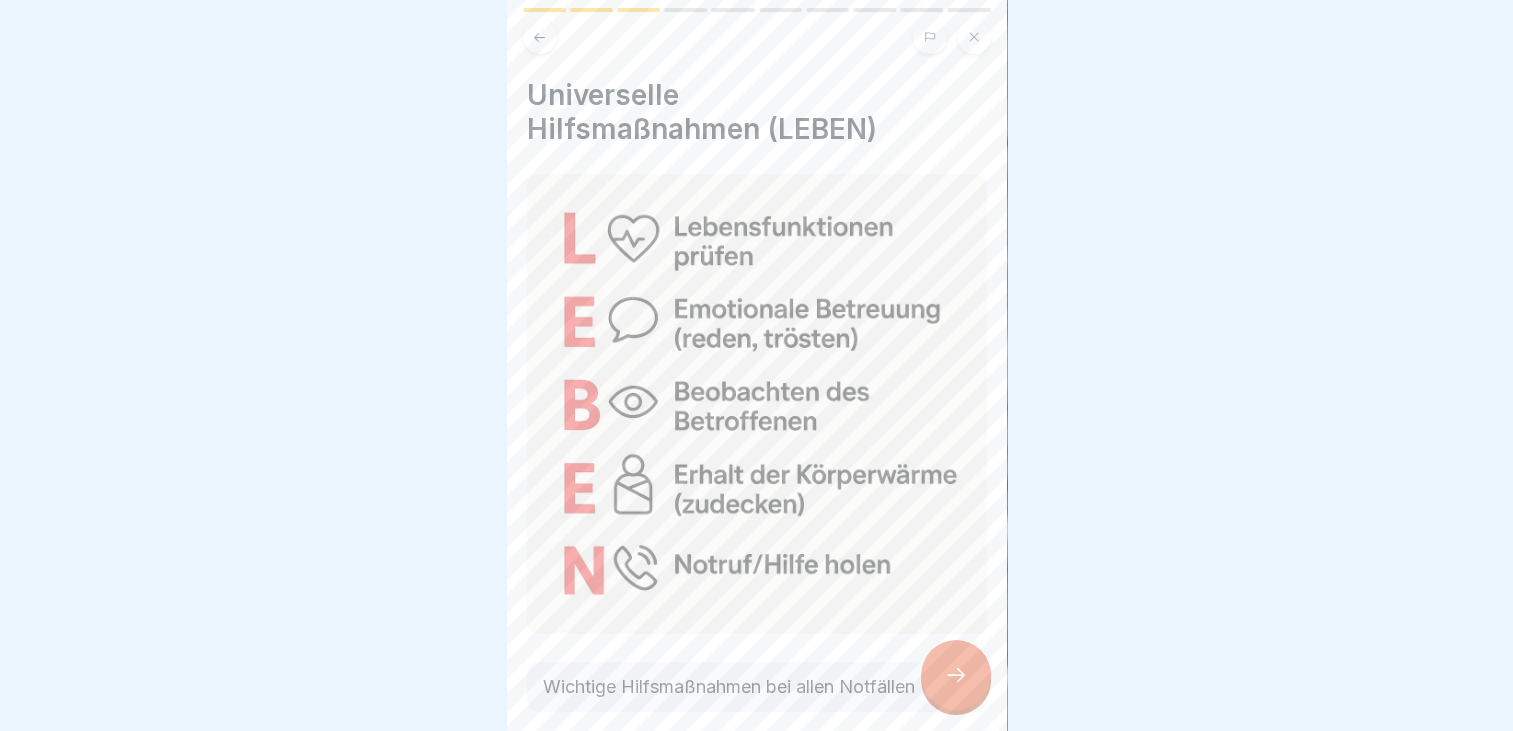 click at bounding box center [956, 675] 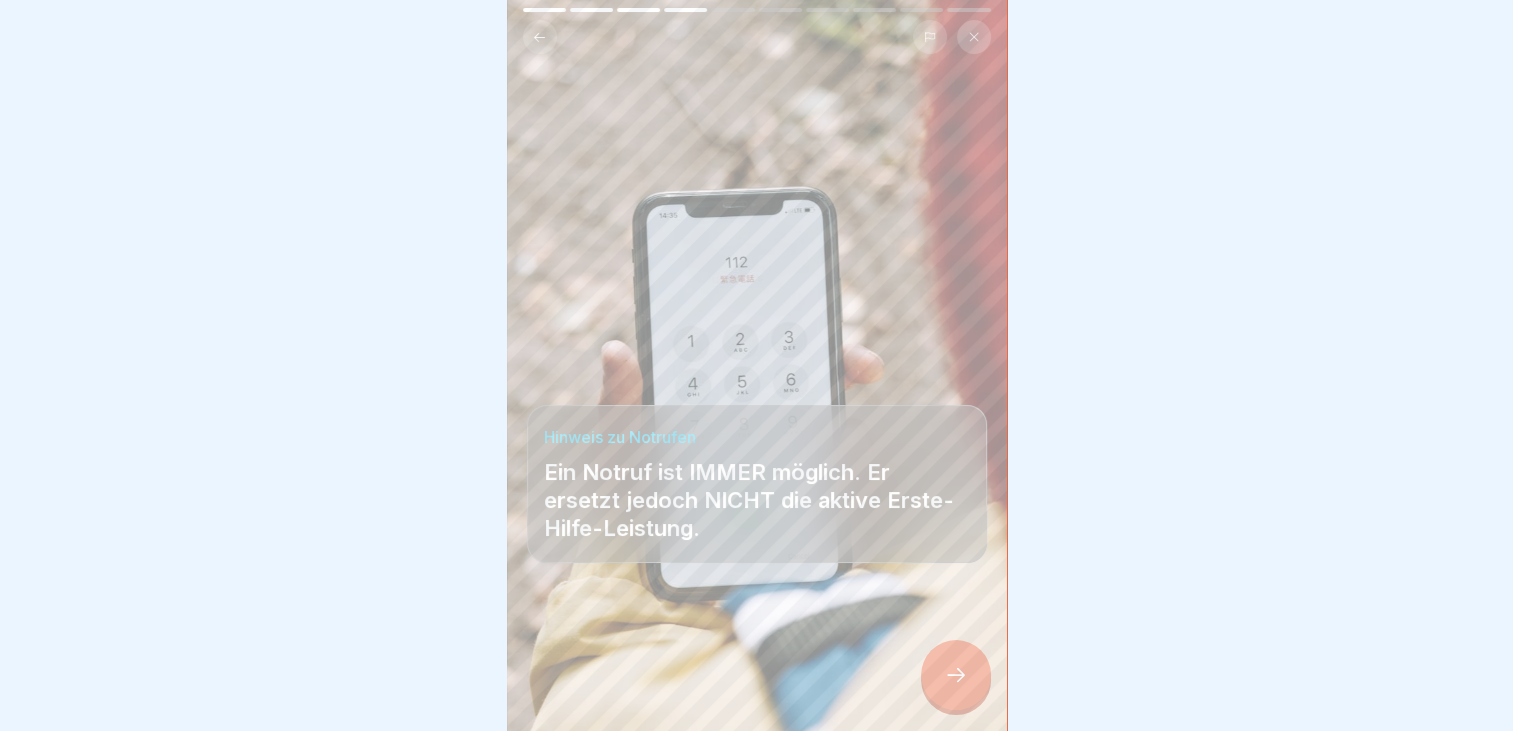 click 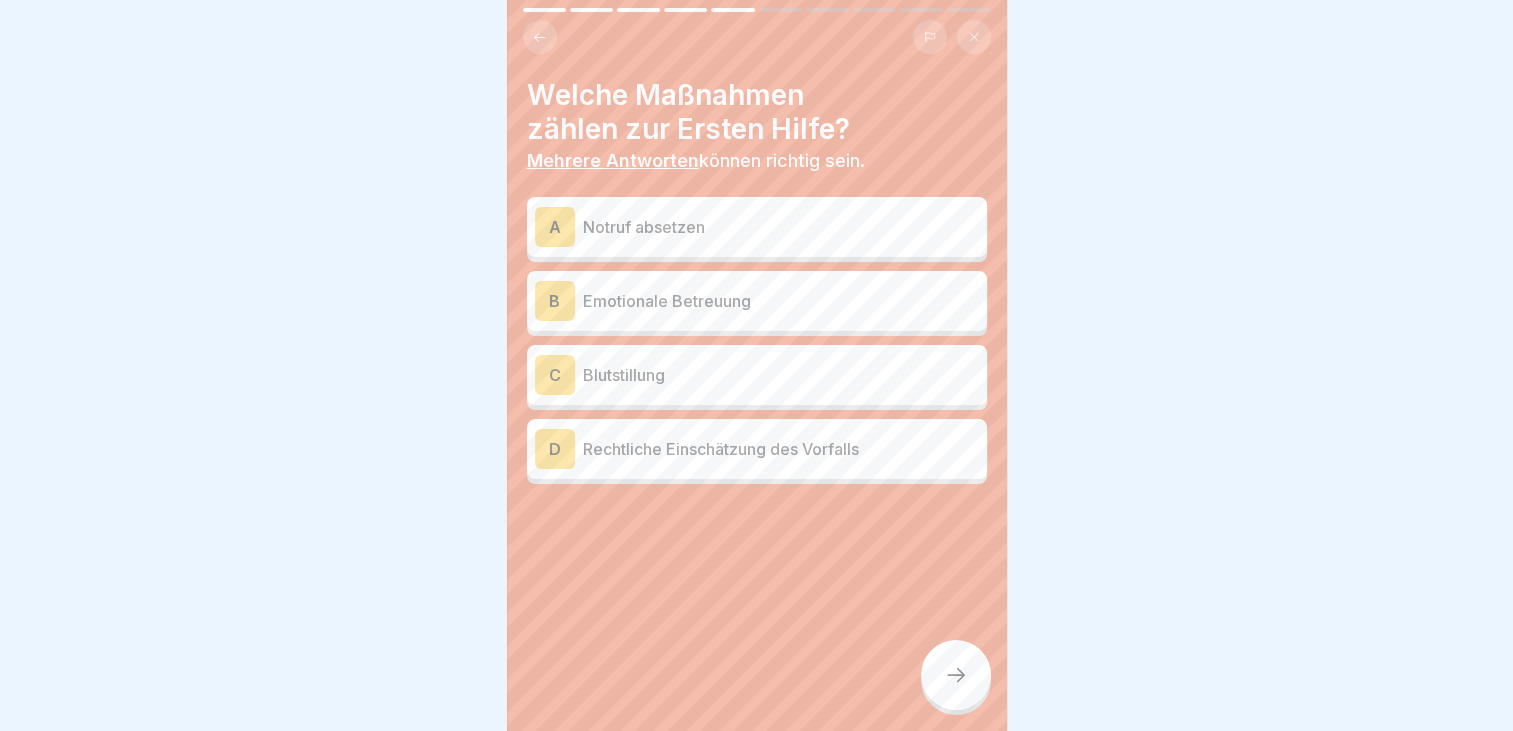 click on "Notruf absetzen" at bounding box center [781, 227] 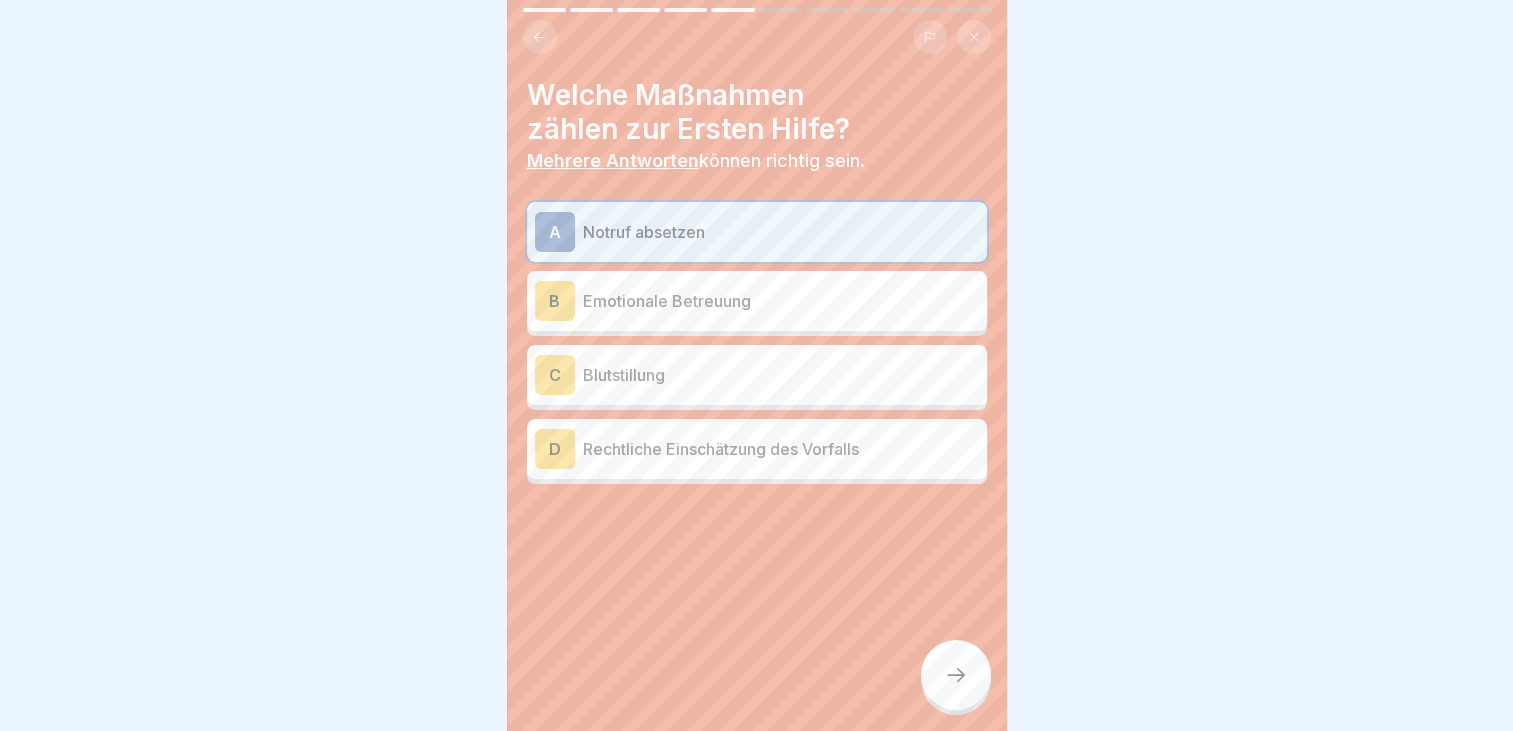 click on "Emotionale Betreuung" at bounding box center [781, 301] 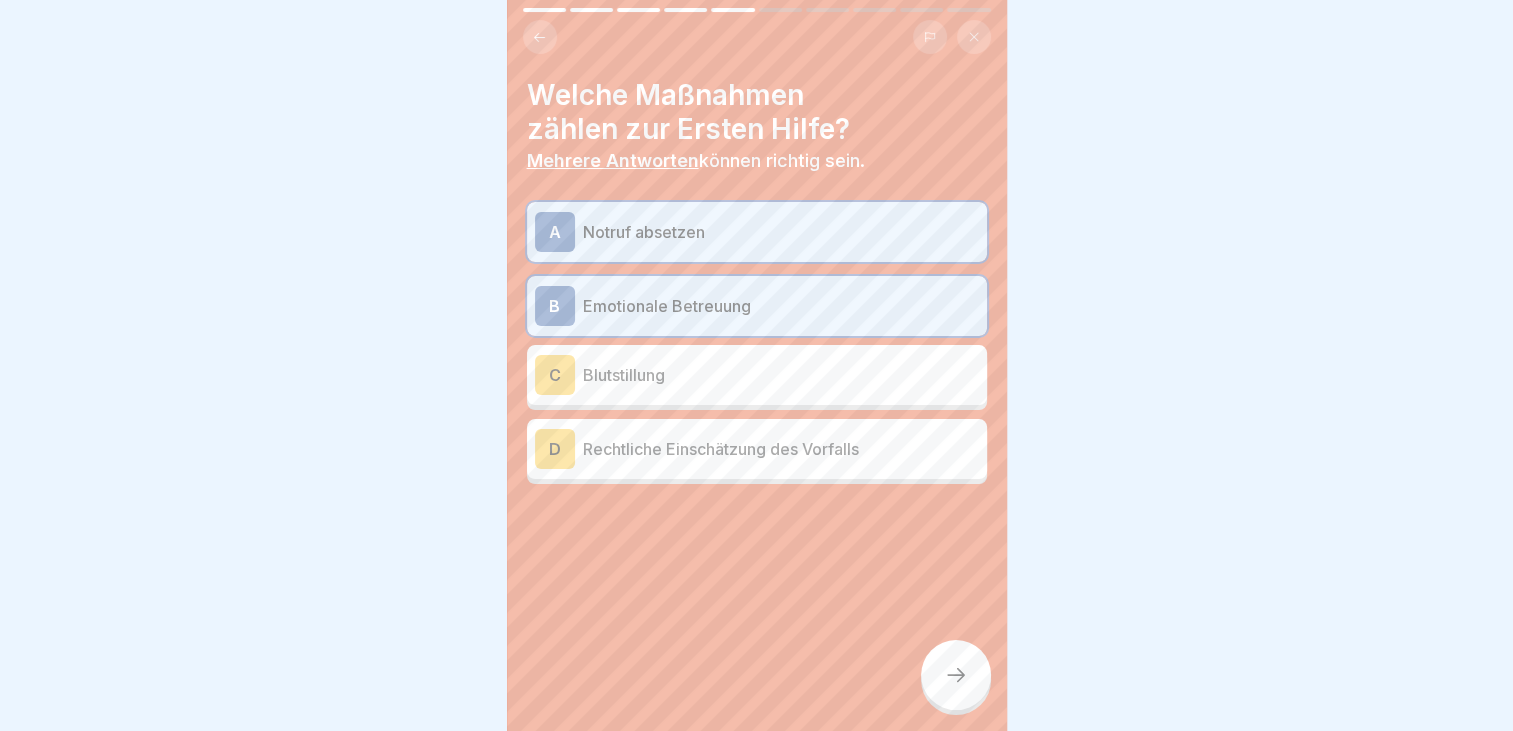 click on "Blutstillung" at bounding box center [781, 375] 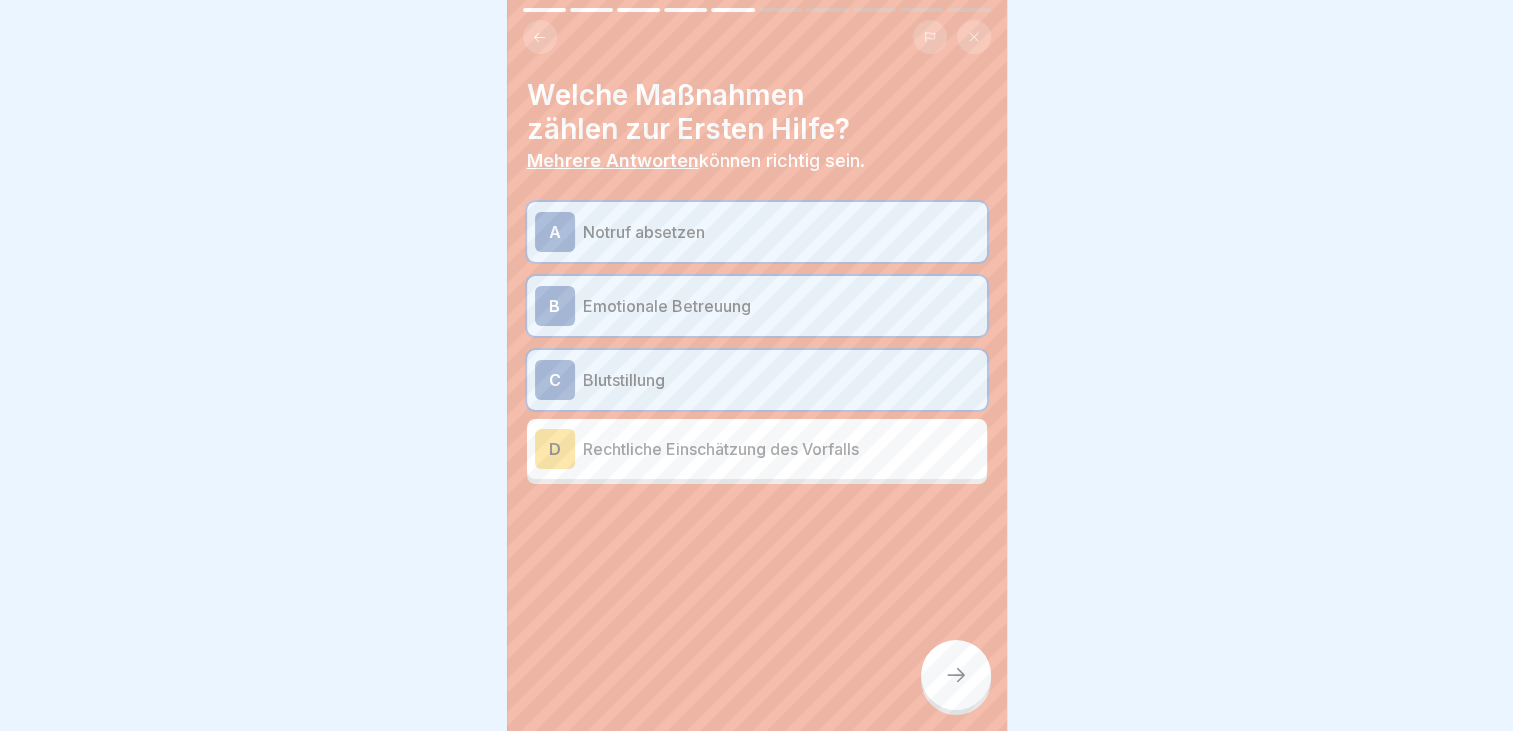 click at bounding box center [956, 675] 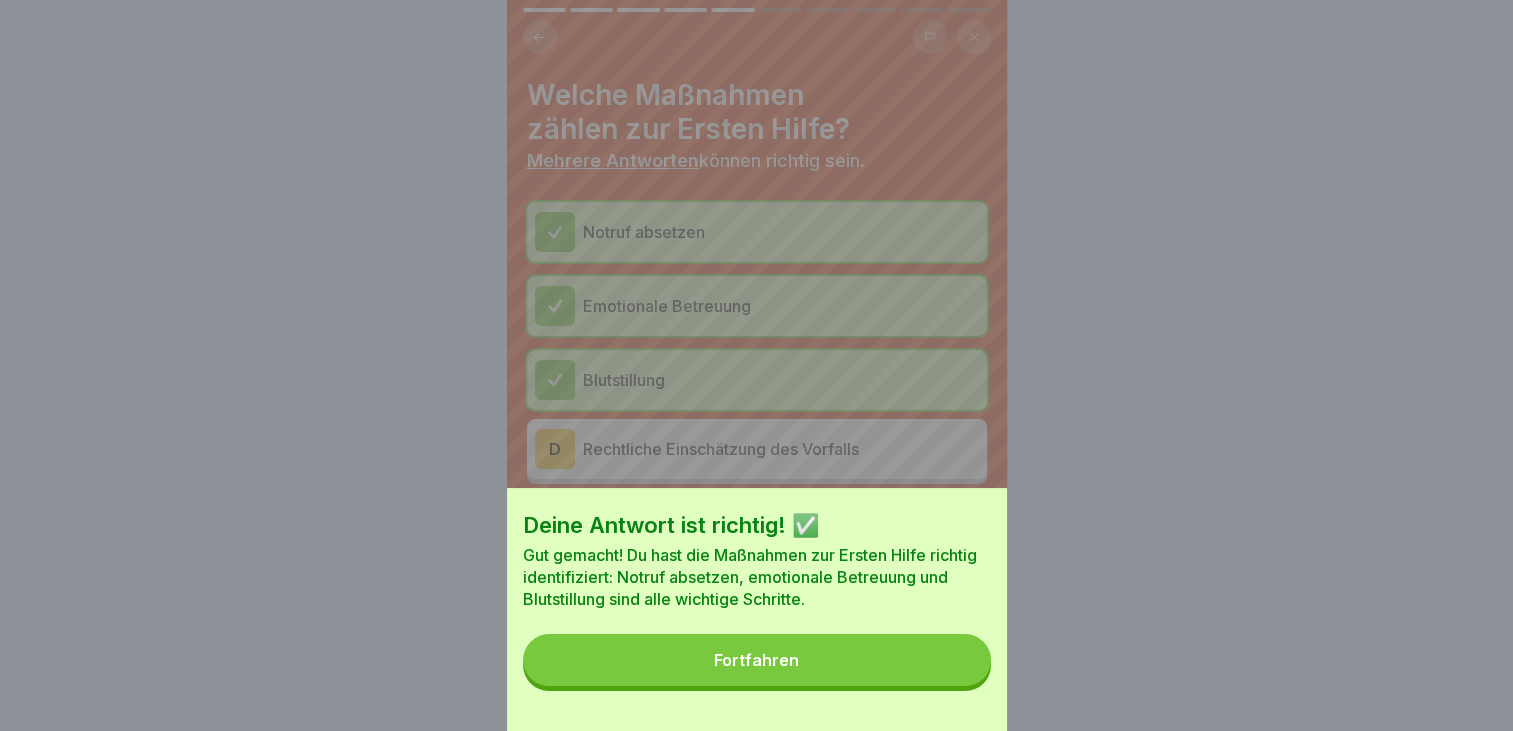click on "Fortfahren" at bounding box center (756, 660) 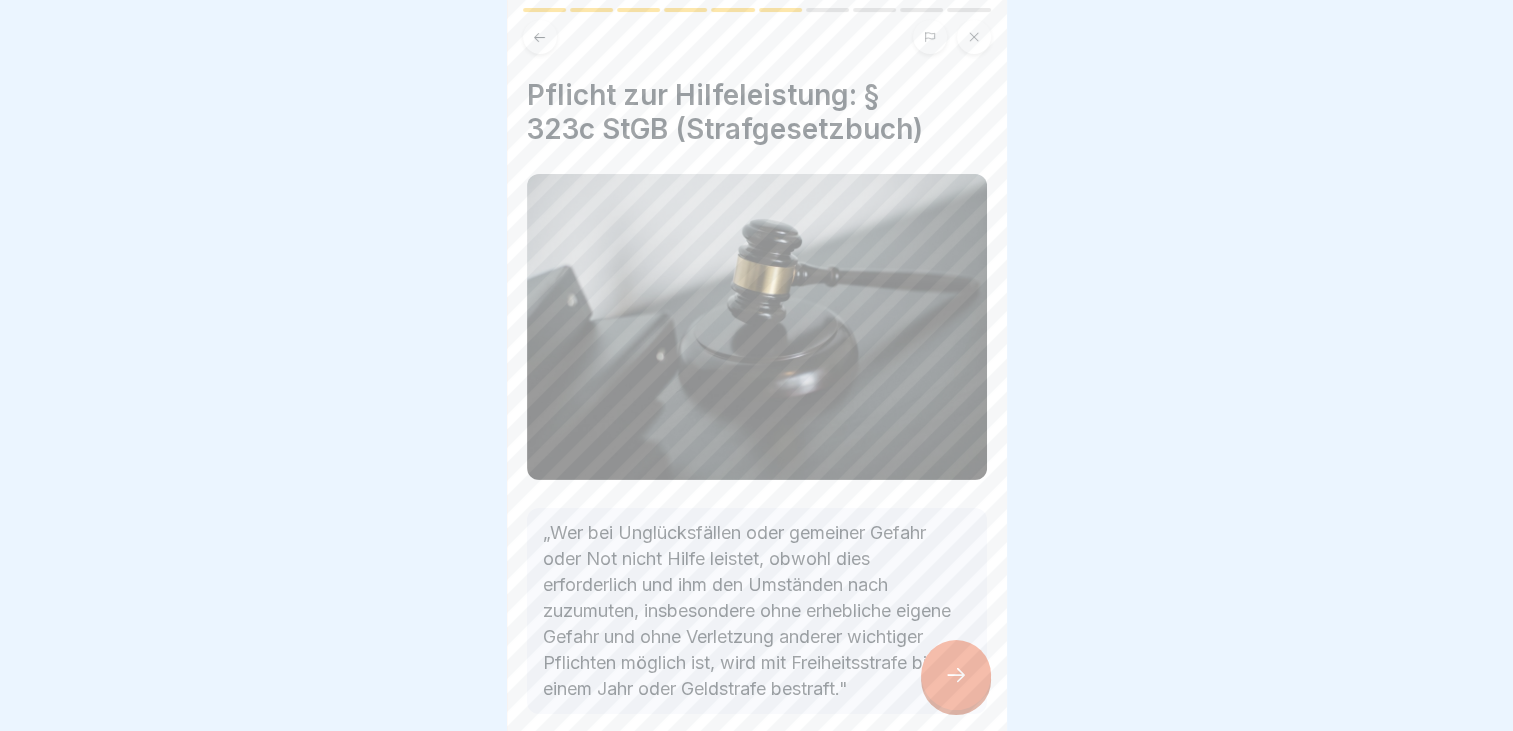 click on "Pflicht zur Hilfeleistung: § [NUMBER] [STGB] ([Strafgesetzbuch]) „Wer bei Unglücksfällen oder gemeiner Gefahr oder Not nicht Hilfe leistet, obwohl dies erforderlich und ihm den Umständen nach zuzumuten, insbesondere ohne erhebliche eigene Gefahr und ohne Verletzung anderer wichtiger Pflichten möglich ist, wird mit Freiheitsstrafe bis zu einem Jahr oder Geldstrafe bestraft."" at bounding box center (757, 365) 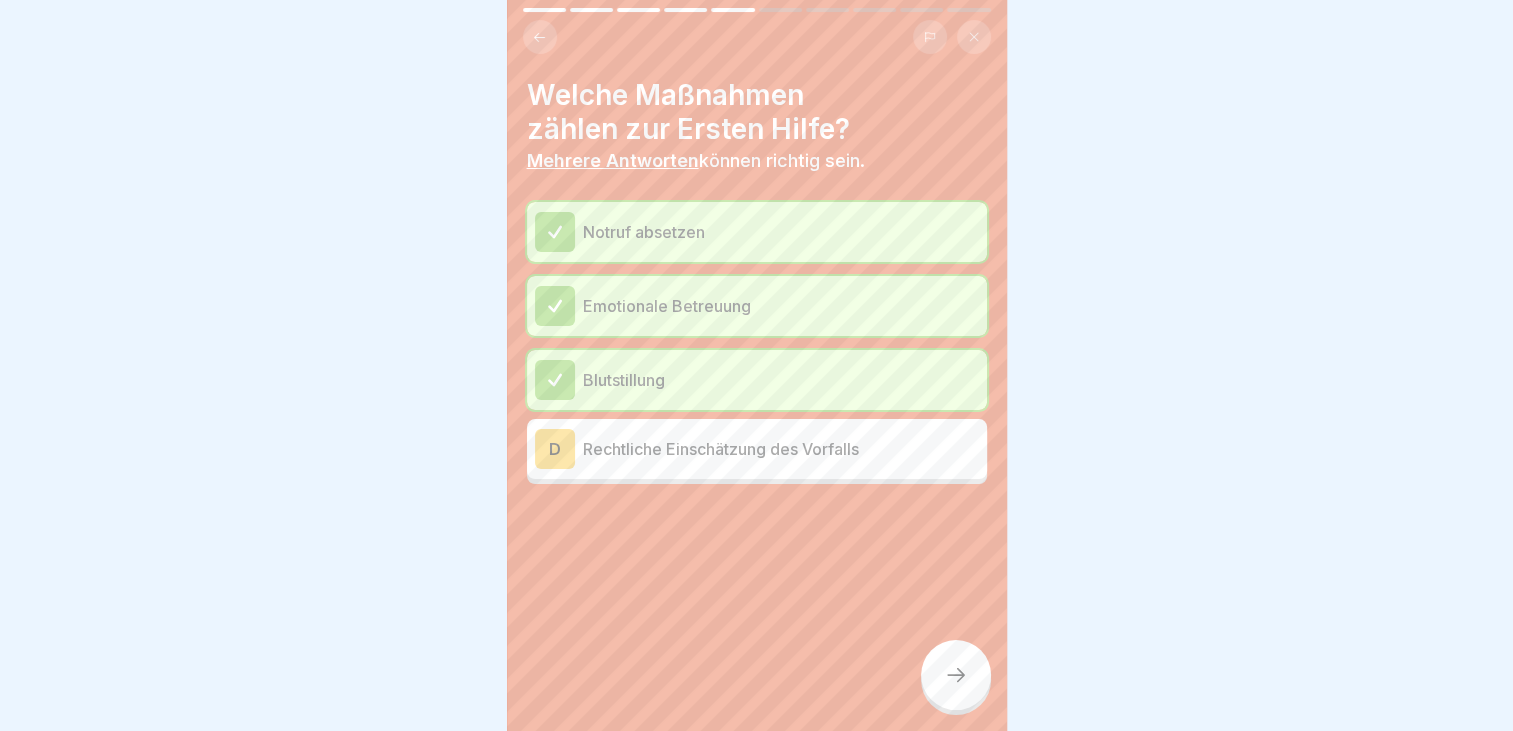 click on "Erste Hilfe Grundlagen  10 Schritte Deutsch Was ist Erste Hilfe?  Einführung in die Definition und Ziele der Ersten Hilfe sowie Beispiele für grundlegende Maßnahmen. Fortfahren Was ist Erste Hilfe? Was ist das Ziel? Das Ziel ist:
Verbessern bzw. Stabilisieren des Zustands des Betroffenen. Beispiele: 1 Notruf veranlassen, Hilfe holen 2 Rettung aus einem Gefahrenbereich 3 emotionale Betreuung 4 Blutstillung, Verbände 5 bequeme, sachgerechte Lagerung usw. Universelle Hilfsmaßnahmen (LEBEN) Wichtige Hilfsmaßnahmen bei allen Notfällen Hinweis zu Notrufen Ein Notruf ist IMMER möglich. Er ersetzt jedoch NICHT die aktive Erste-Hilfe-Leistung. Welche Maßnahmen zählen zur Ersten Hilfe? Mehrere Antworten  können richtig sein. Notruf absetzen Emotionale Betreuung Blutstillung D Rechtliche Einschätzung des Vorfalls Pflicht zur Hilfeleistung: § 323c StGB (Strafgesetzbuch) Rettungskette Sofortmaßnahmen: 1. Unfallstelle Absichern & Eigenschutz
2. Notruf absetzten
3. Erste Hilfe leisten  A Fieber messen B" at bounding box center (-1743, 365) 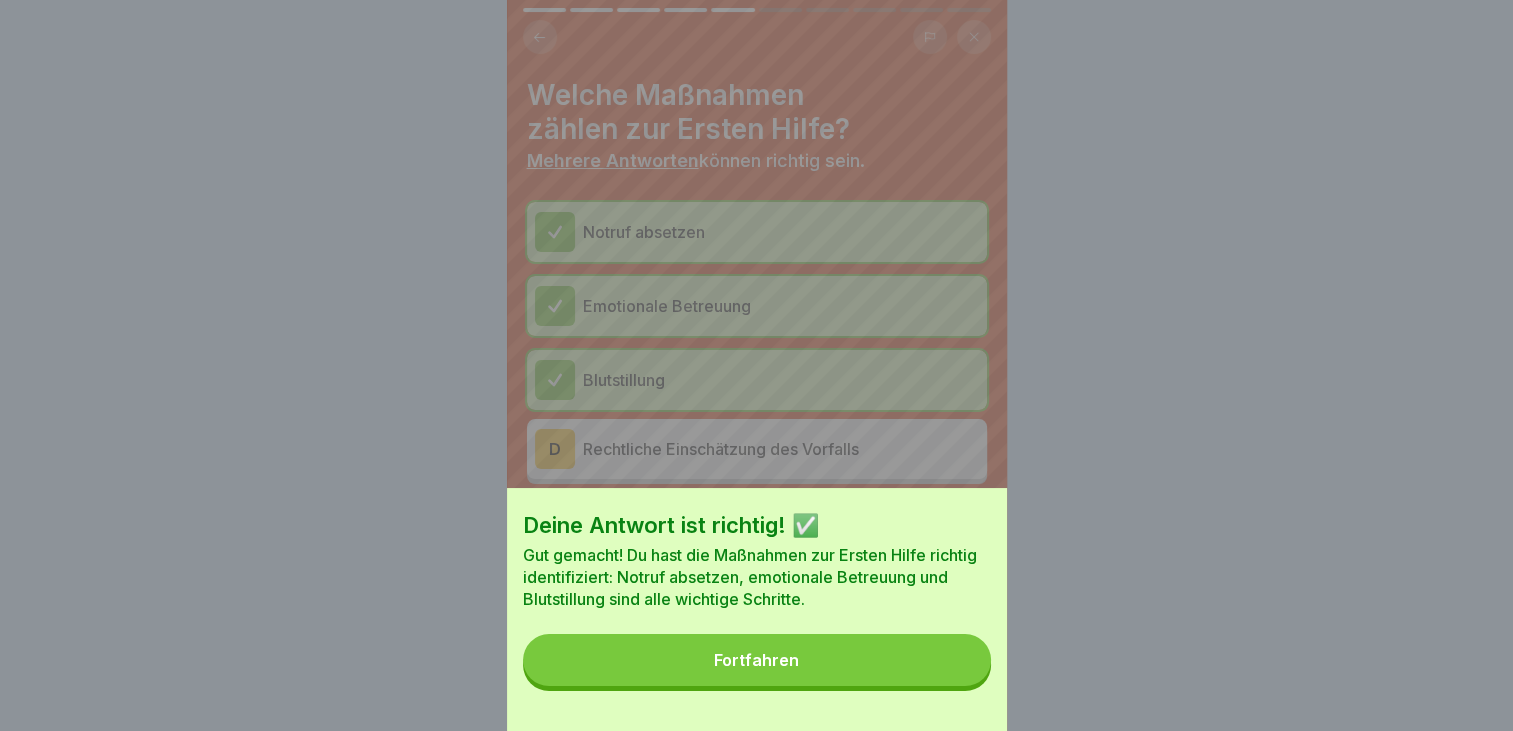 click on "Fortfahren" at bounding box center (757, 660) 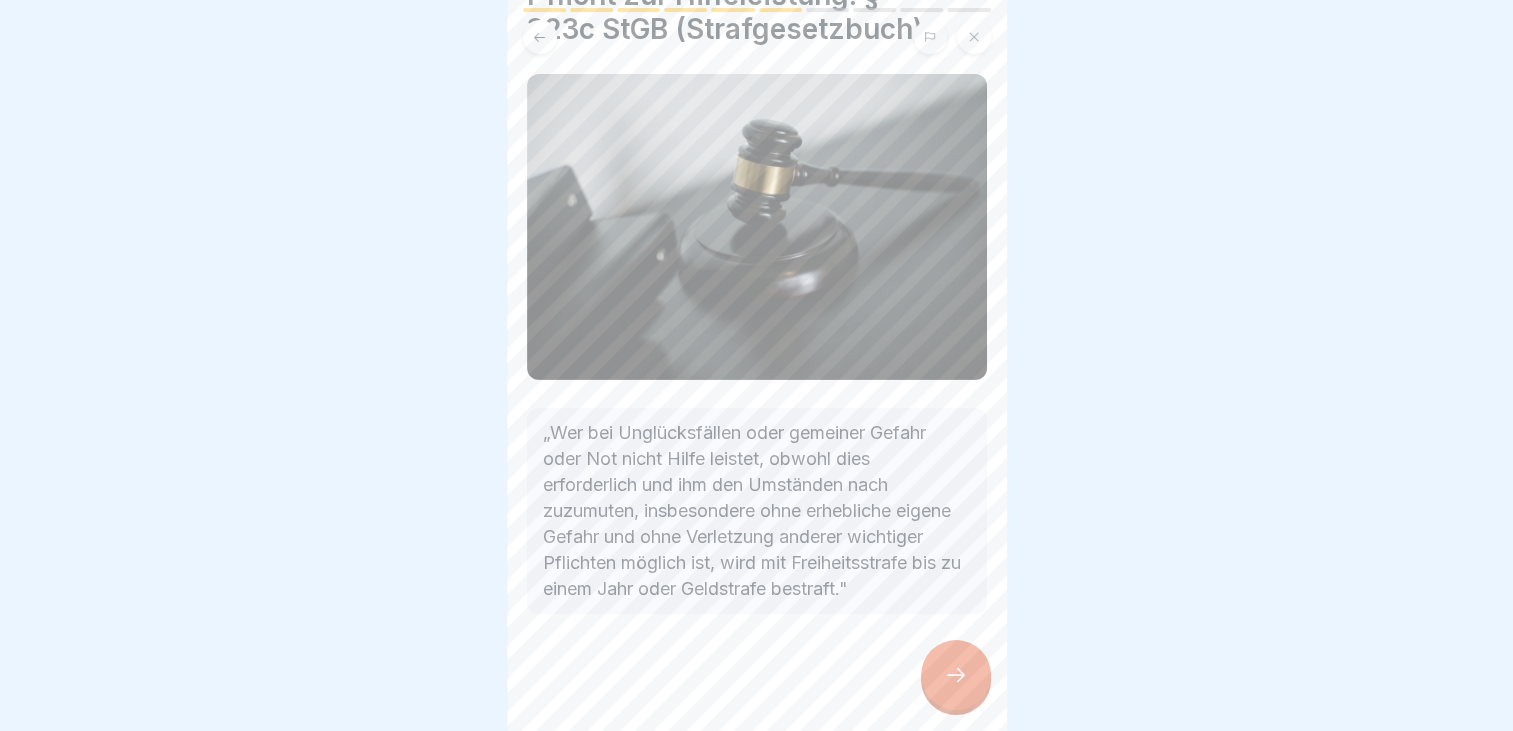 scroll, scrollTop: 106, scrollLeft: 0, axis: vertical 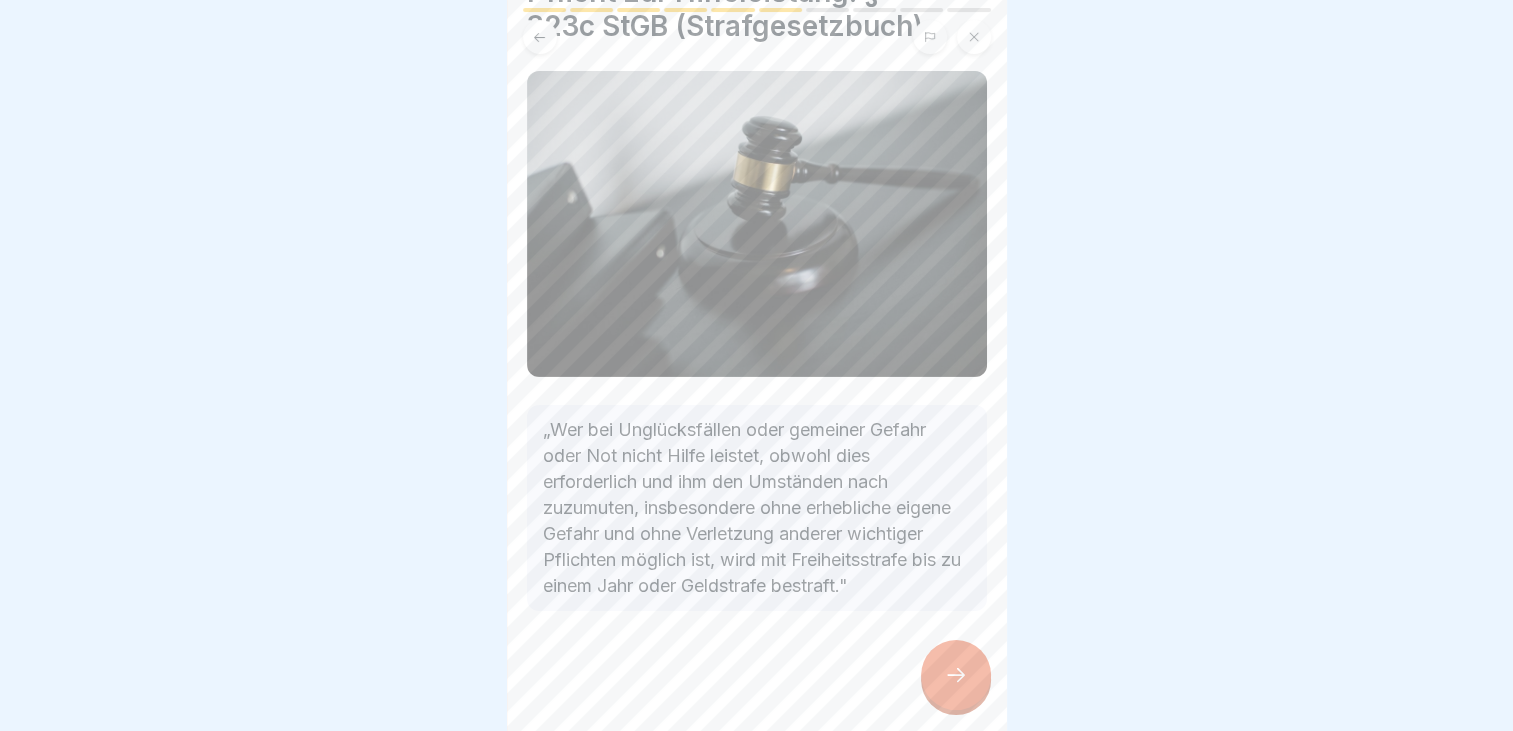 click 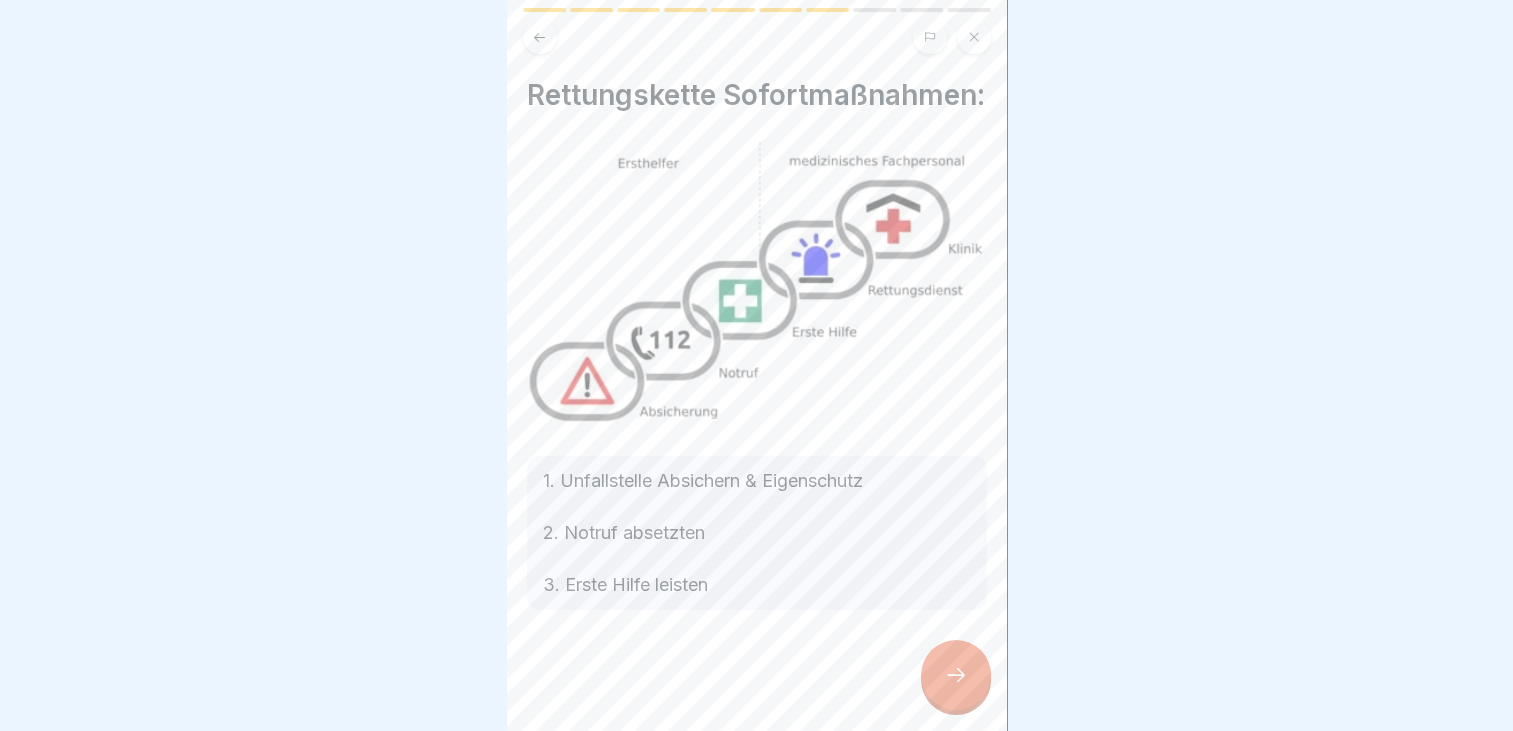 click at bounding box center (956, 675) 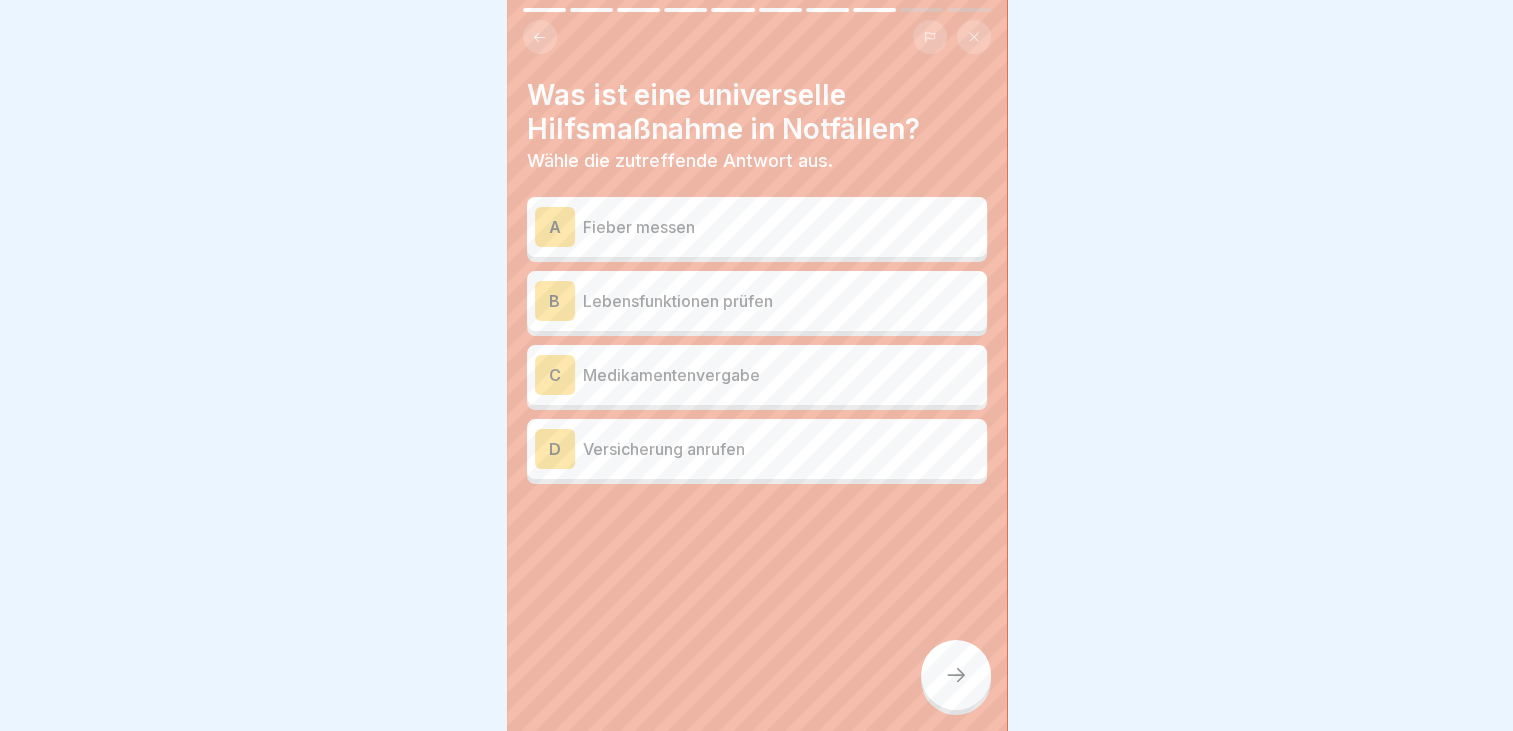 click on "Lebensfunktionen prüfen" at bounding box center (781, 301) 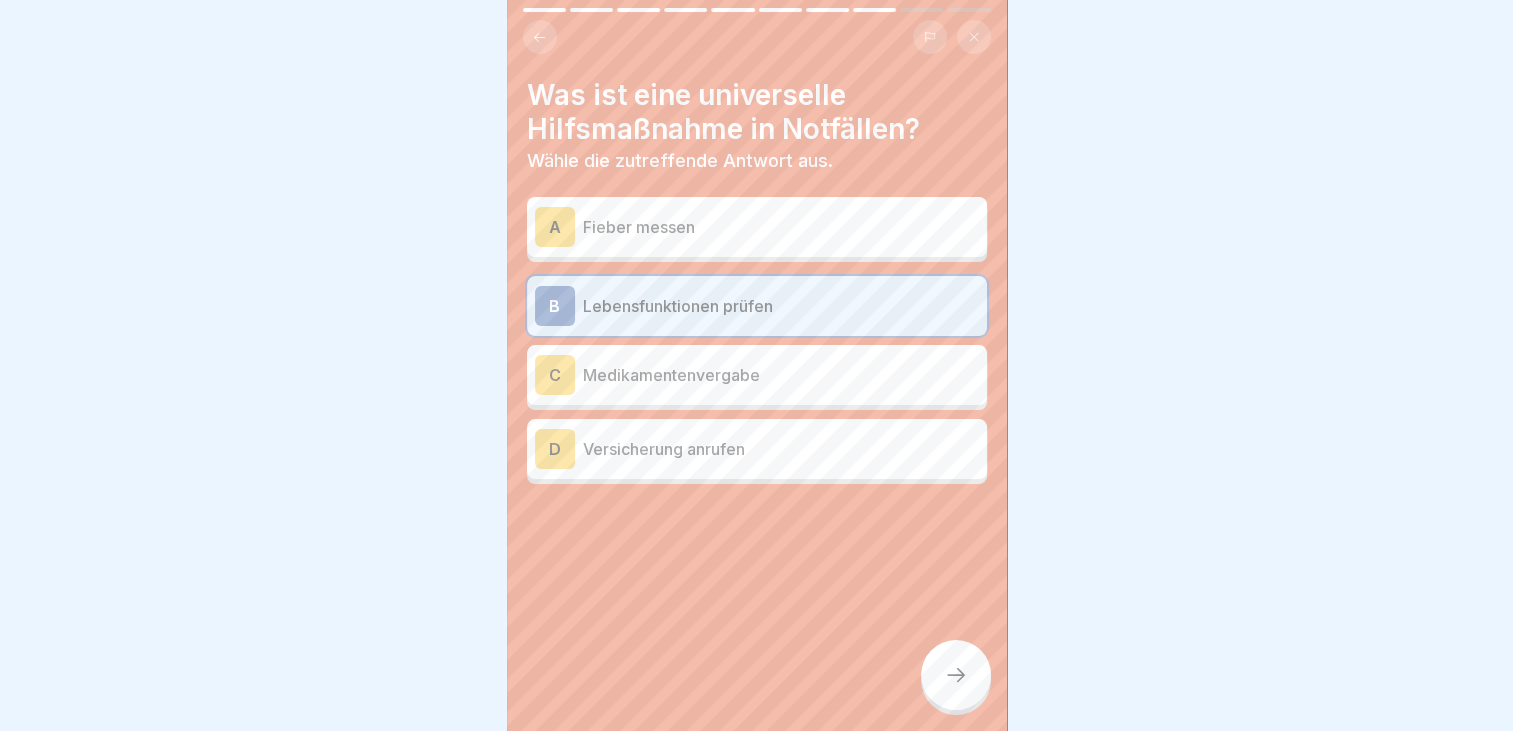 click at bounding box center (956, 675) 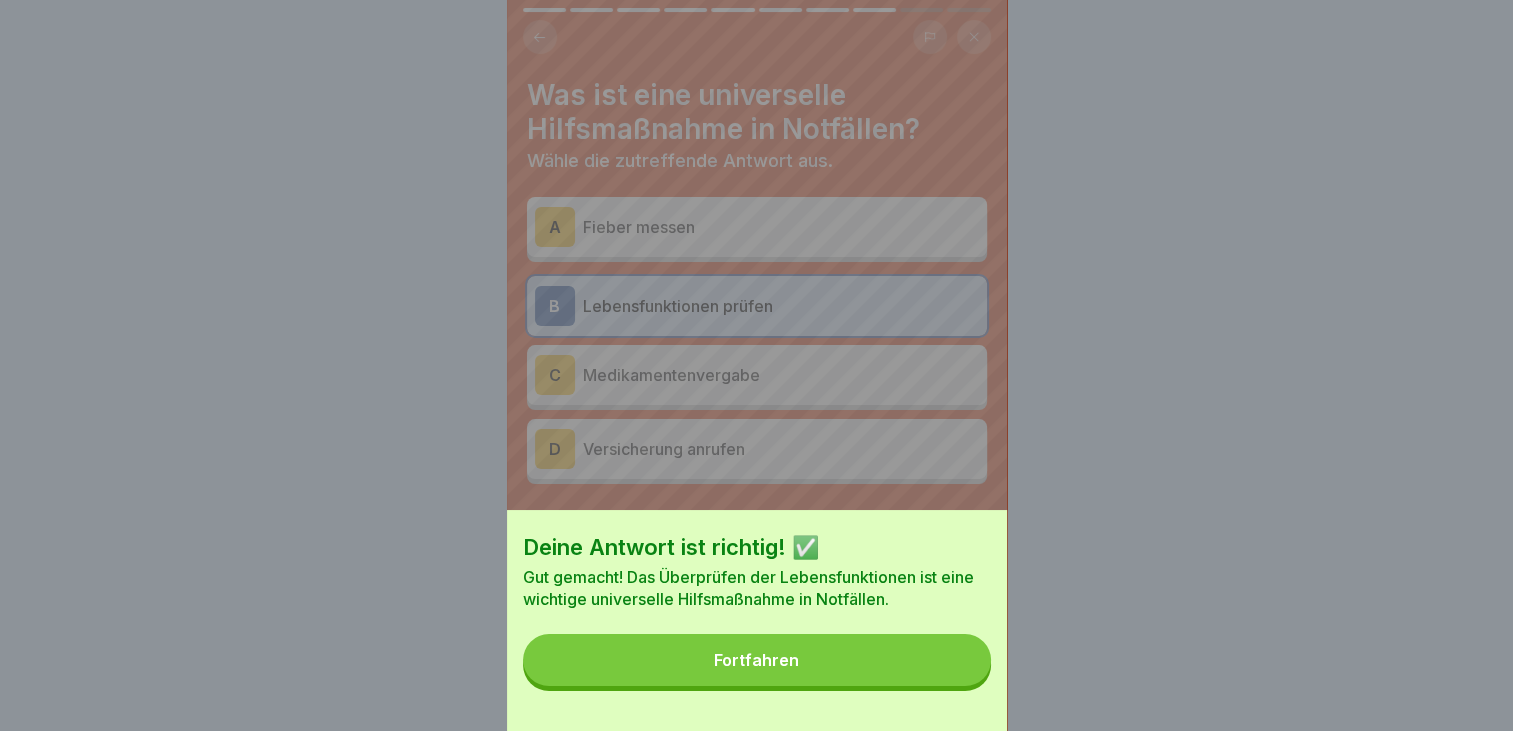 click on "Fortfahren" at bounding box center (757, 660) 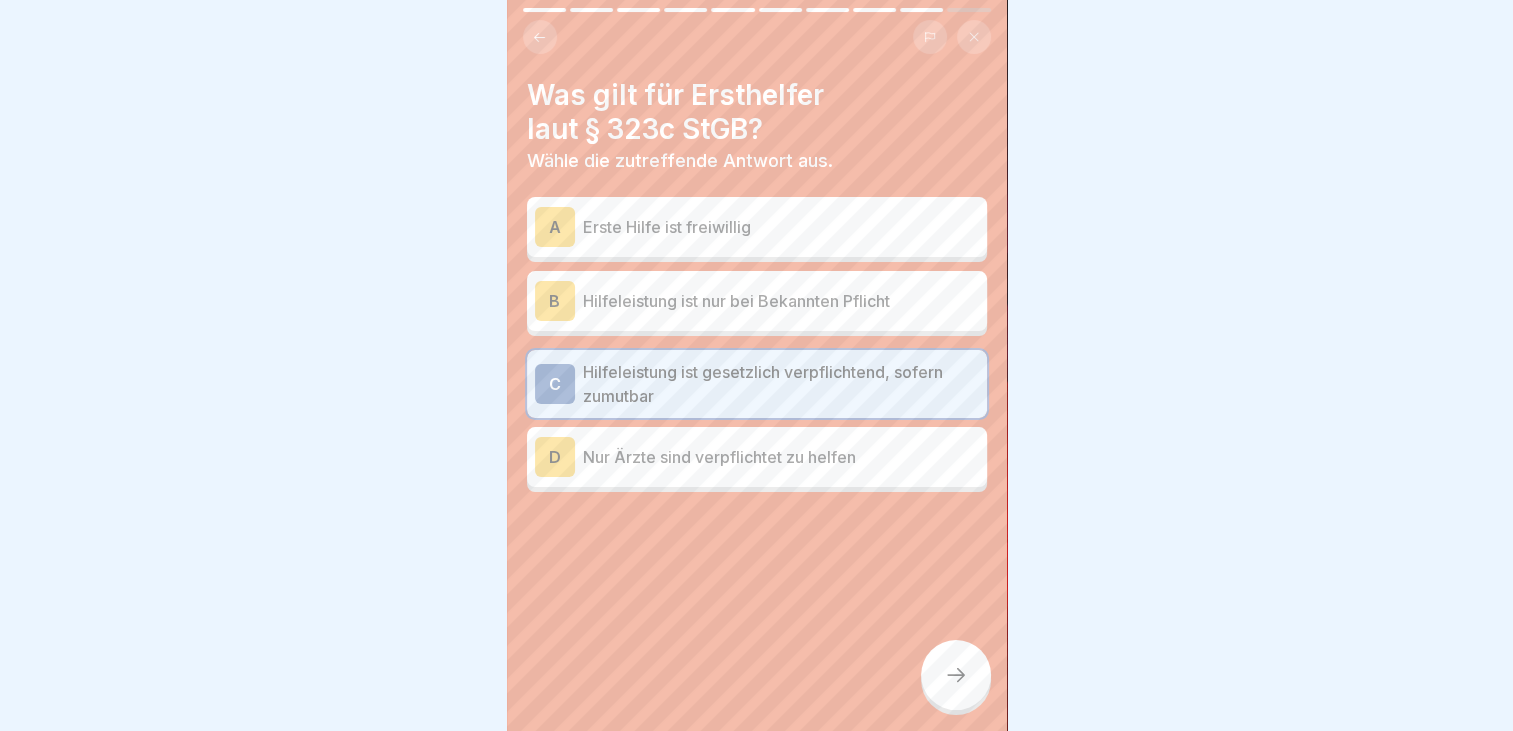 click at bounding box center (956, 675) 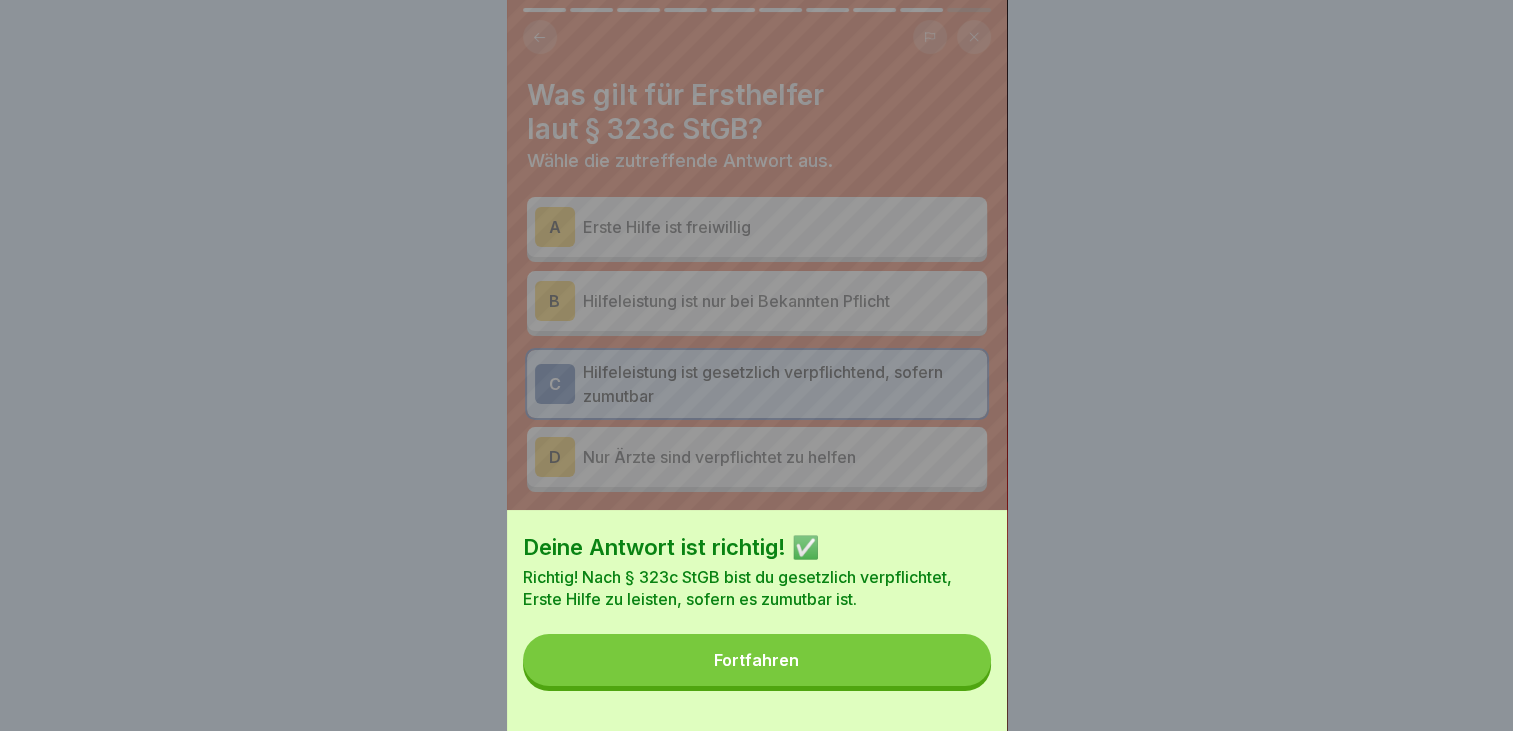 click on "Fortfahren" at bounding box center (757, 660) 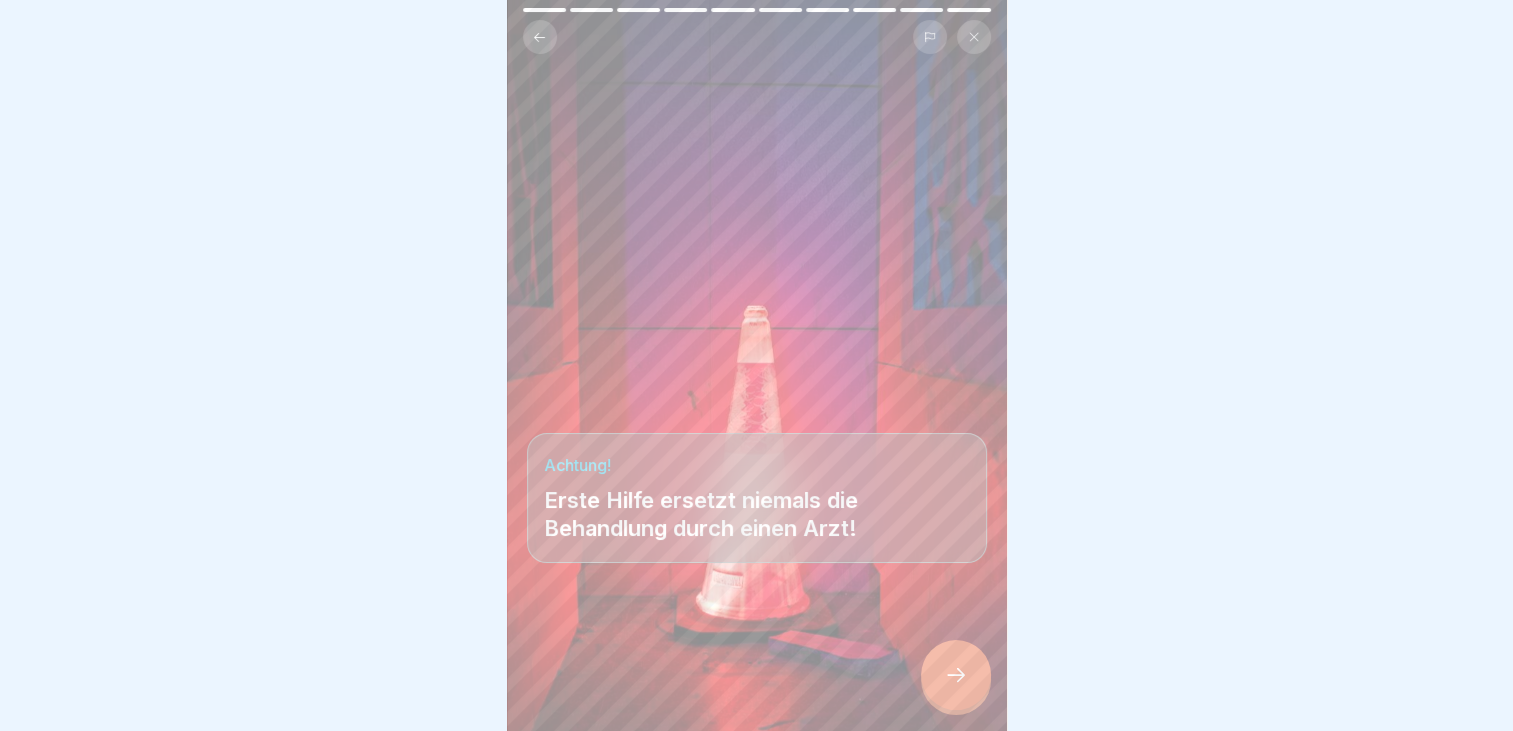 click at bounding box center (956, 675) 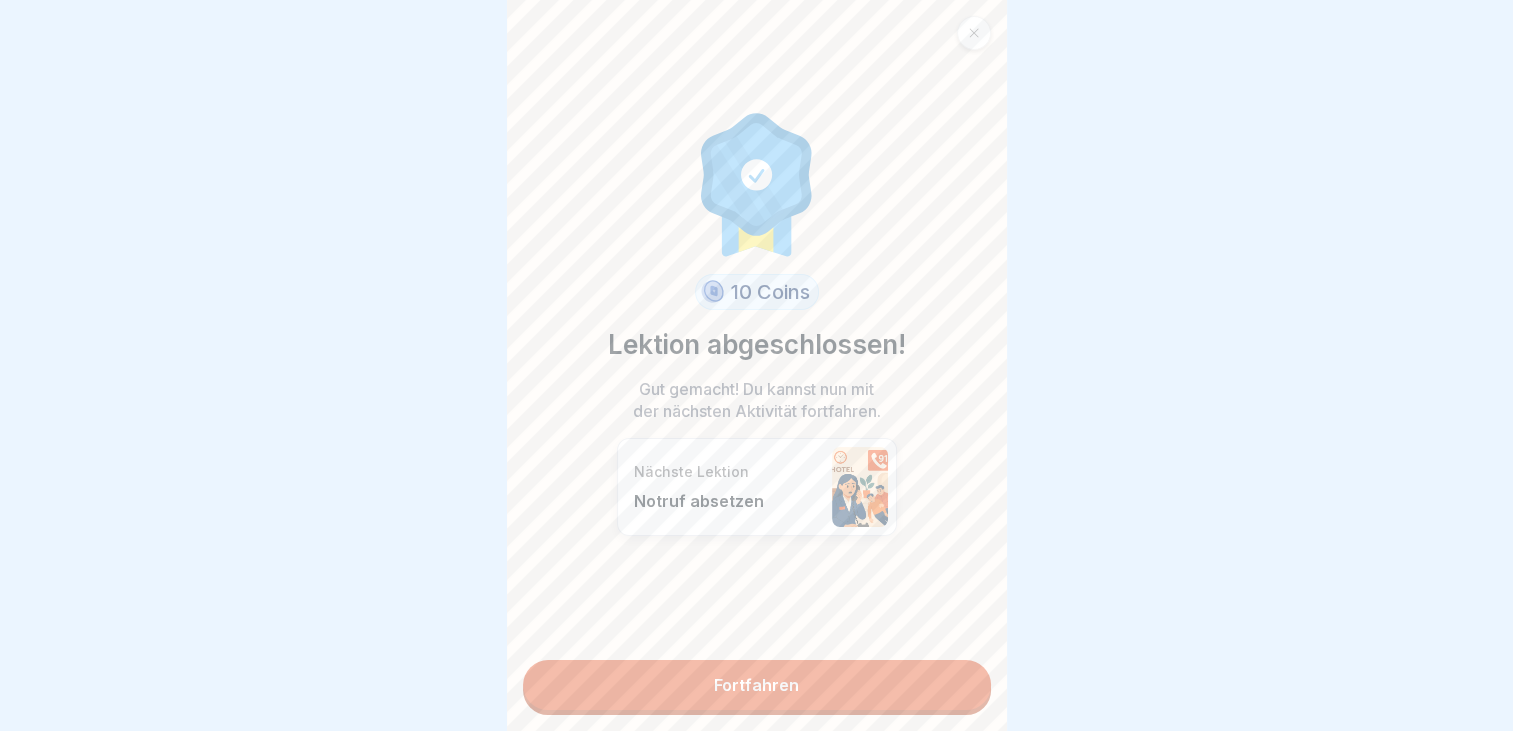 click on "Fortfahren" at bounding box center (757, 685) 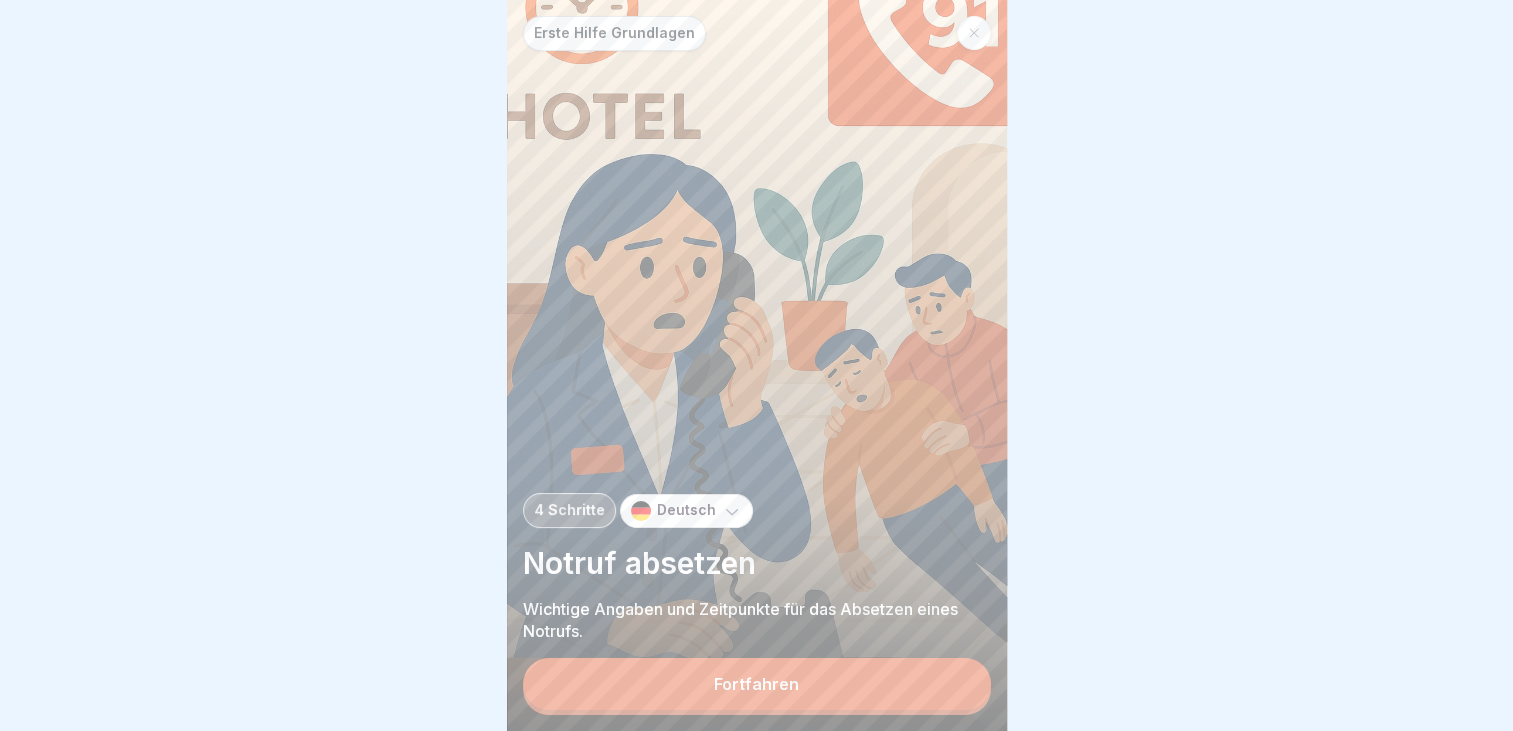 click on "Fortfahren" at bounding box center [757, 684] 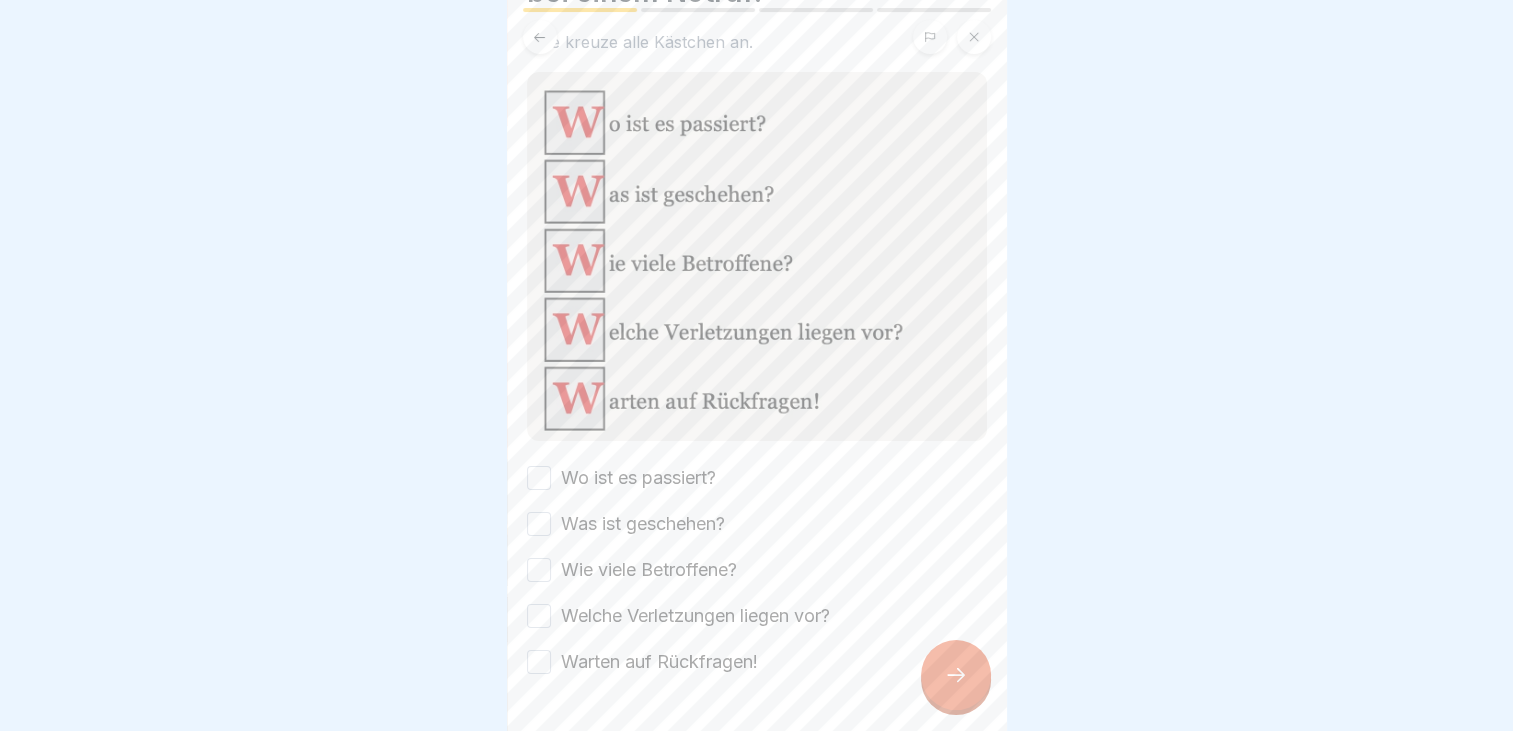 scroll, scrollTop: 164, scrollLeft: 0, axis: vertical 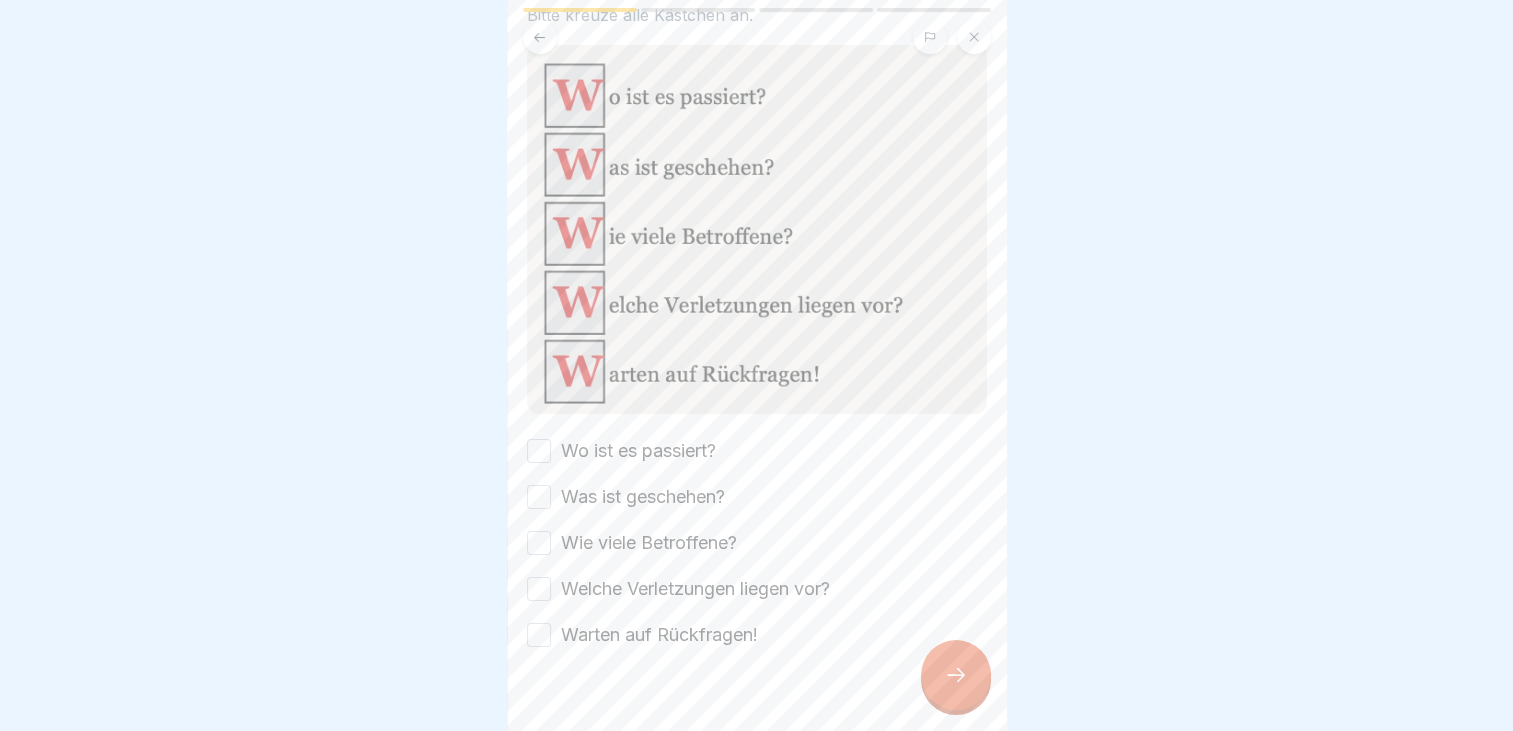 click on "Wo ist es passiert?" at bounding box center [539, 451] 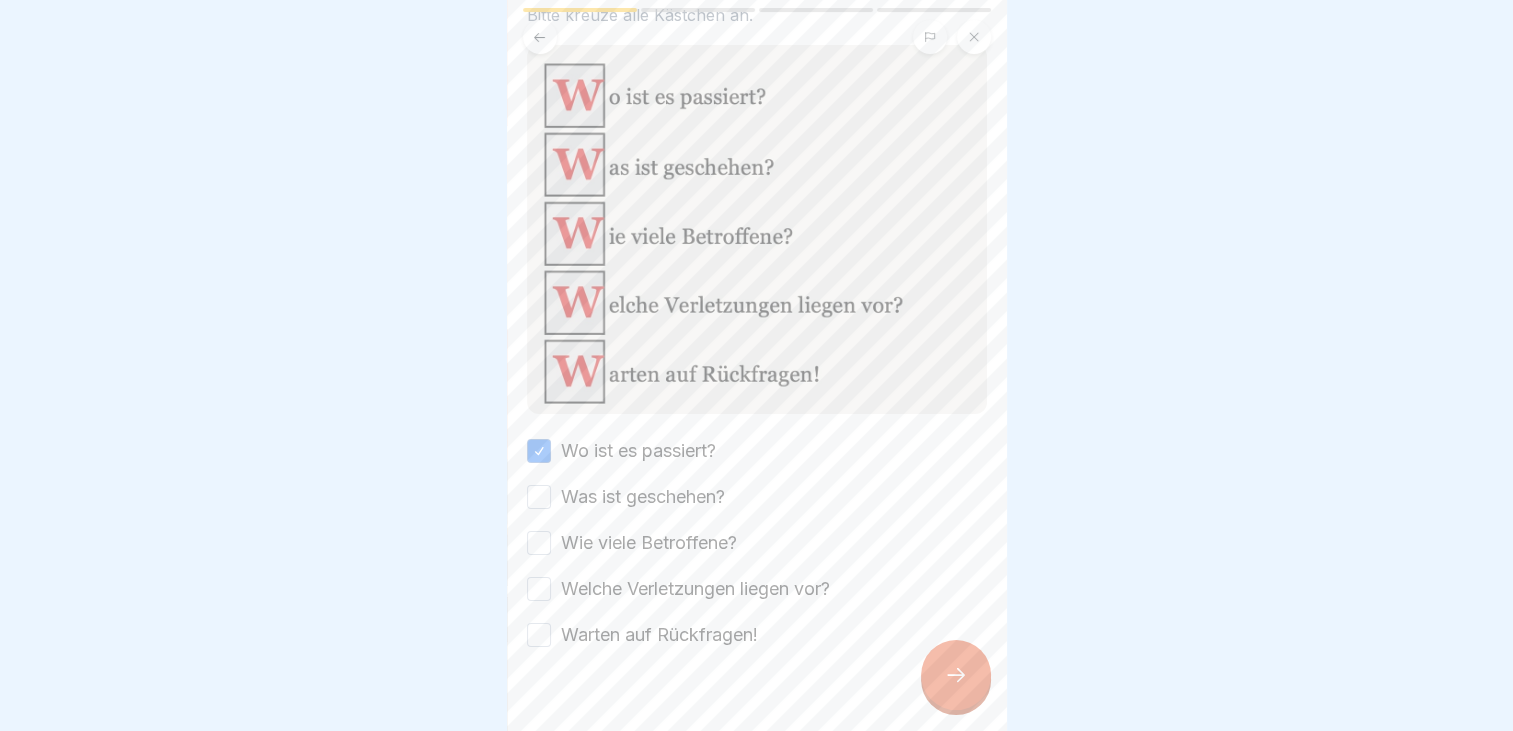 click on "Was ist geschehen?" at bounding box center [539, 497] 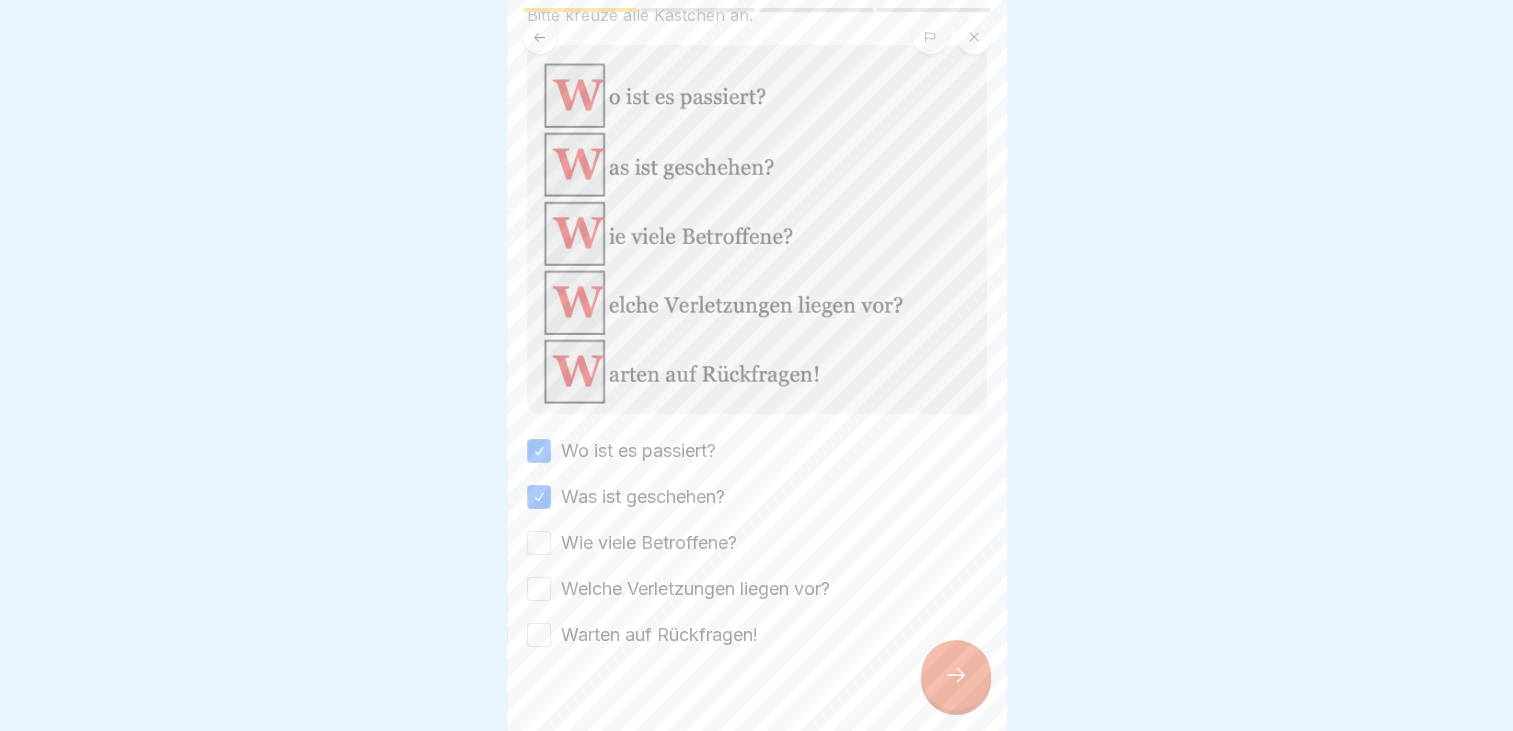 click on "Wie viele Betroffene?" at bounding box center (539, 543) 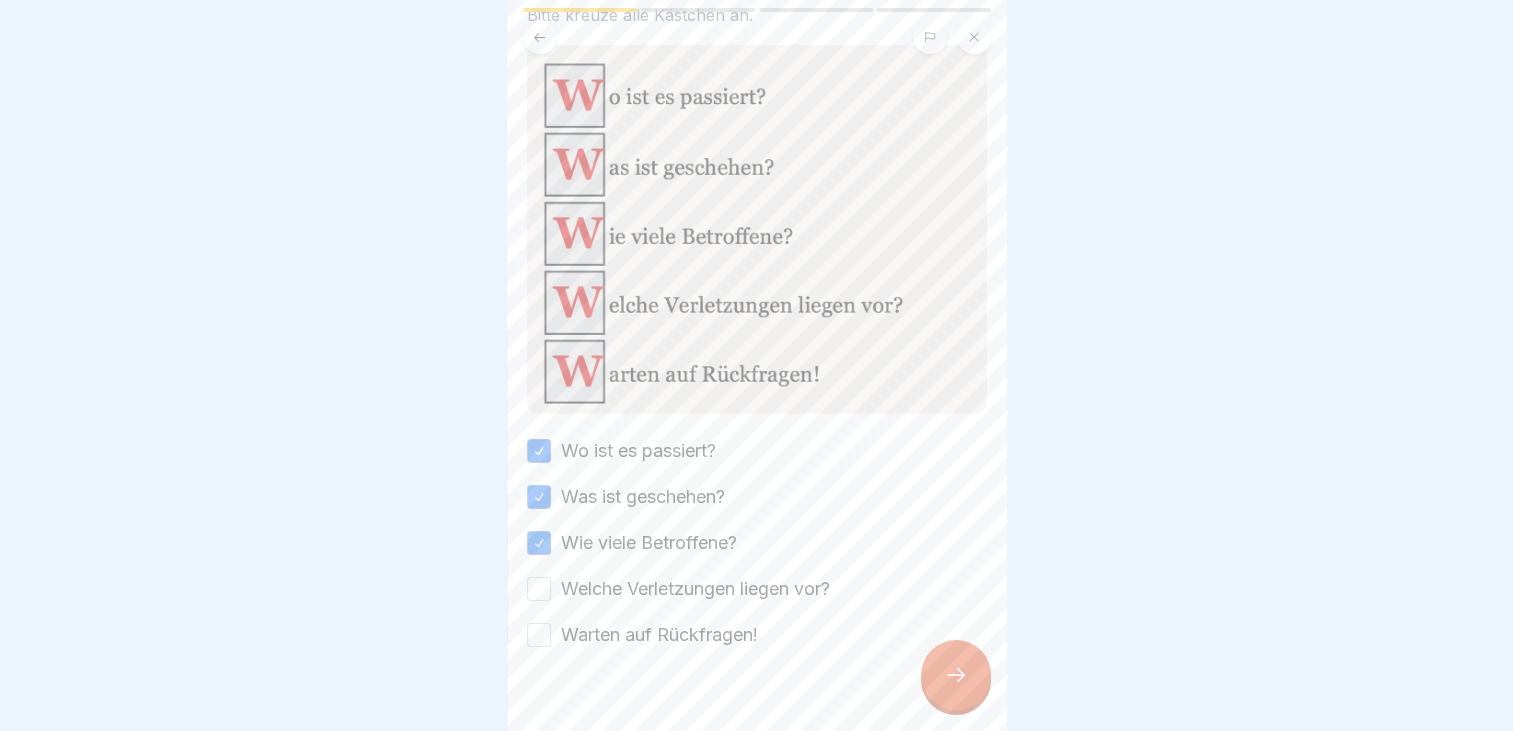 click on "Welche Verletzungen liegen vor?" at bounding box center [539, 589] 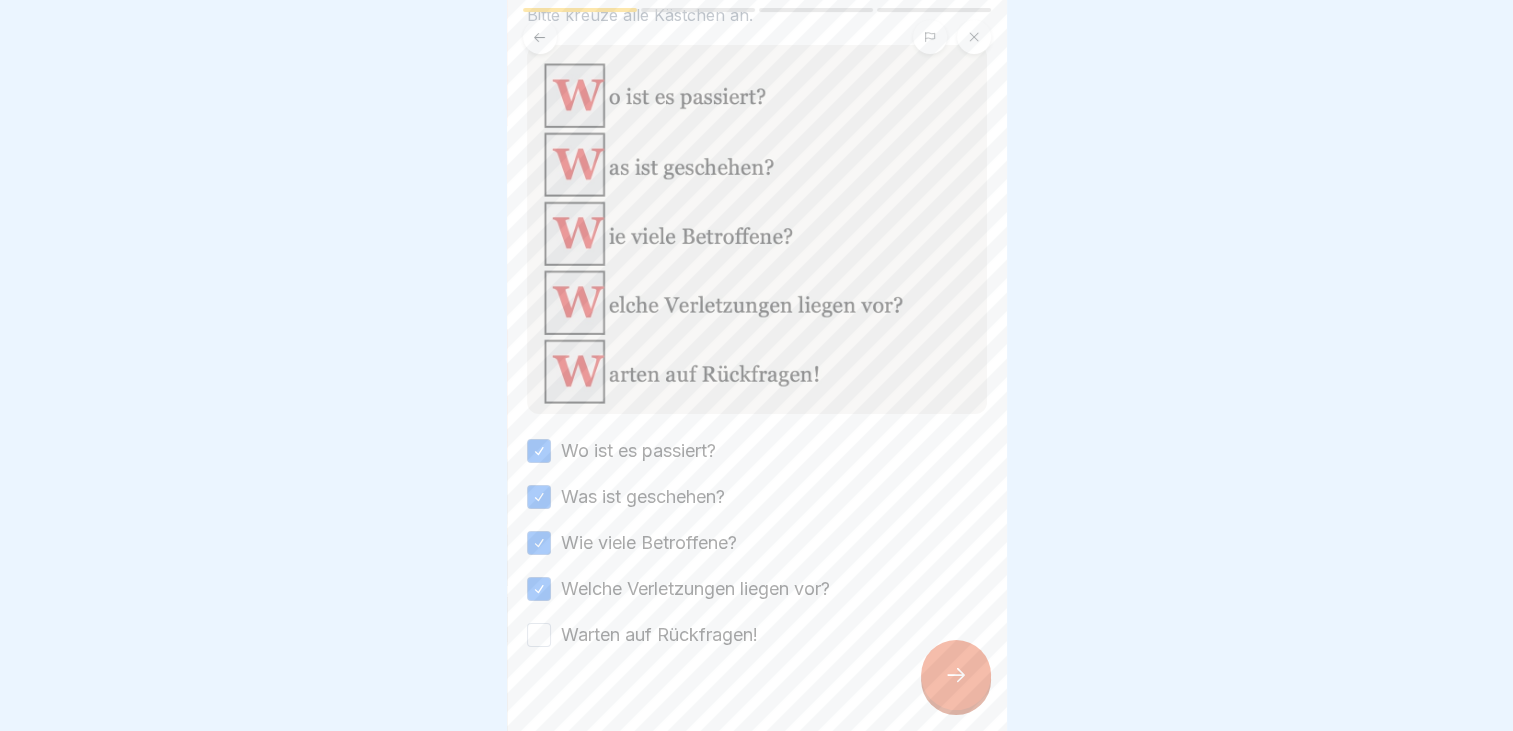 click on "Warten auf Rückfragen!" at bounding box center [539, 635] 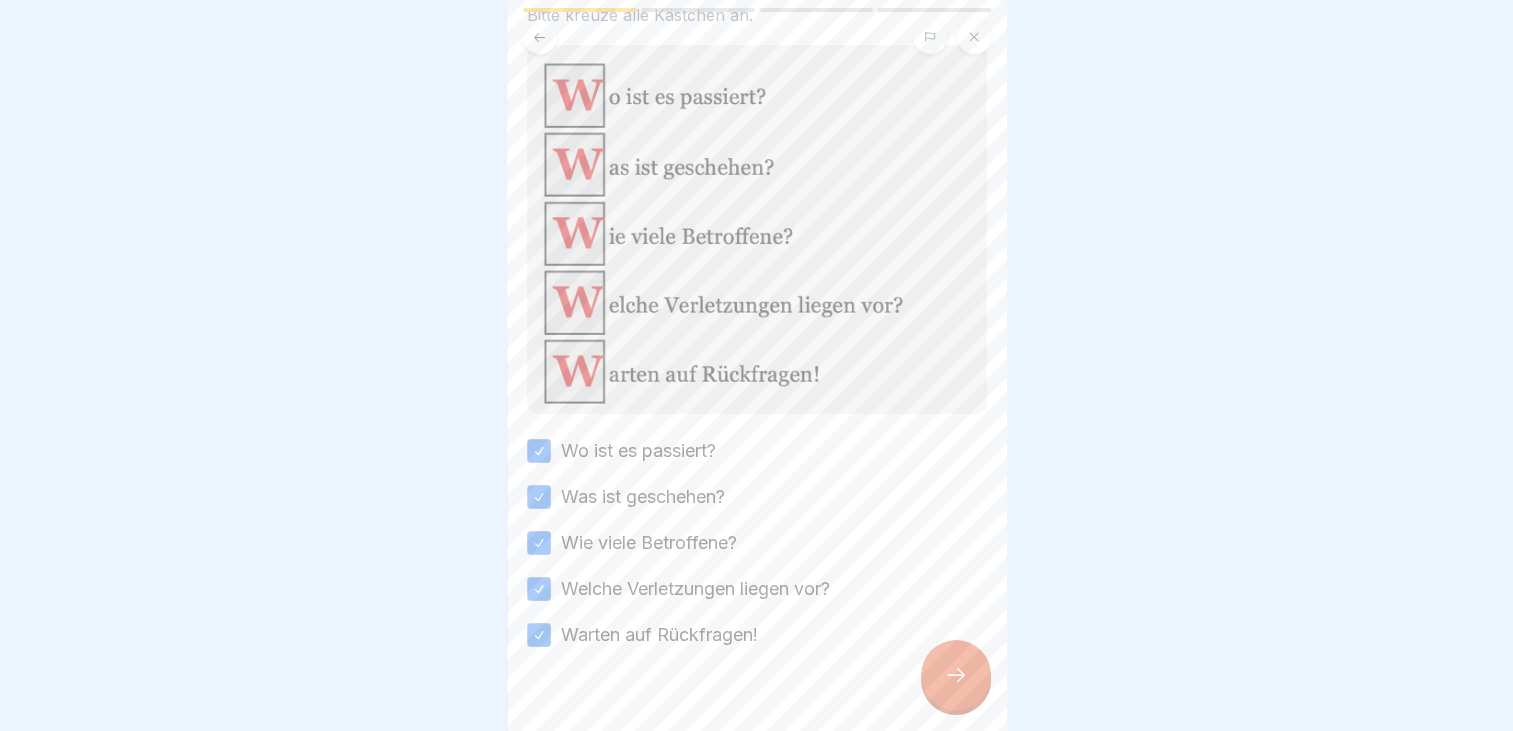 click at bounding box center (956, 675) 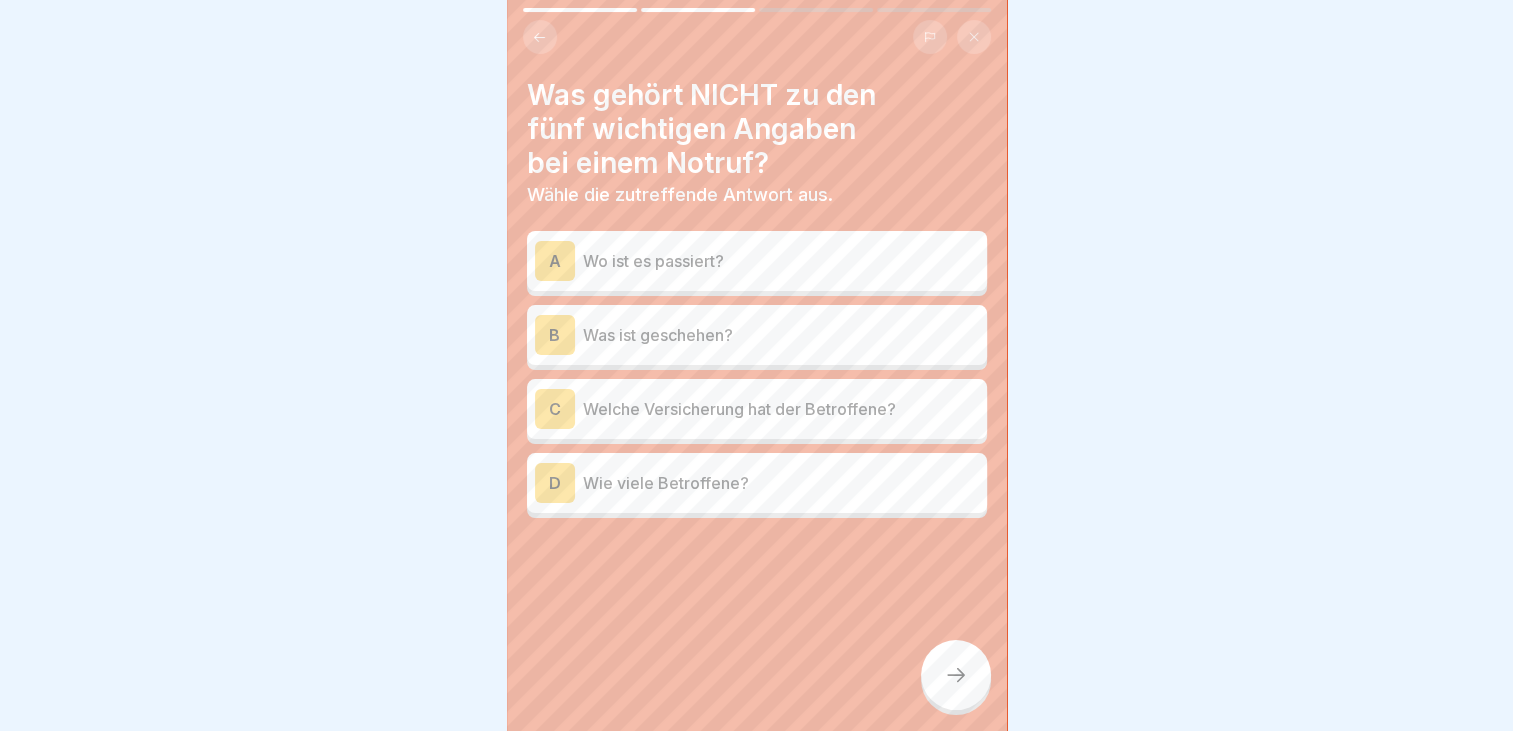 click on "Welche Versicherung hat der Betroffene?" at bounding box center [781, 409] 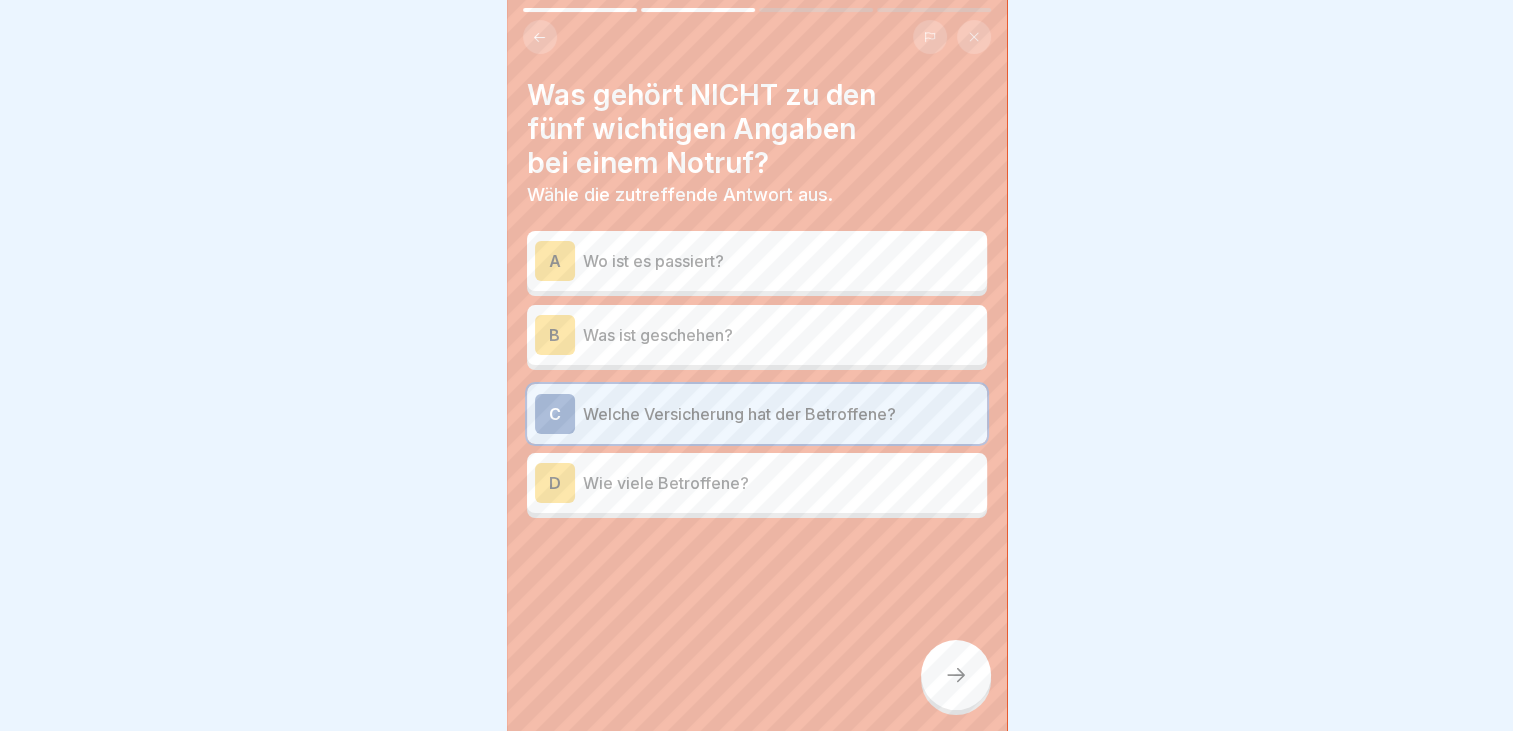 click at bounding box center [956, 675] 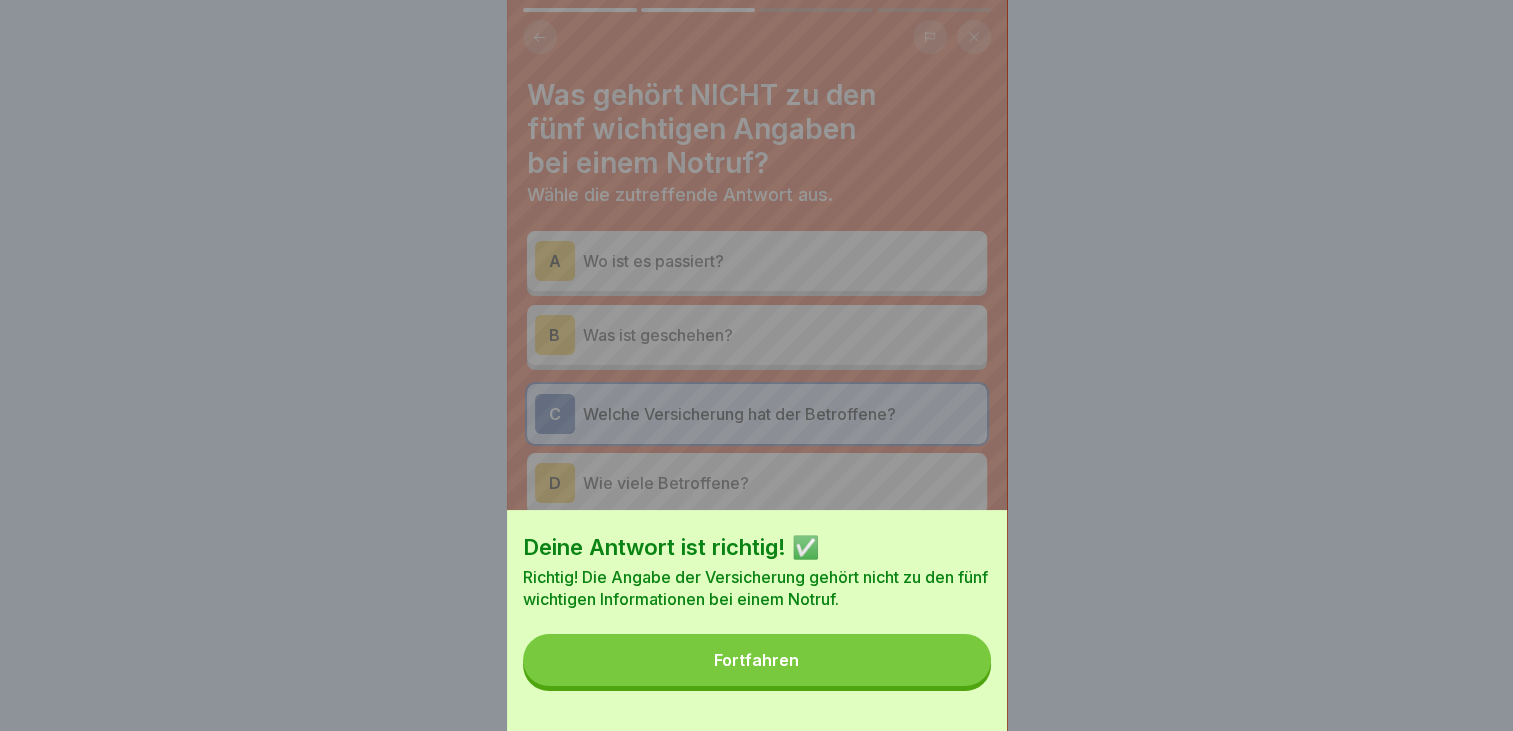 click on "Fortfahren" at bounding box center [757, 660] 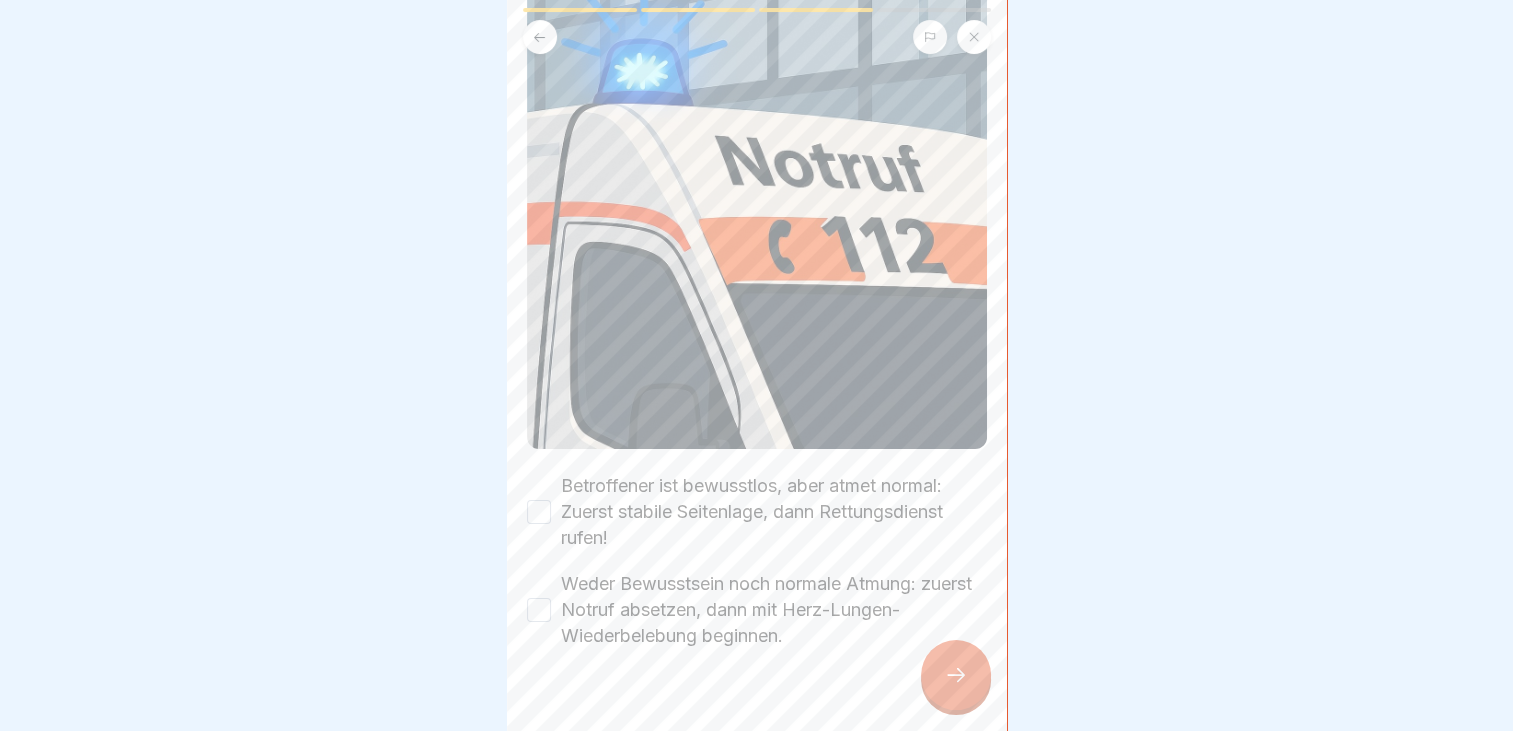 scroll, scrollTop: 286, scrollLeft: 0, axis: vertical 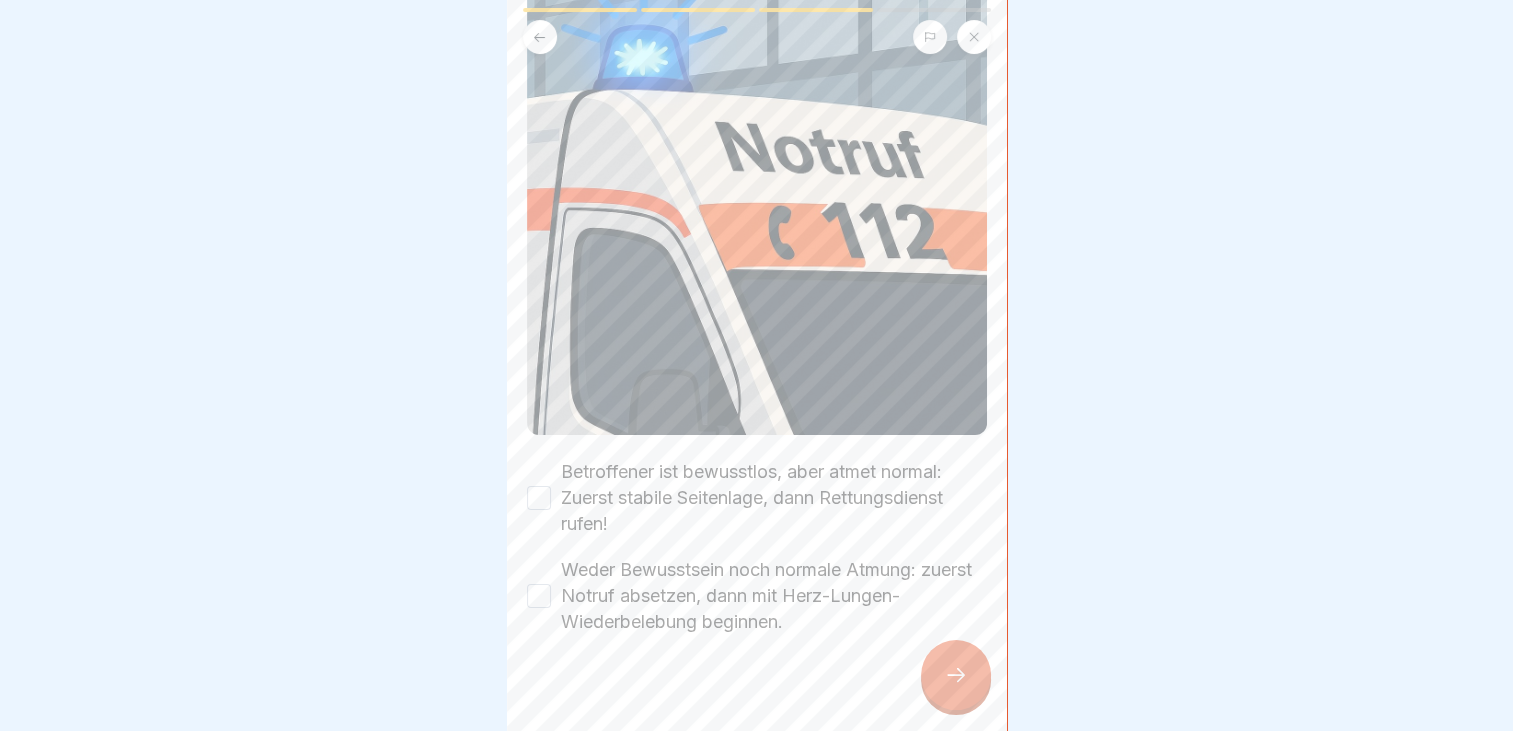 click on "Betroffener ist bewusstlos, aber atmet normal: Zuerst stabile Seitenlage, dann Rettungsdienst rufen!" at bounding box center [539, 498] 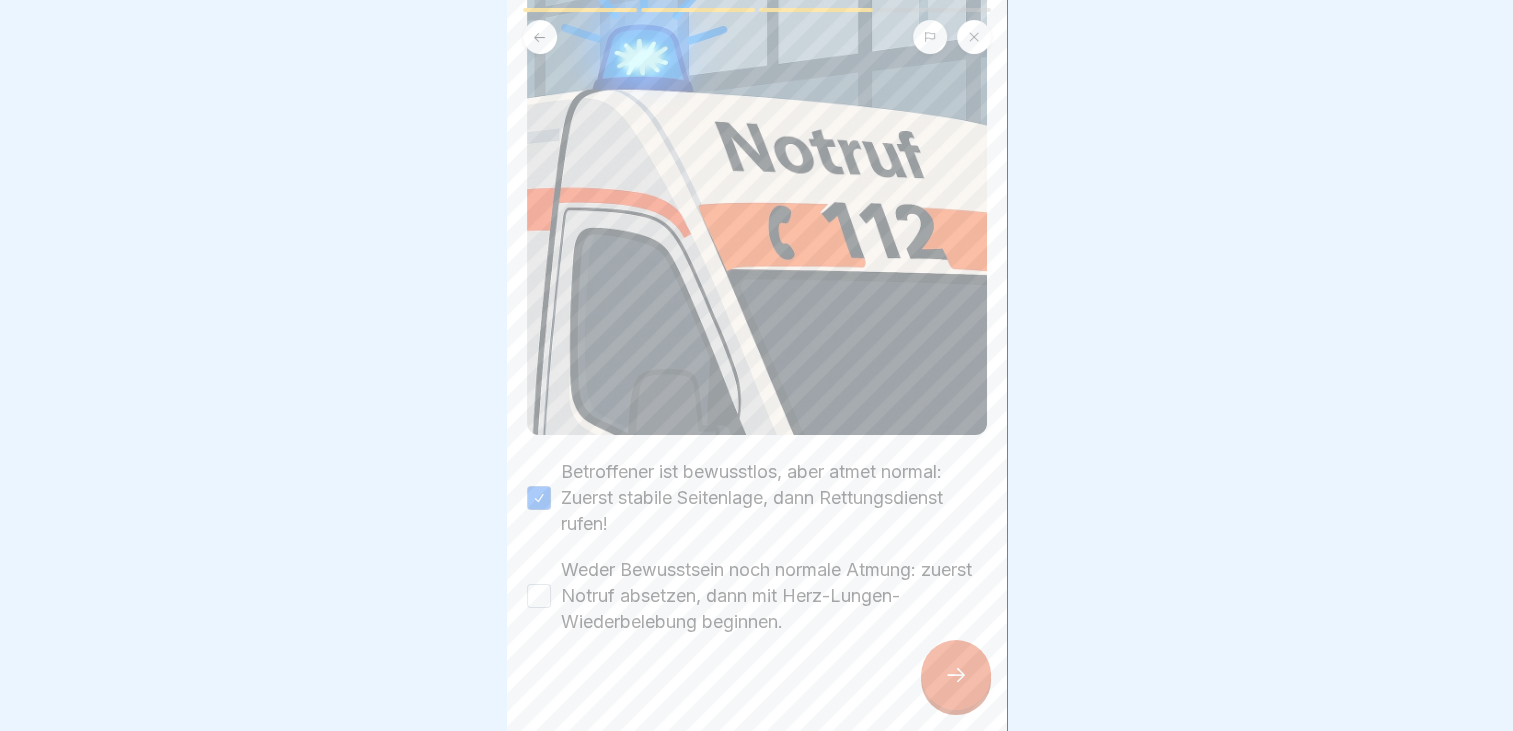 click on "Weder Bewusstsein noch normale Atmung: zuerst Notruf absetzen, dann mit Herz-Lungen-Wiederbelebung beginnen." at bounding box center [539, 596] 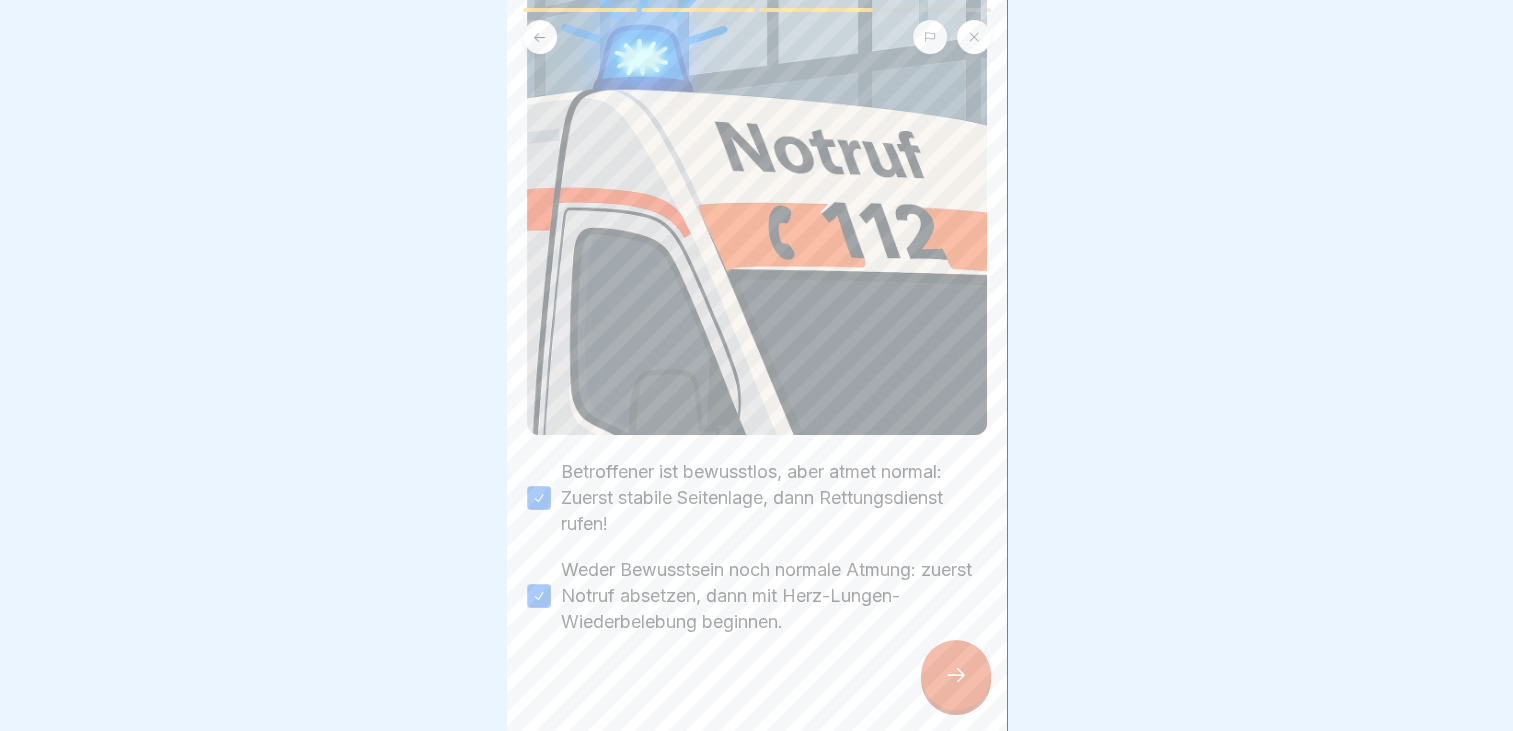 click 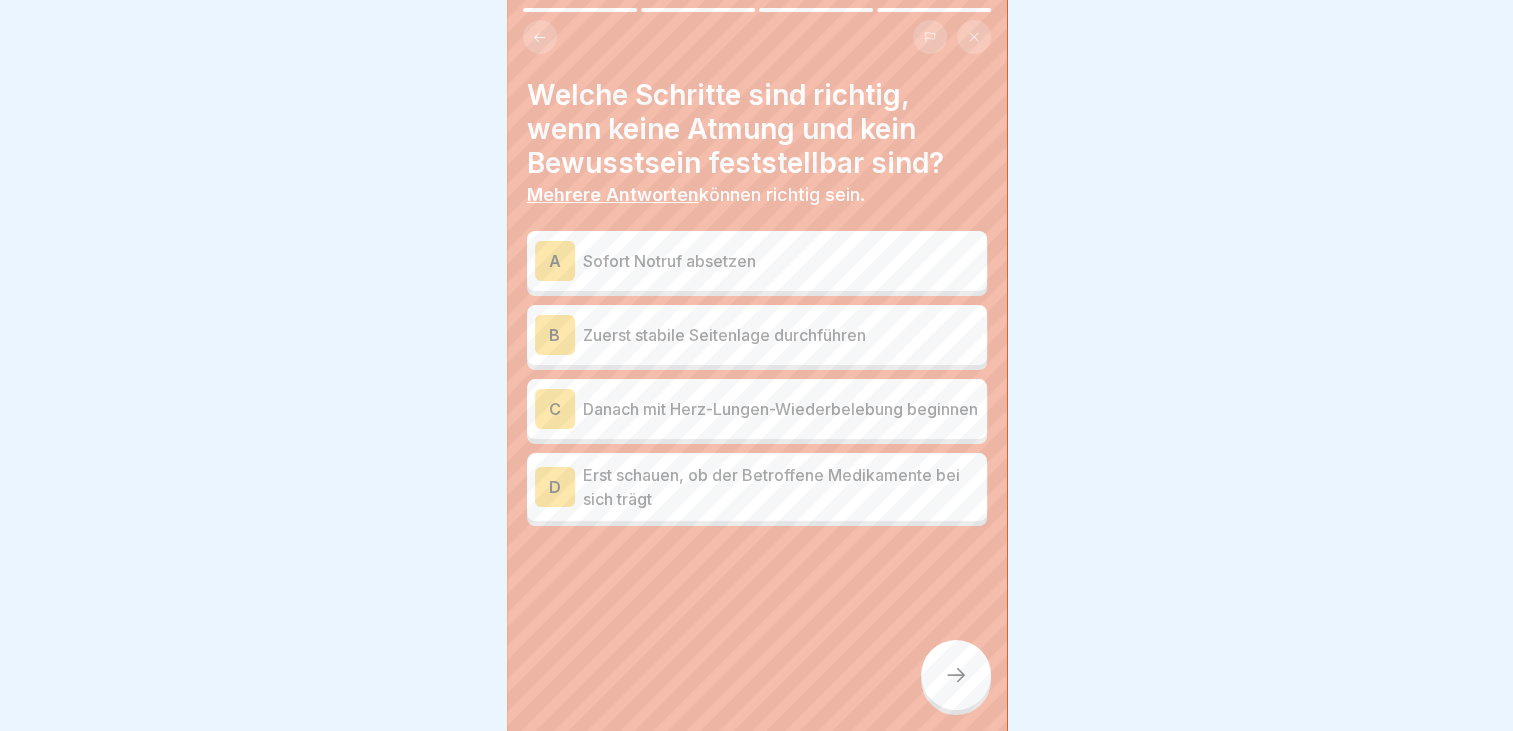 click on "Sofort Notruf absetzen" at bounding box center [781, 261] 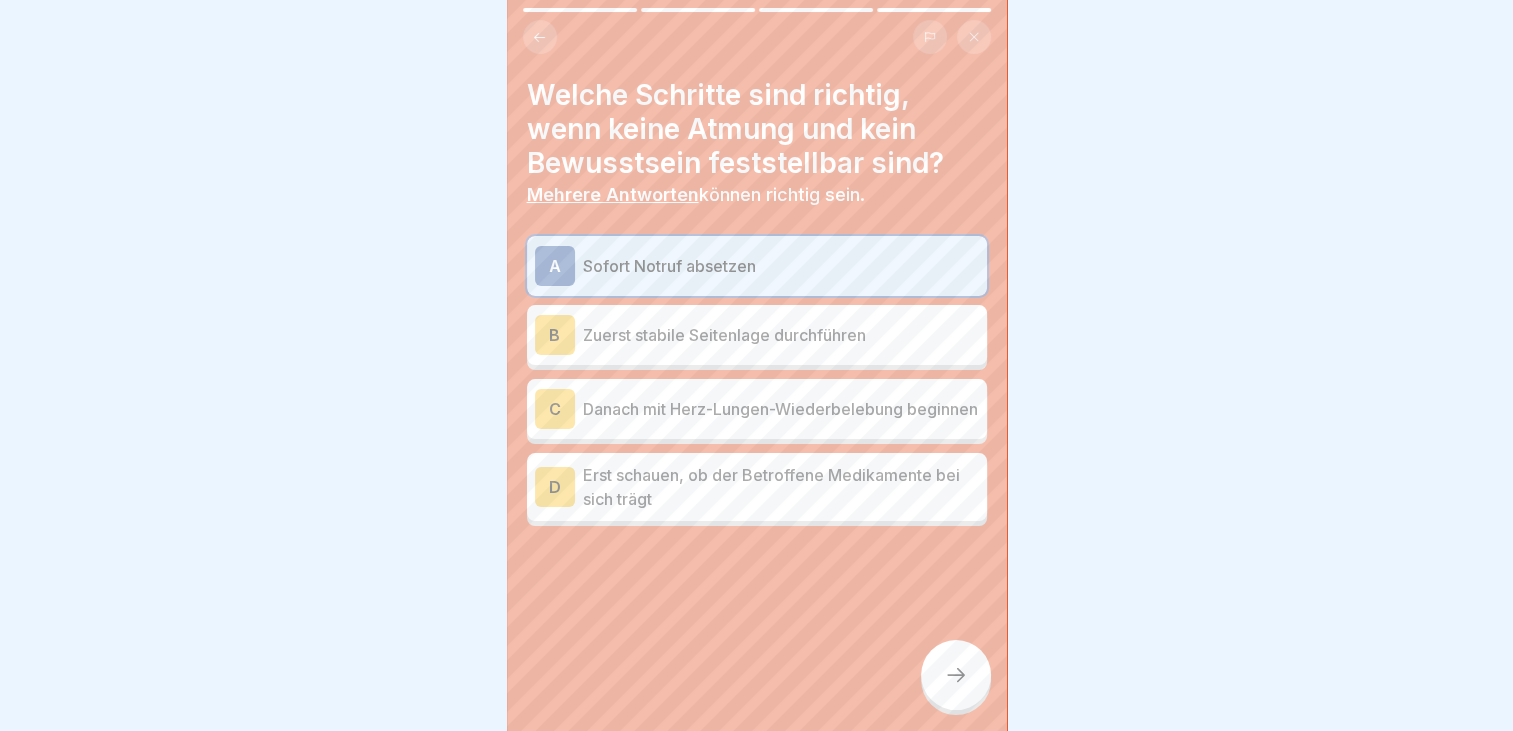 click on "Danach mit Herz-Lungen-Wiederbelebung beginnen" at bounding box center (781, 409) 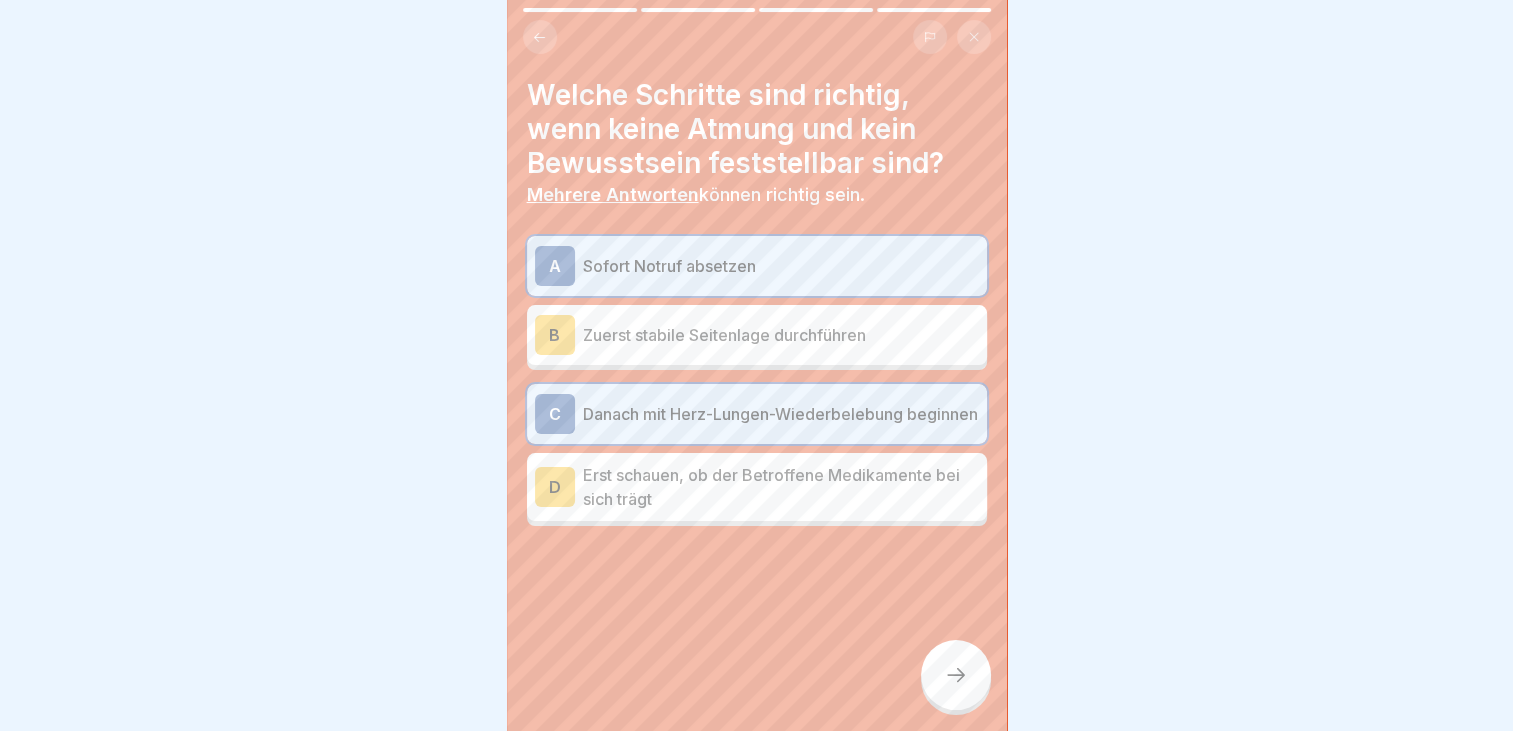 click 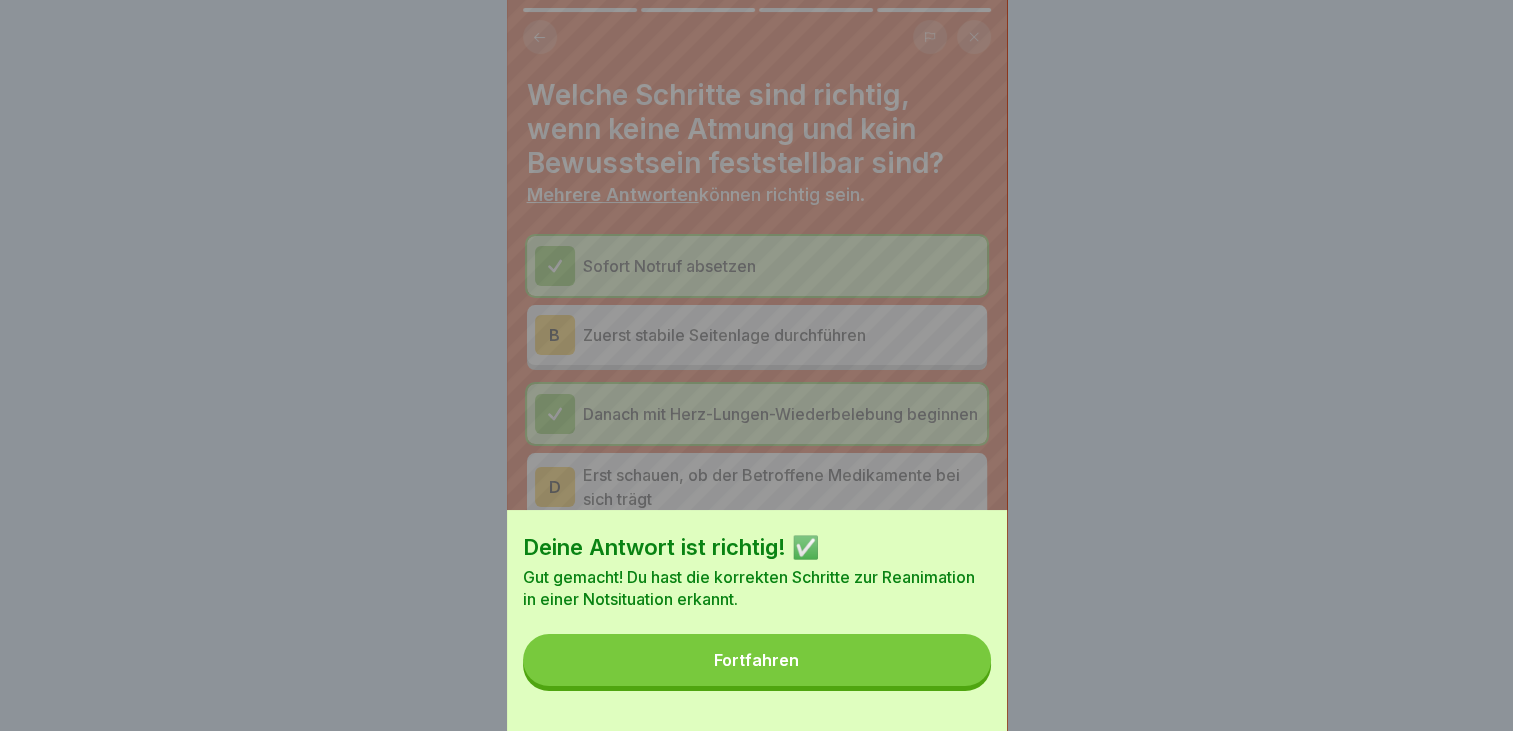 click on "Fortfahren" at bounding box center [757, 660] 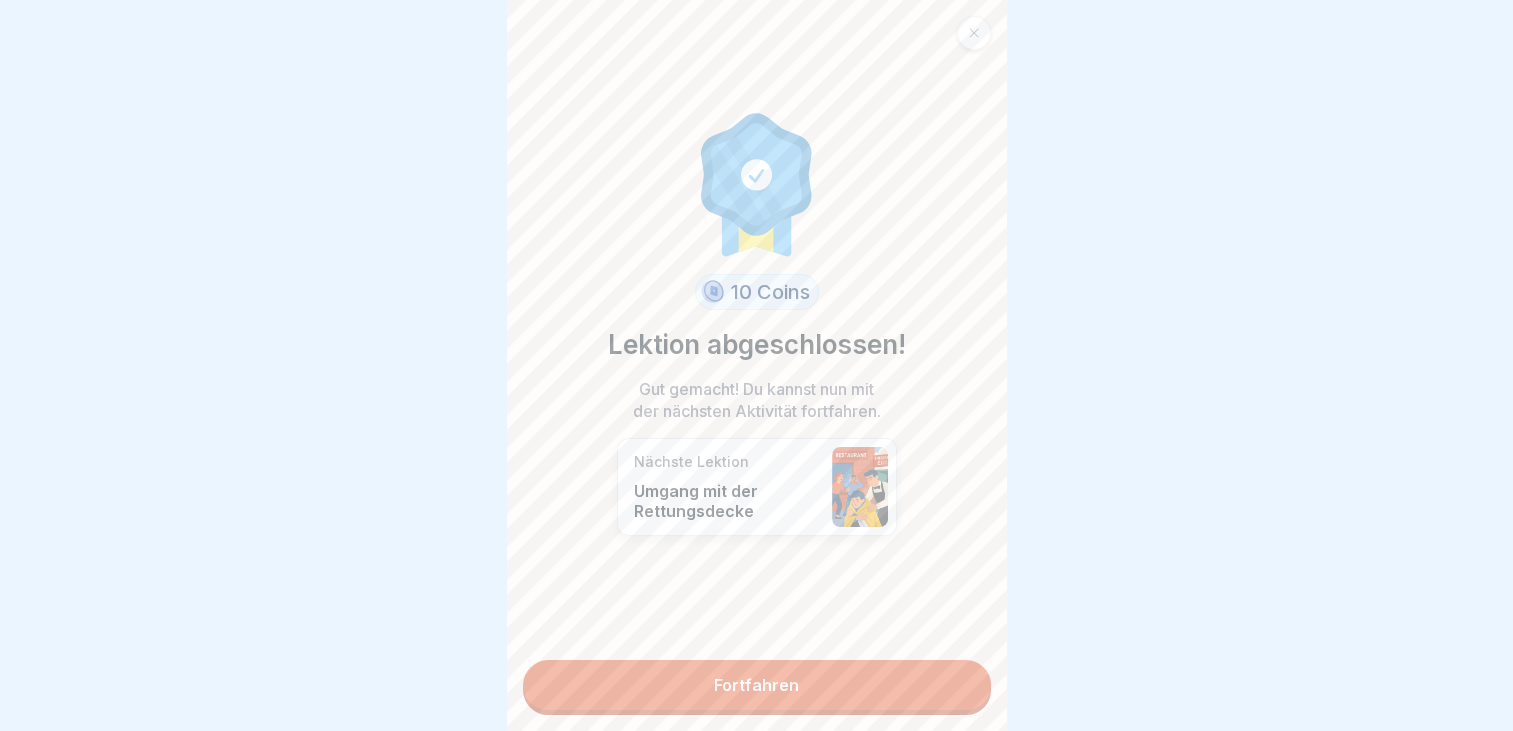click on "Fortfahren" at bounding box center (757, 685) 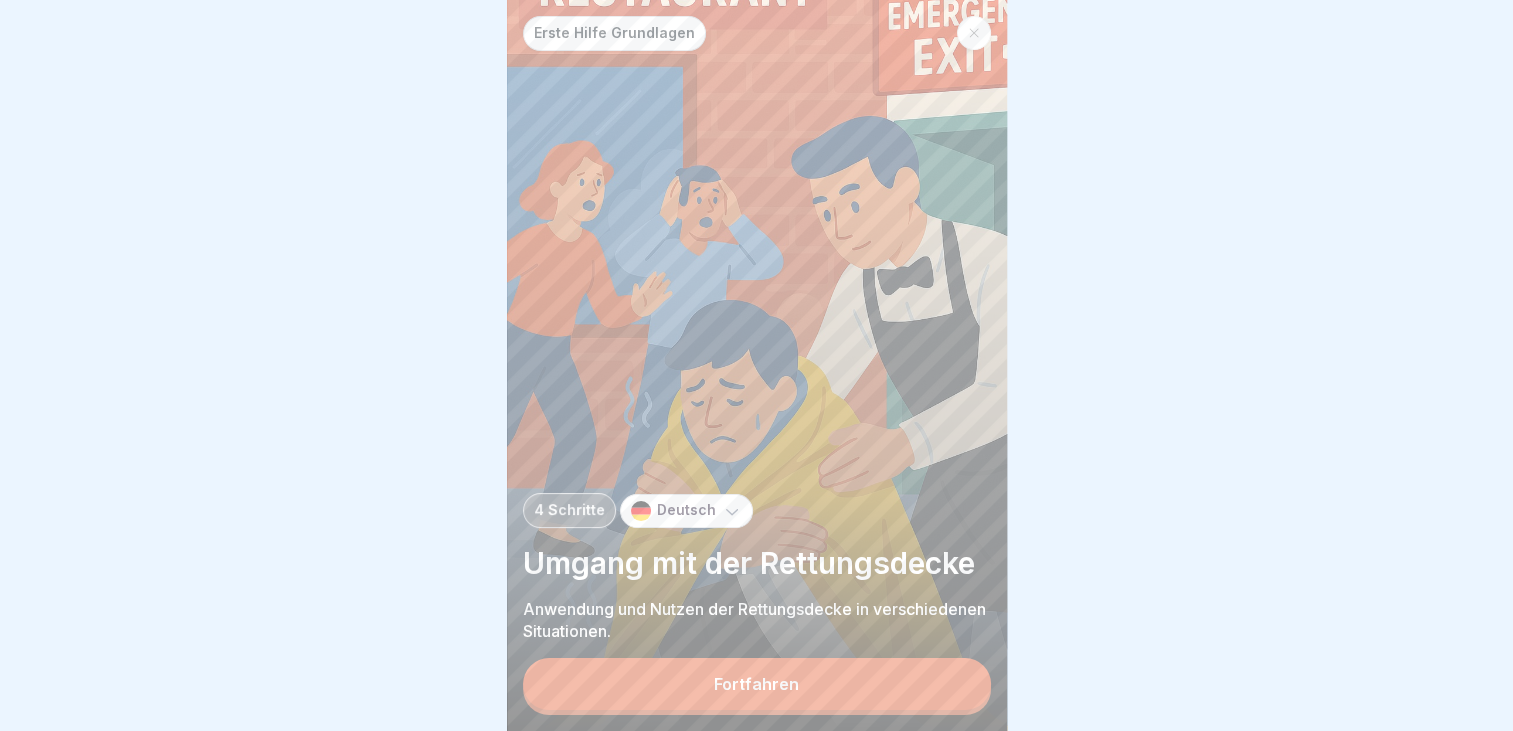 click on "Fortfahren" at bounding box center (757, 684) 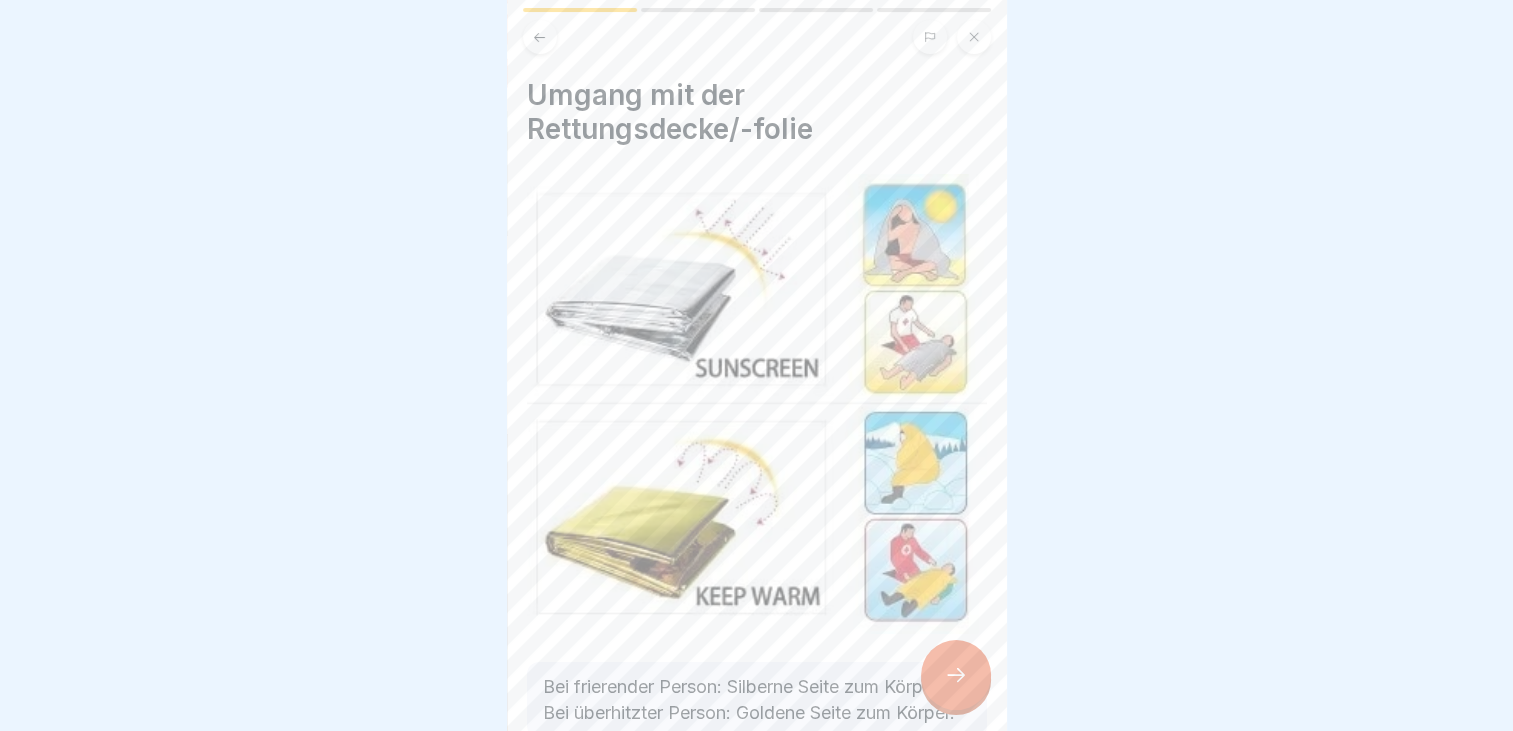 scroll, scrollTop: 75, scrollLeft: 0, axis: vertical 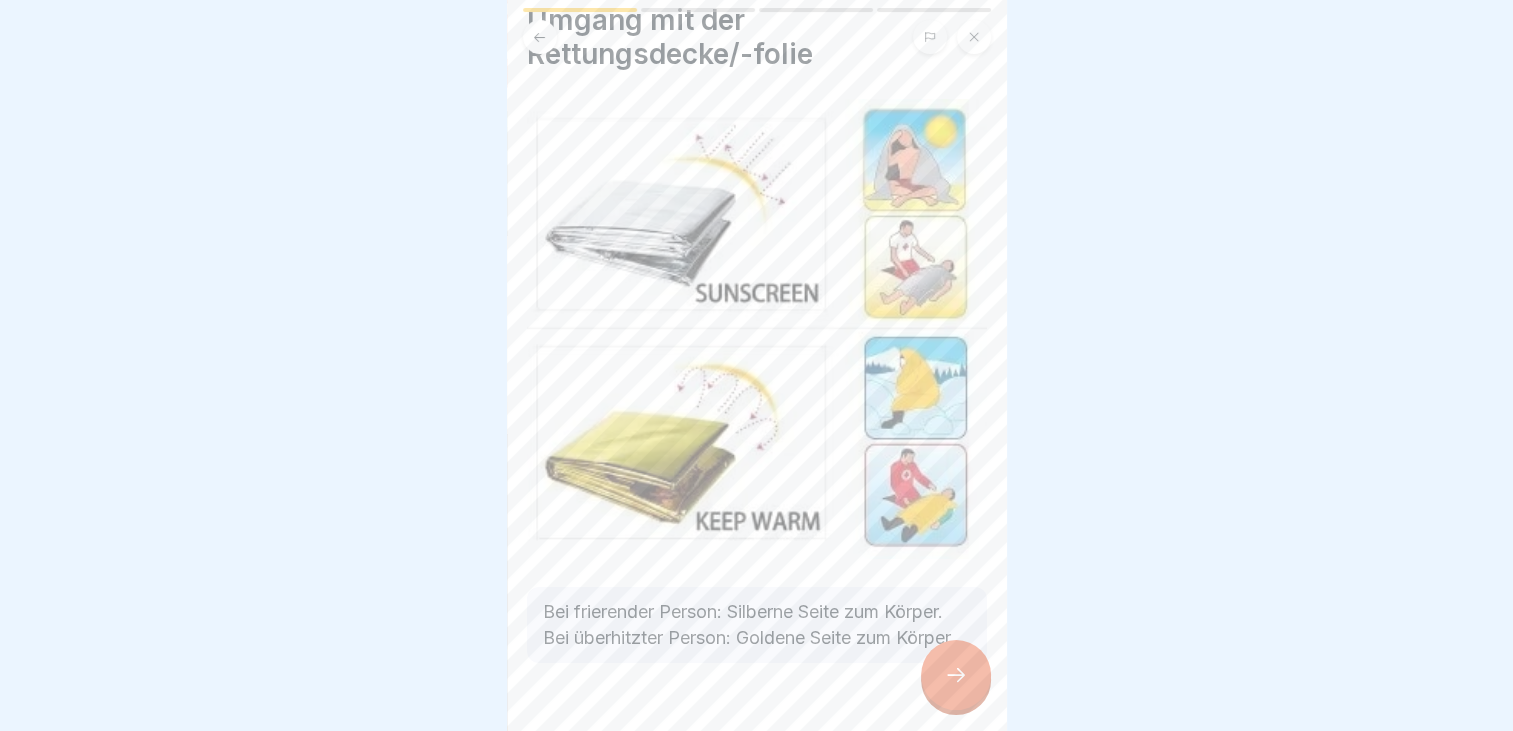 click 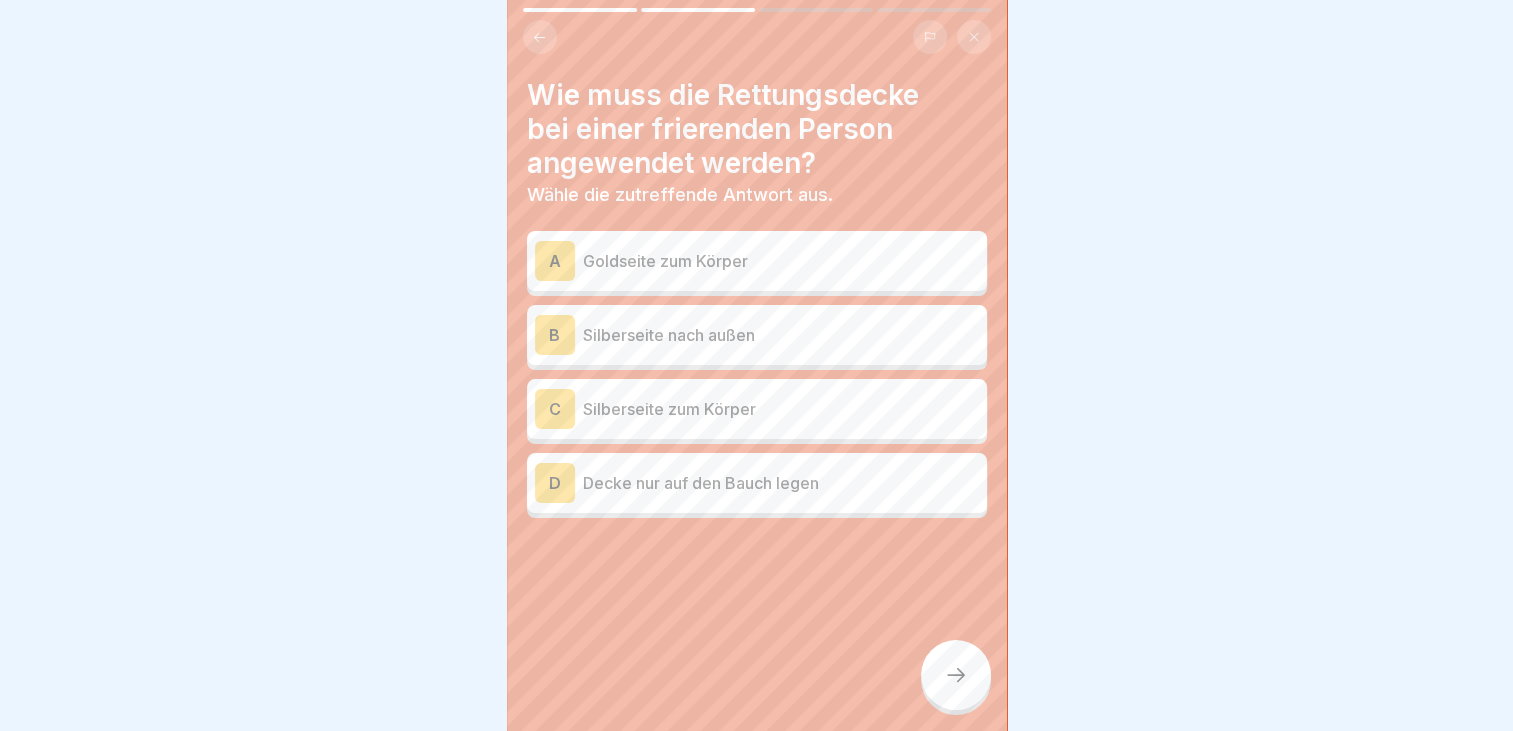click on "Silberseite zum Körper" at bounding box center [781, 409] 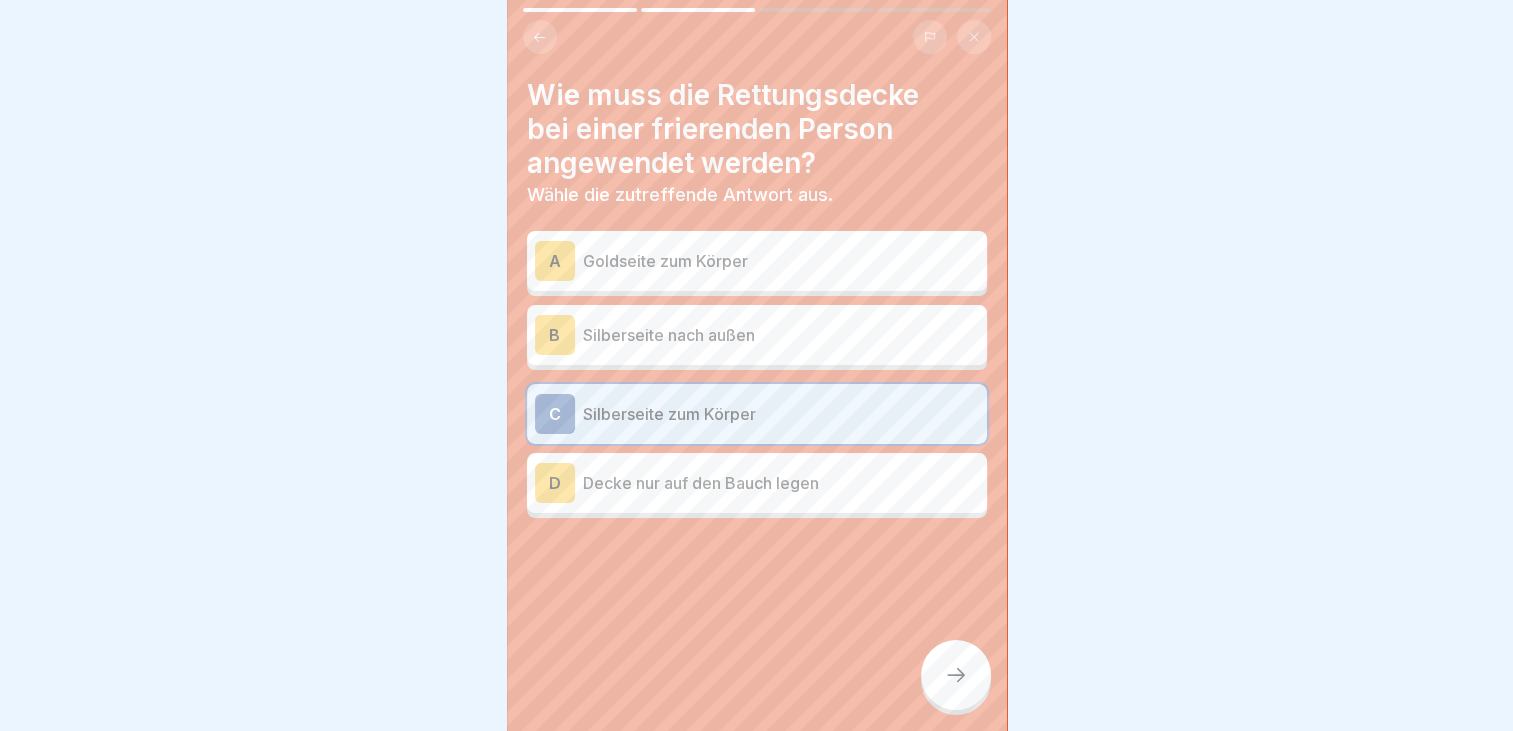 click at bounding box center (956, 675) 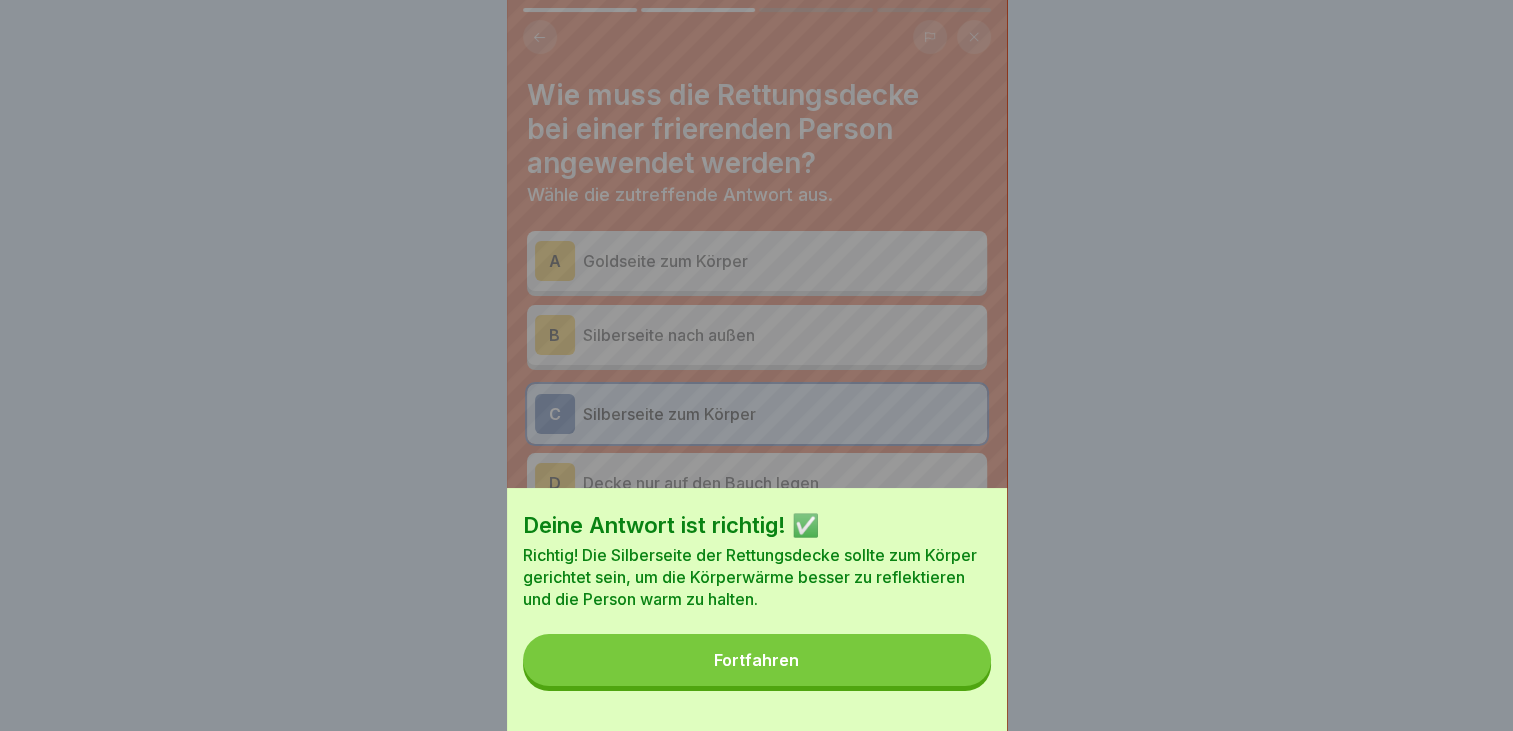 click on "Fortfahren" at bounding box center (757, 660) 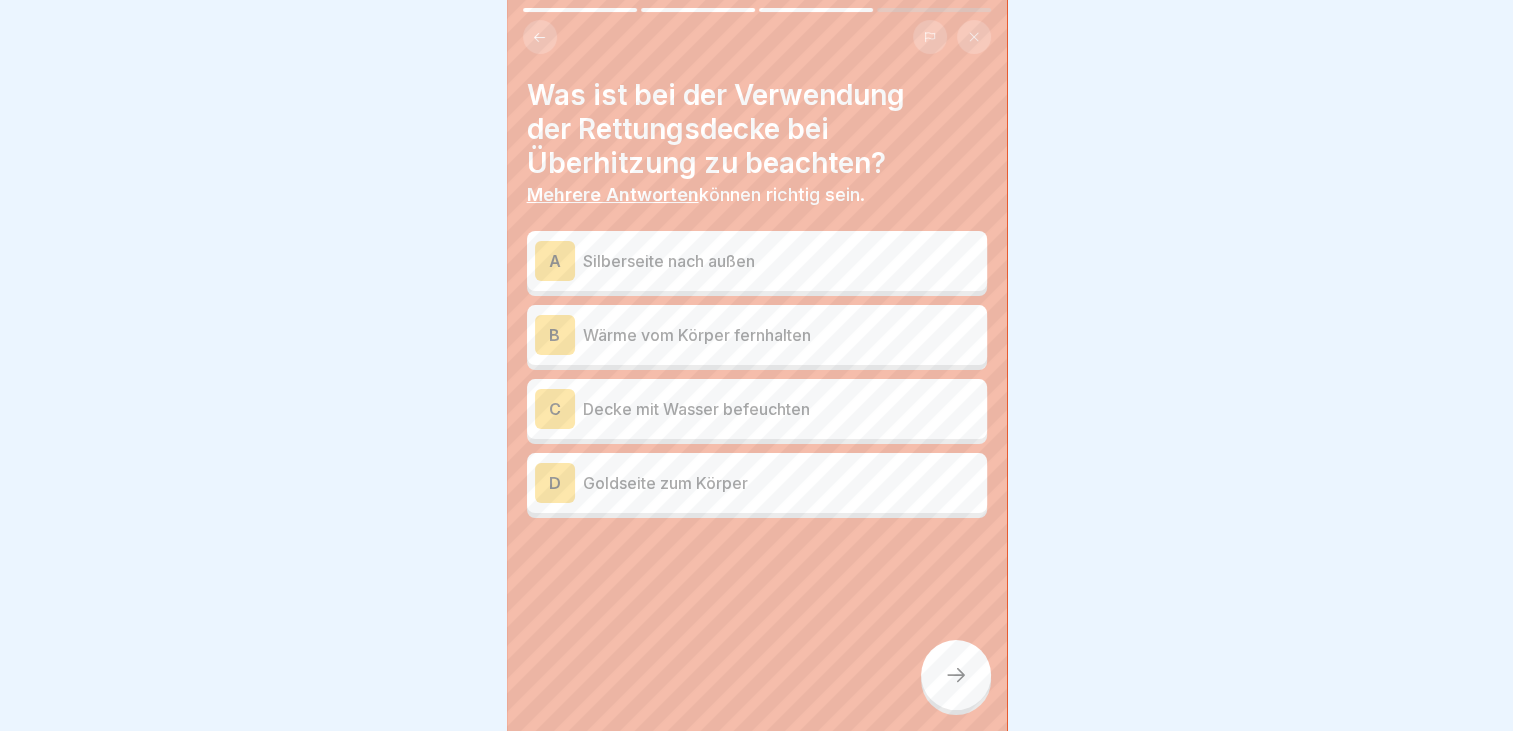 click on "D Goldseite zum Körper" at bounding box center (757, 483) 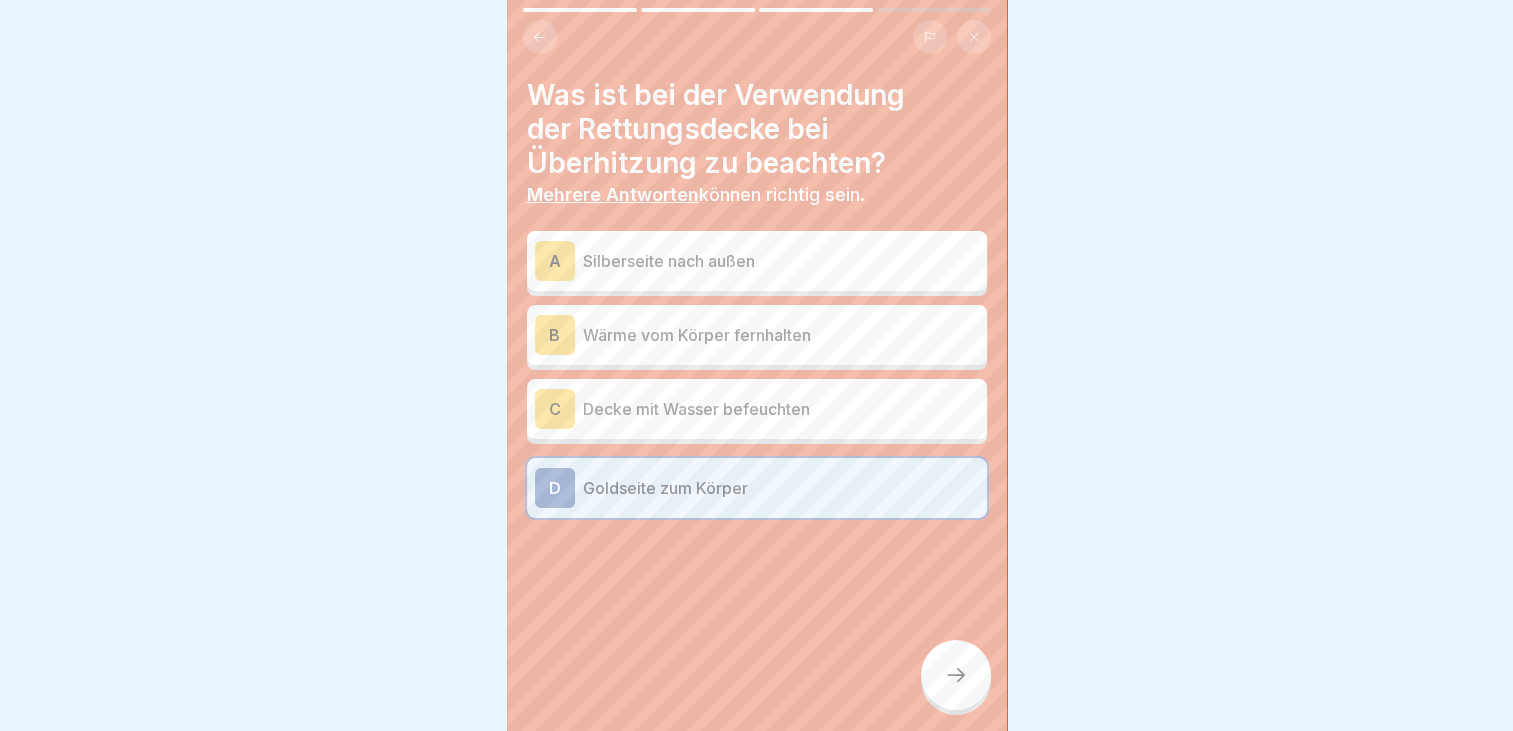 click 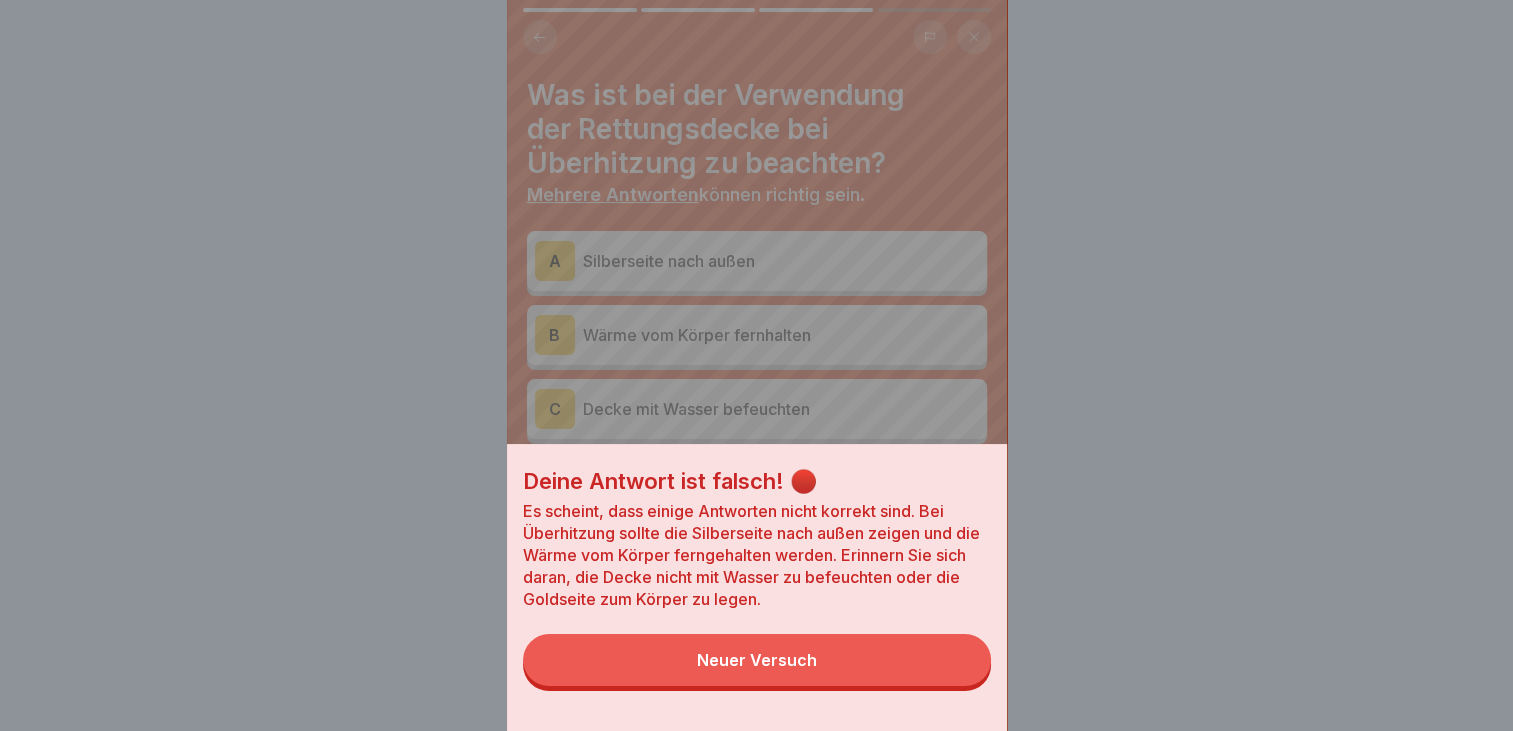 click on "Neuer Versuch" at bounding box center [757, 660] 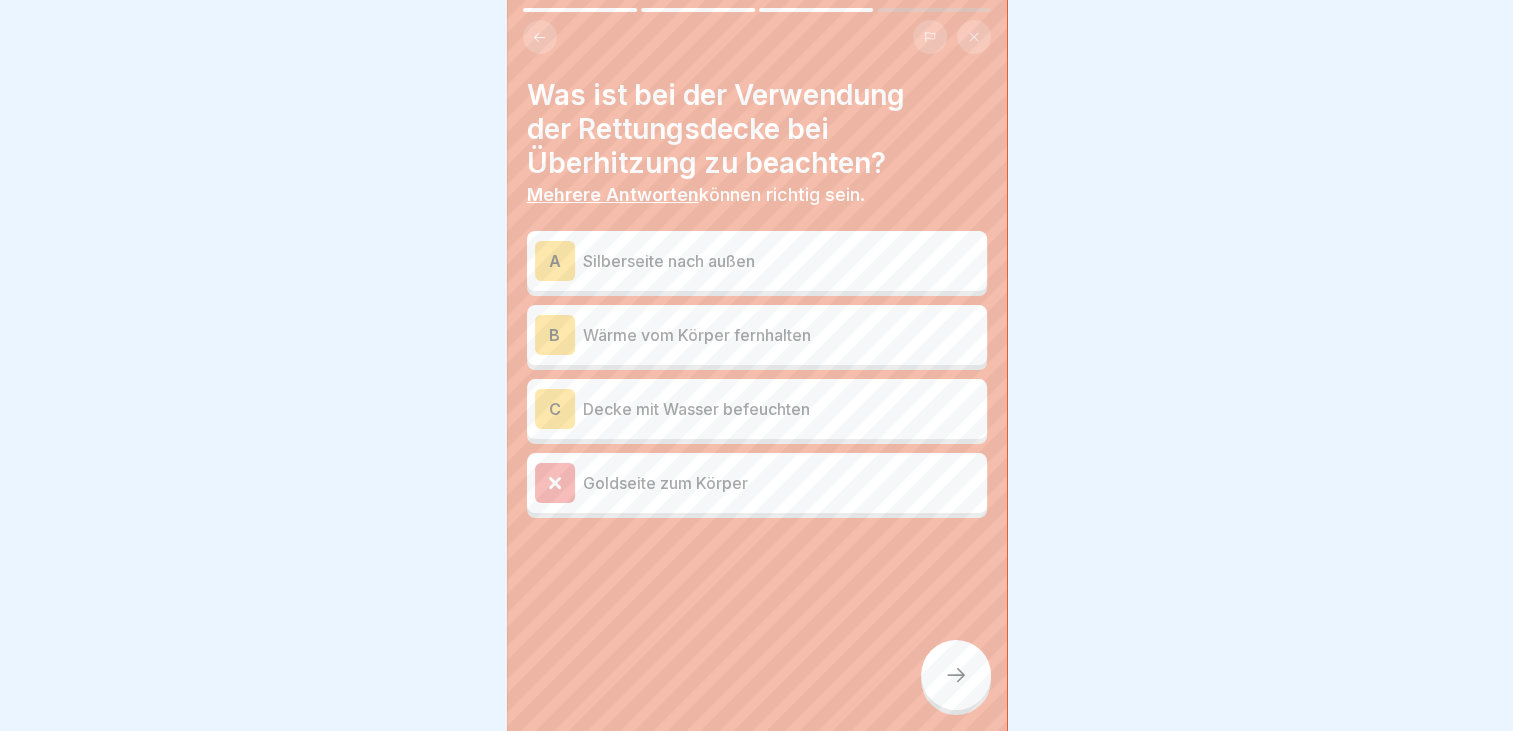 click 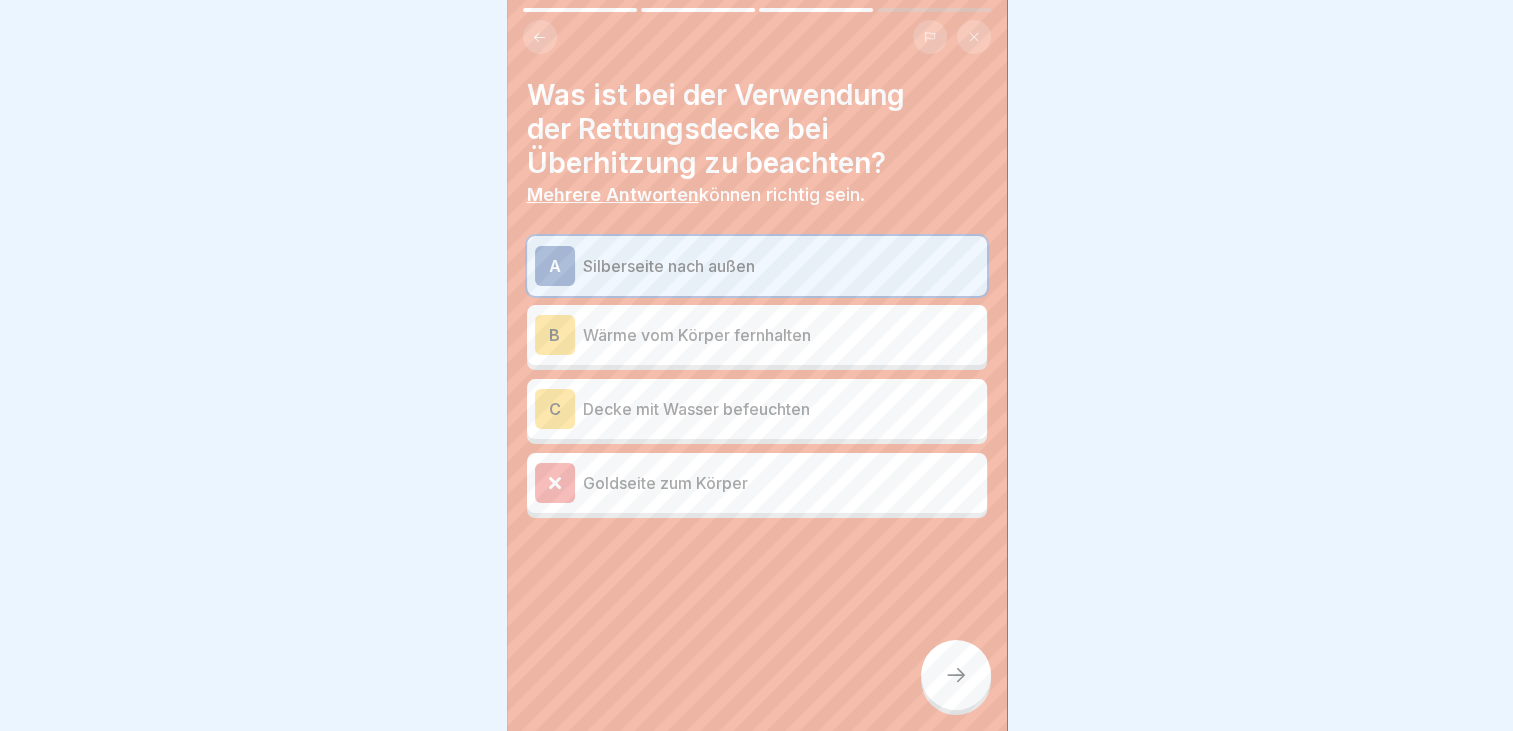 click at bounding box center [956, 675] 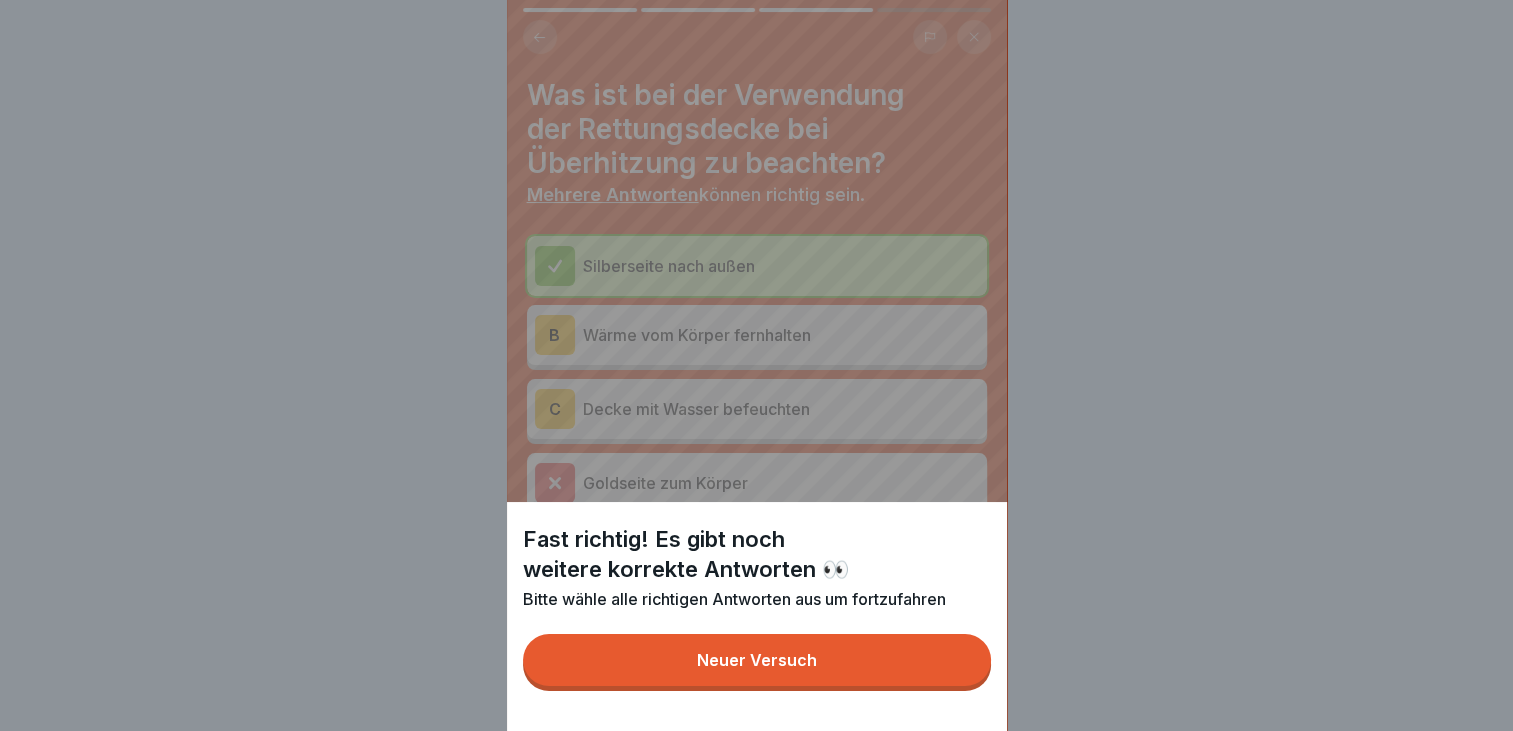click on "Neuer Versuch" at bounding box center [757, 660] 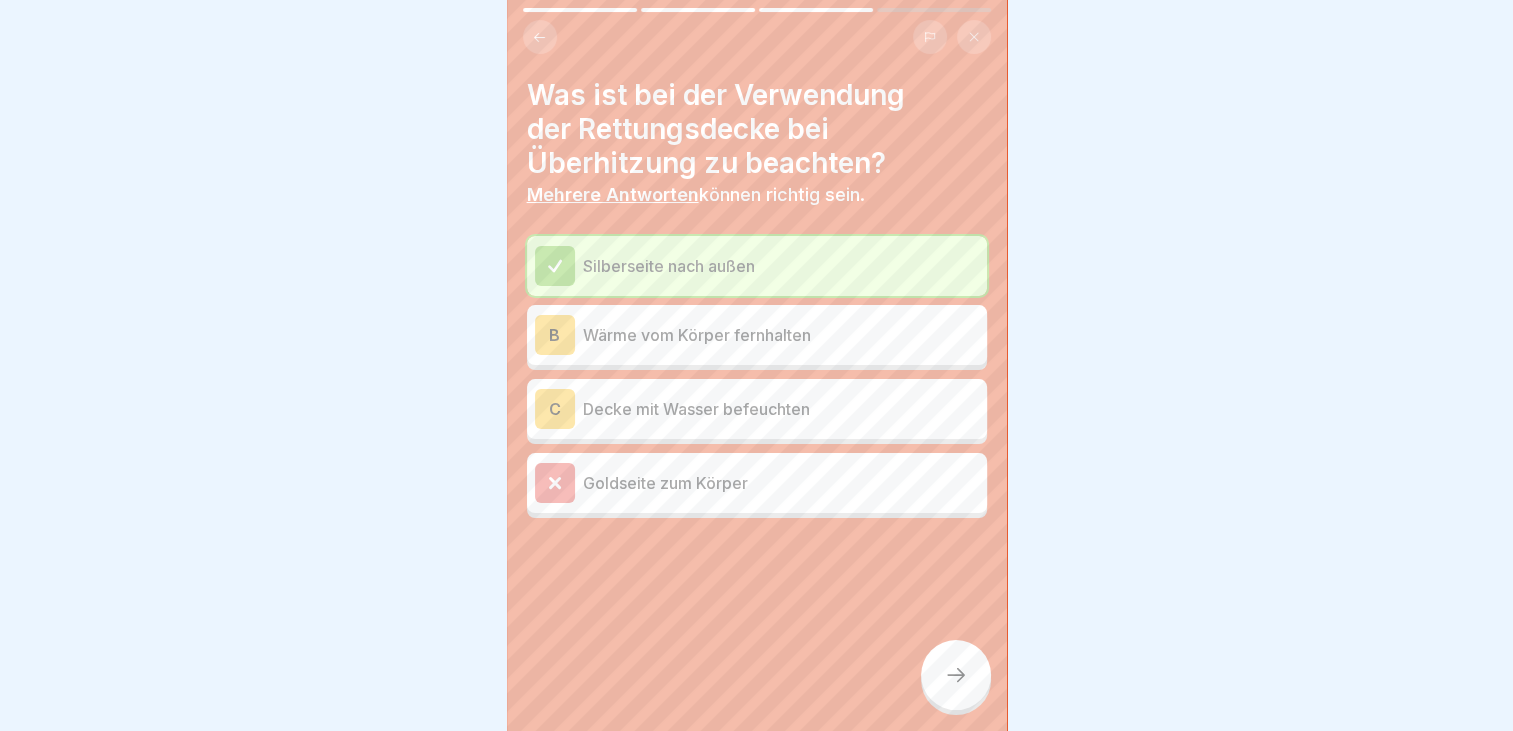 click on "Wärme vom Körper fernhalten" at bounding box center [781, 335] 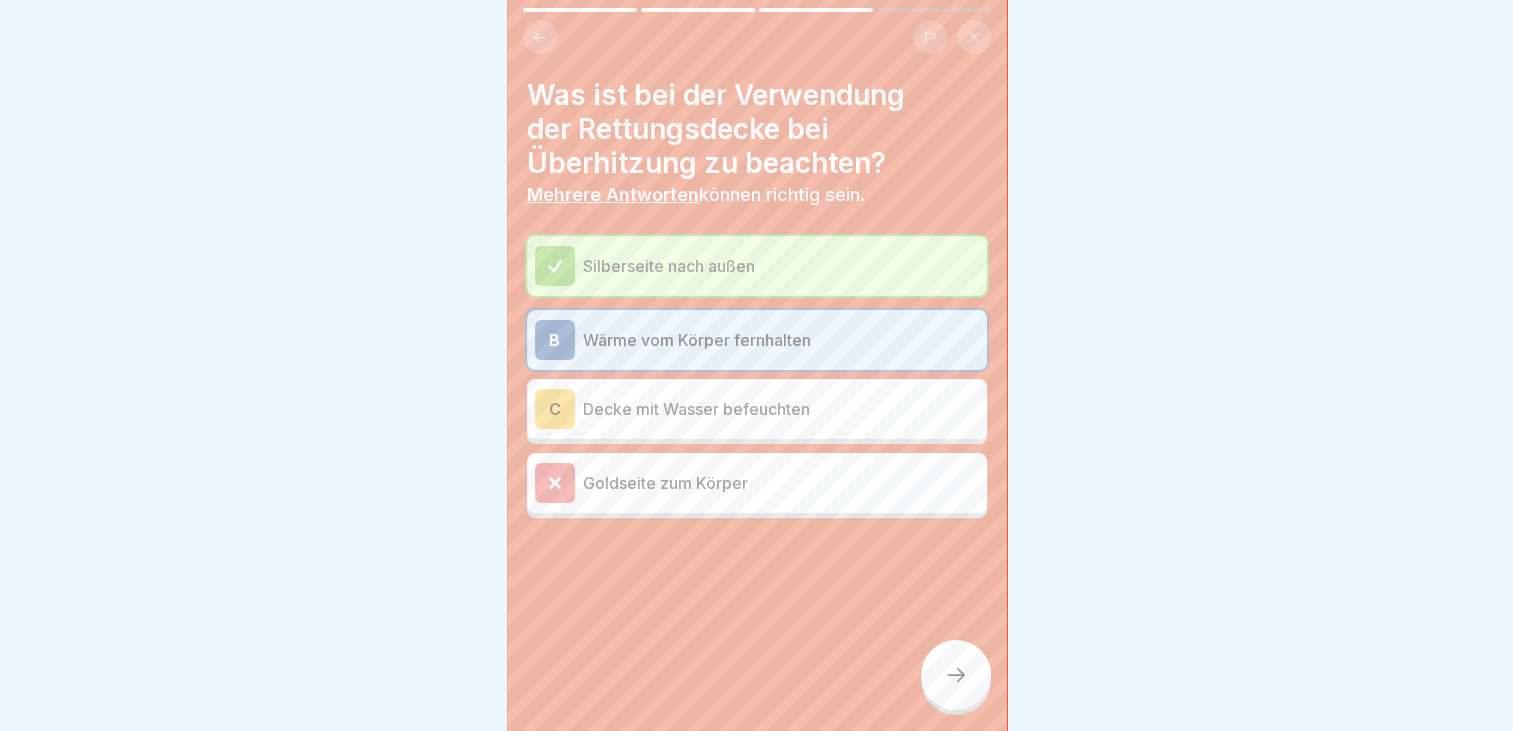 click 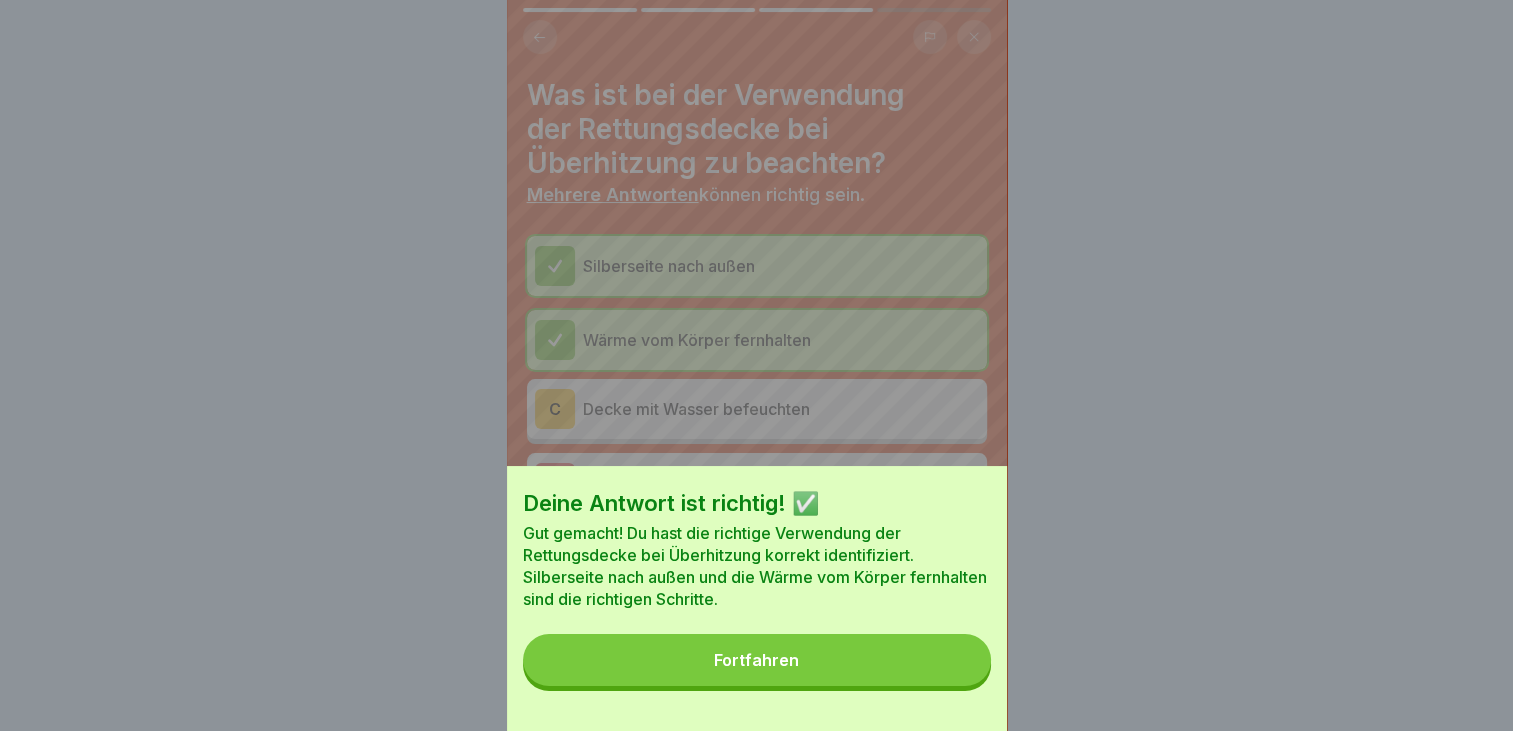 click on "Fortfahren" at bounding box center (757, 660) 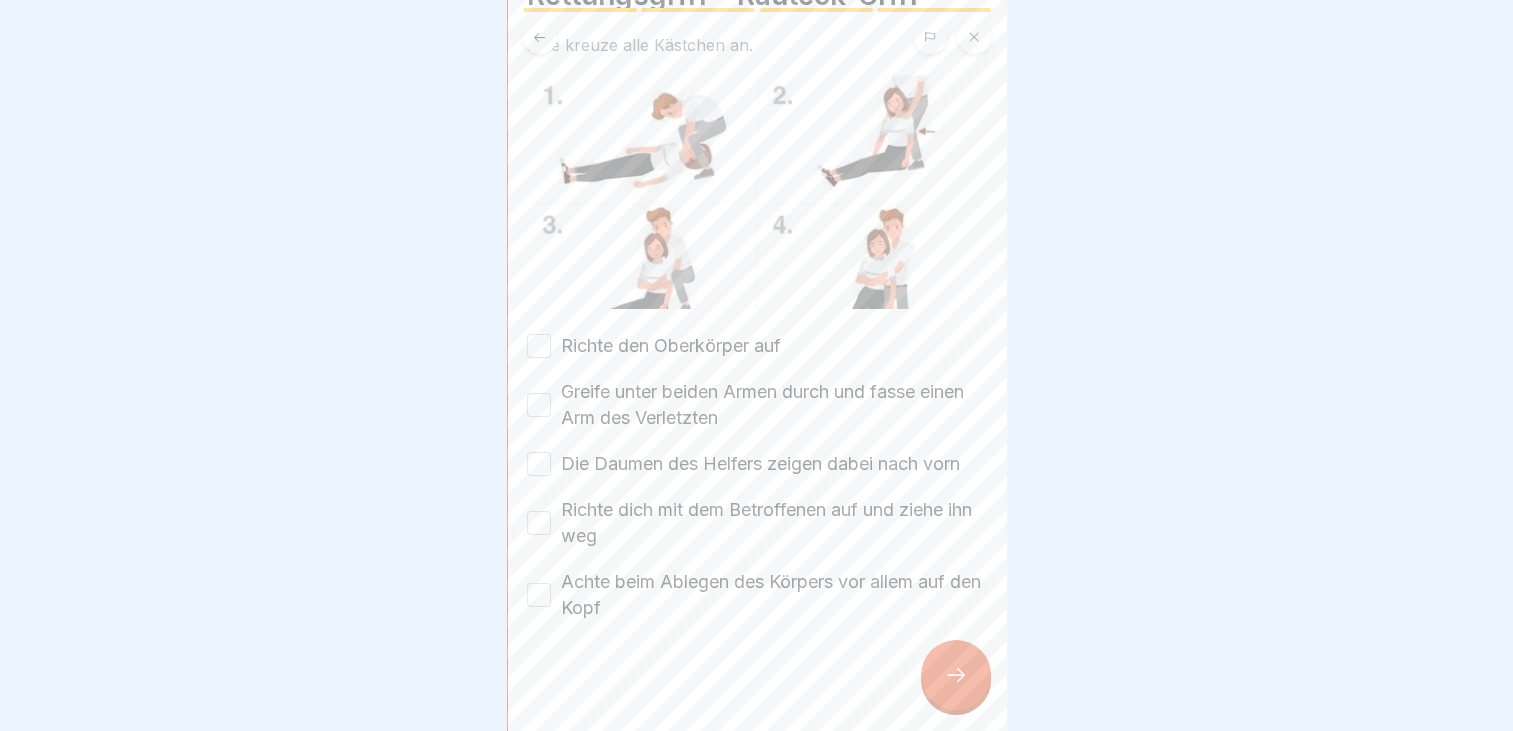 scroll, scrollTop: 102, scrollLeft: 0, axis: vertical 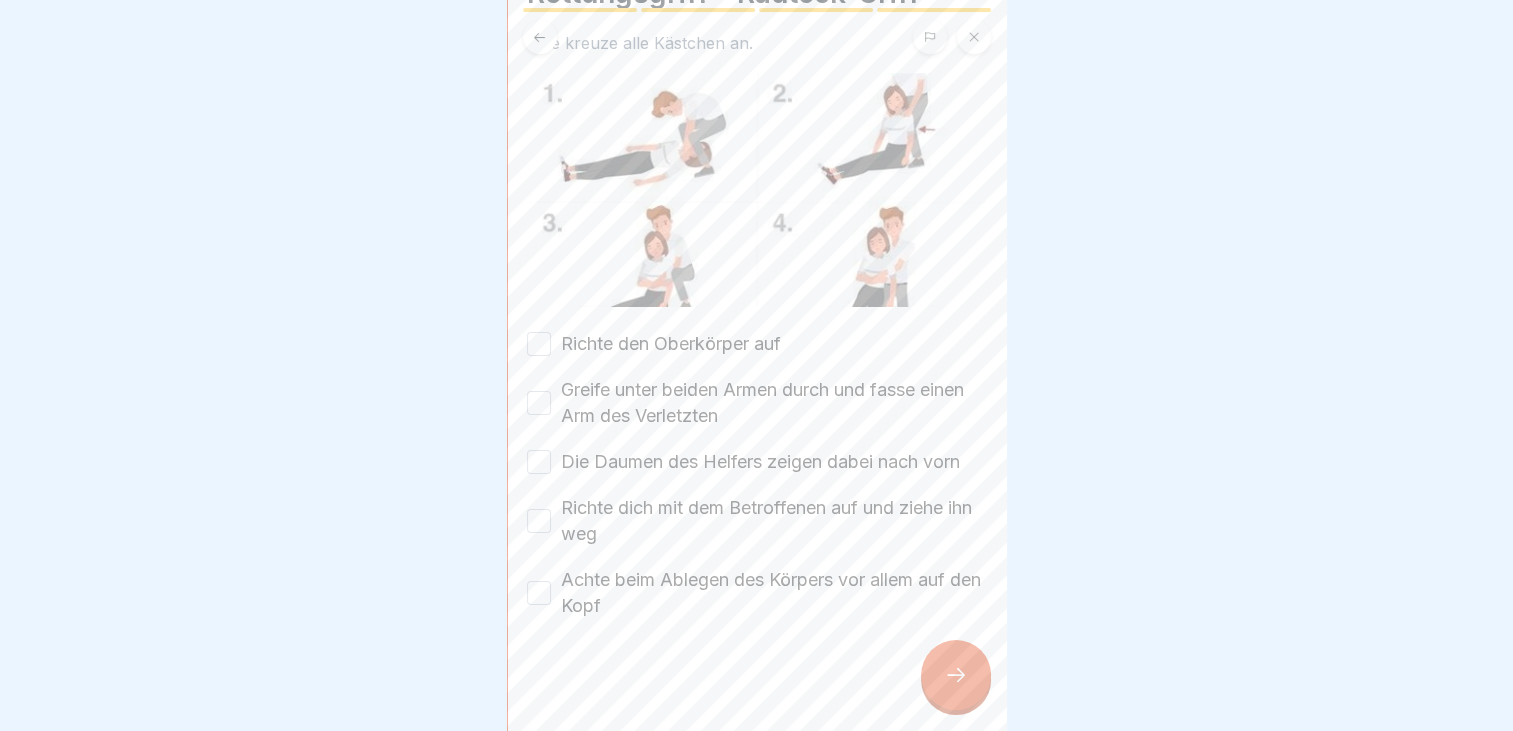 click on "Richte den Oberkörper auf" at bounding box center [539, 344] 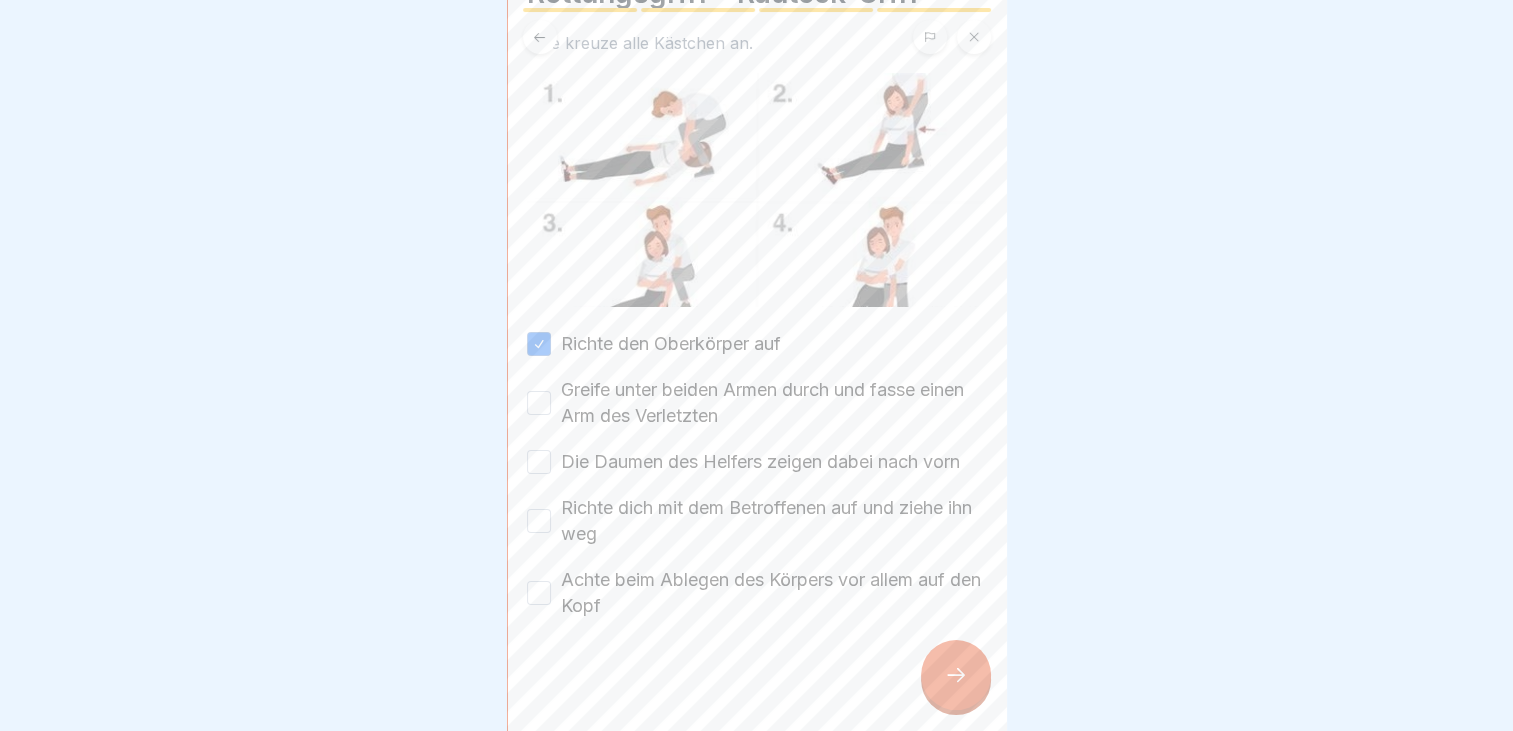 click on "Greife unter beiden Armen durch und fasse einen Arm des Verletzten" at bounding box center (539, 403) 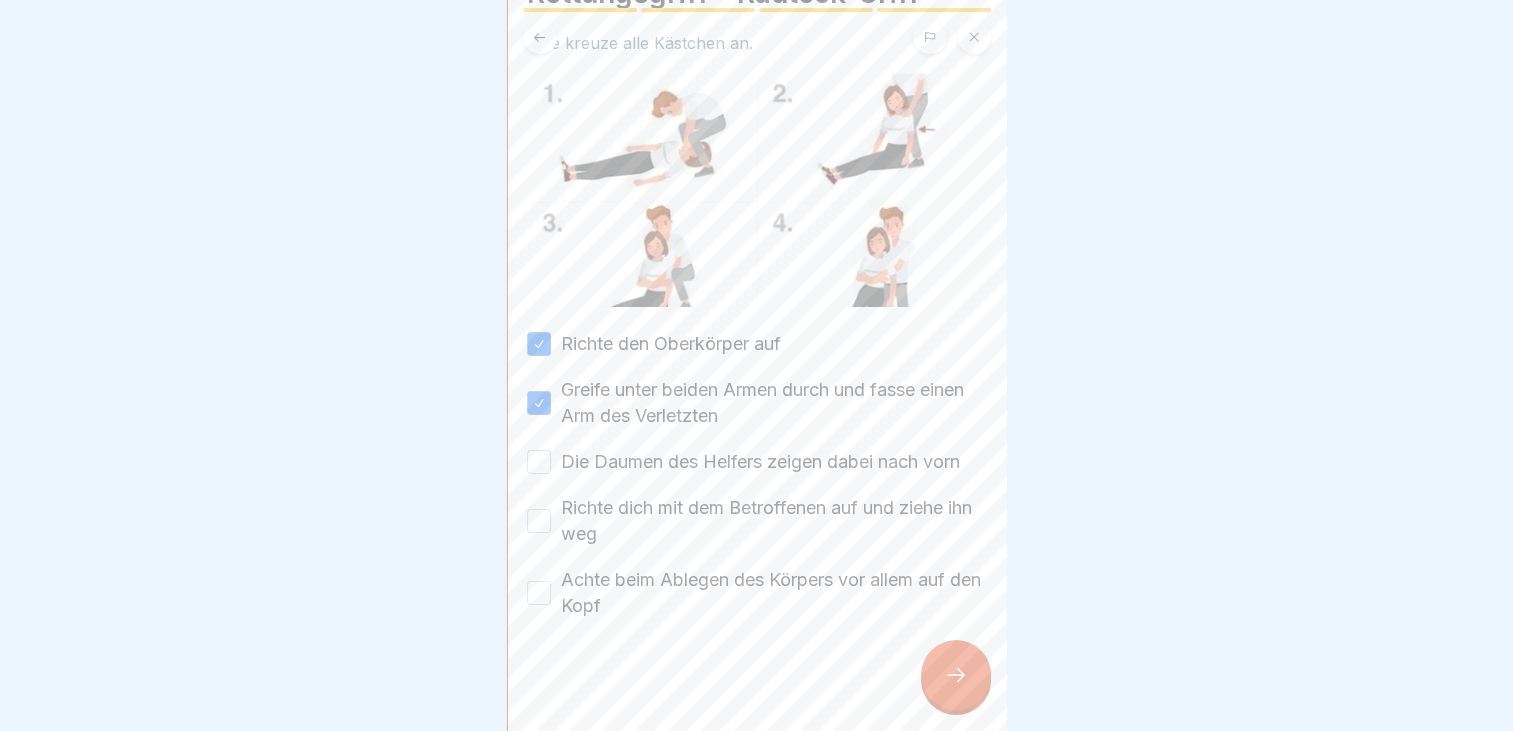 click on "Die Daumen des Helfers zeigen dabei nach vorn" at bounding box center [539, 462] 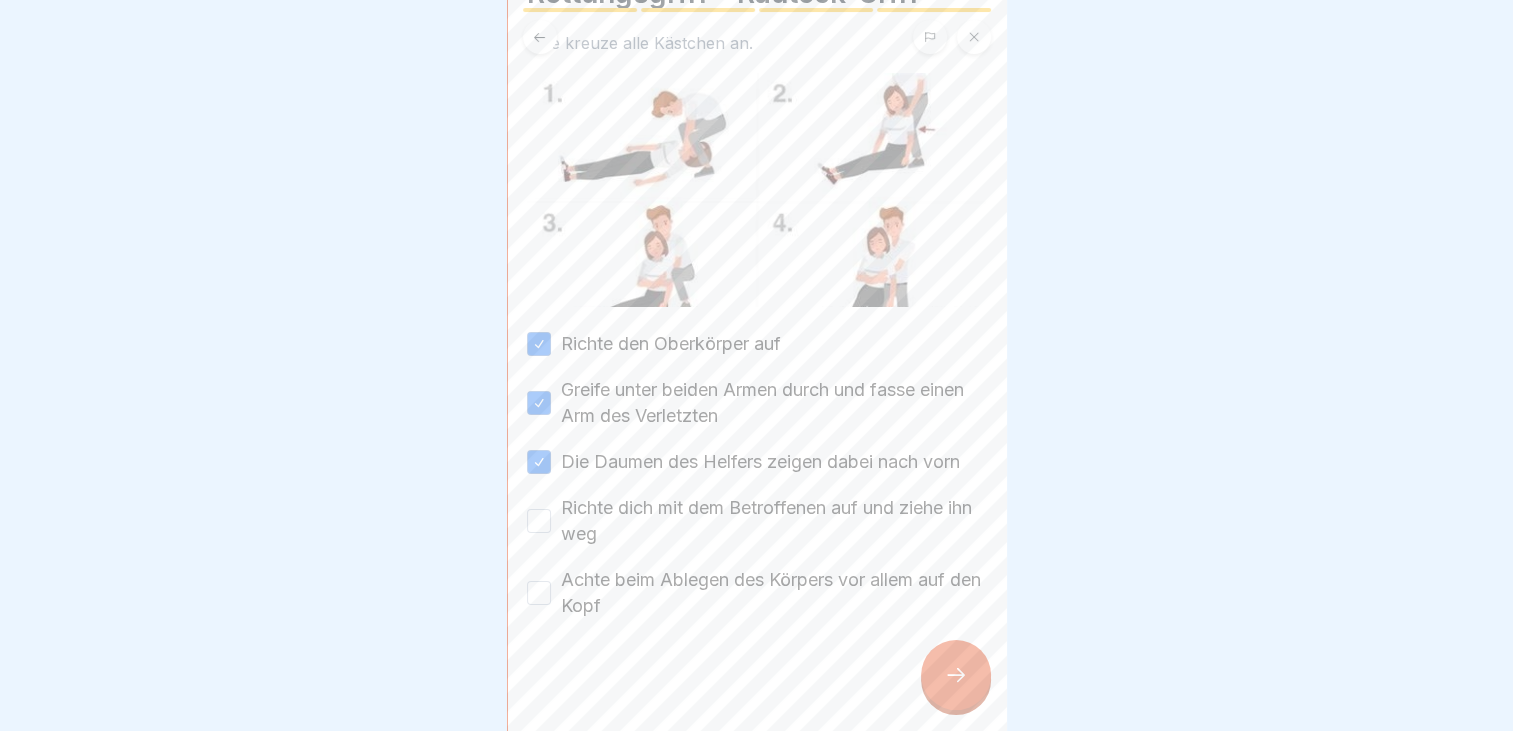 click on "Richte dich mit dem Betroffenen auf und ziehe ihn weg" at bounding box center (539, 521) 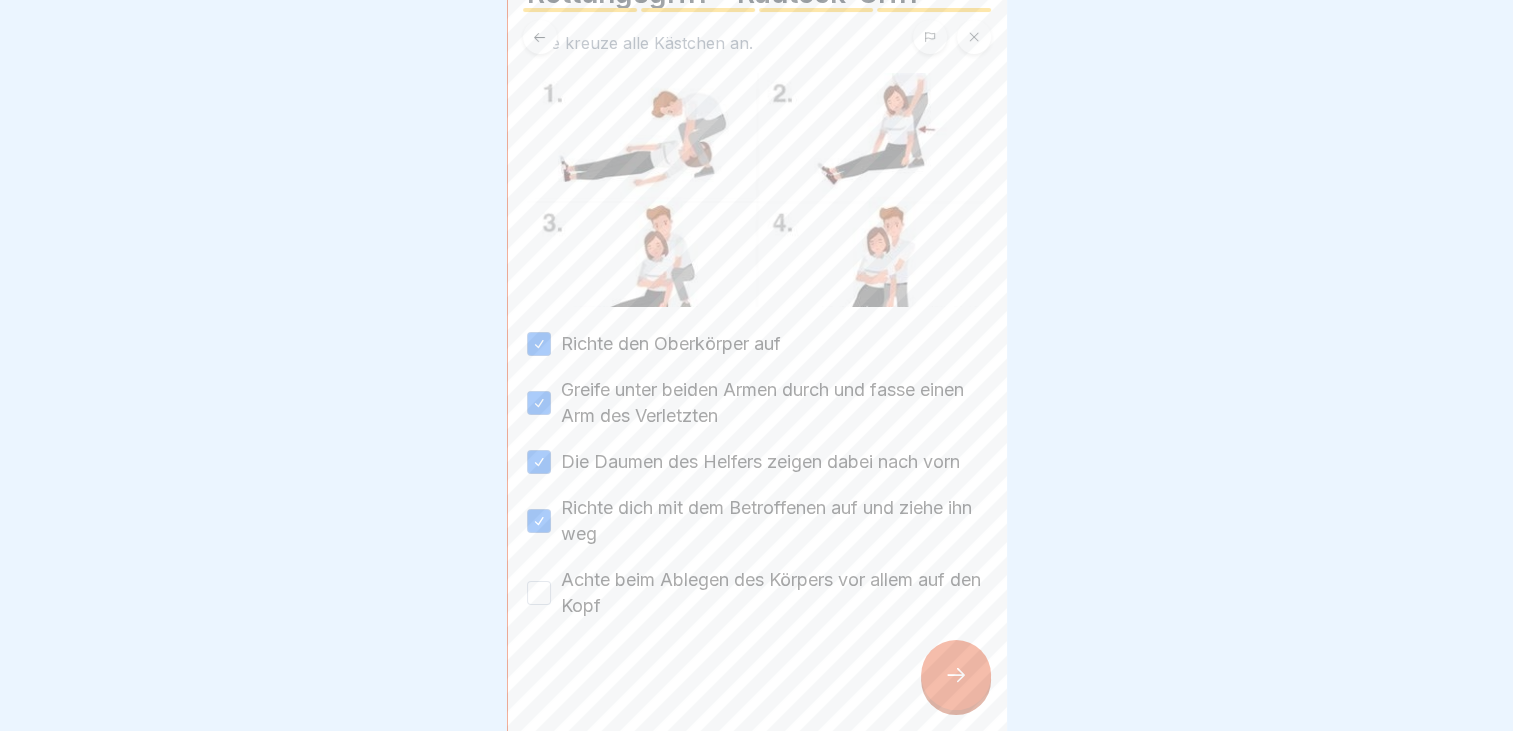 click on "Achte beim Ablegen des Körpers vor allem auf den Kopf" at bounding box center [539, 593] 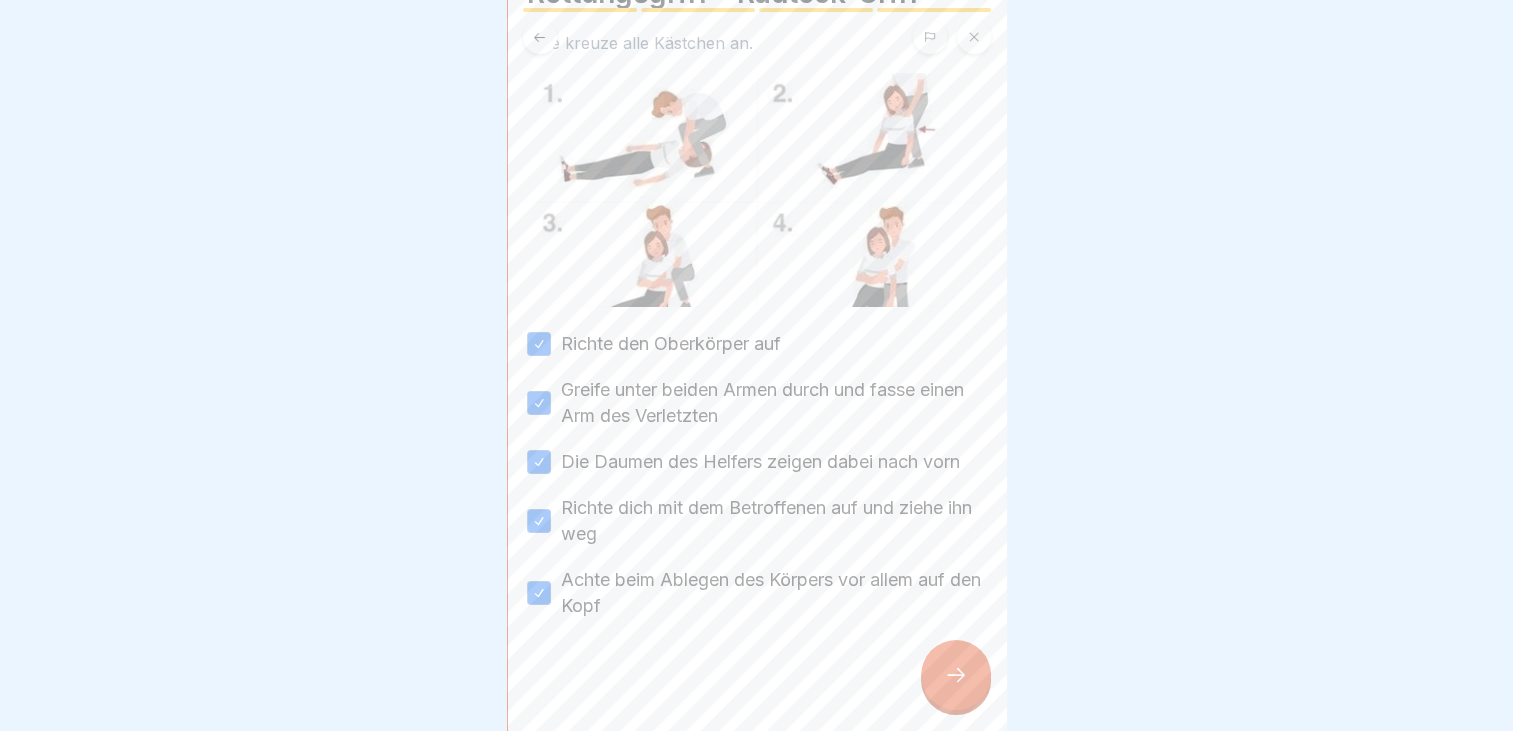 click 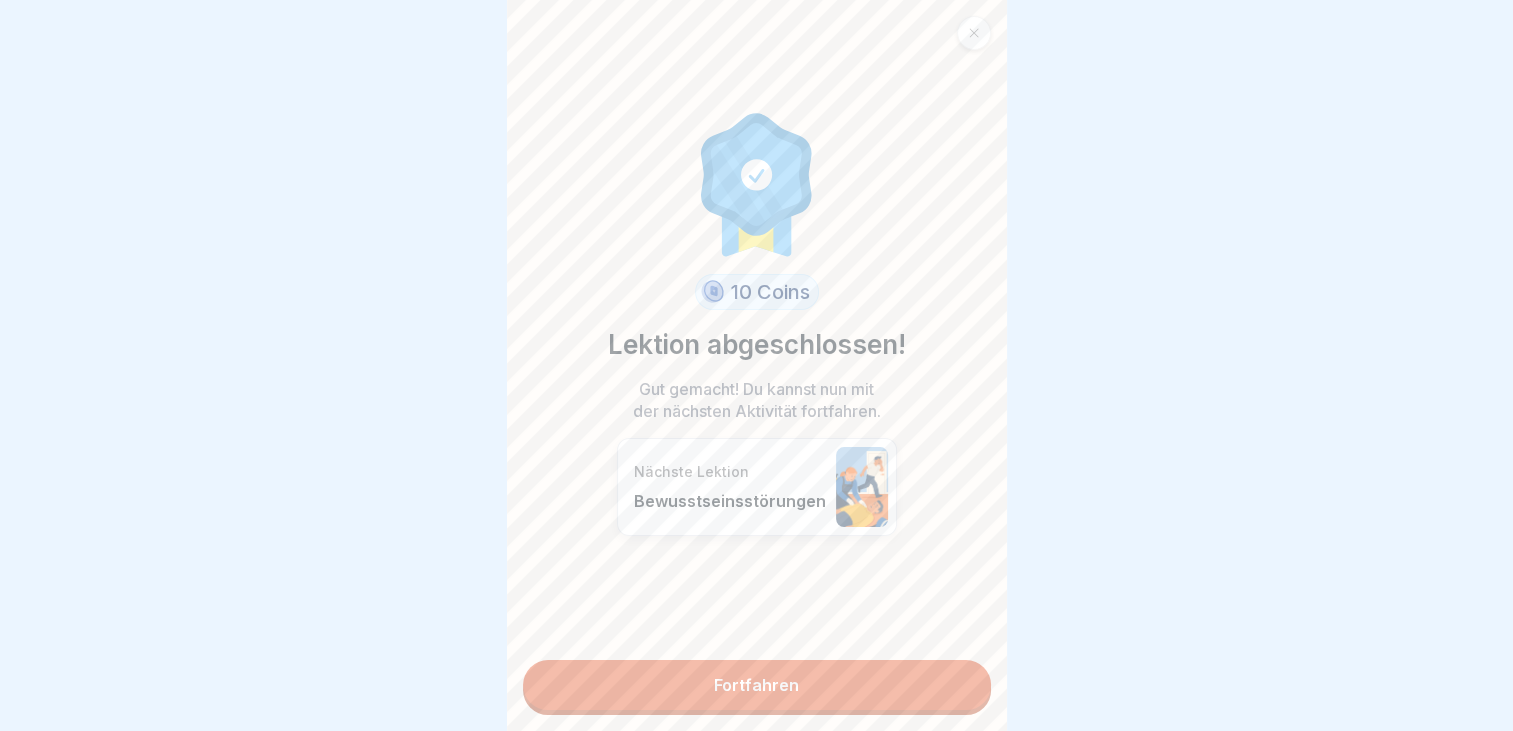 click on "Fortfahren" at bounding box center (757, 685) 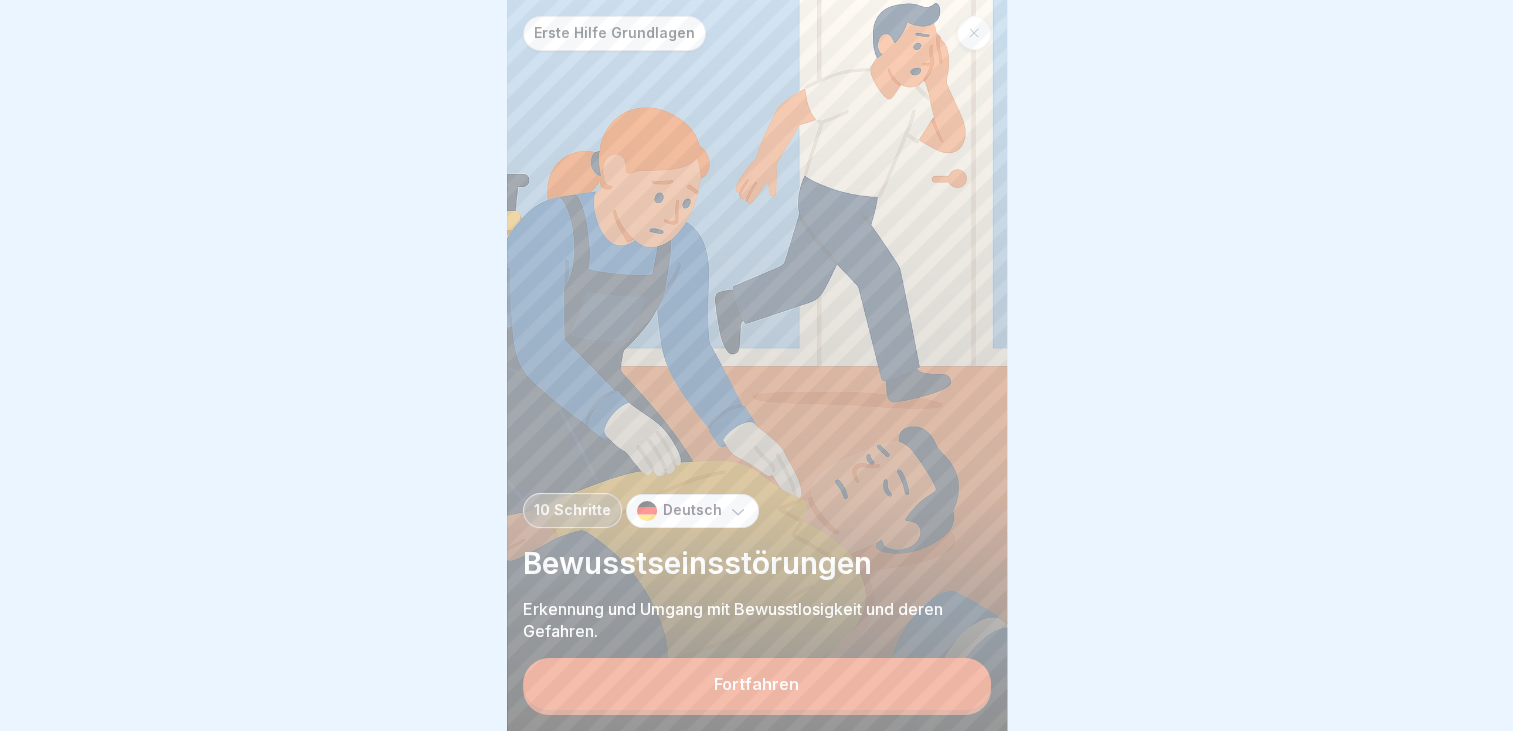 click on "Fortfahren" at bounding box center (757, 684) 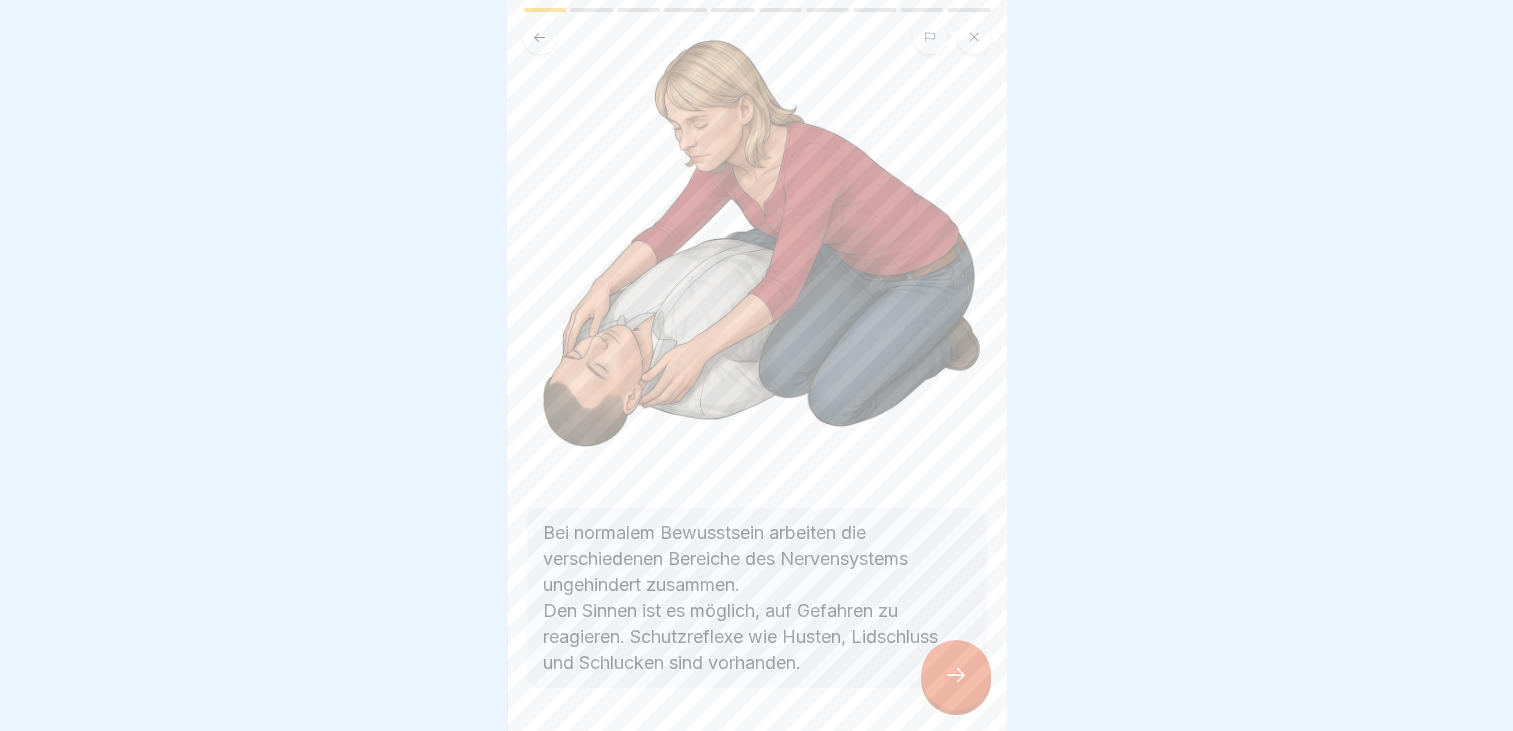 scroll, scrollTop: 121, scrollLeft: 0, axis: vertical 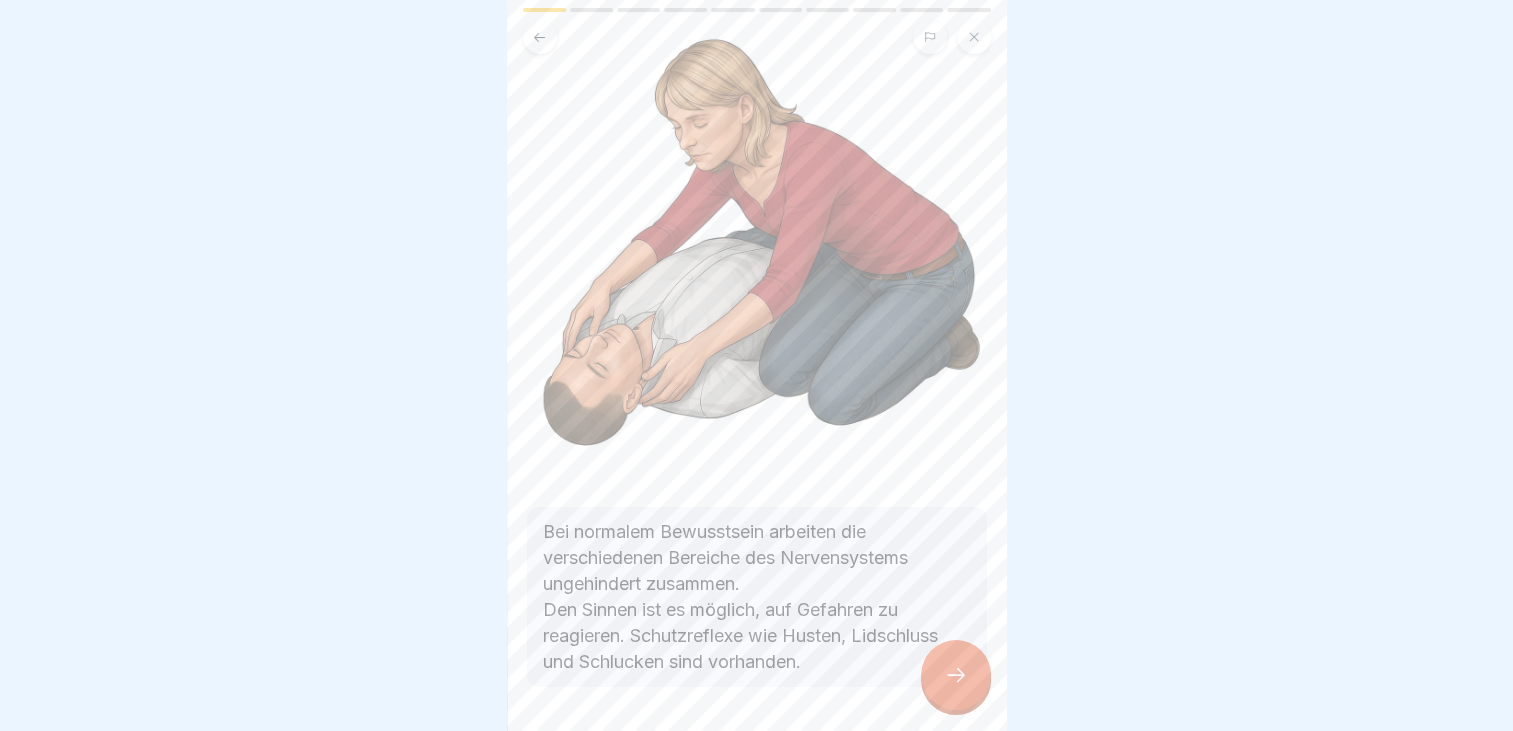 click at bounding box center [956, 675] 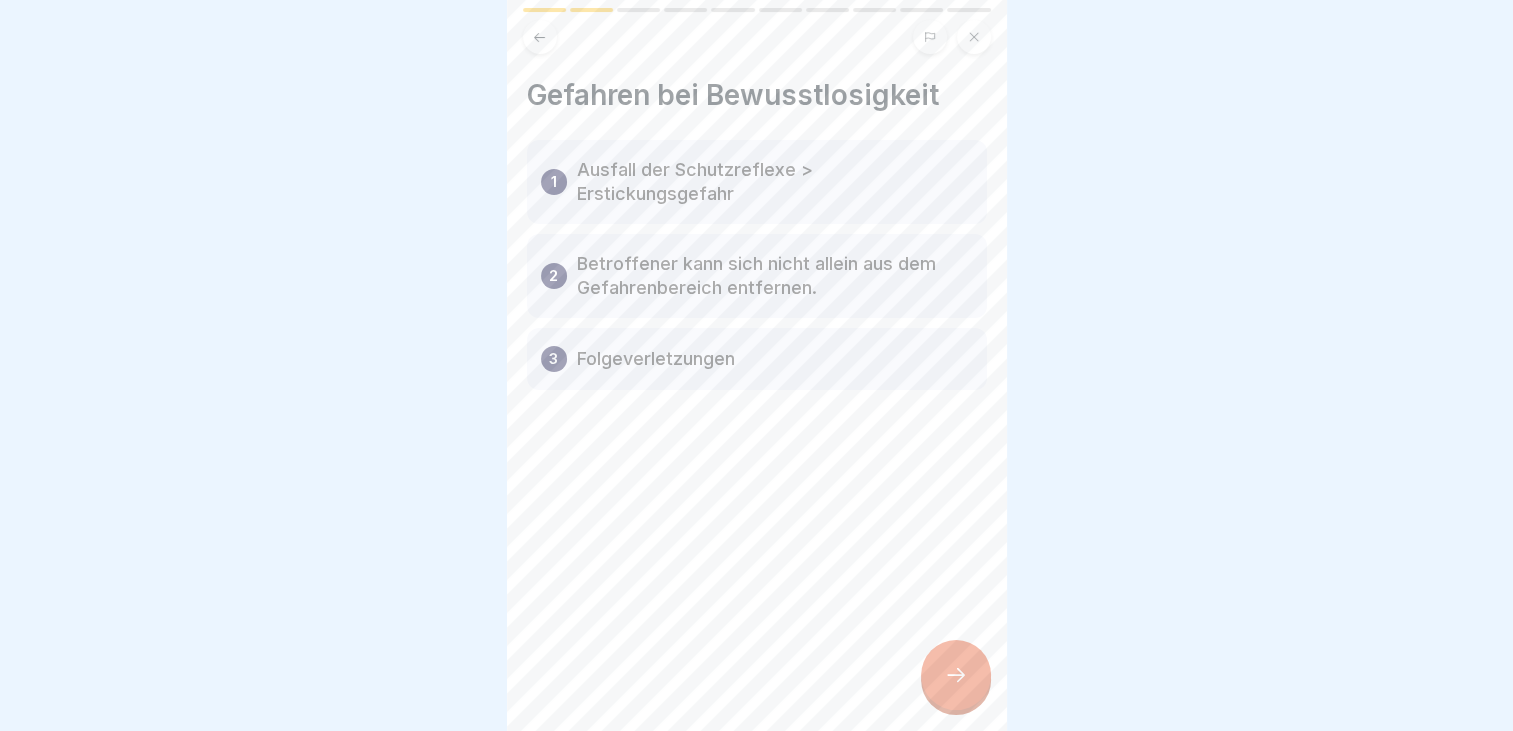 click at bounding box center [956, 675] 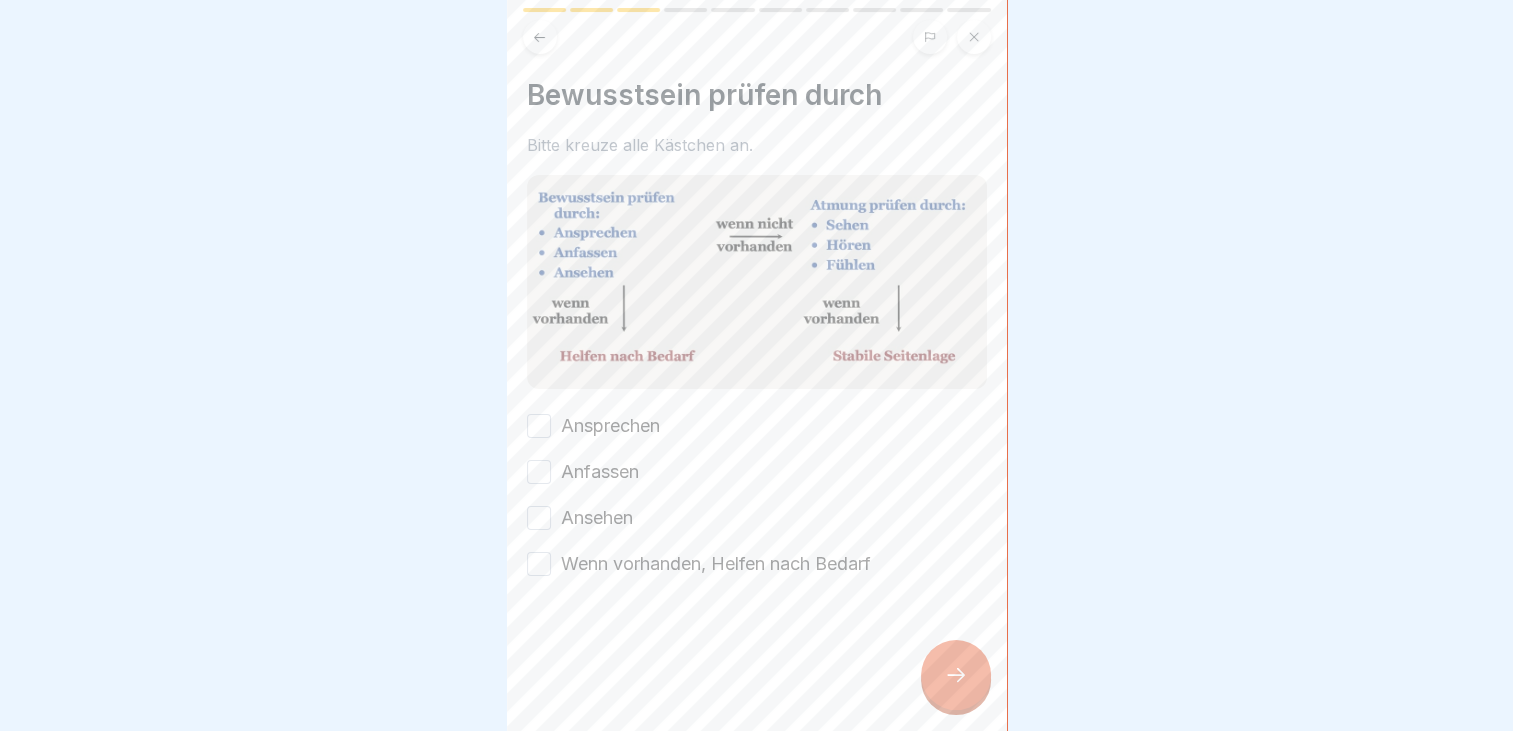 click on "Ansprechen" at bounding box center [539, 426] 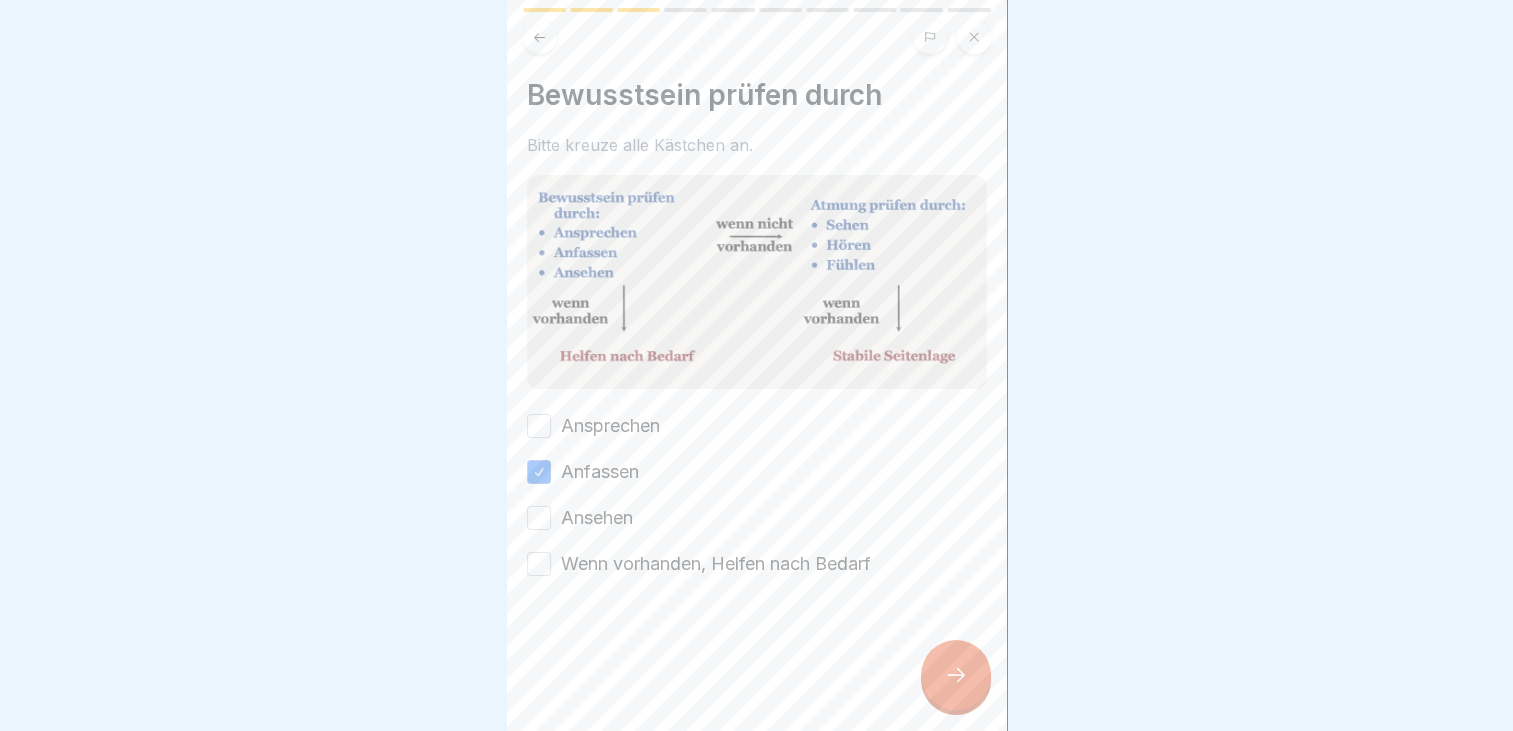 click on "Ansprechen" at bounding box center [539, 426] 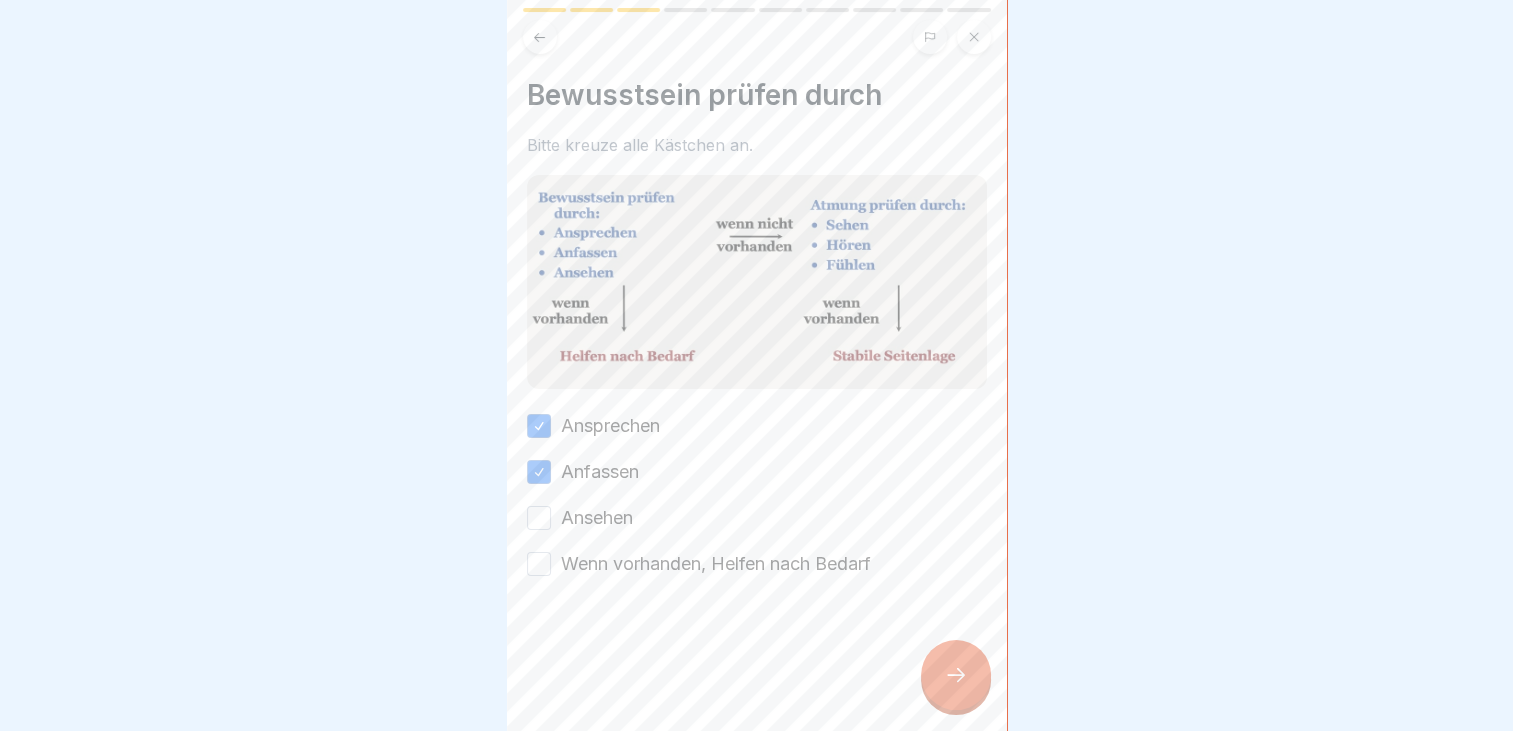 click on "Ansehen" at bounding box center [539, 518] 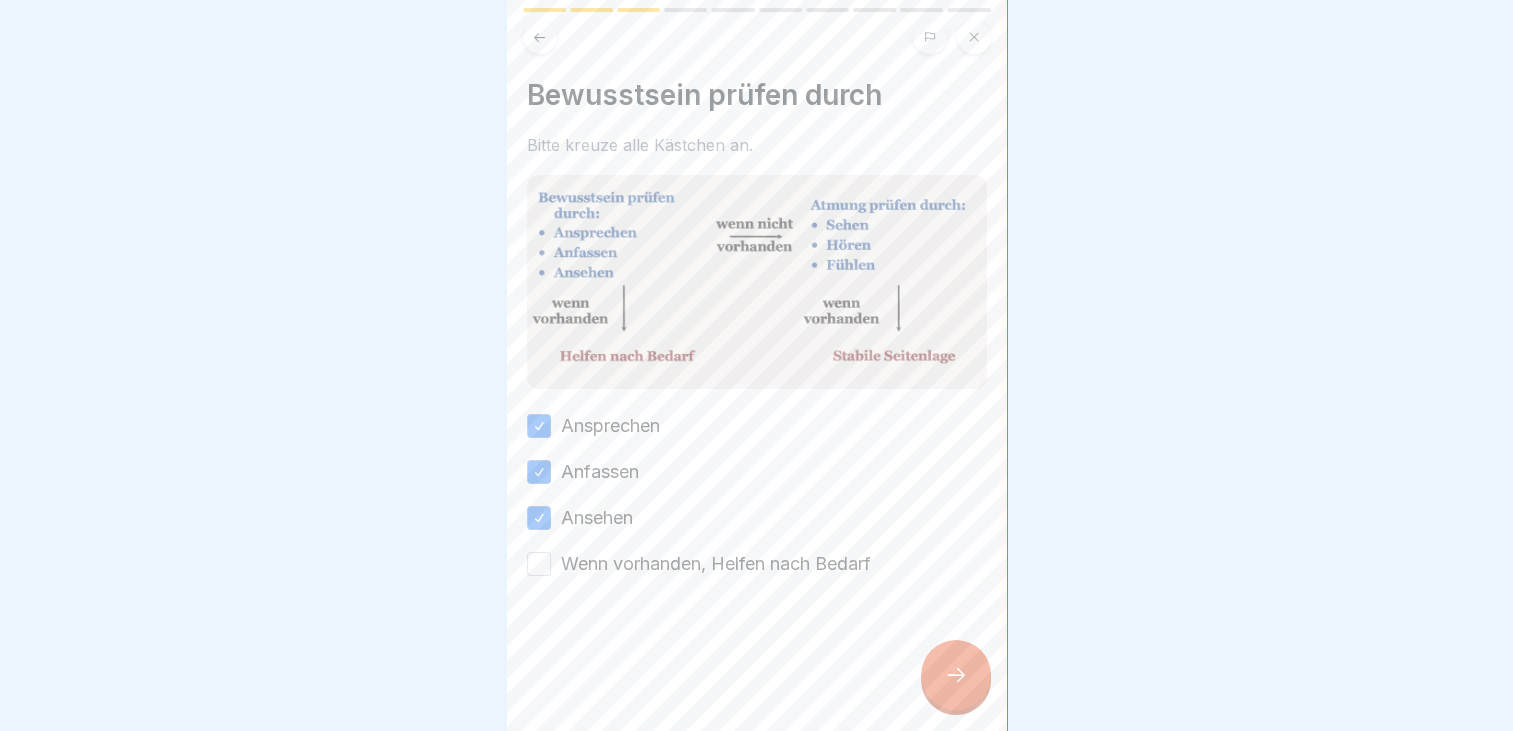 click on "Wenn vorhanden, Helfen nach Bedarf" at bounding box center (539, 564) 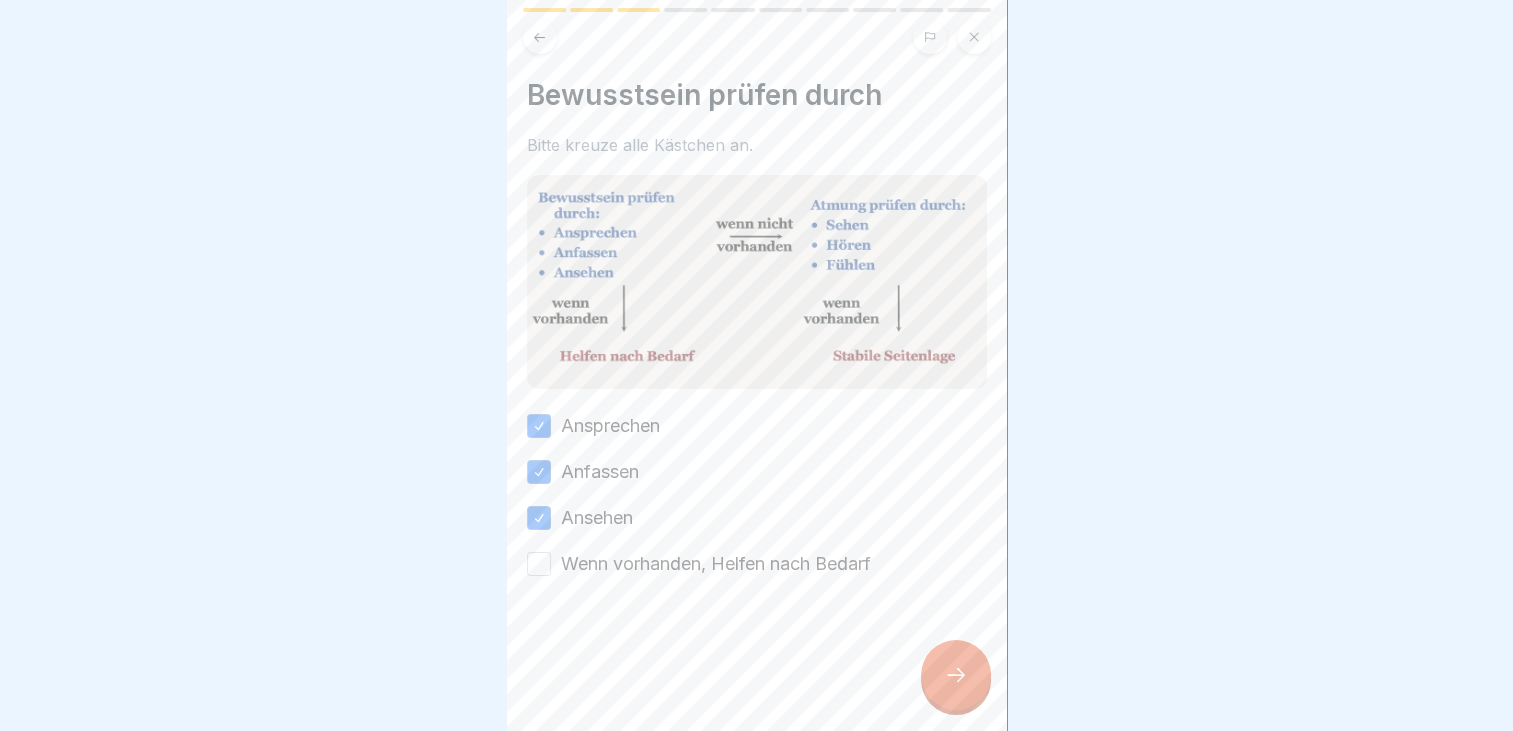 click on "Wenn vorhanden, Helfen nach Bedarf" at bounding box center (539, 564) 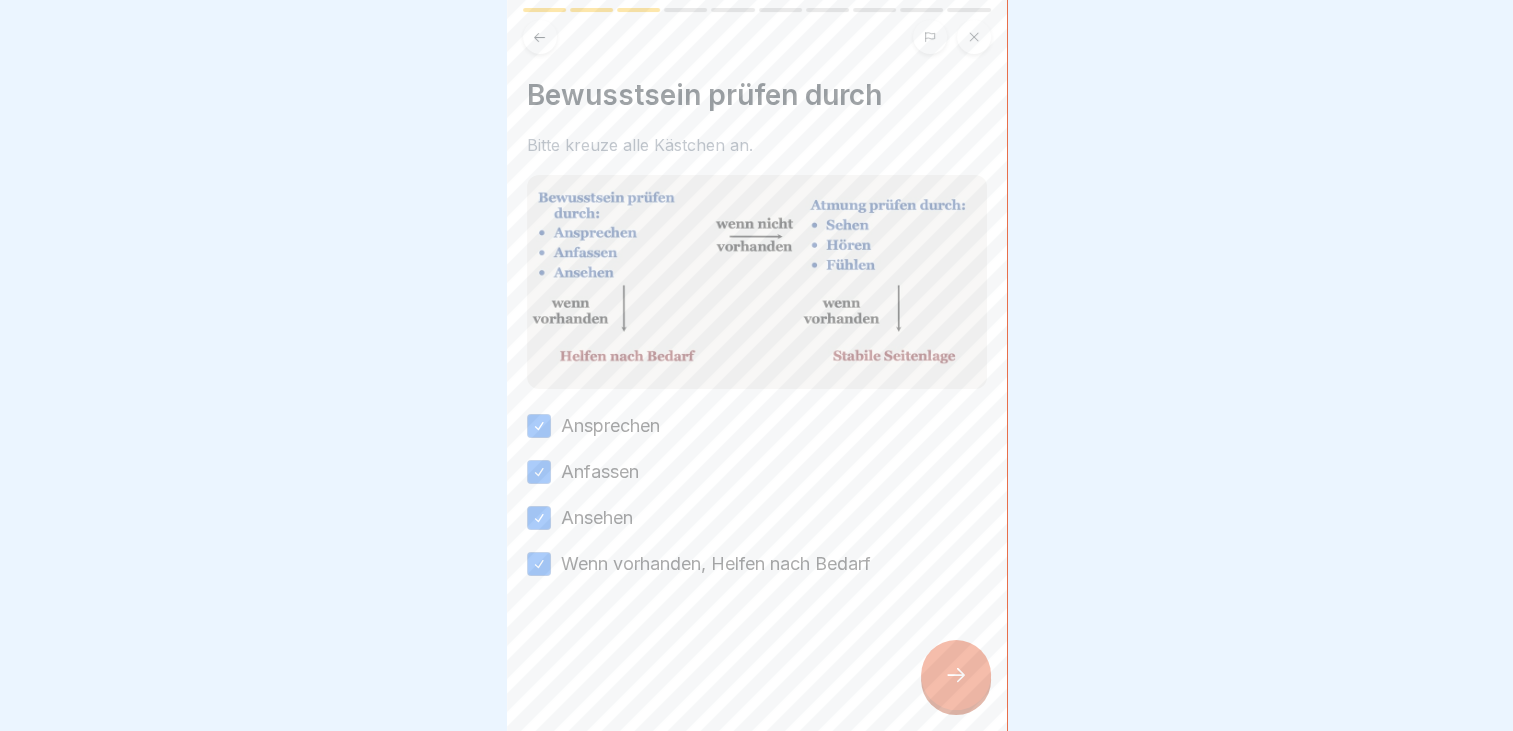 click at bounding box center (956, 675) 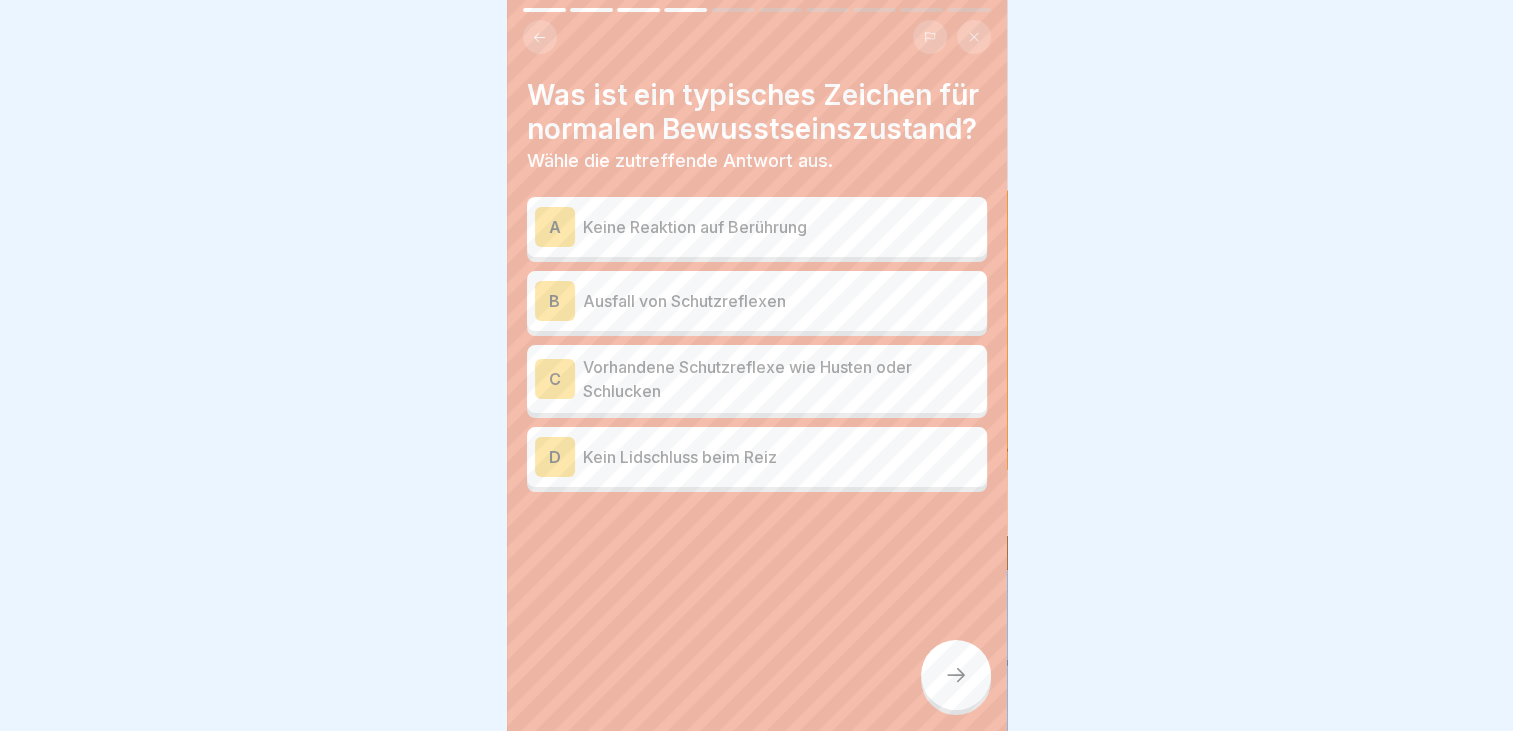click on "Vorhandene Schutzreflexe wie Husten oder Schlucken" at bounding box center (781, 379) 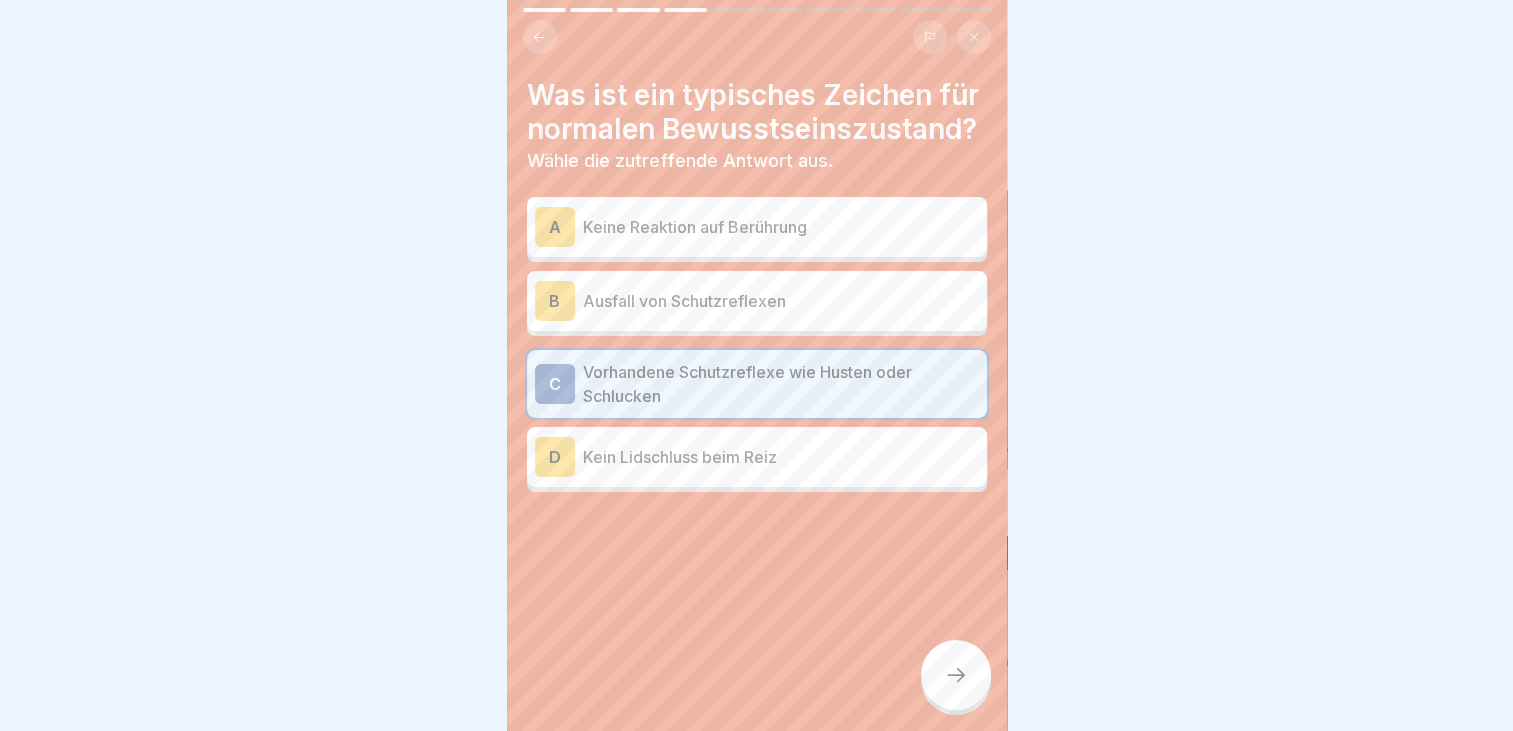 click 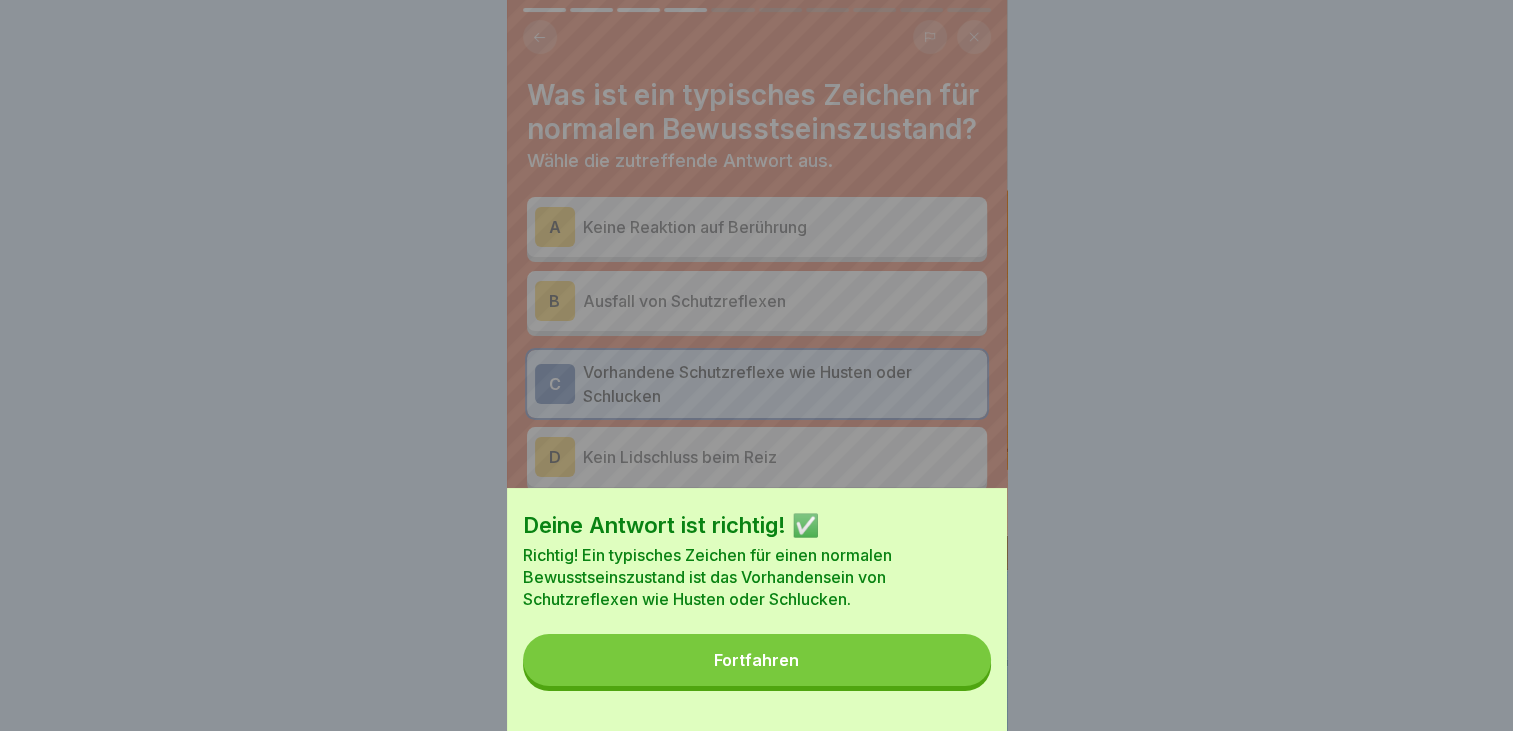 click on "Fortfahren" at bounding box center [757, 660] 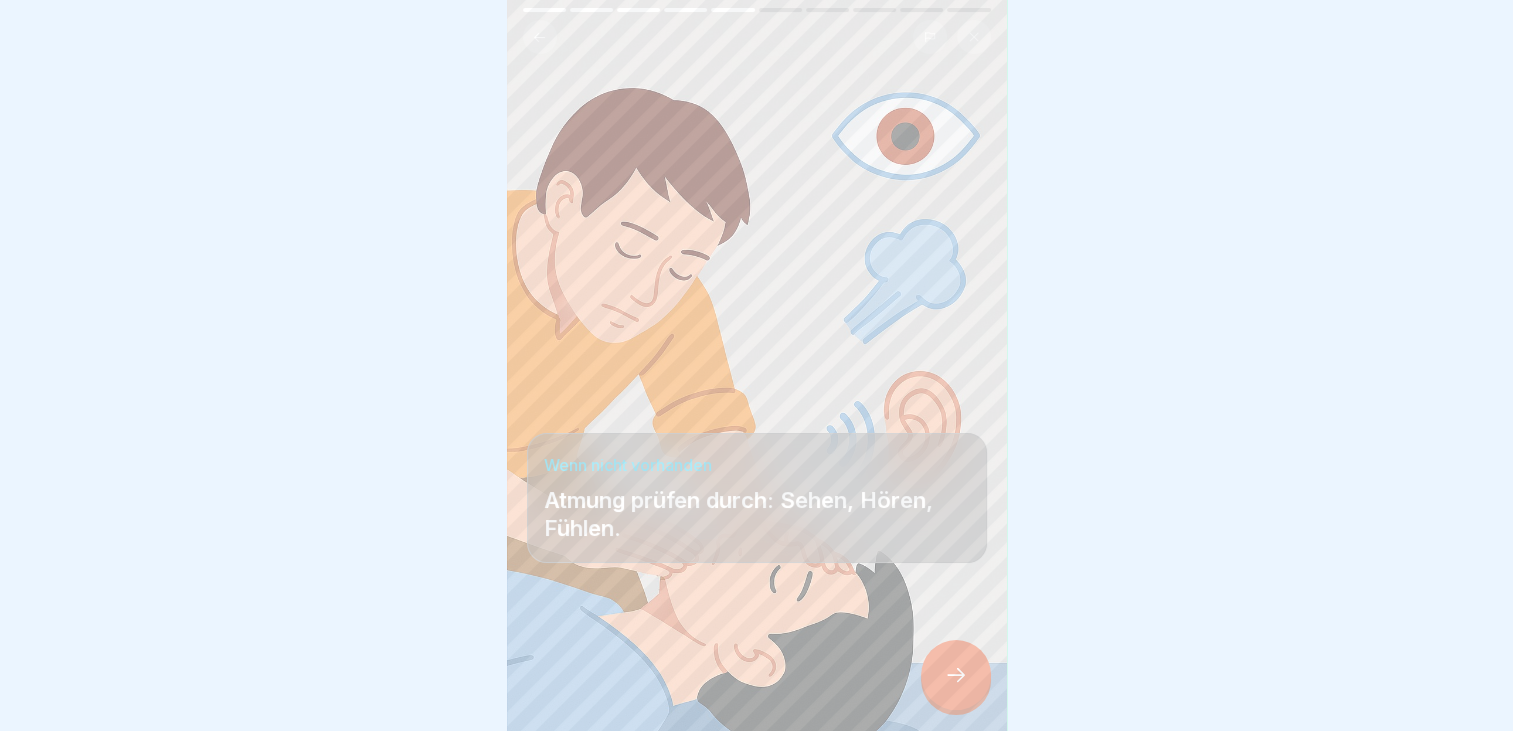 click 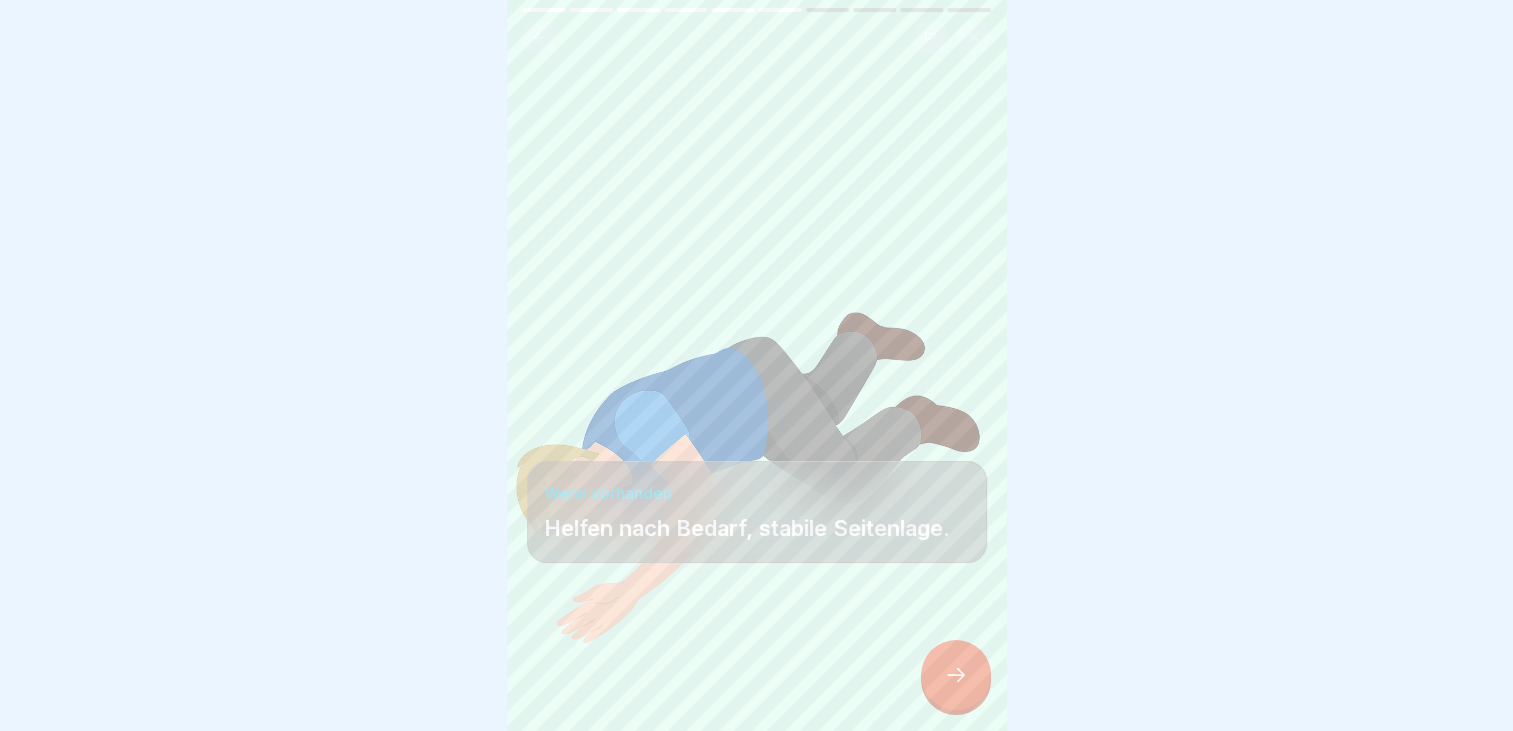 click 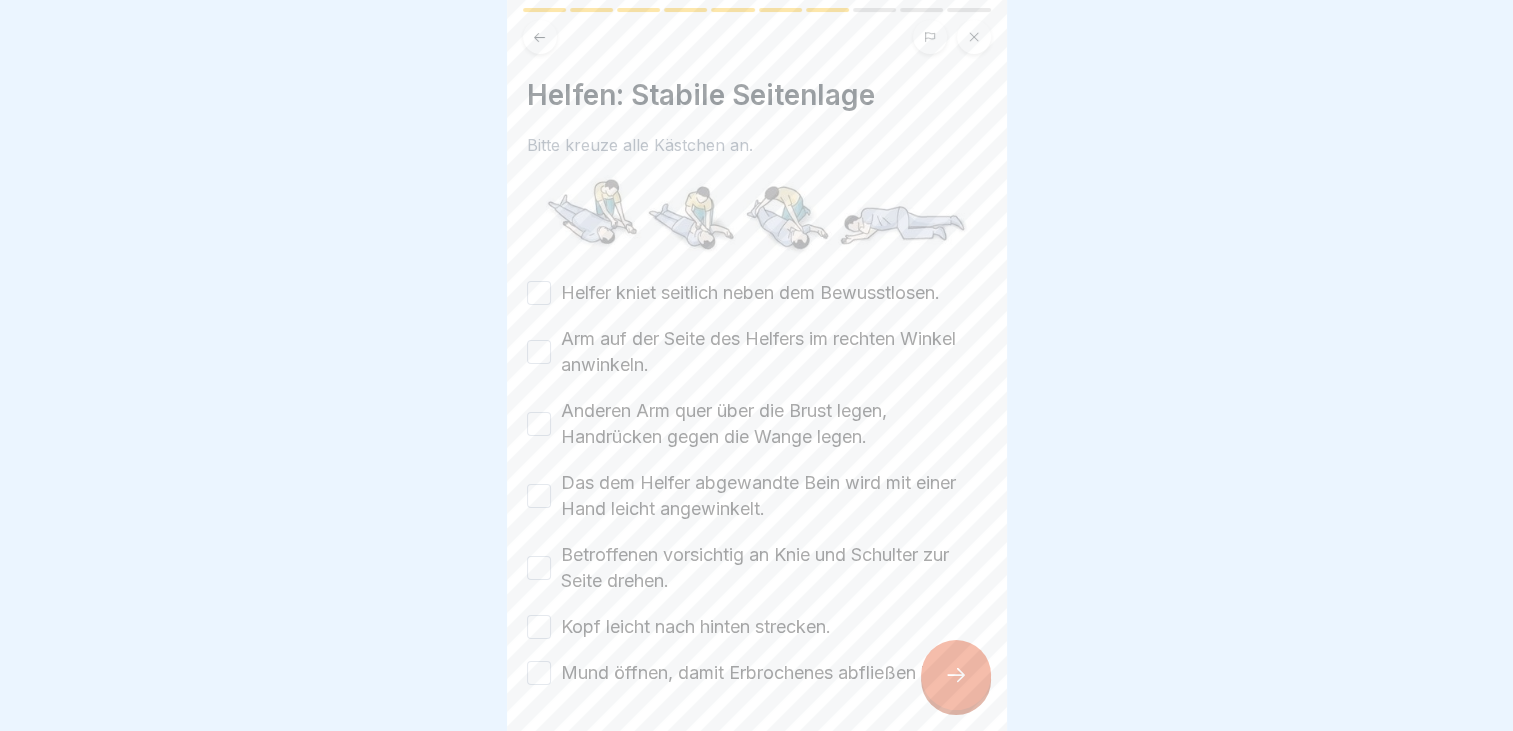 click on "Helfer kniet seitlich neben dem Bewusstlosen." at bounding box center [539, 293] 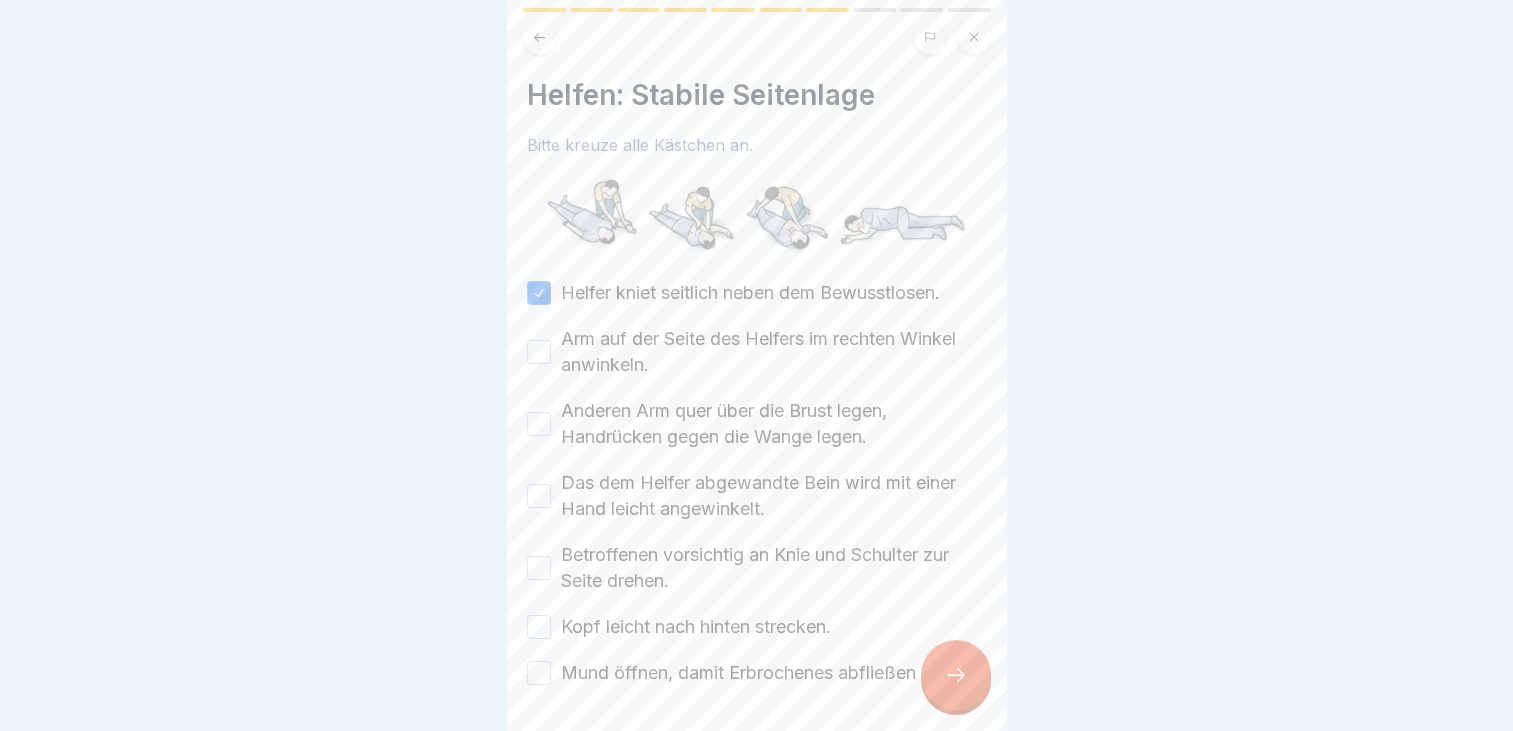 click on "Arm auf der Seite des Helfers im rechten Winkel anwinkeln." at bounding box center [539, 352] 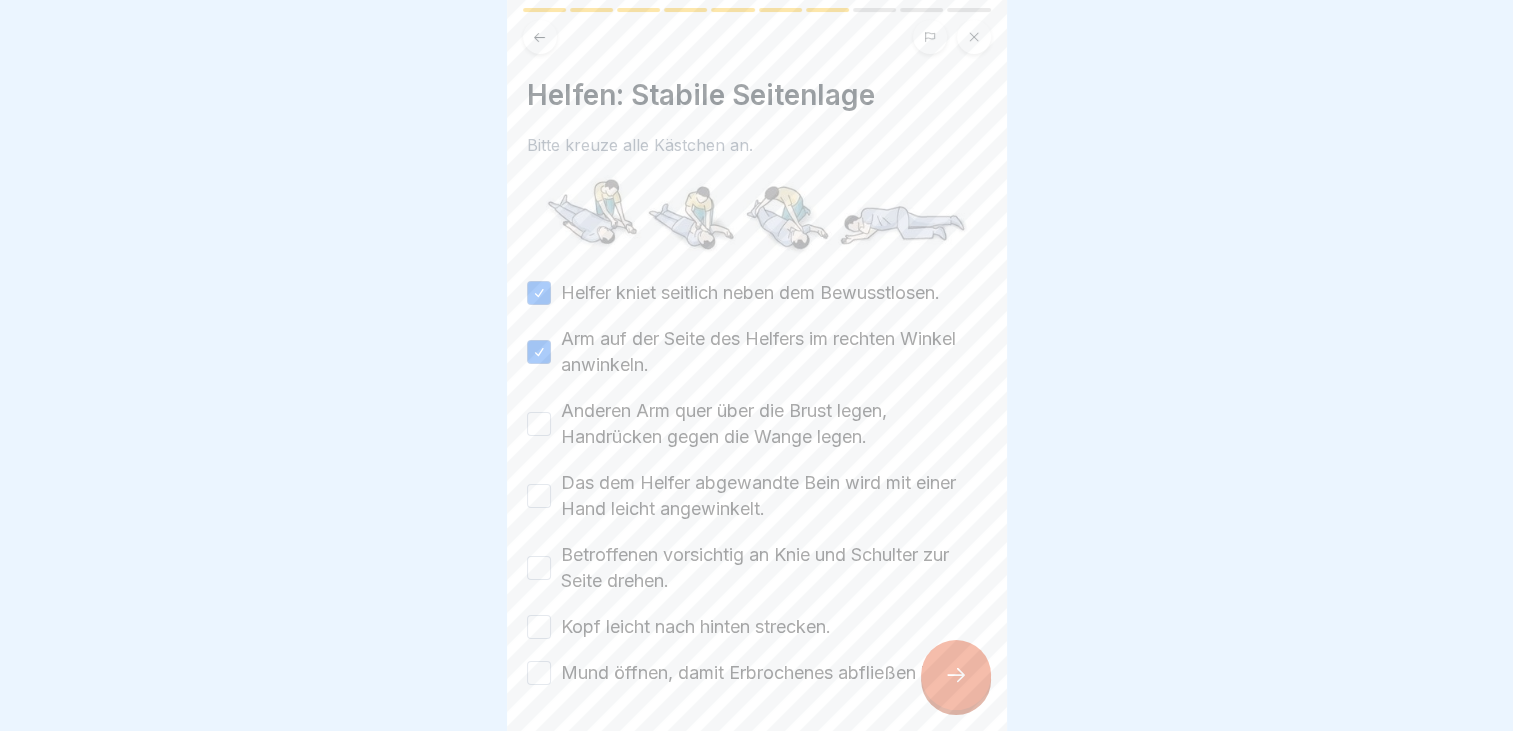 click on "Anderen Arm quer über die Brust legen, Handrücken gegen die Wange legen." at bounding box center (539, 424) 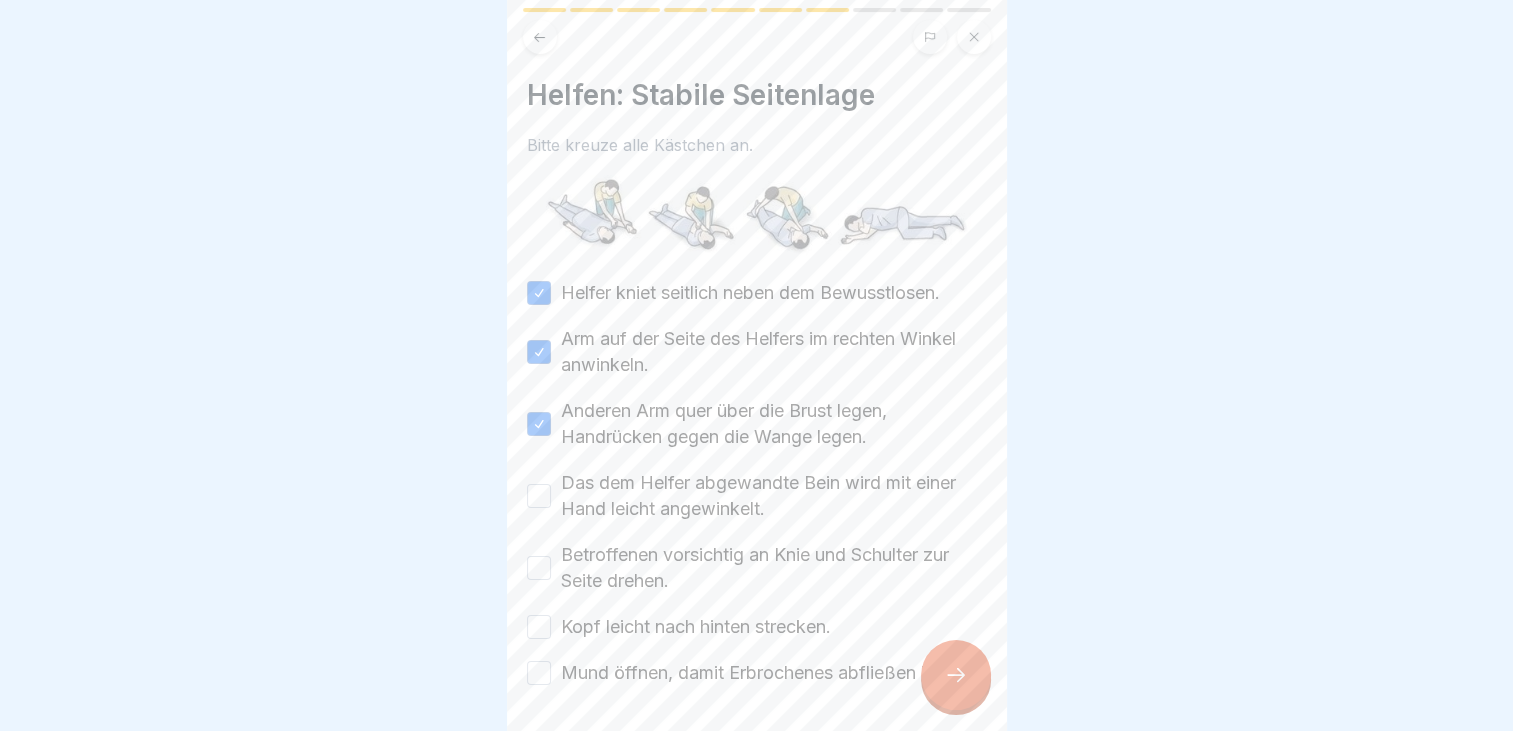 click on "Das dem Helfer abgewandte Bein wird mit einer Hand leicht angewinkelt." at bounding box center [539, 496] 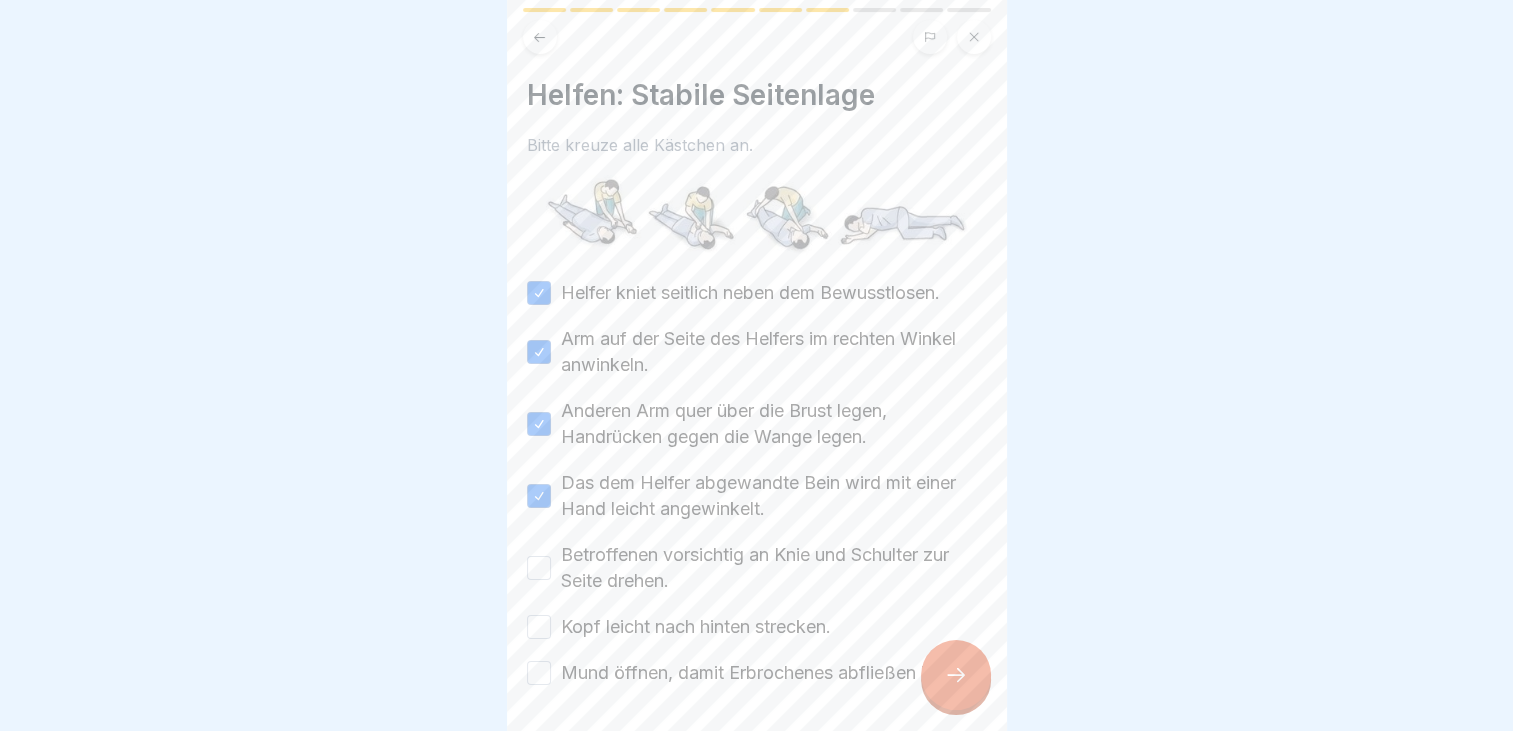 click on "Betroffenen vorsichtig an Knie und Schulter zur Seite drehen." at bounding box center [539, 568] 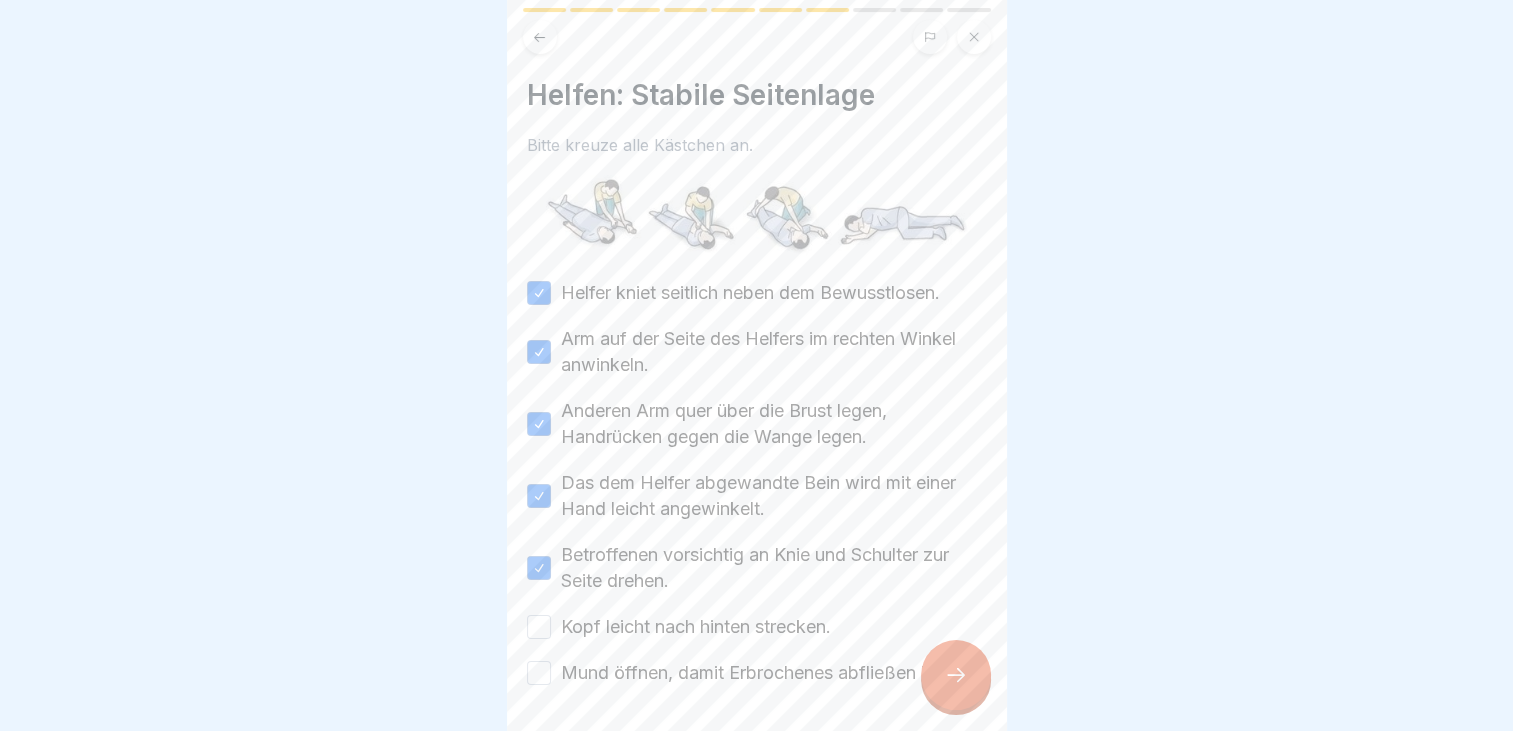 click on "Kopf leicht nach hinten strecken." at bounding box center (539, 627) 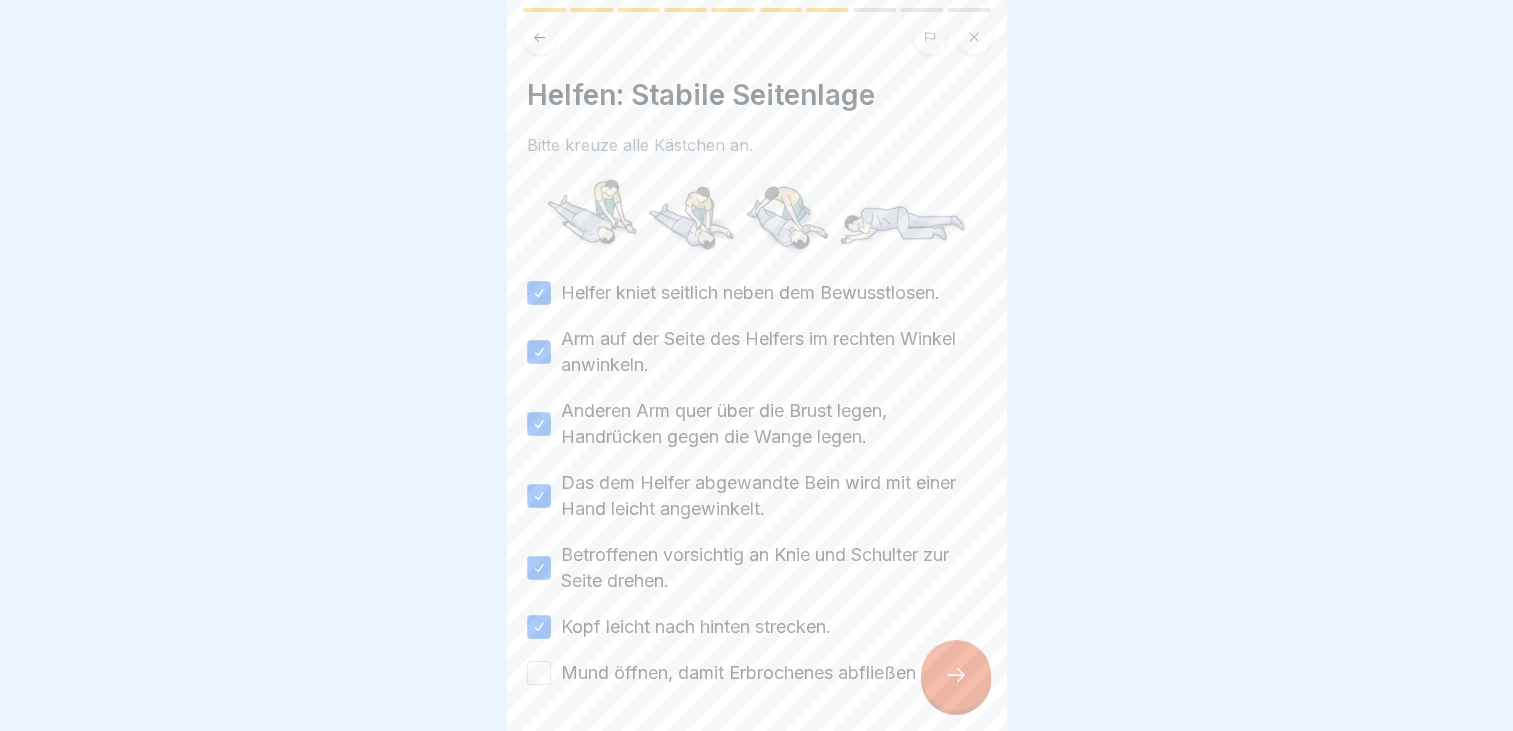 click on "Mund öffnen, damit Erbrochenes abfließen kann." at bounding box center [539, 673] 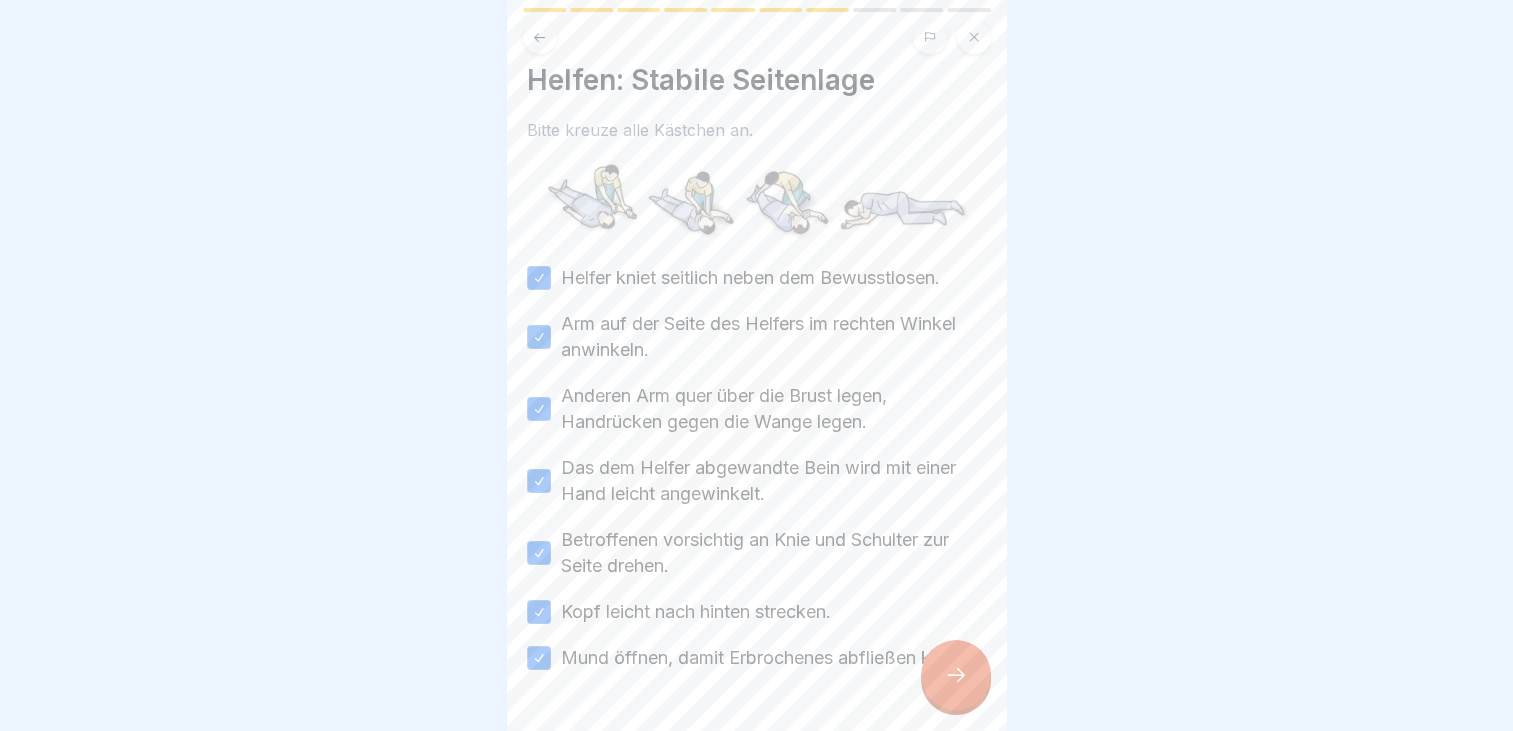scroll, scrollTop: 48, scrollLeft: 0, axis: vertical 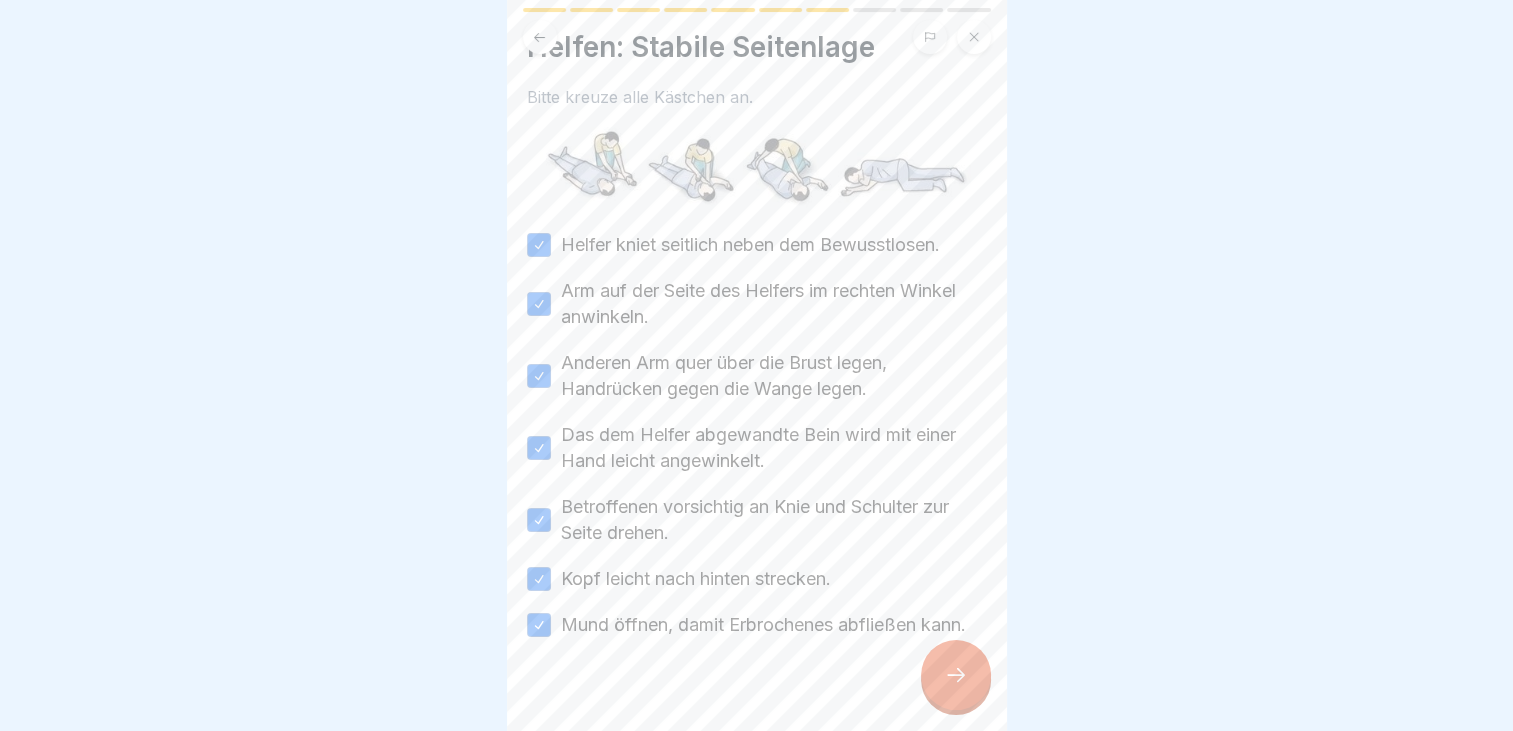 click 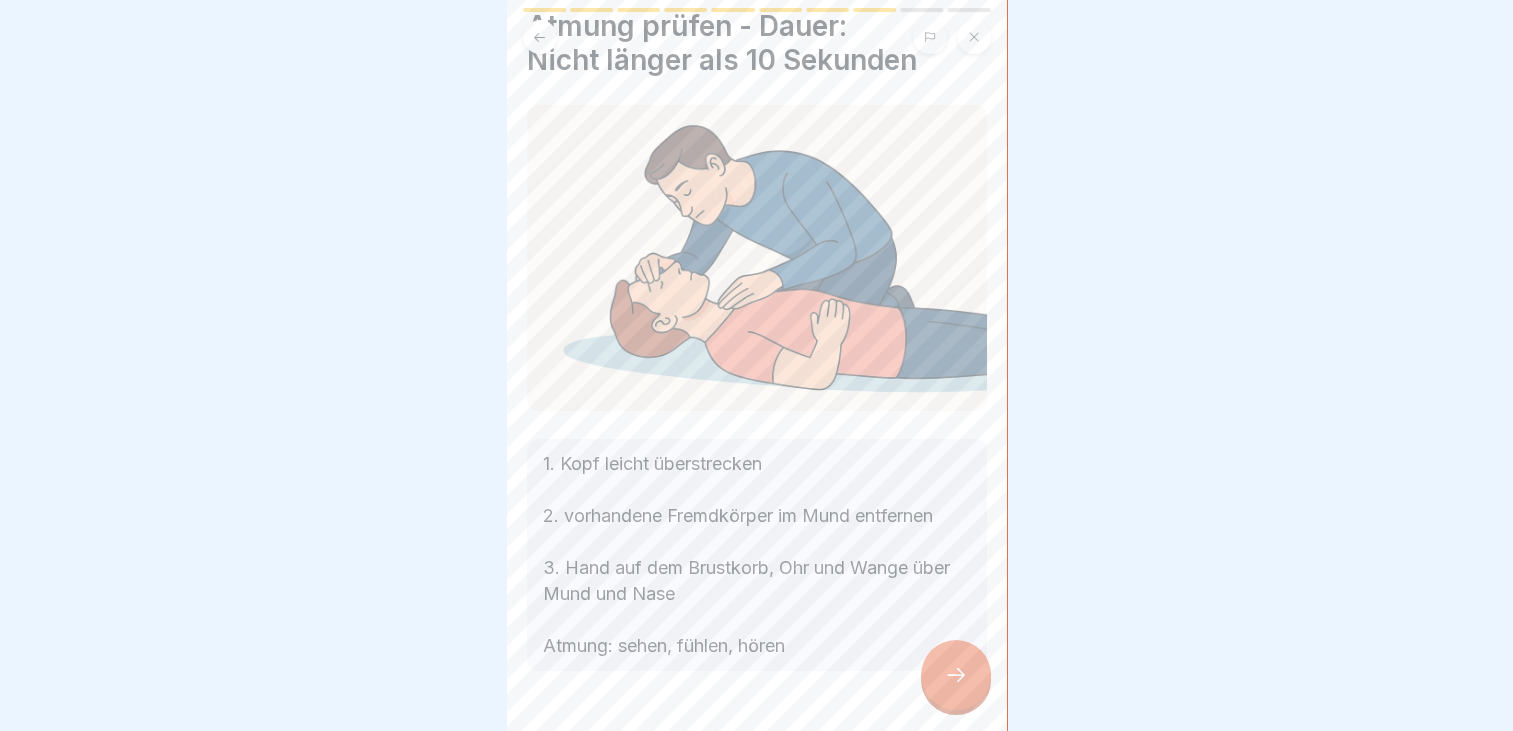 scroll, scrollTop: 72, scrollLeft: 0, axis: vertical 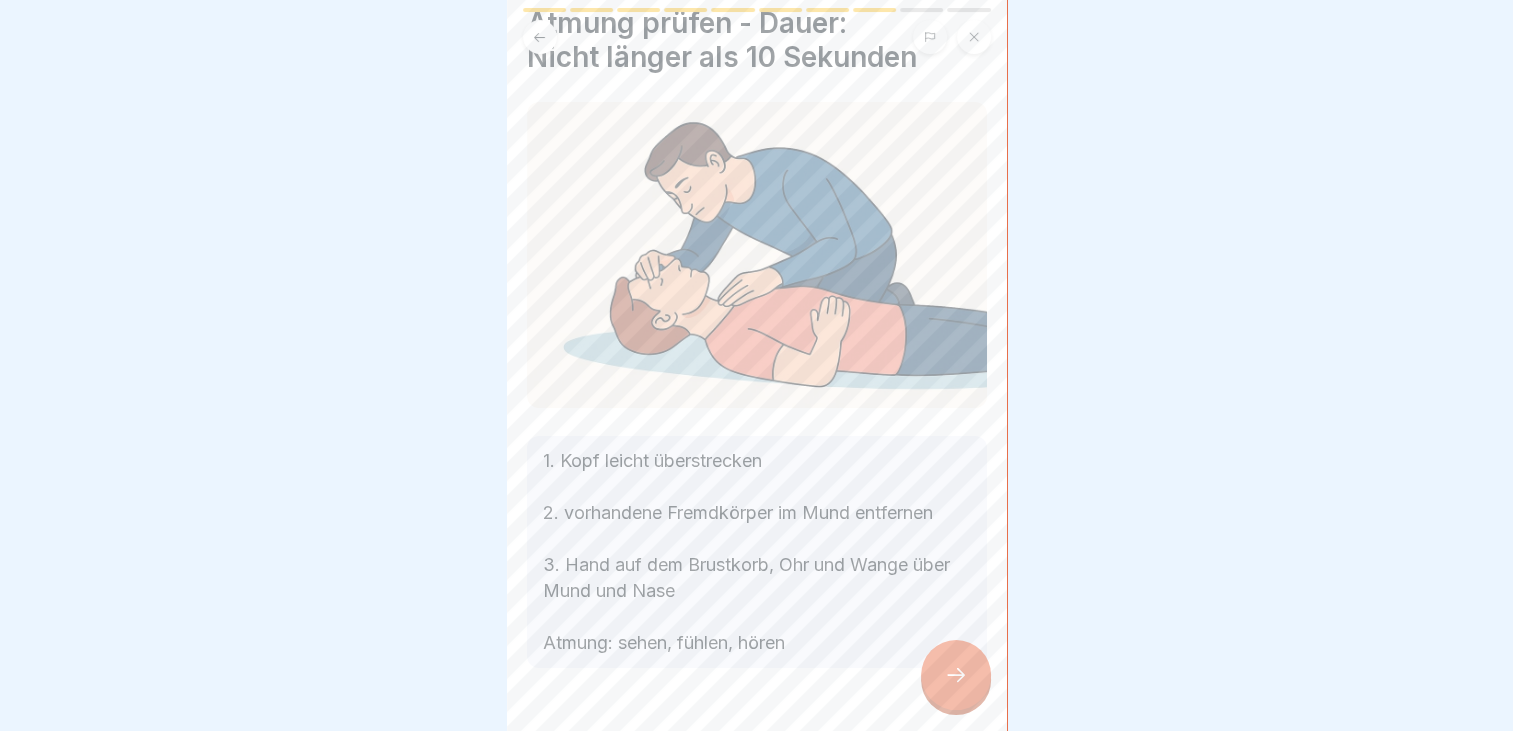 click 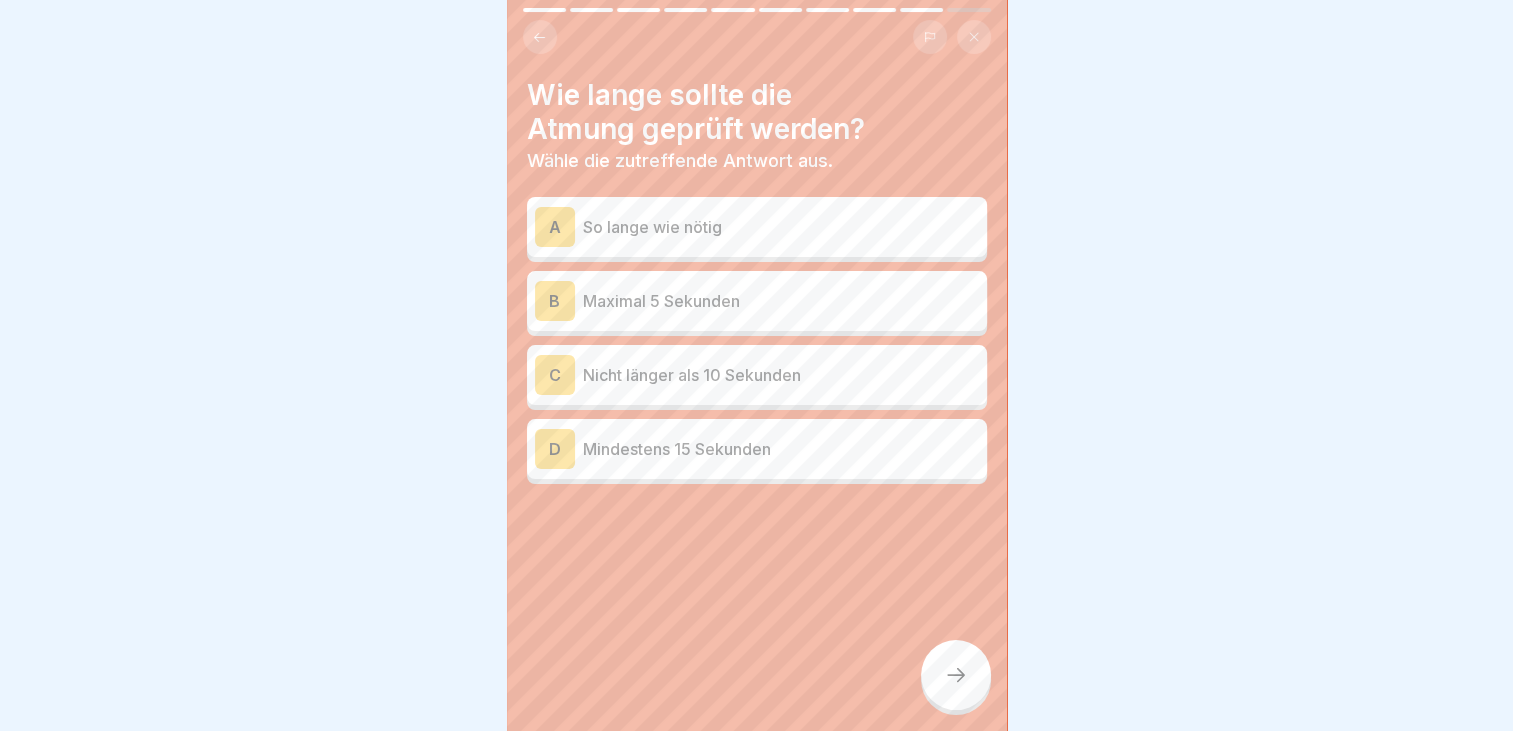 click on "Nicht länger als 10 Sekunden" at bounding box center [781, 375] 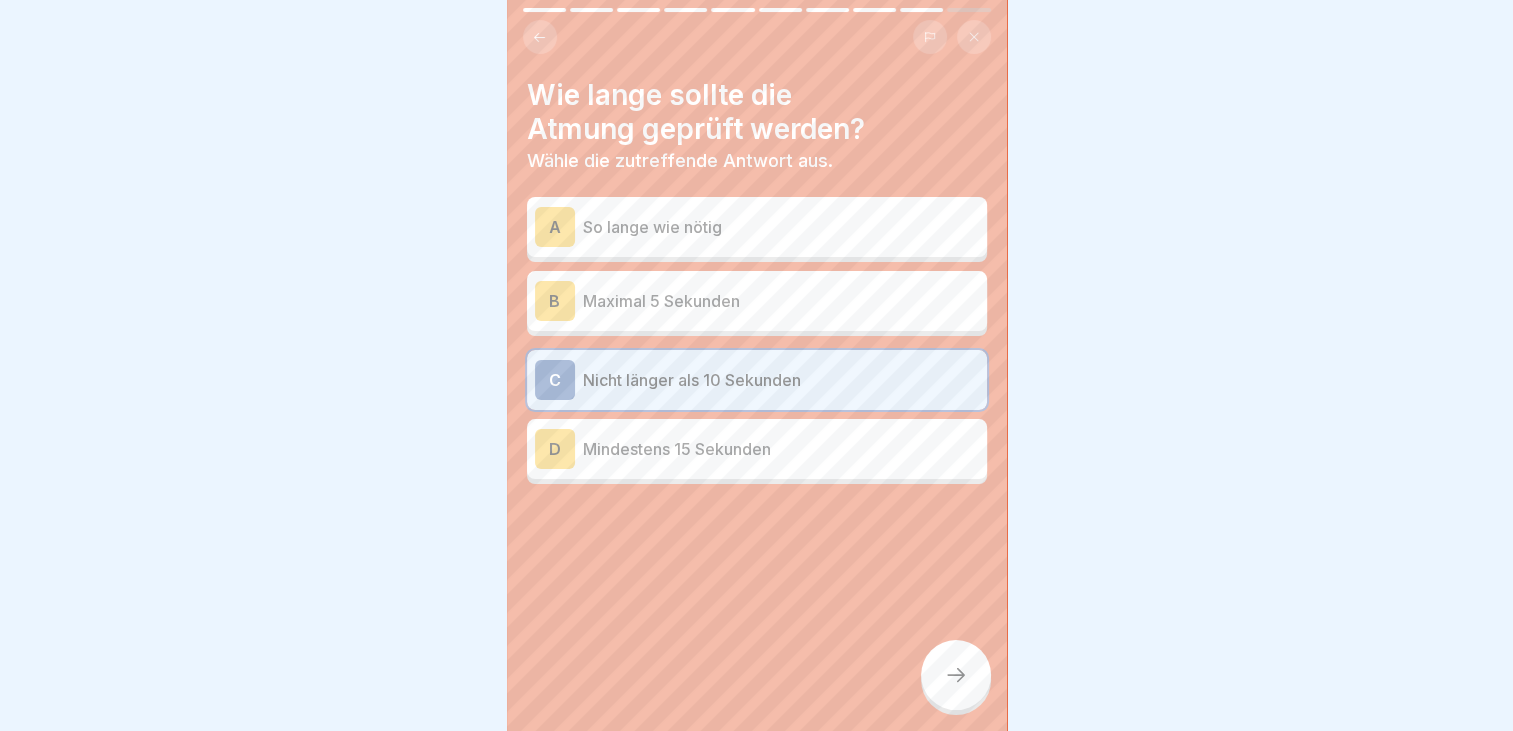 click 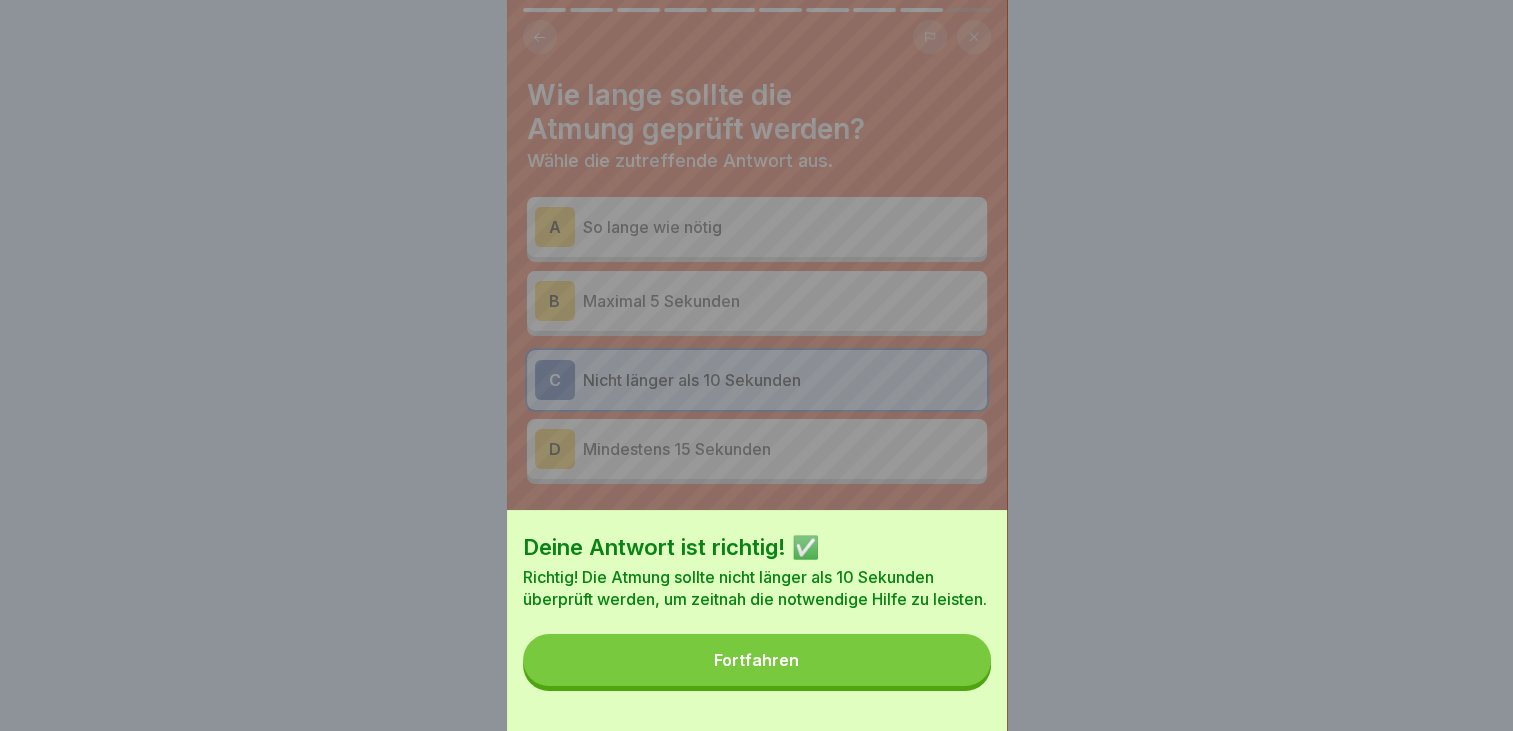 click on "Fortfahren" at bounding box center (757, 660) 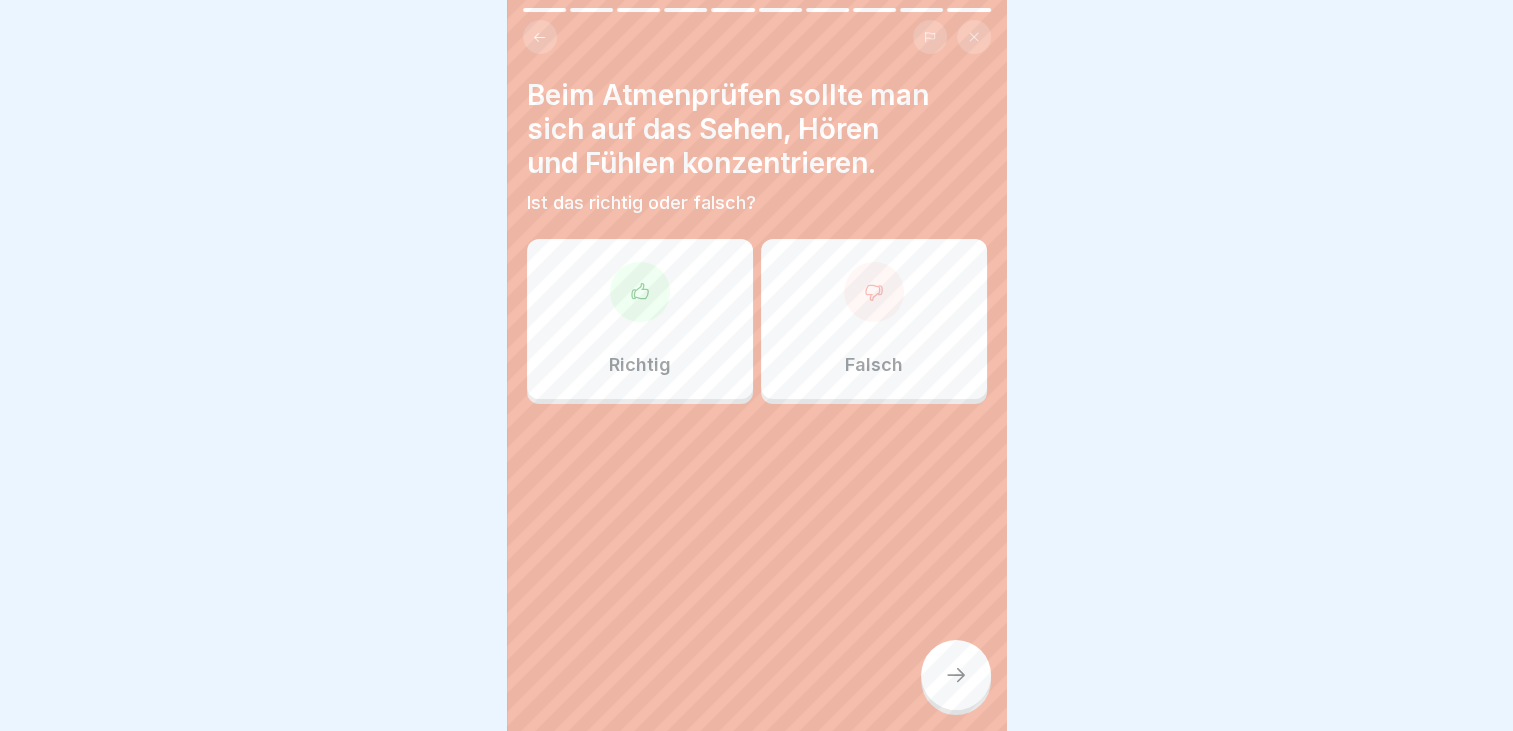 click on "Richtig" at bounding box center (640, 319) 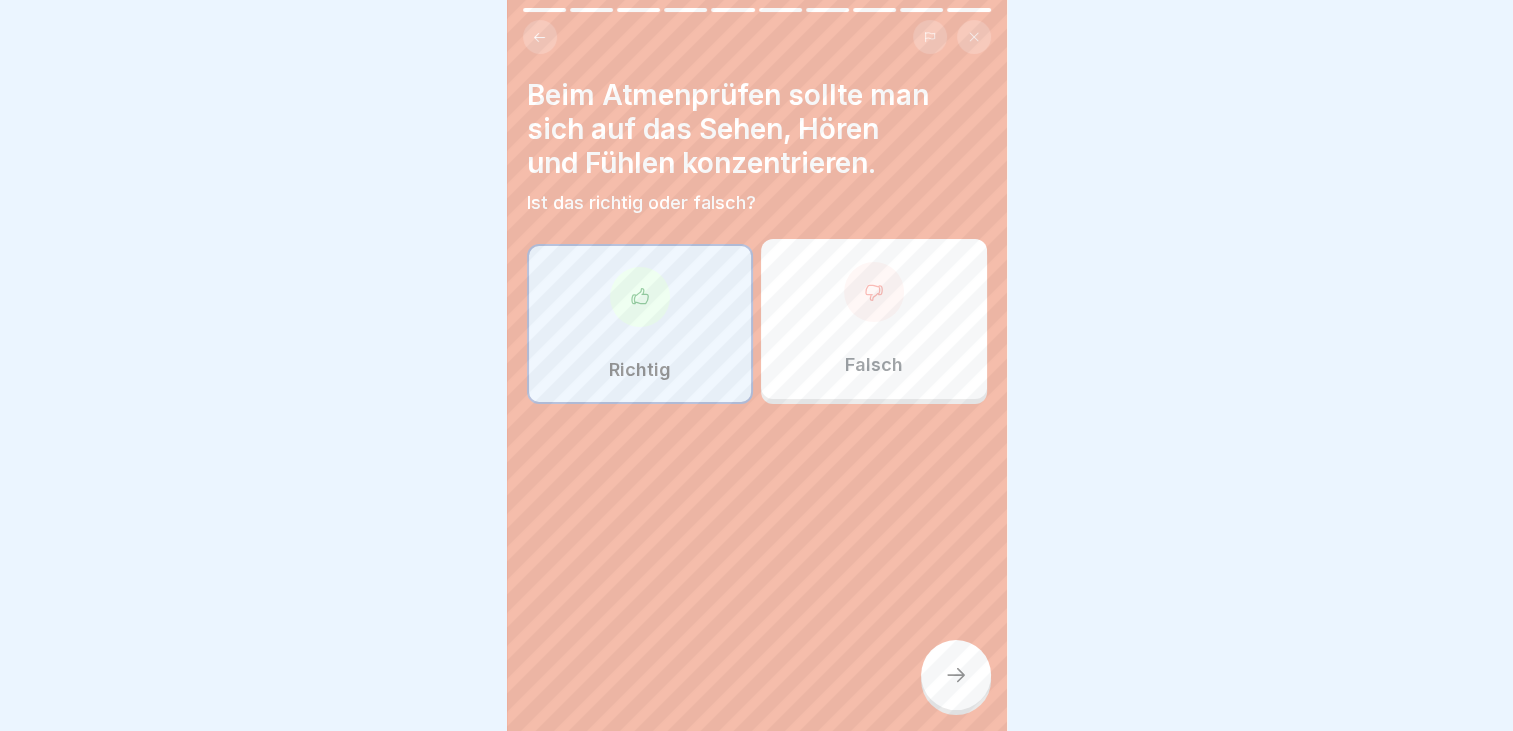 click at bounding box center [956, 675] 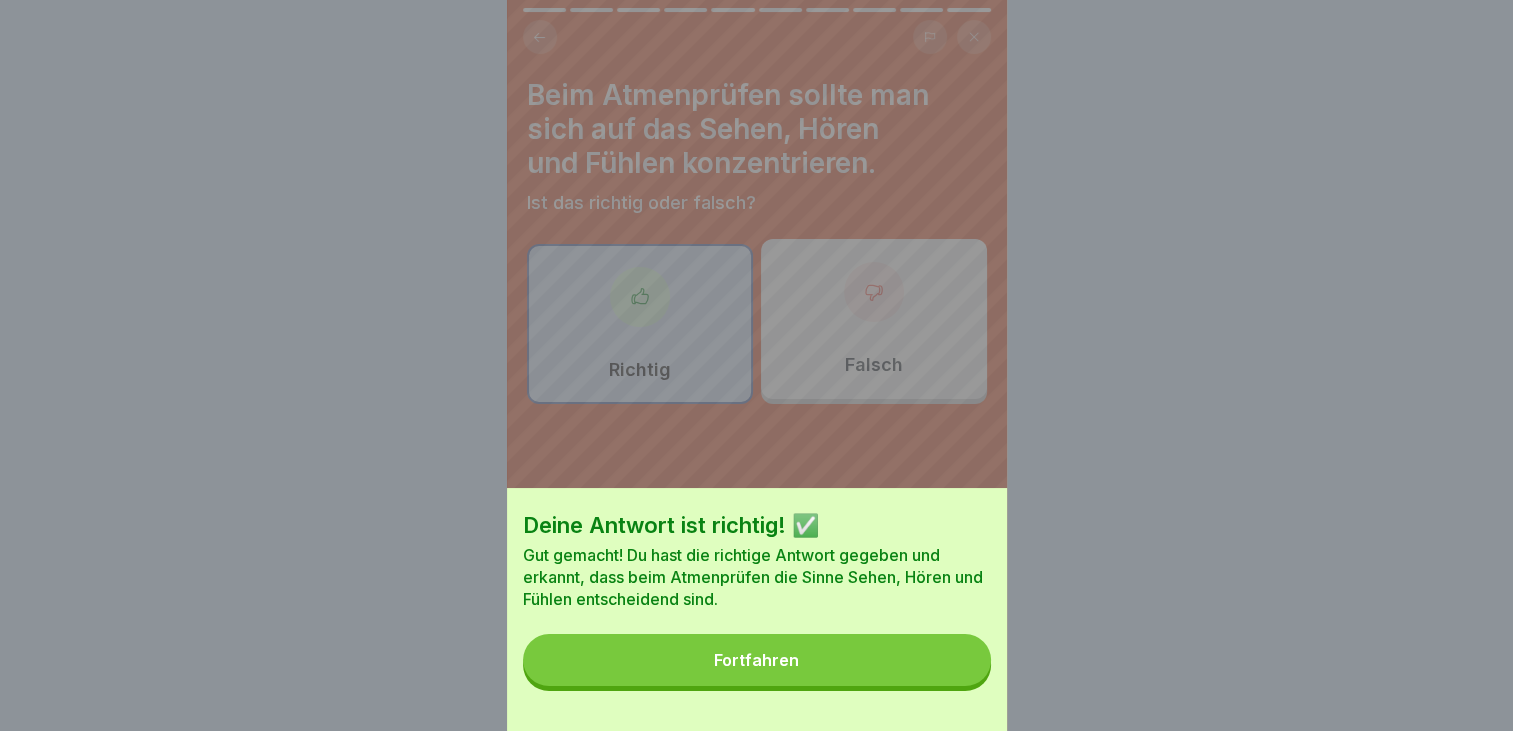 click on "Fortfahren" at bounding box center [757, 660] 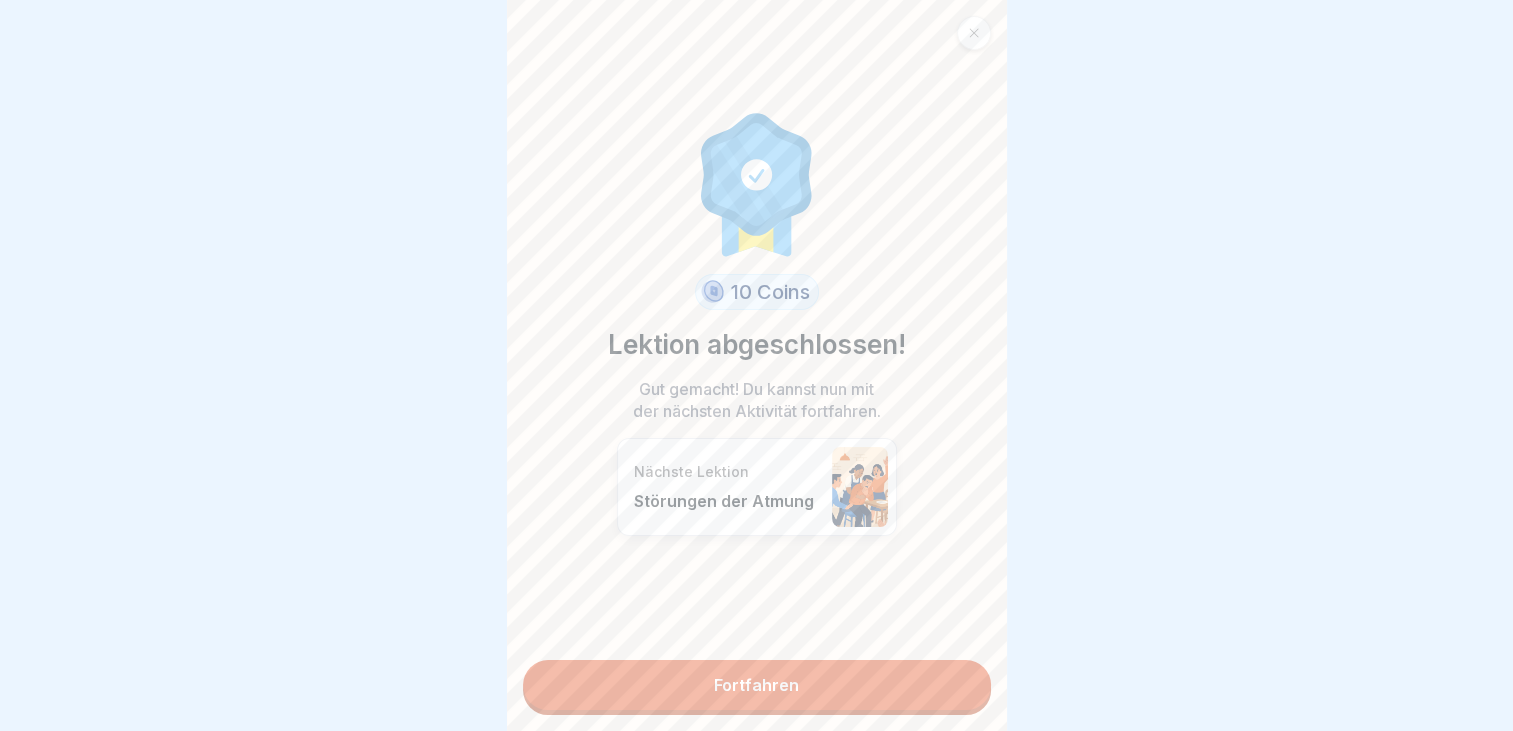 click on "Fortfahren" at bounding box center [757, 685] 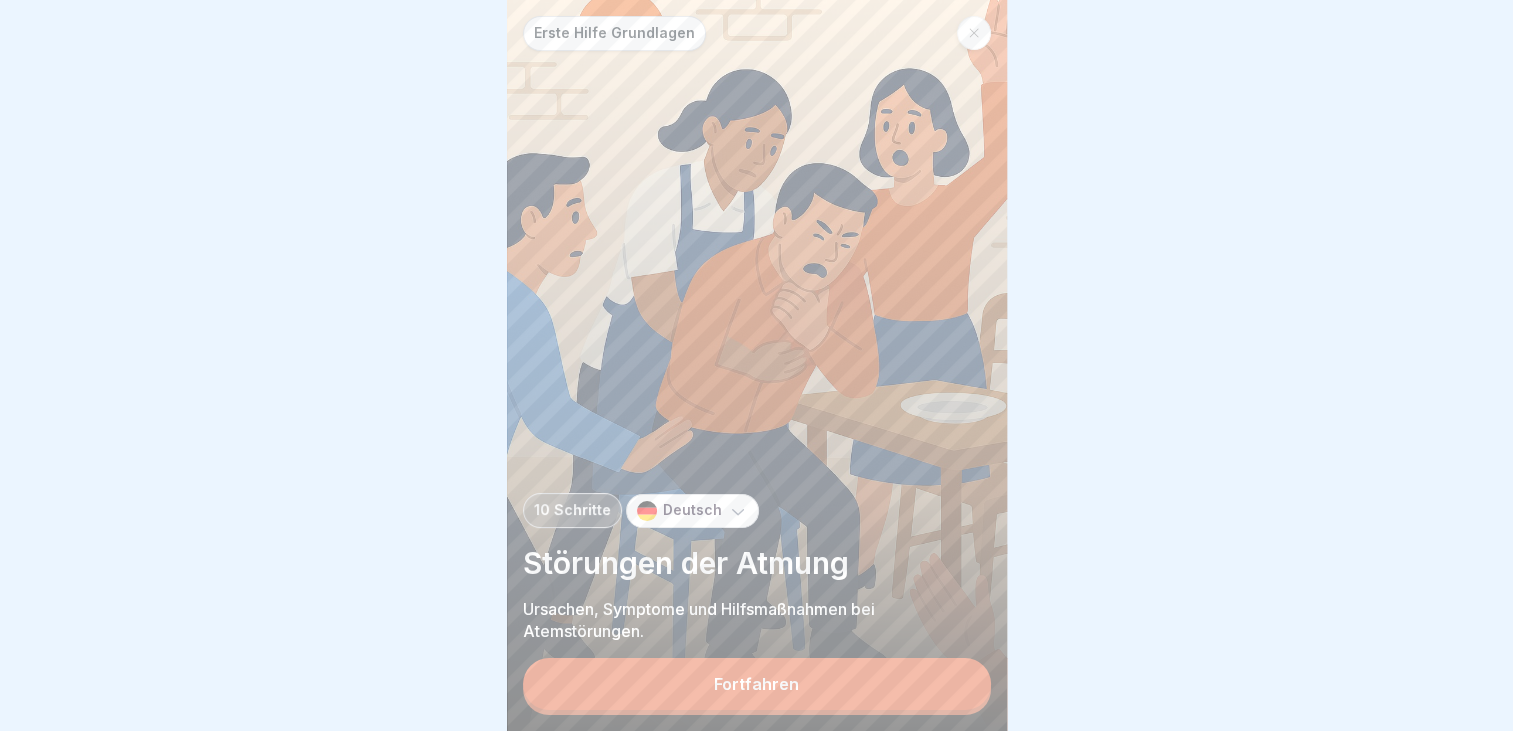 click on "Fortfahren" at bounding box center (756, 684) 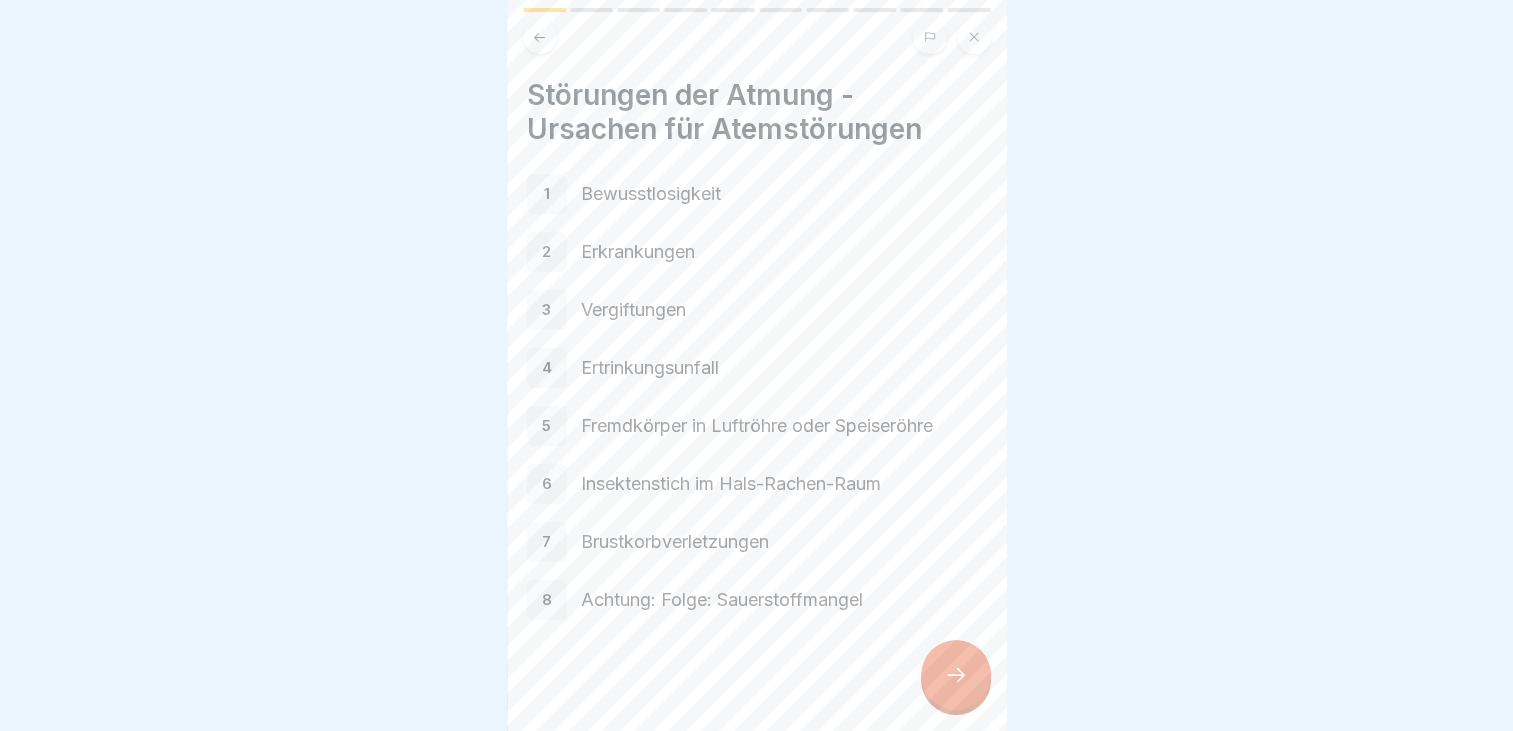click 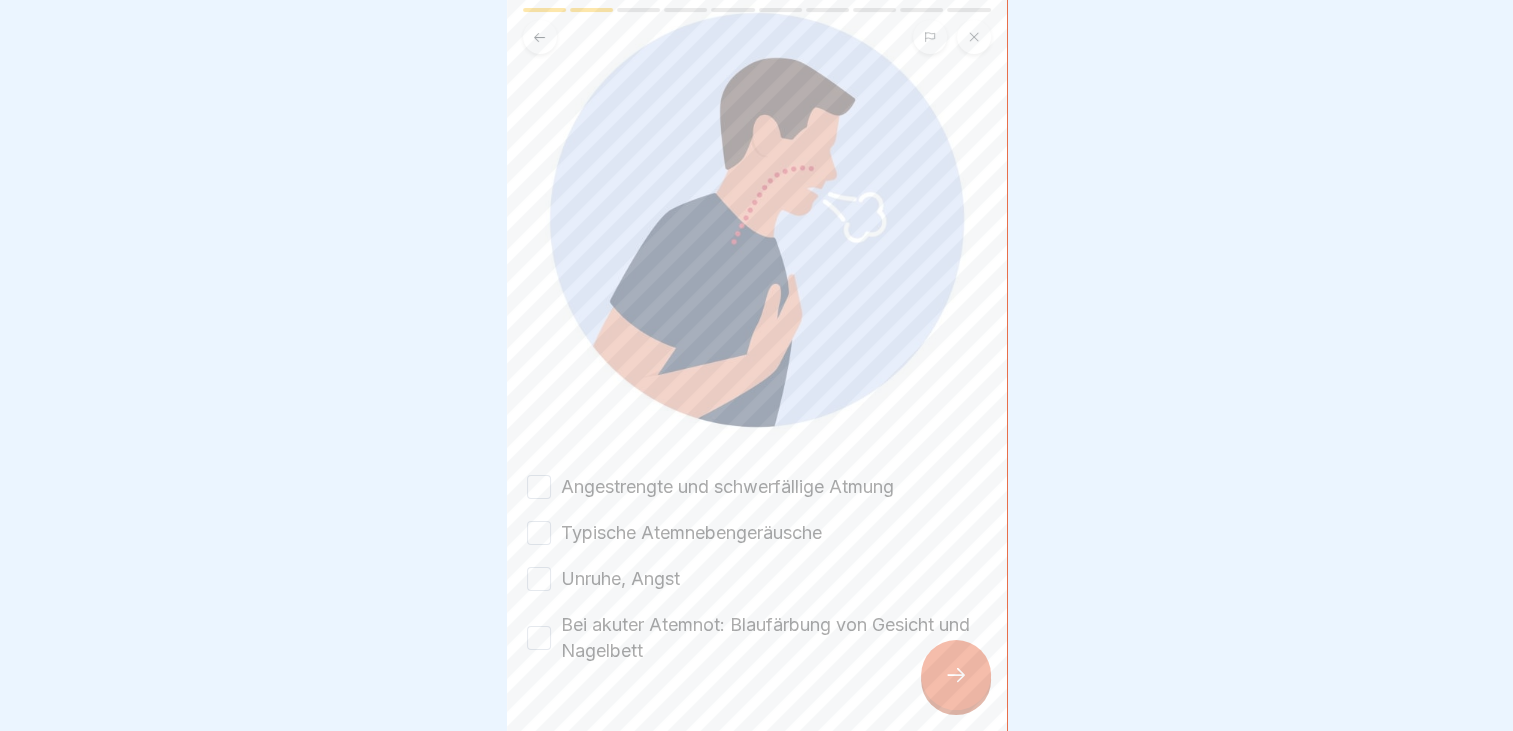 scroll, scrollTop: 221, scrollLeft: 0, axis: vertical 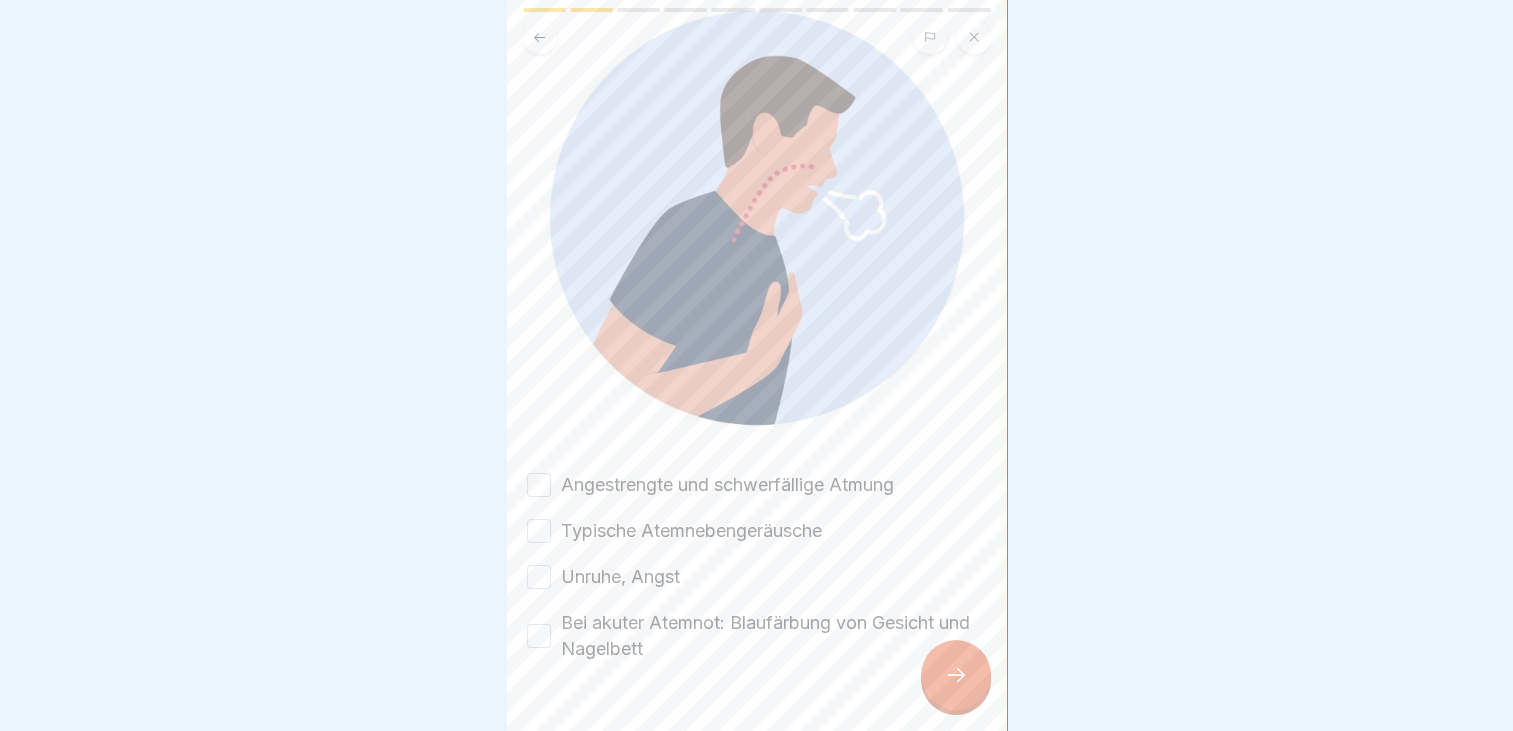 click on "Angestrengte und schwerfällige Atmung" at bounding box center (757, 485) 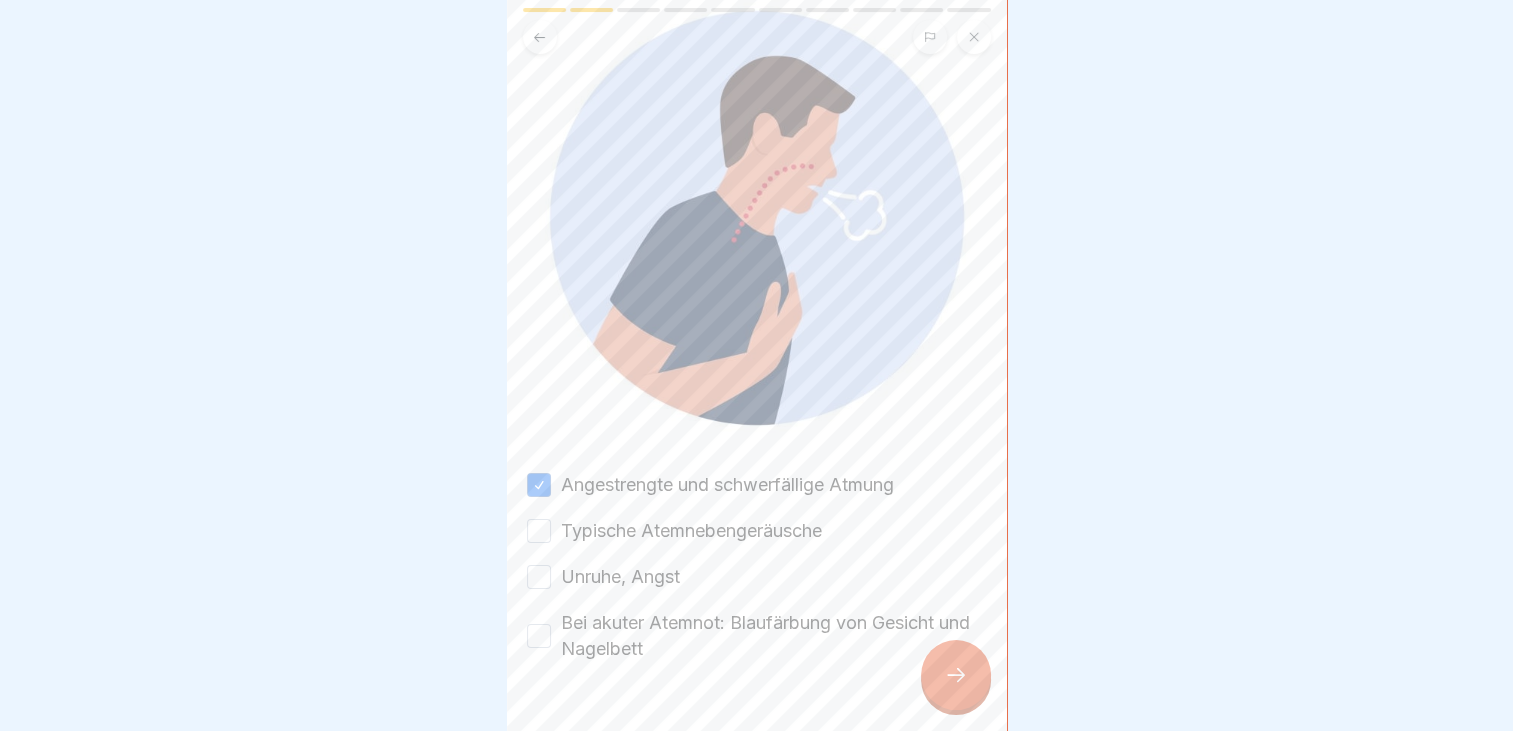 click on "Typische Atemnebengeräusche" at bounding box center [539, 531] 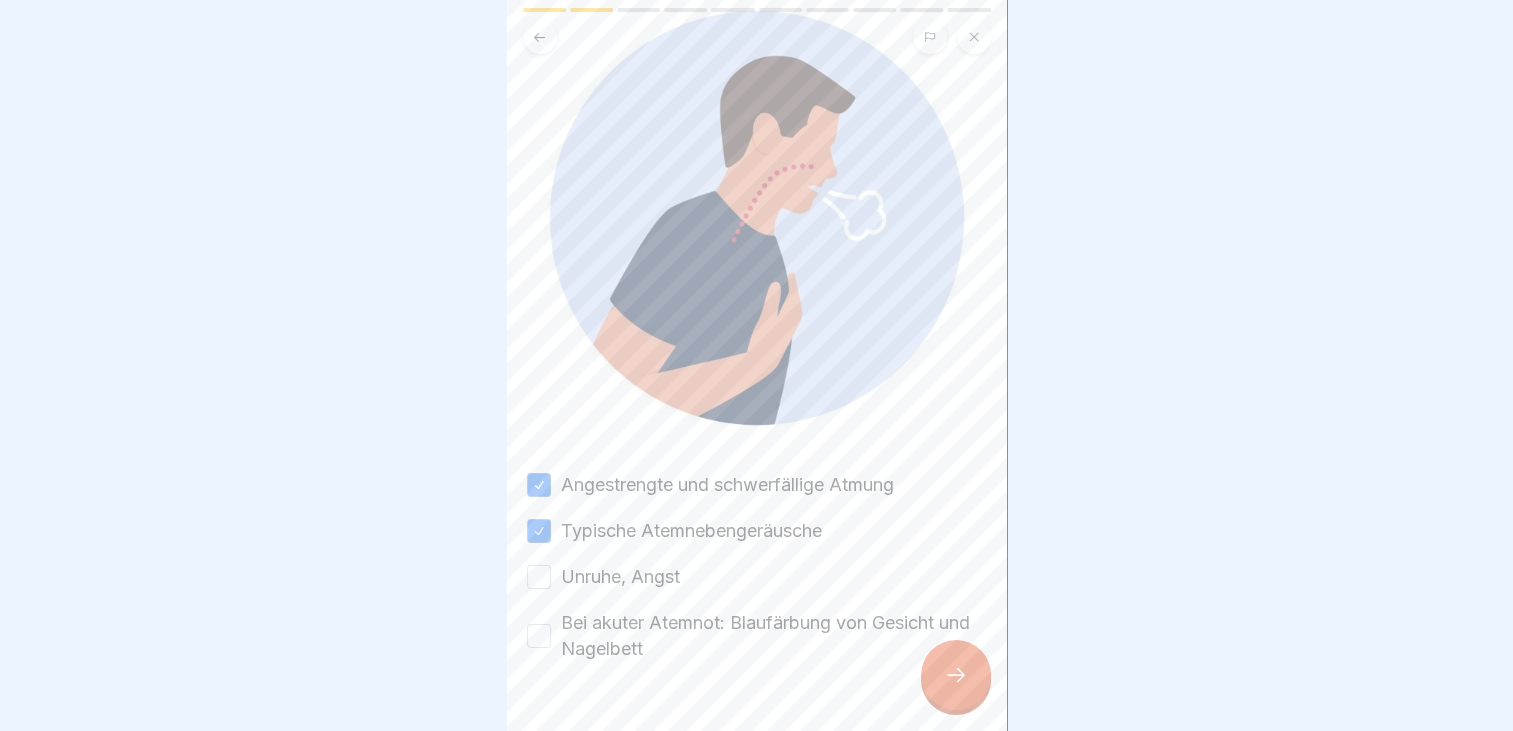 click on "Unruhe, Angst" at bounding box center (539, 577) 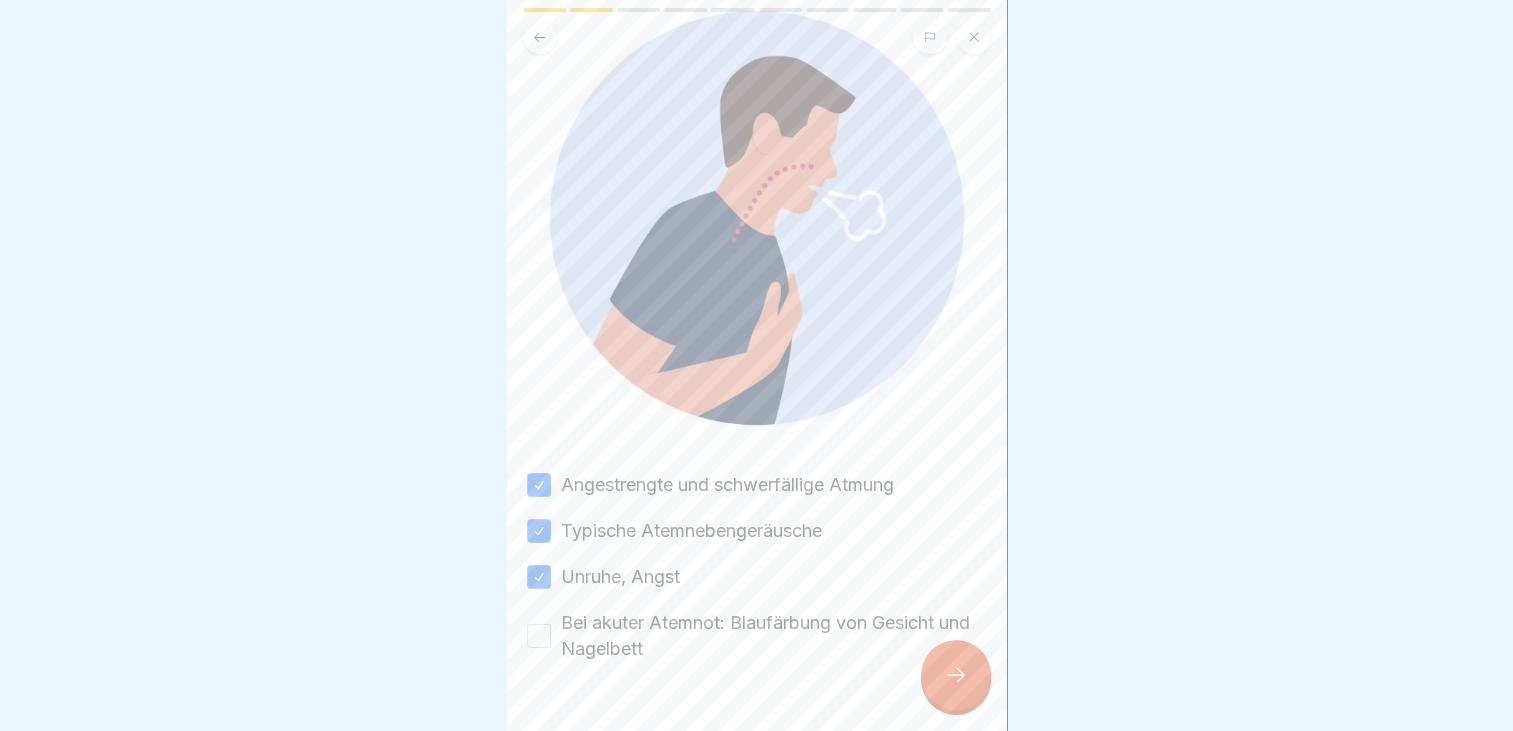 click on "Bei akuter Atemnot: Blaufärbung von Gesicht und Nagelbett" at bounding box center (539, 636) 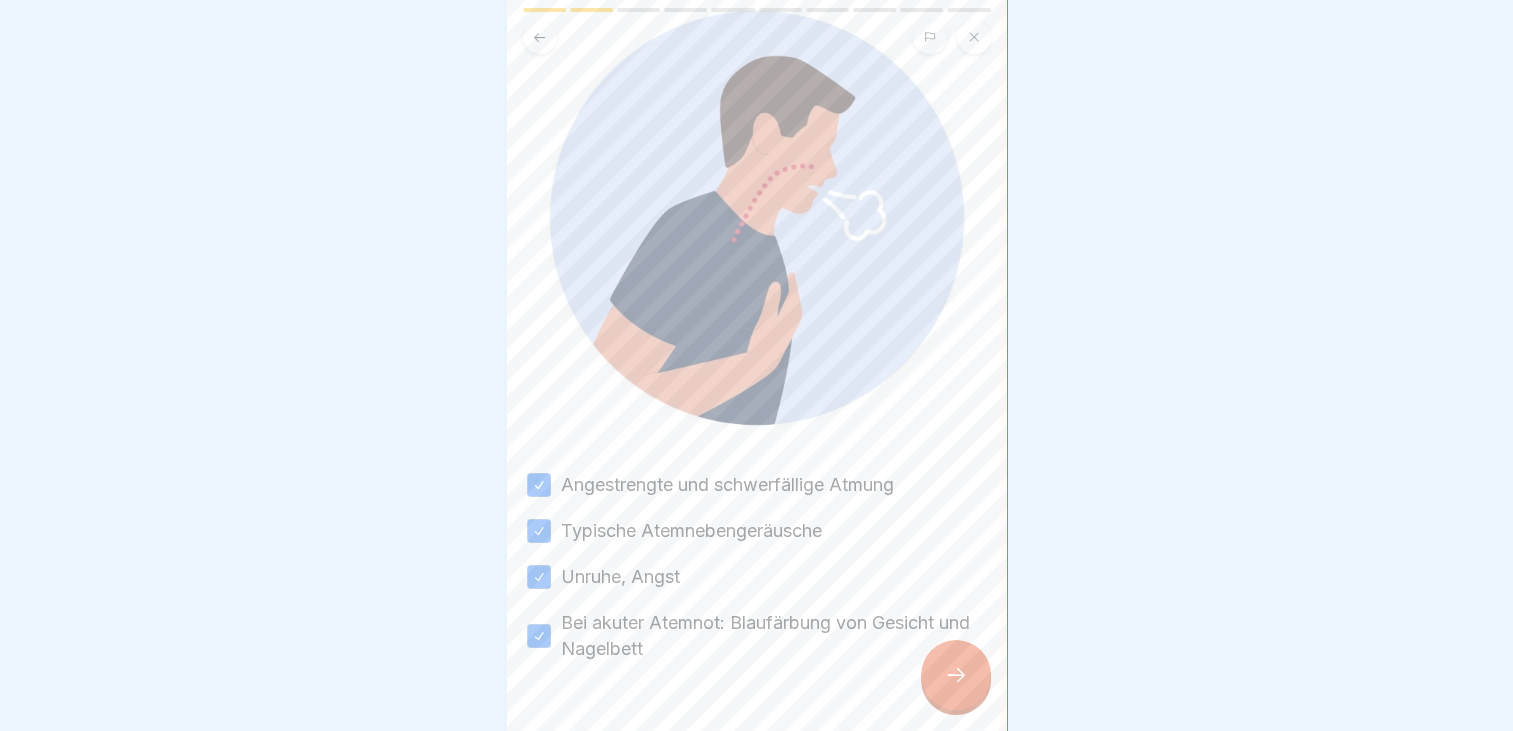 click 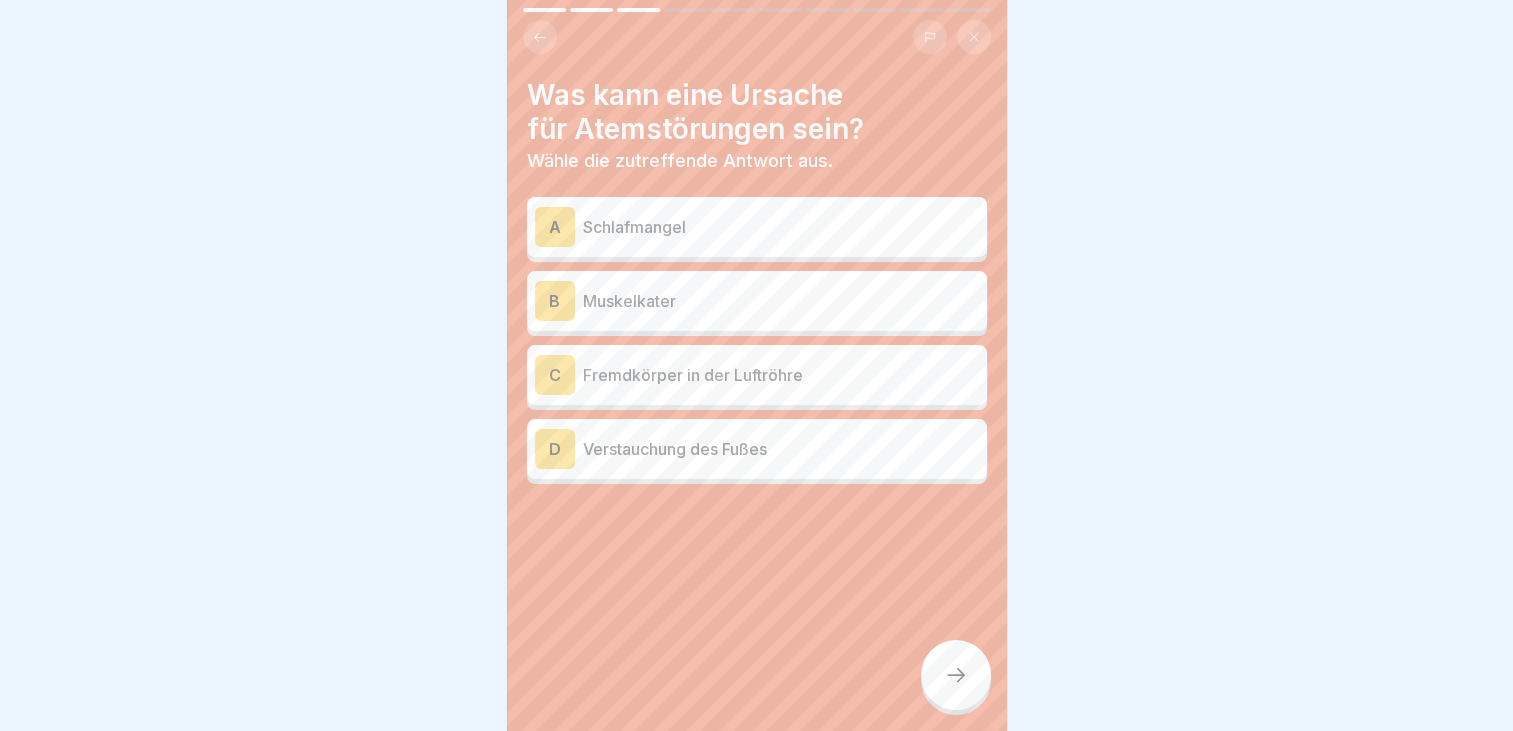click on "Fremdkörper in der Luftröhre" at bounding box center [781, 375] 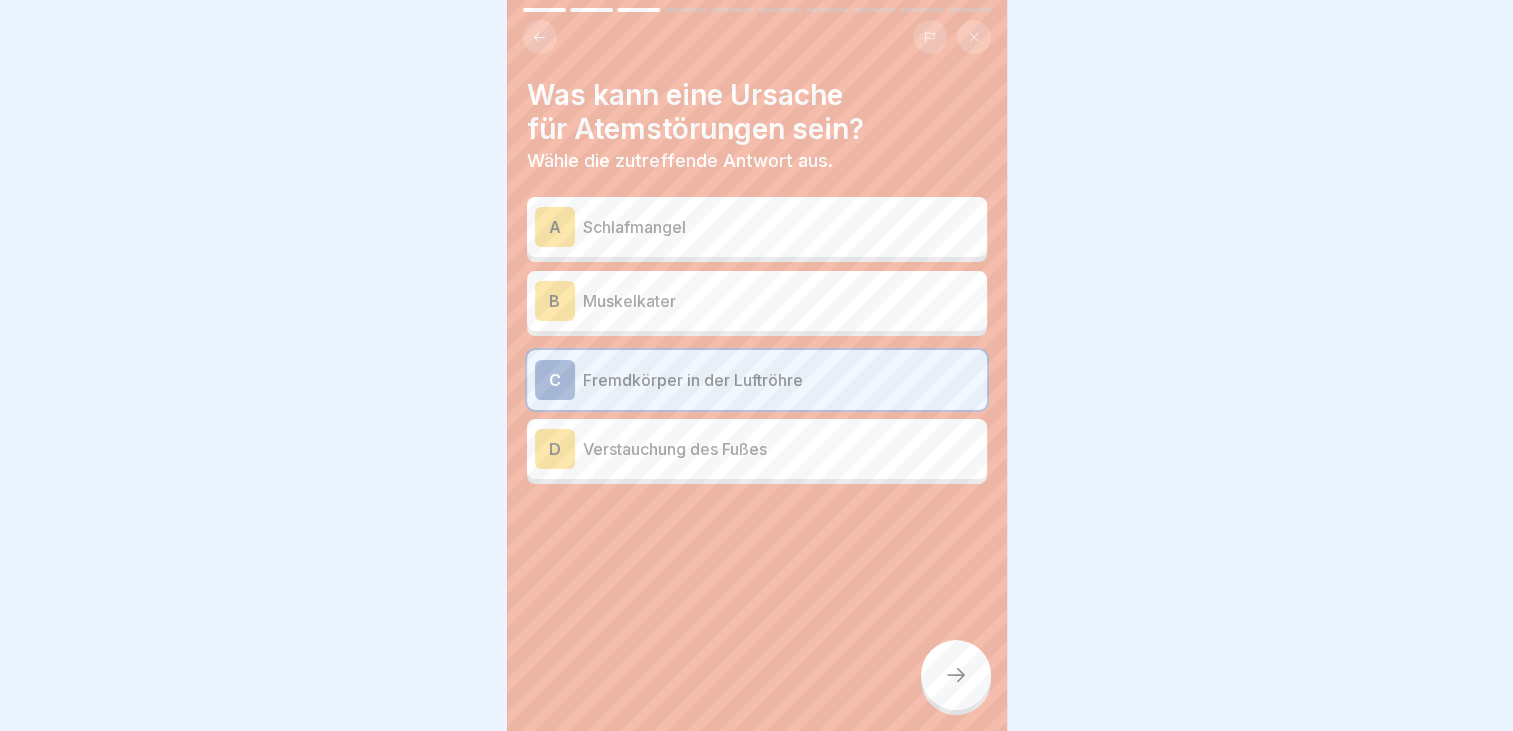 click at bounding box center [956, 675] 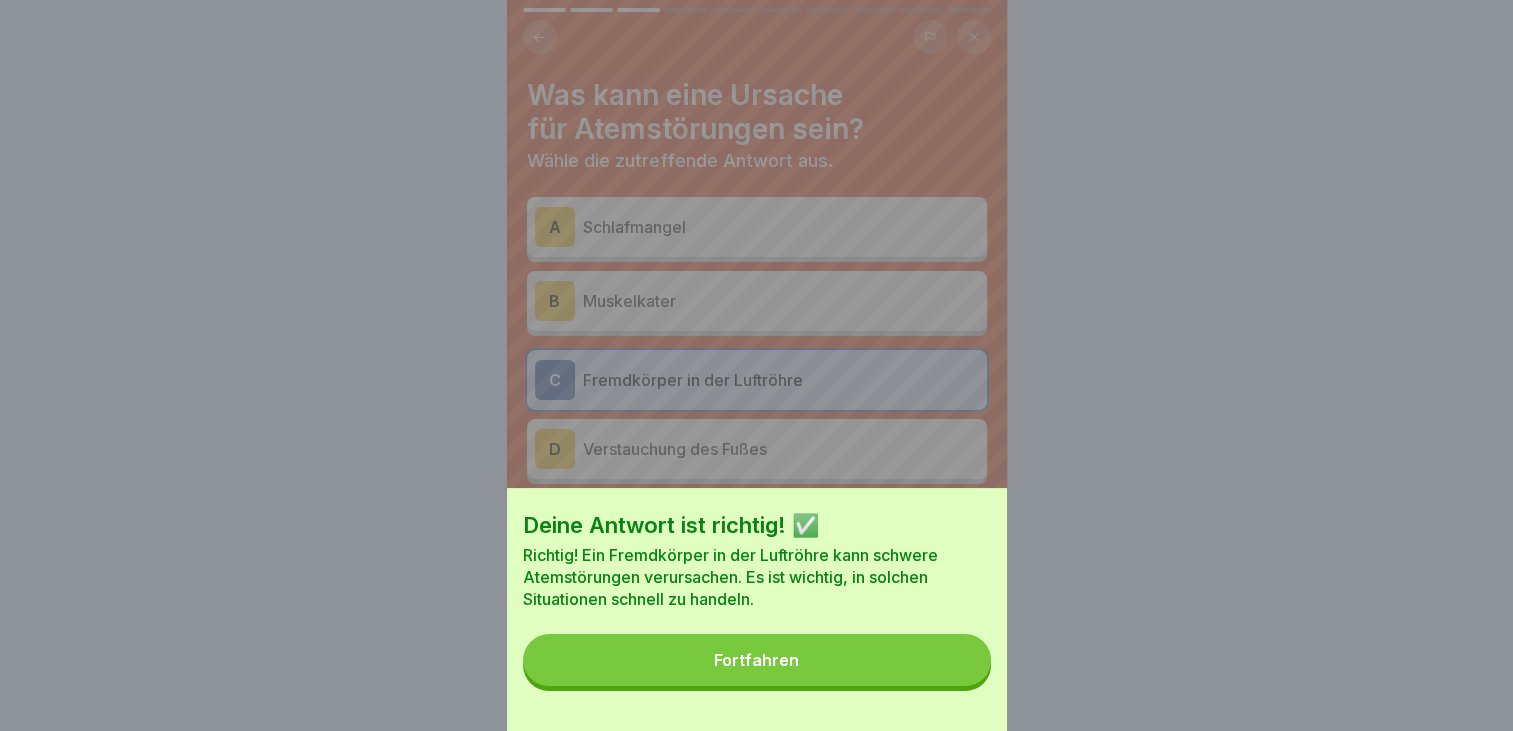 click on "Fortfahren" at bounding box center [757, 660] 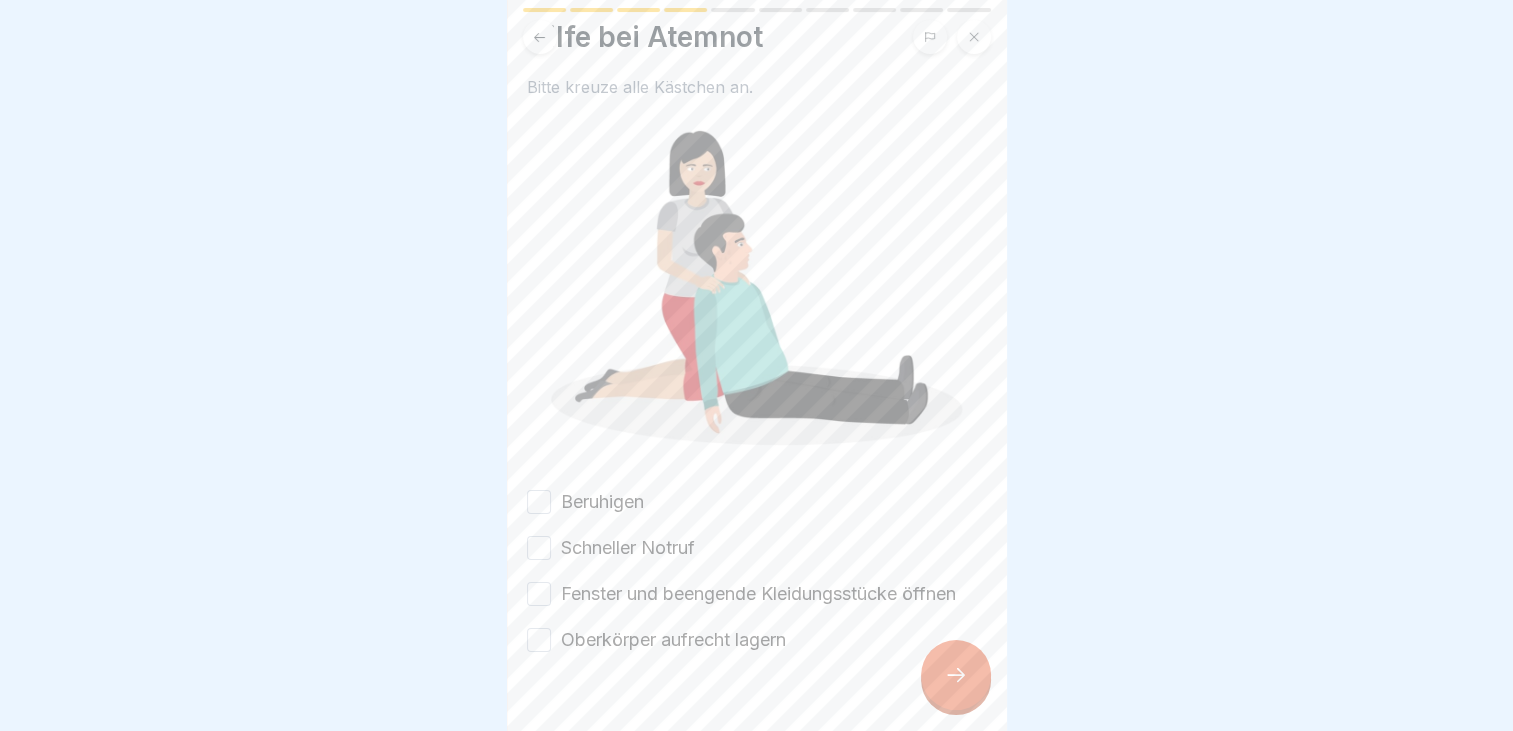 scroll, scrollTop: 62, scrollLeft: 0, axis: vertical 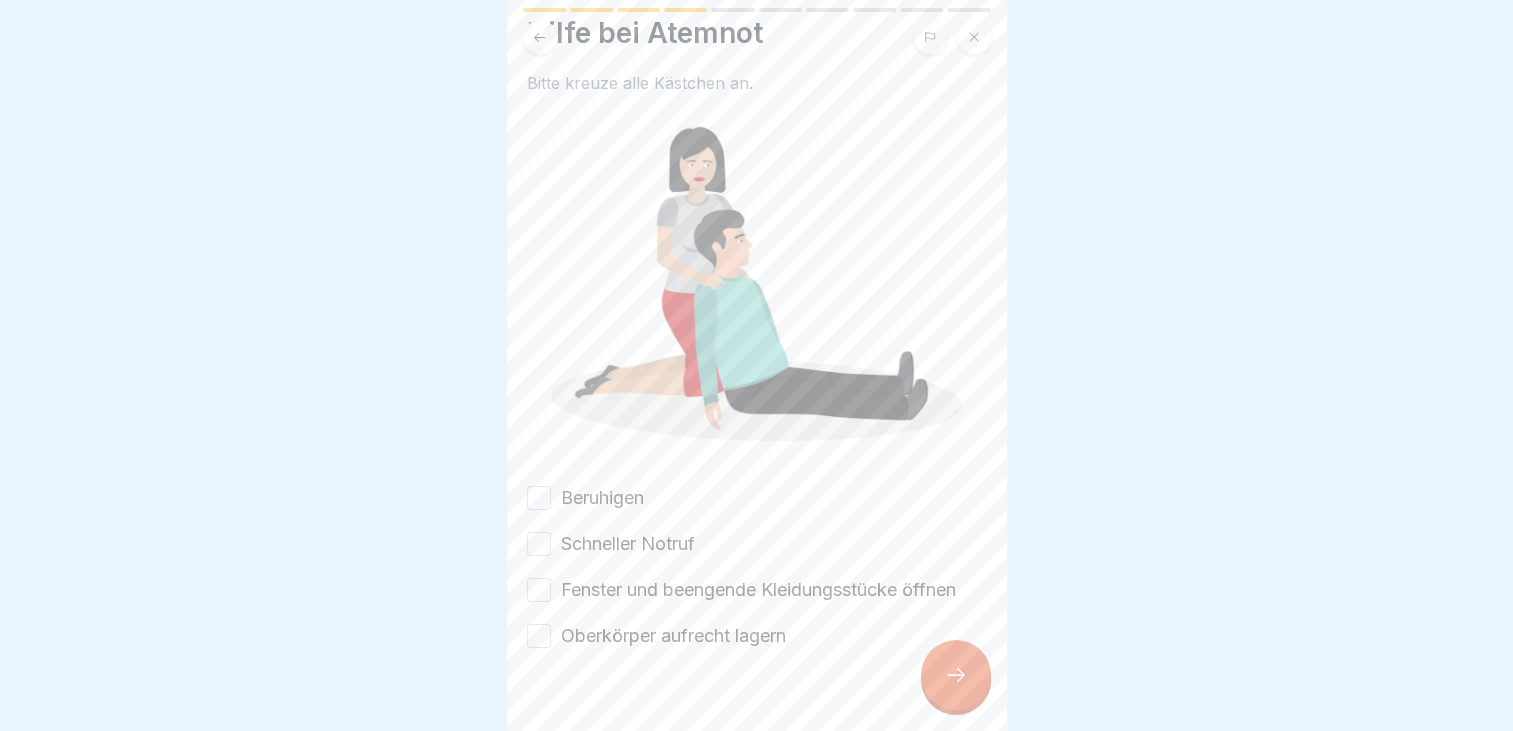 click on "Oberkörper aufrecht lagern" at bounding box center [539, 636] 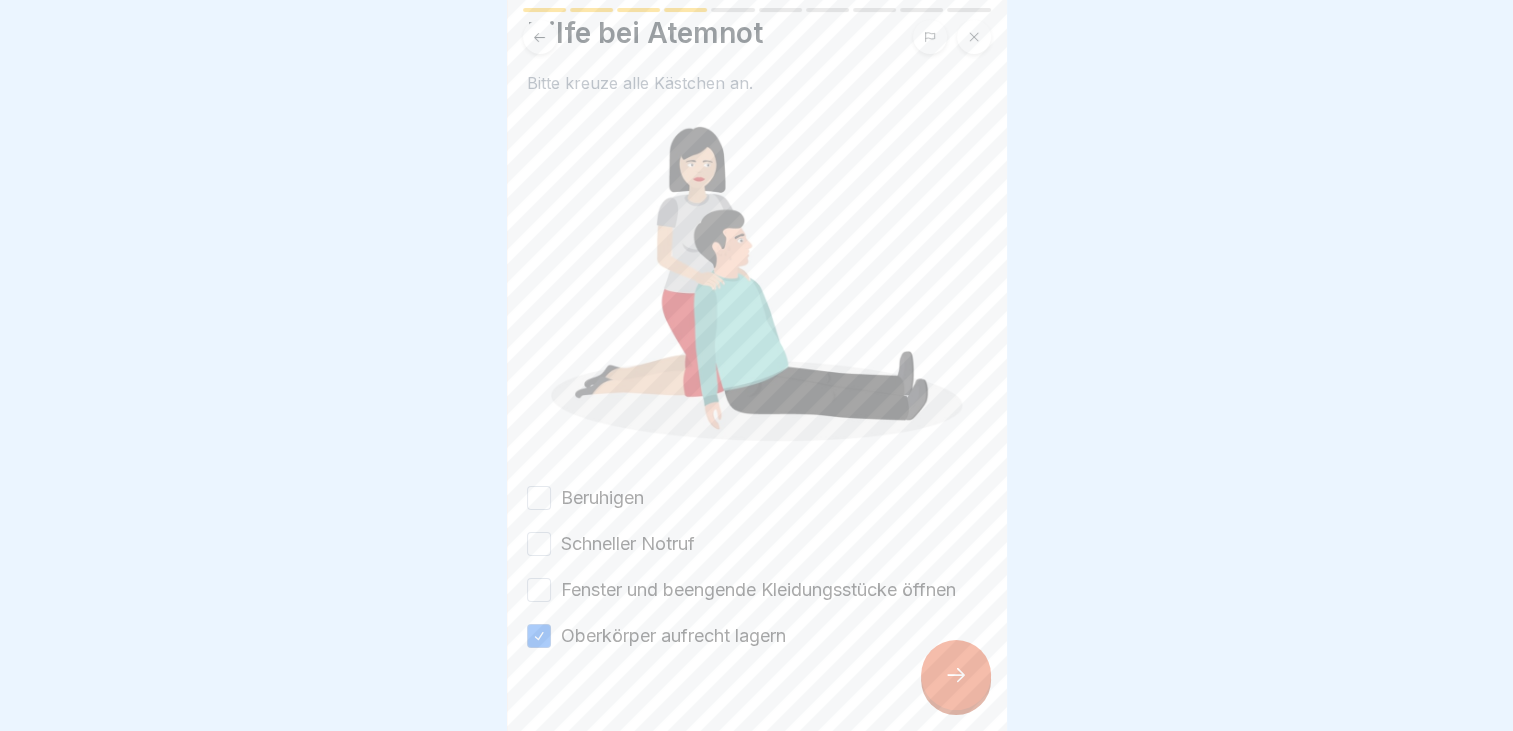click on "Fenster und beengende Kleidungsstücke öffnen" at bounding box center (539, 590) 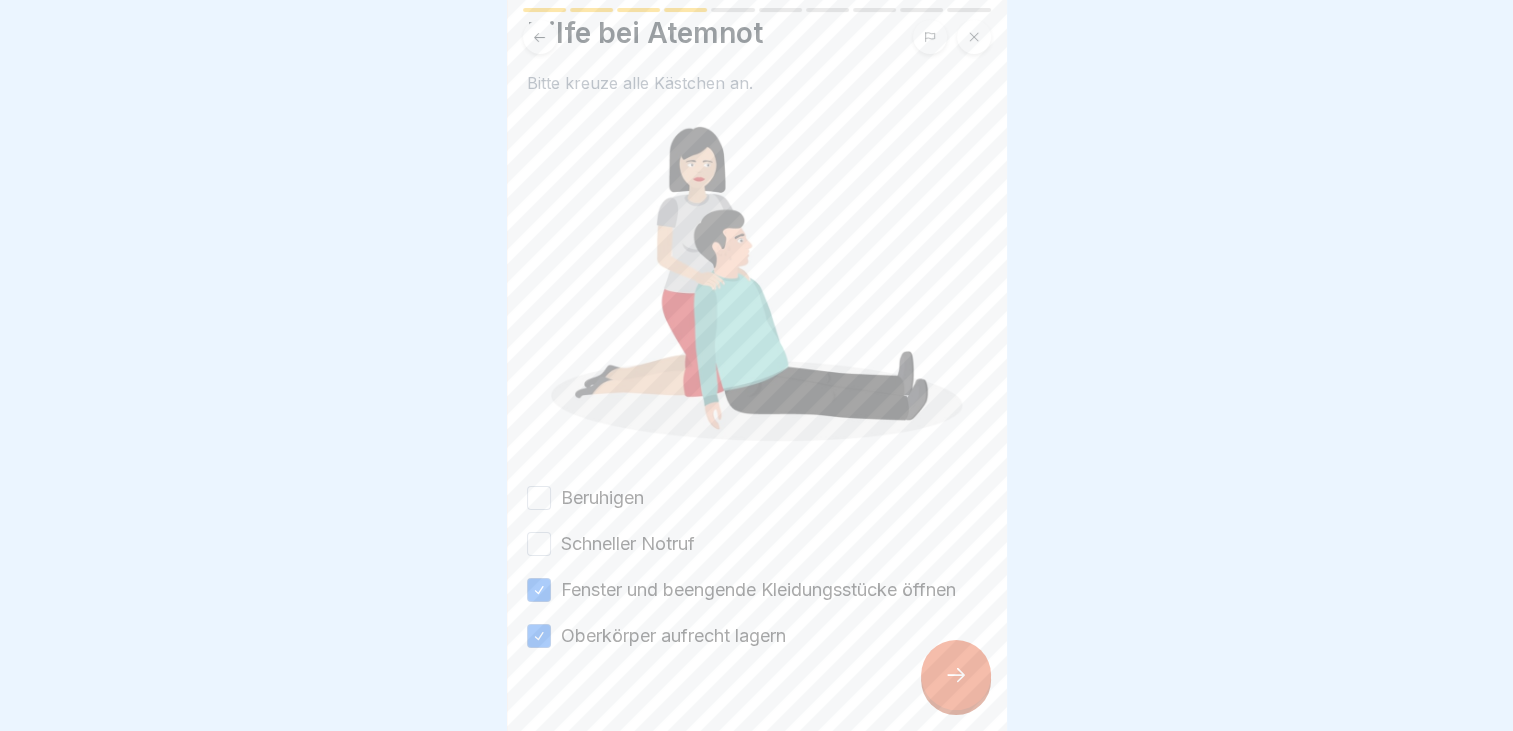 click on "Schneller Notruf" at bounding box center [539, 544] 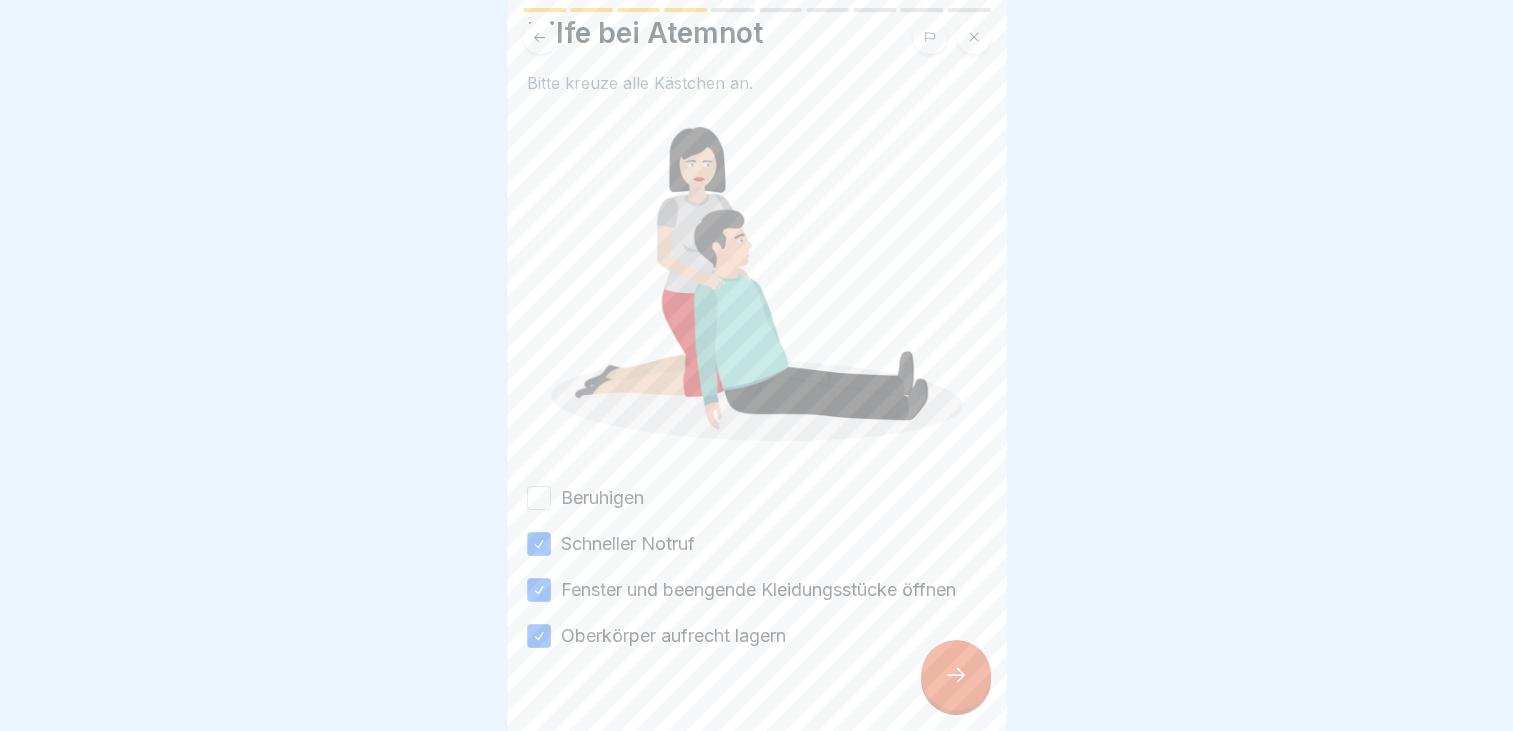 click on "Beruhigen" at bounding box center [539, 498] 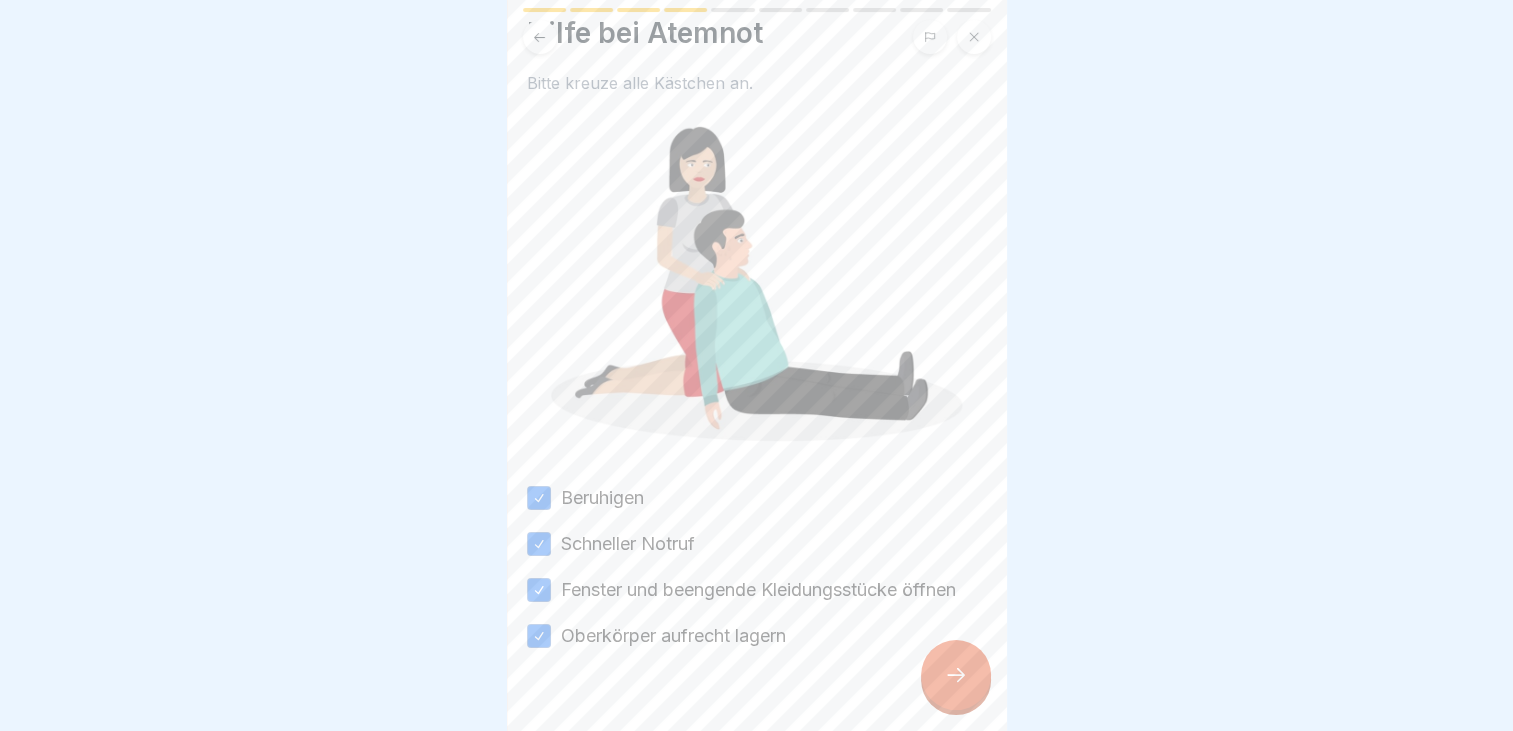 click 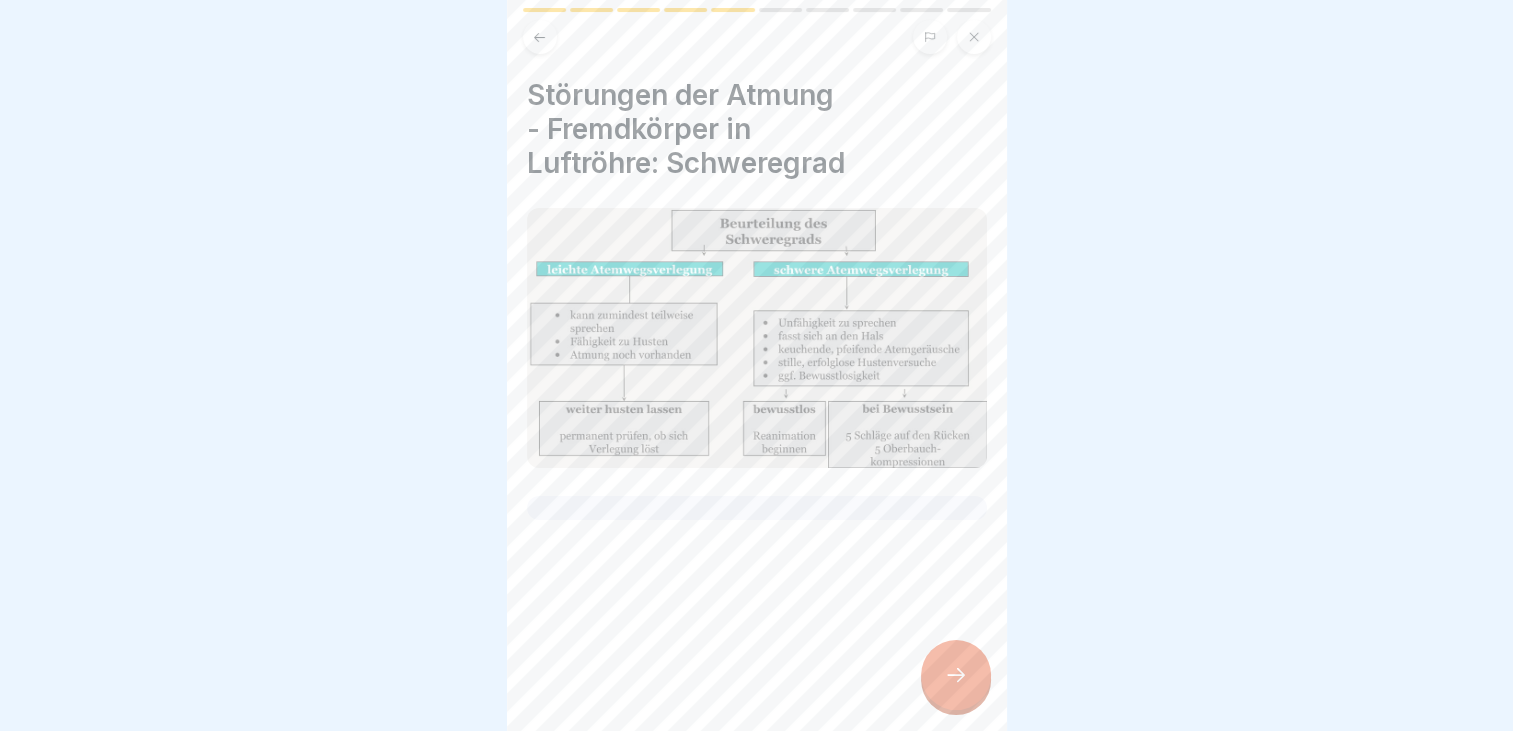 click at bounding box center [956, 675] 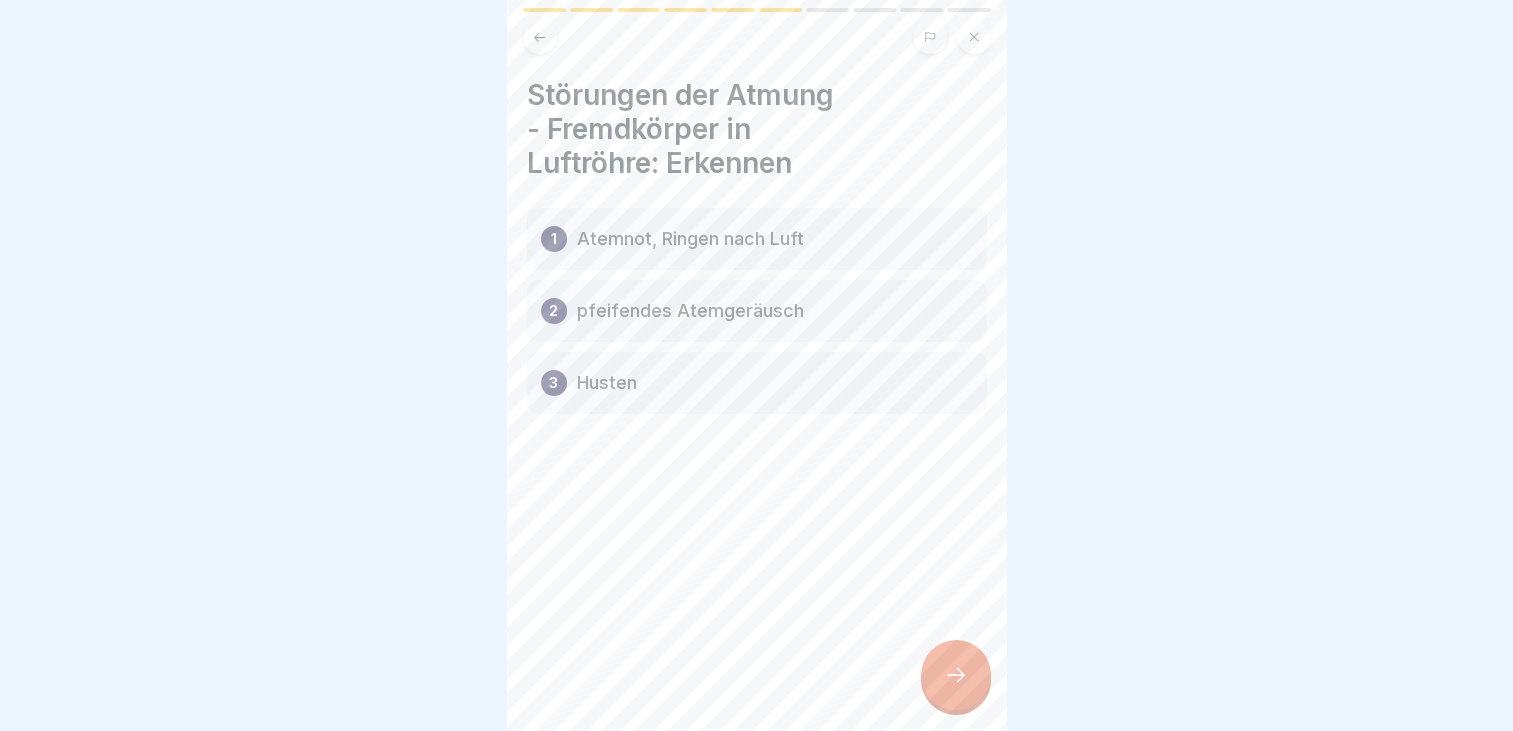click at bounding box center (956, 675) 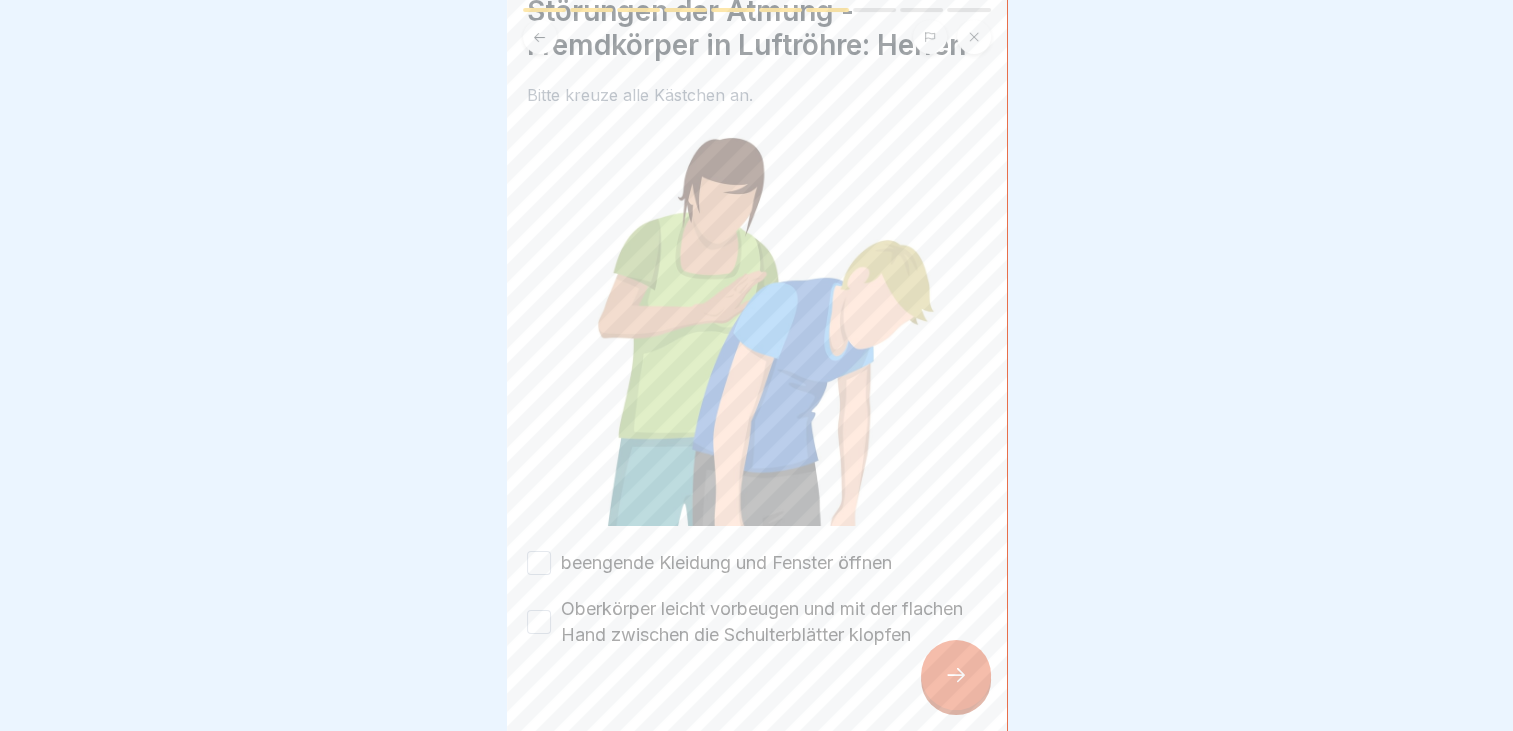 scroll, scrollTop: 88, scrollLeft: 0, axis: vertical 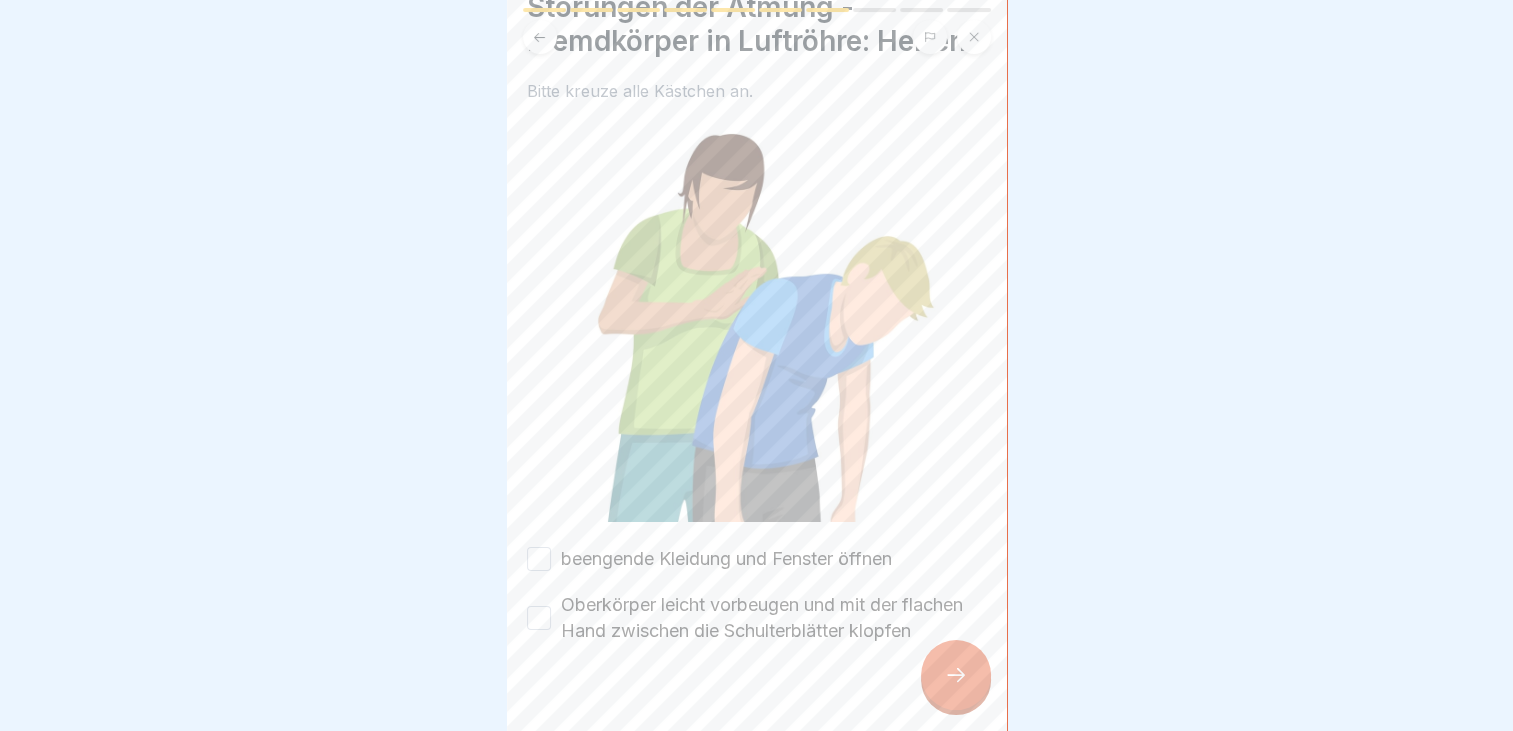 click on "beengende Kleidung und Fenster öffnen" at bounding box center [539, 559] 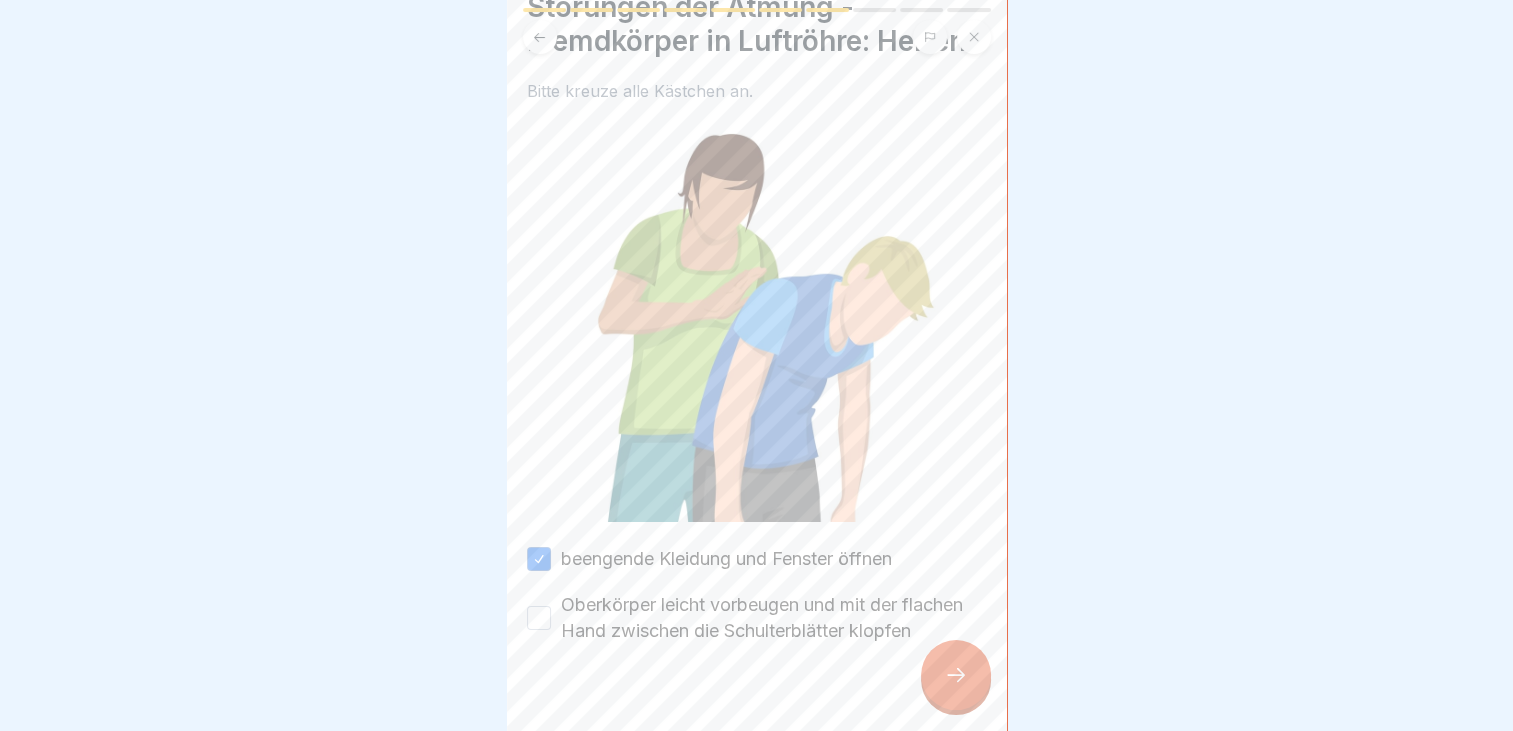 click on "Oberkörper leicht vorbeugen und mit der flachen Hand zwischen die Schulterblätter klopfen" at bounding box center (539, 618) 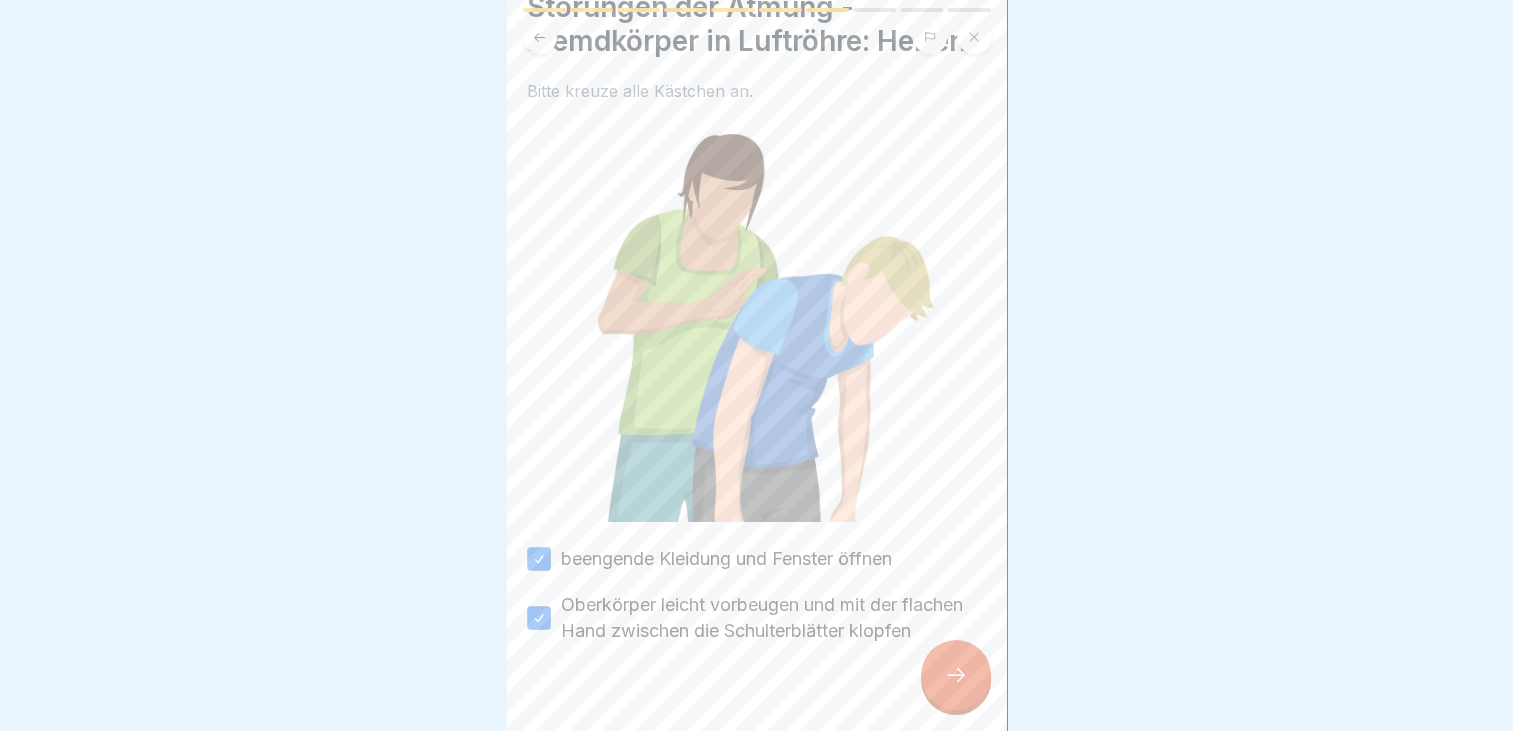 click at bounding box center (956, 675) 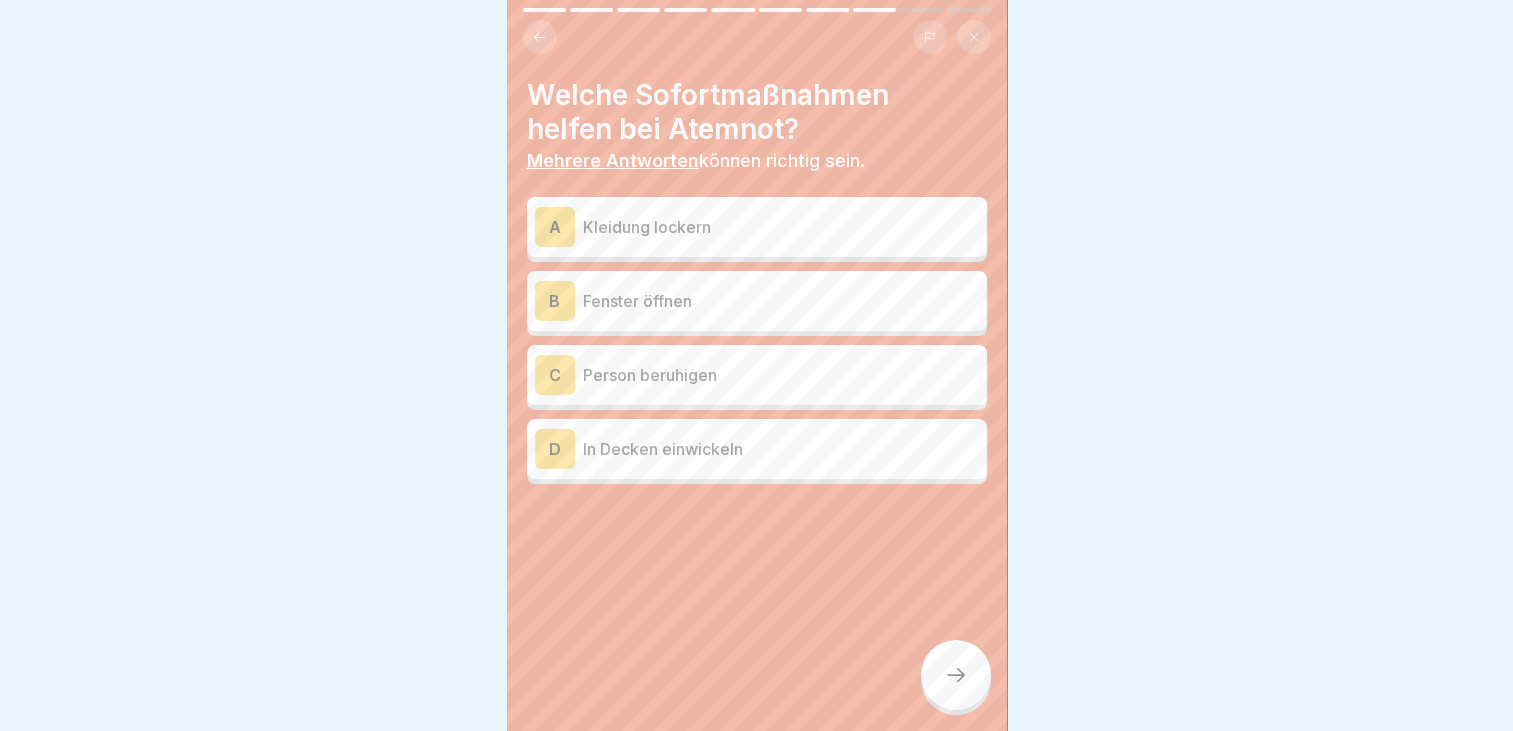 click on "Fenster öffnen" at bounding box center (781, 301) 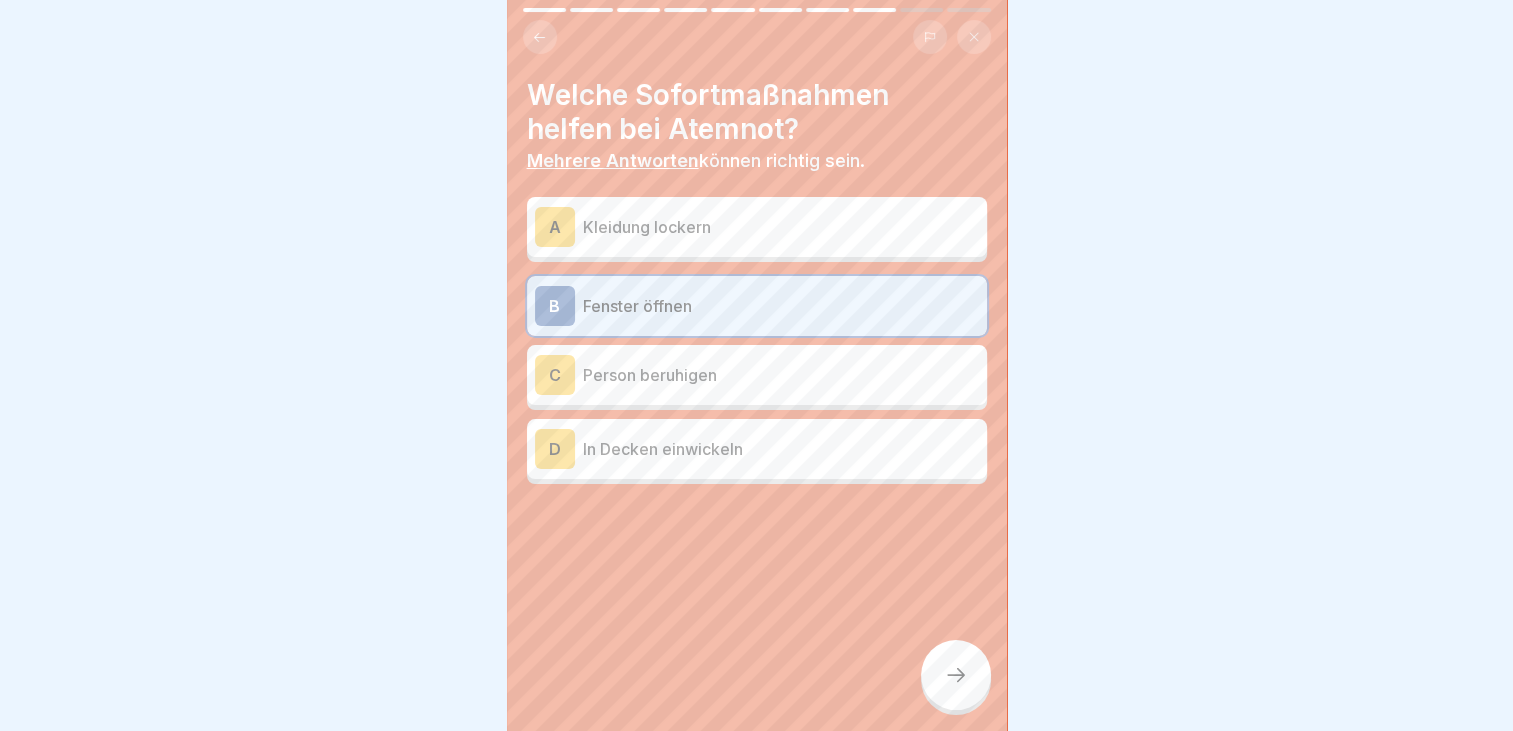 click on "Kleidung lockern" at bounding box center (781, 227) 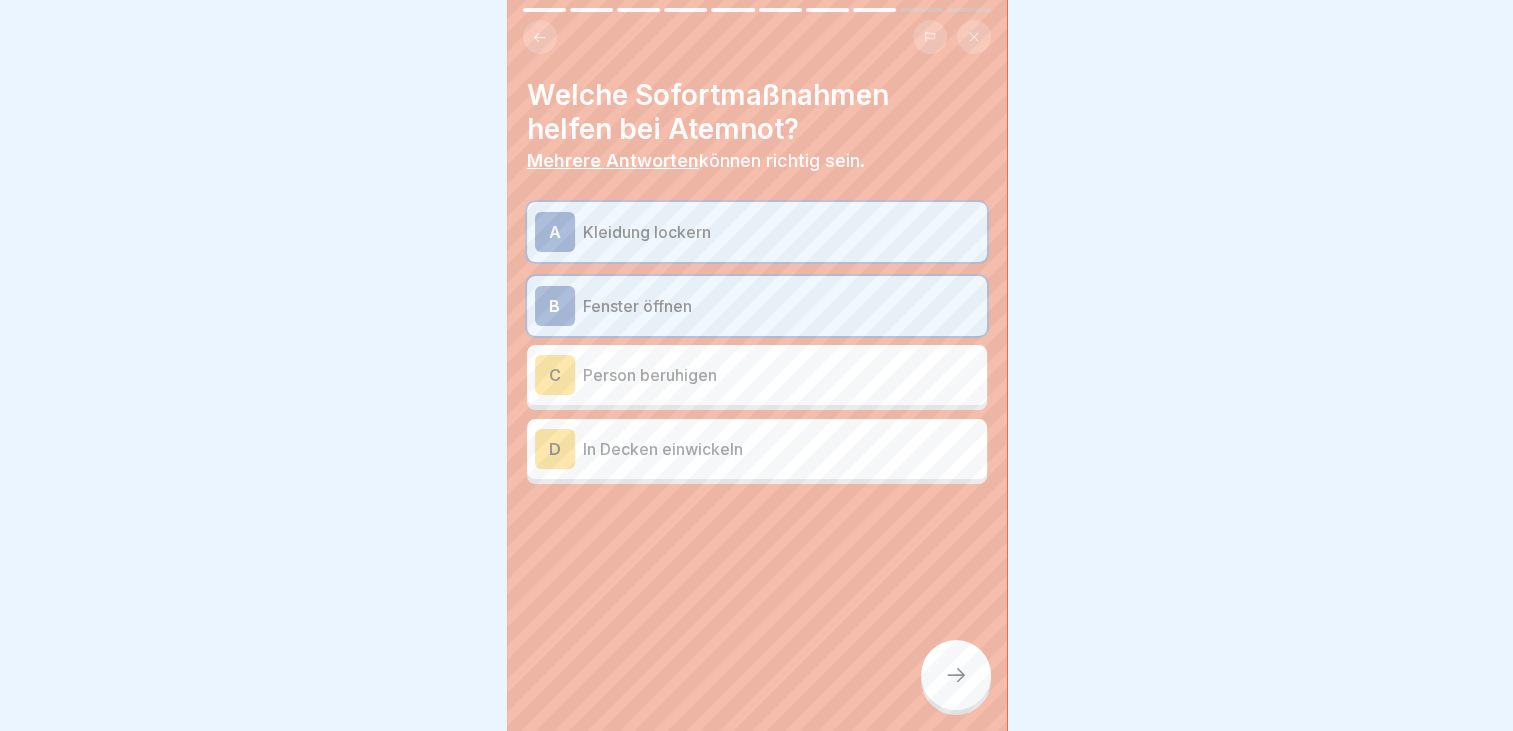 click on "Person beruhigen" at bounding box center [781, 375] 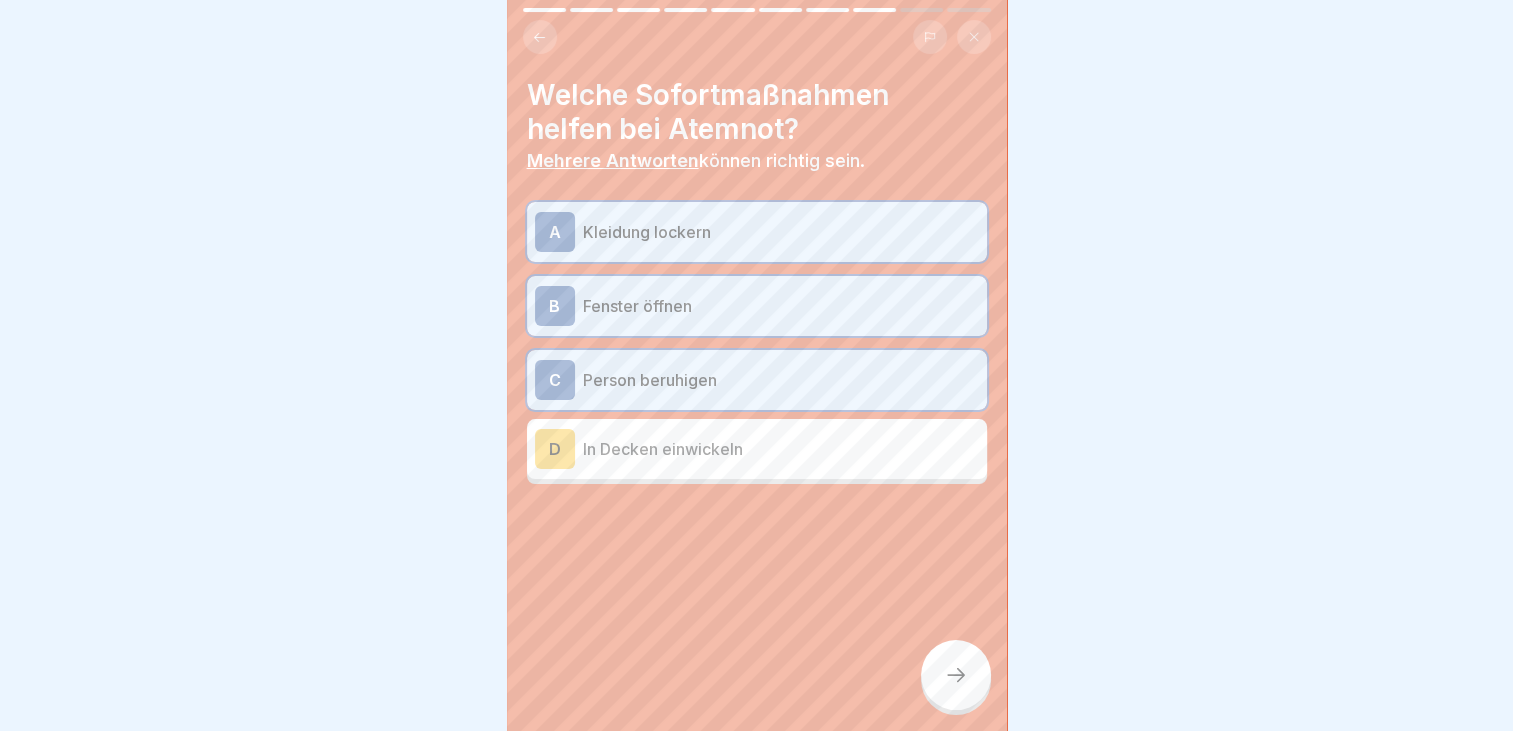 click 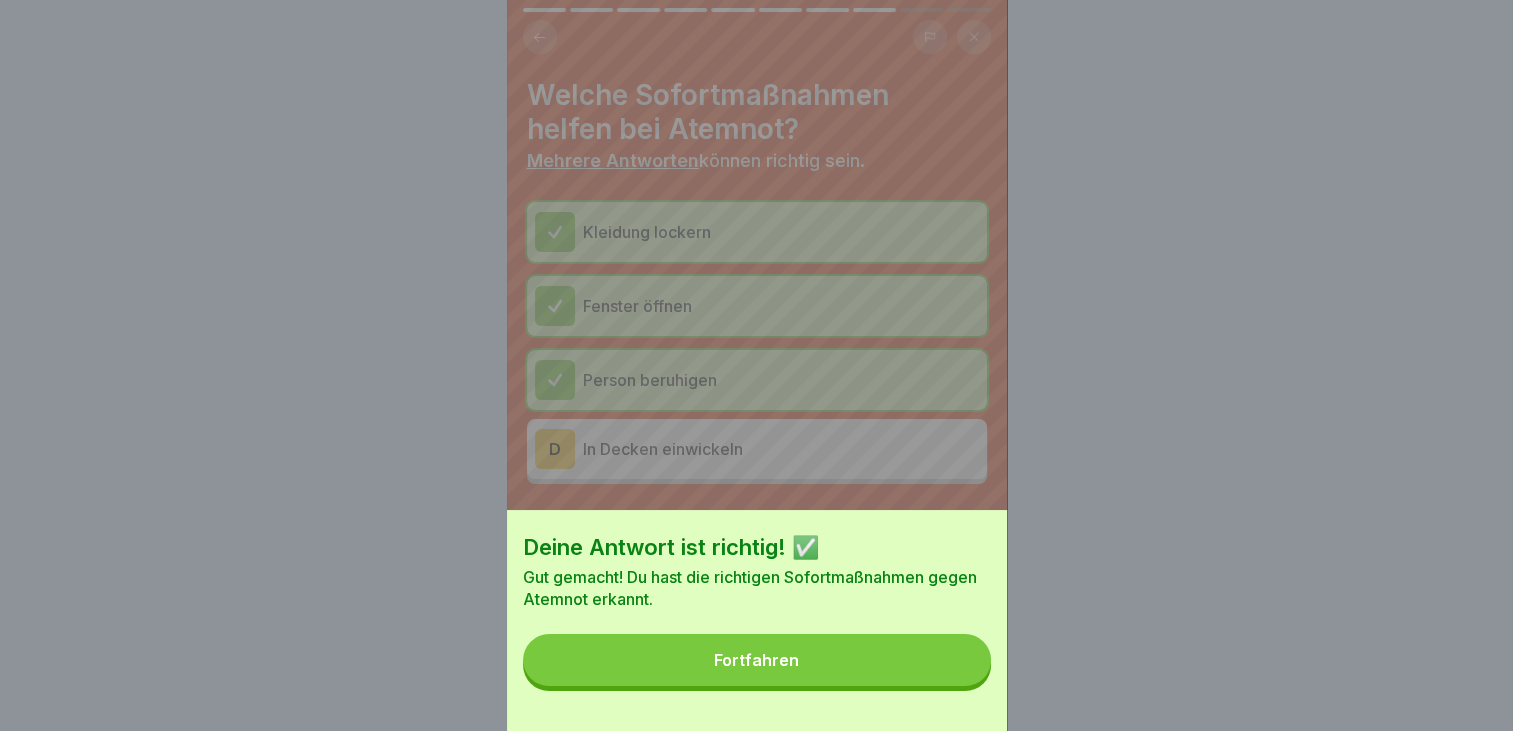 click on "Fortfahren" at bounding box center (757, 660) 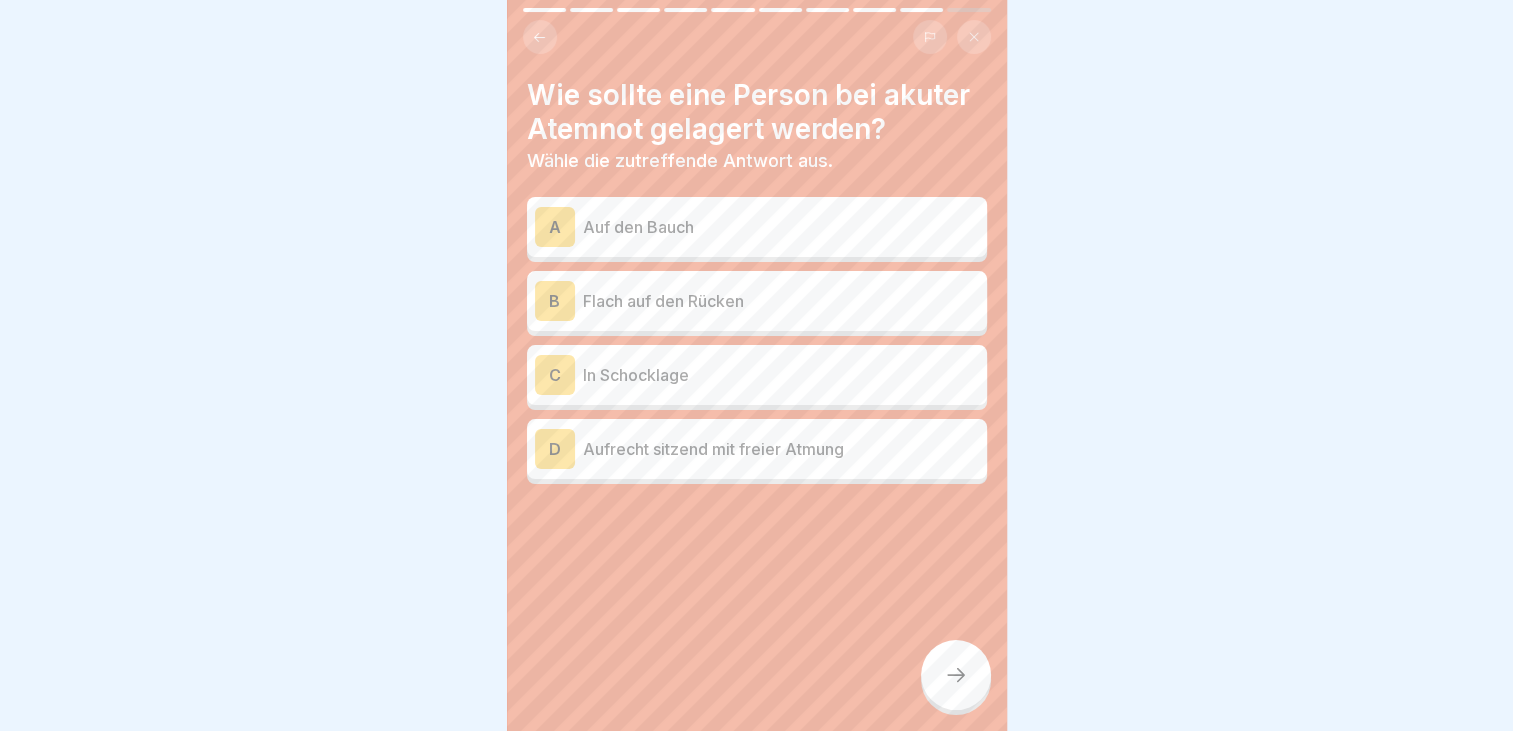 click on "Aufrecht sitzend mit freier Atmung" at bounding box center (781, 449) 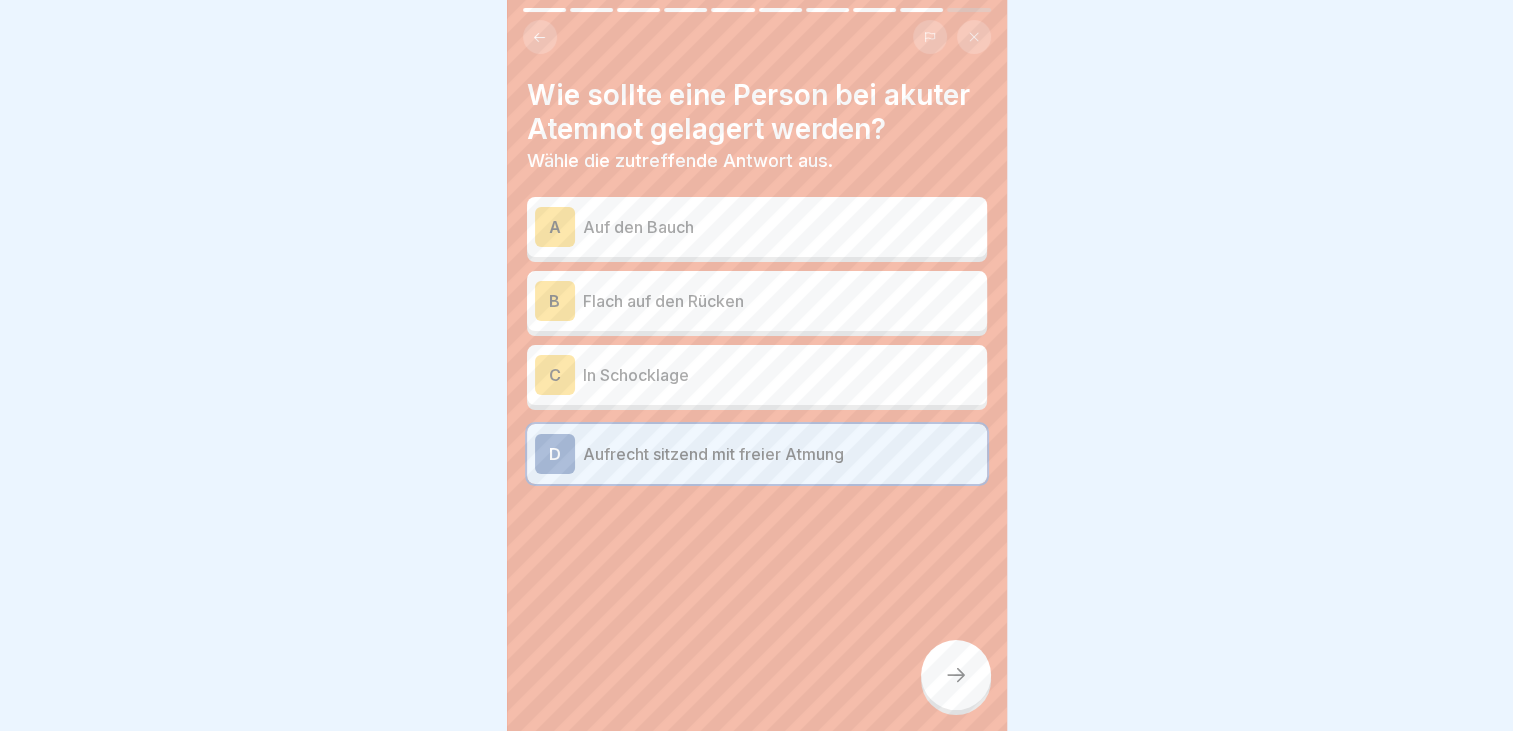 click at bounding box center [956, 675] 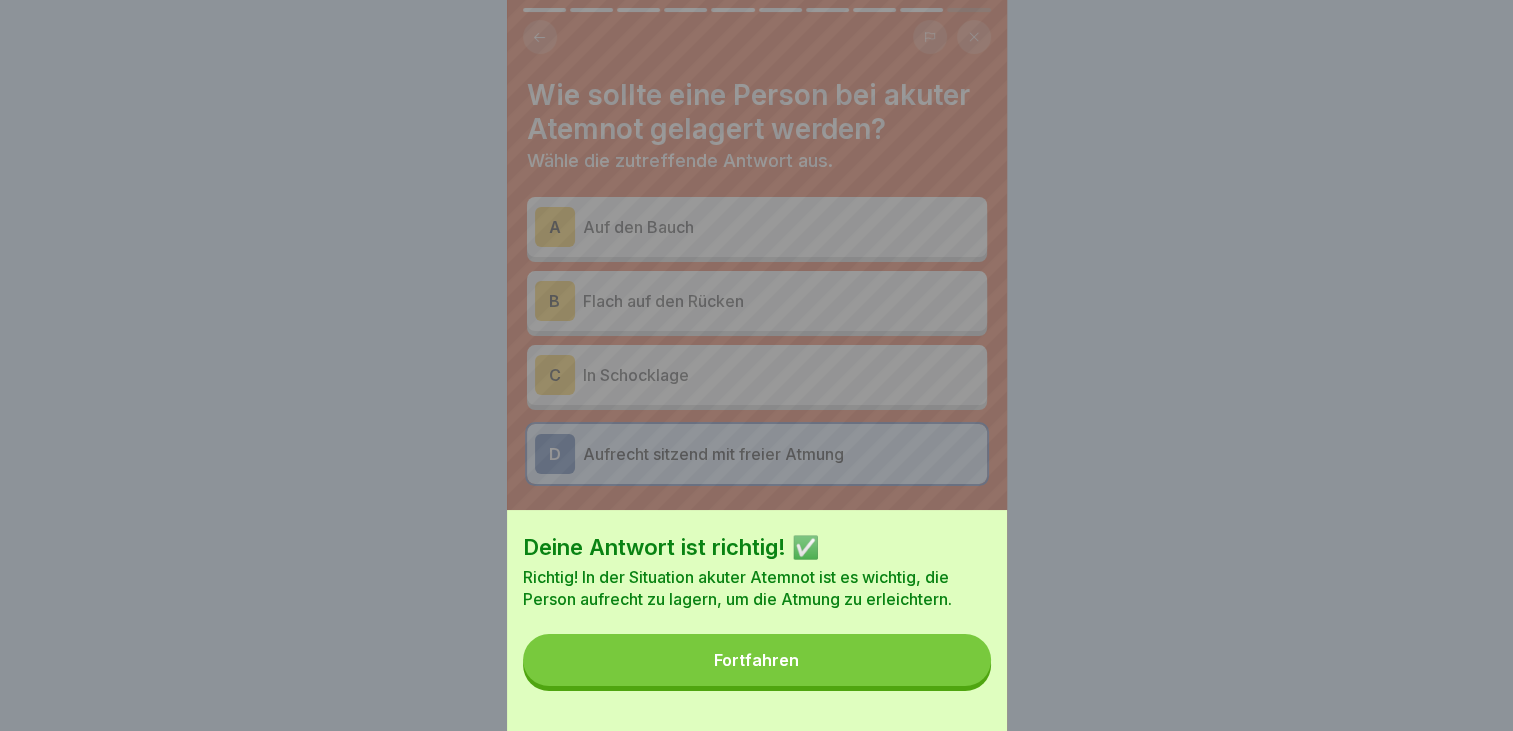 click on "Fortfahren" at bounding box center (757, 660) 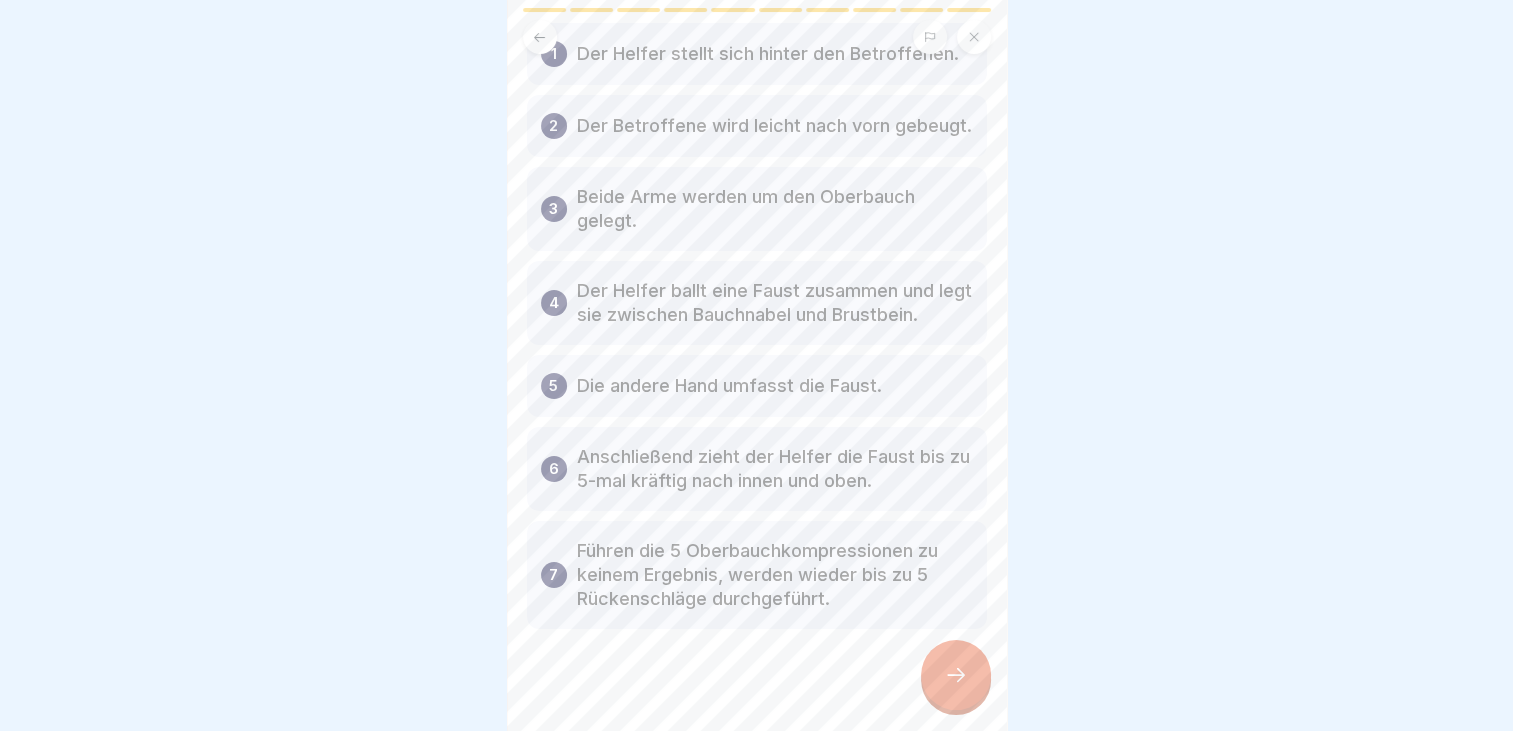 scroll, scrollTop: 248, scrollLeft: 0, axis: vertical 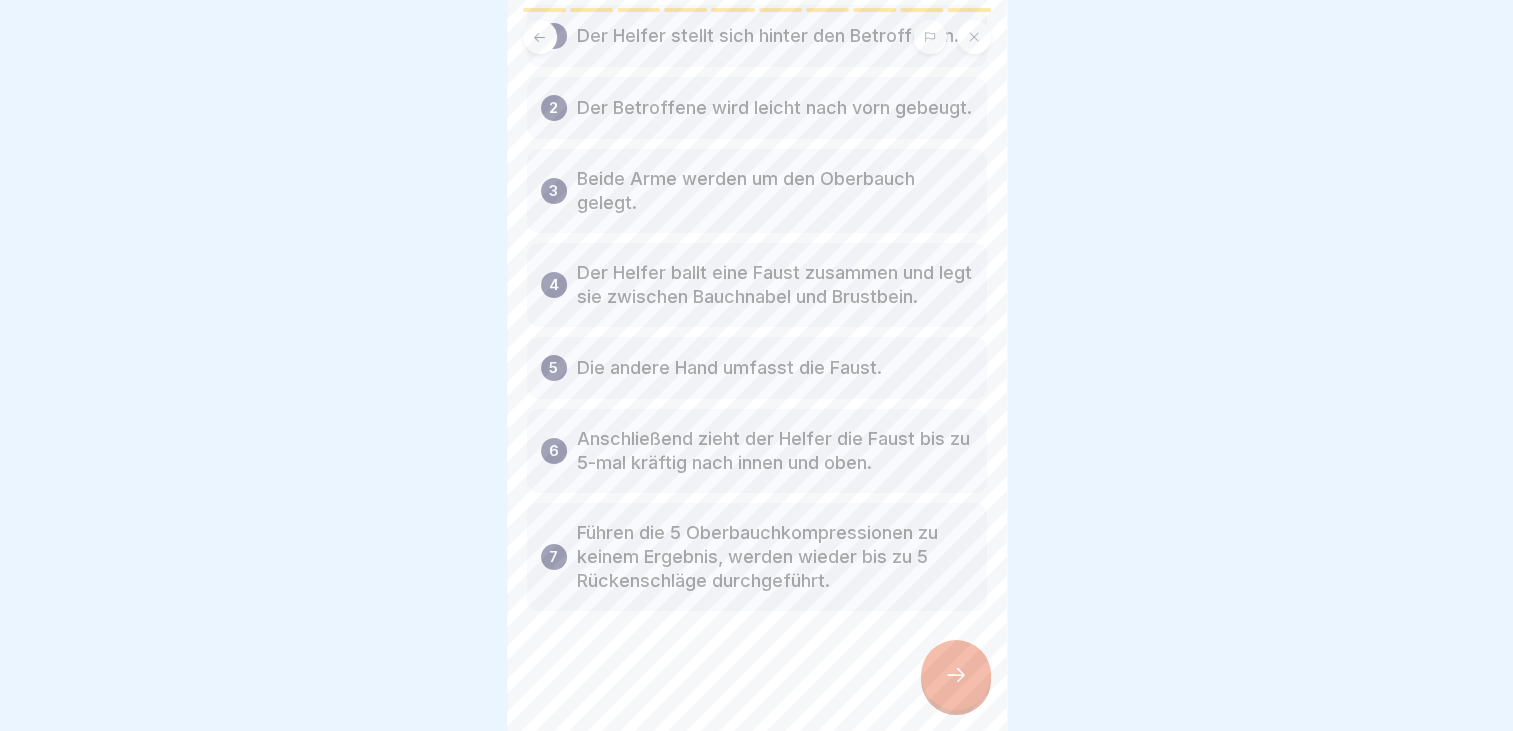 click at bounding box center [956, 675] 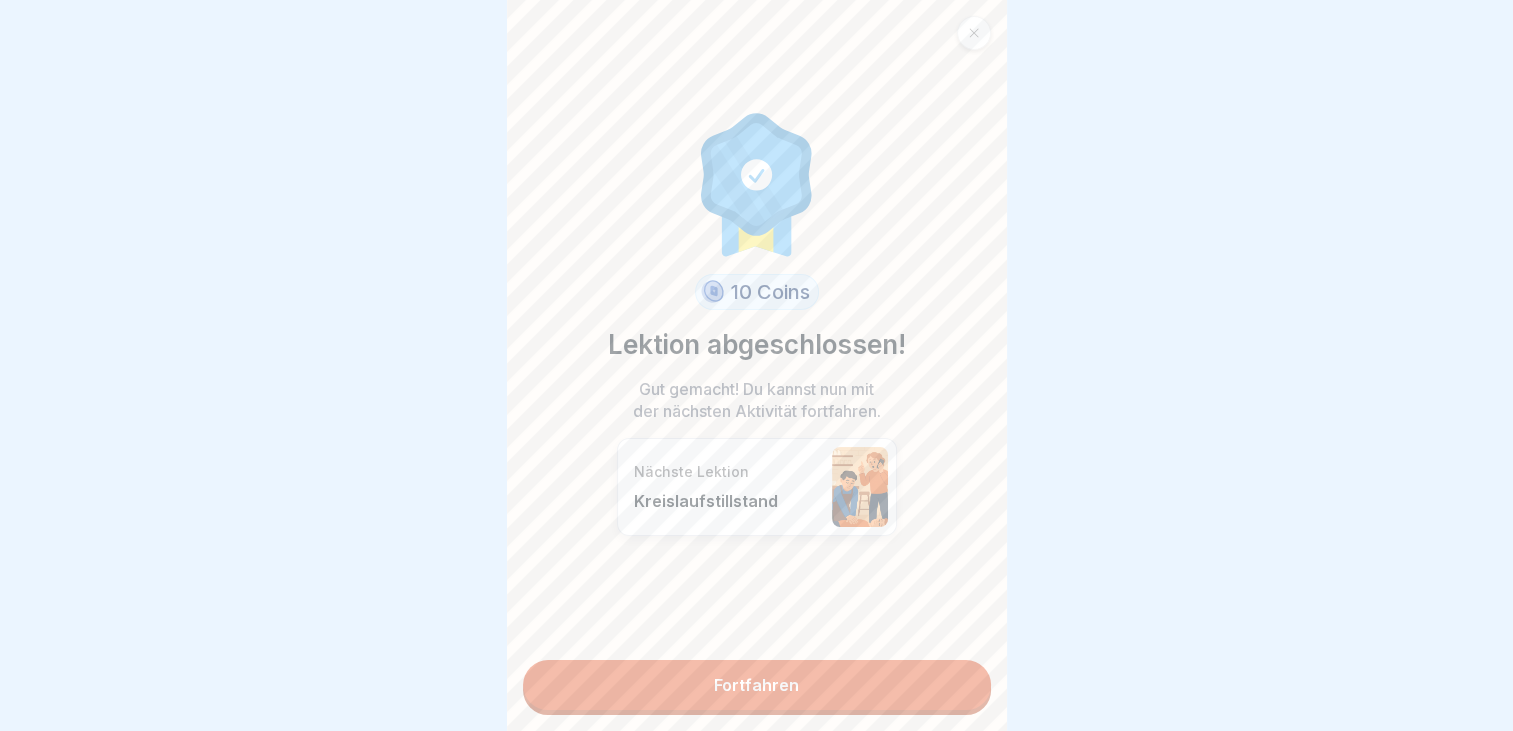 click on "[NUMBER] Coins Lektion abgeschlossen! Gut gemacht! Du kannst nun mit der nächsten Aktivität fortfahren. Nächste Lektion Kreislaufstillstand Fortfahren" at bounding box center (757, 365) 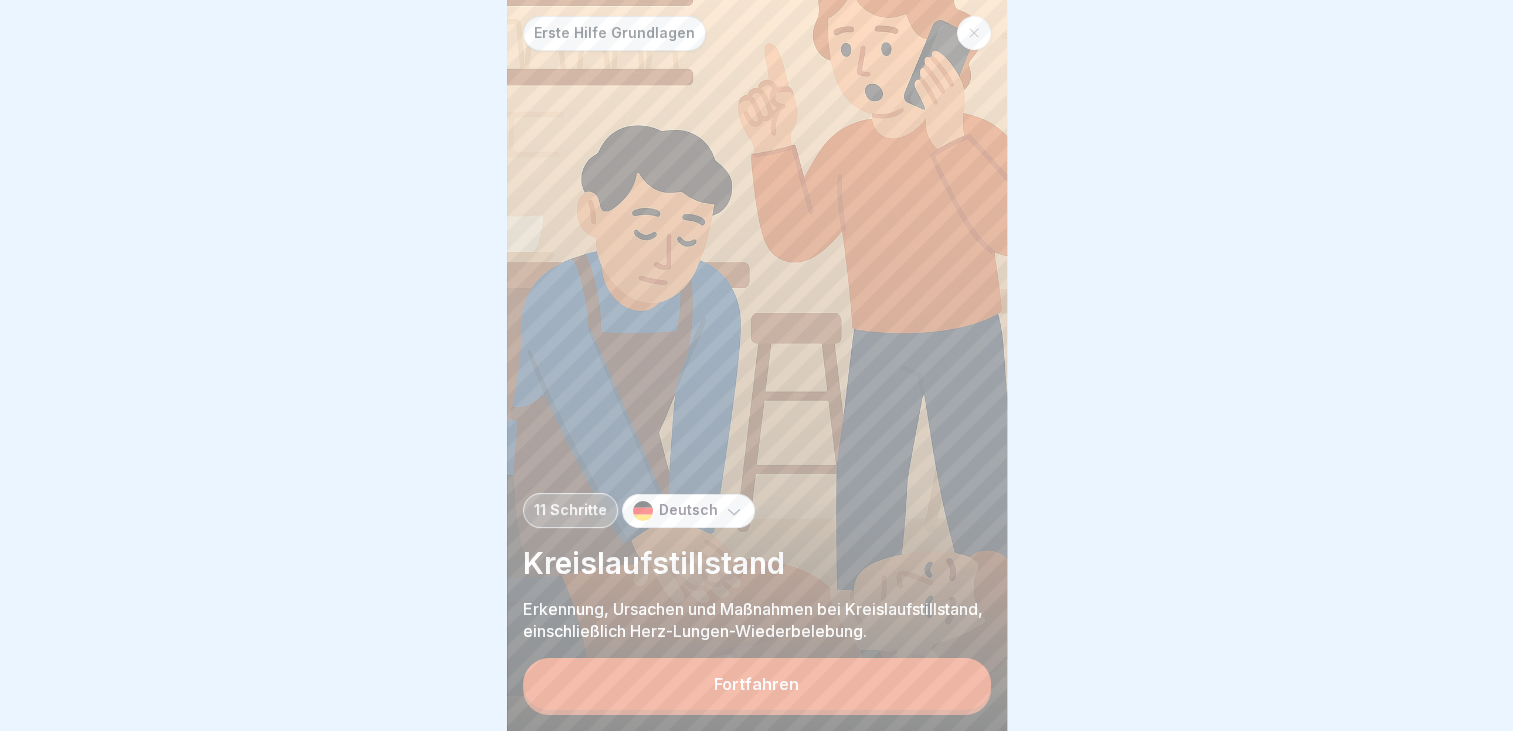 click on "Fortfahren" at bounding box center (757, 684) 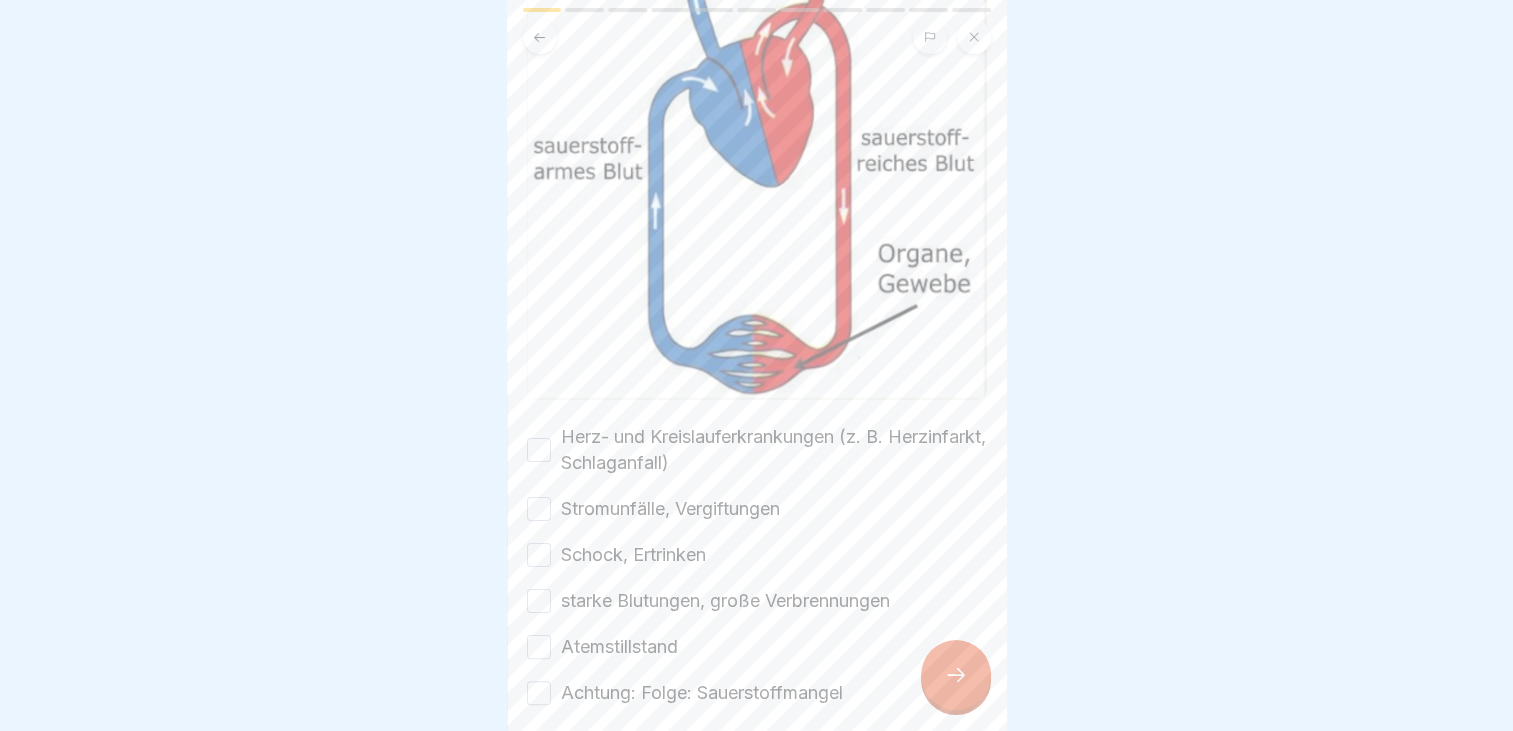 scroll, scrollTop: 310, scrollLeft: 0, axis: vertical 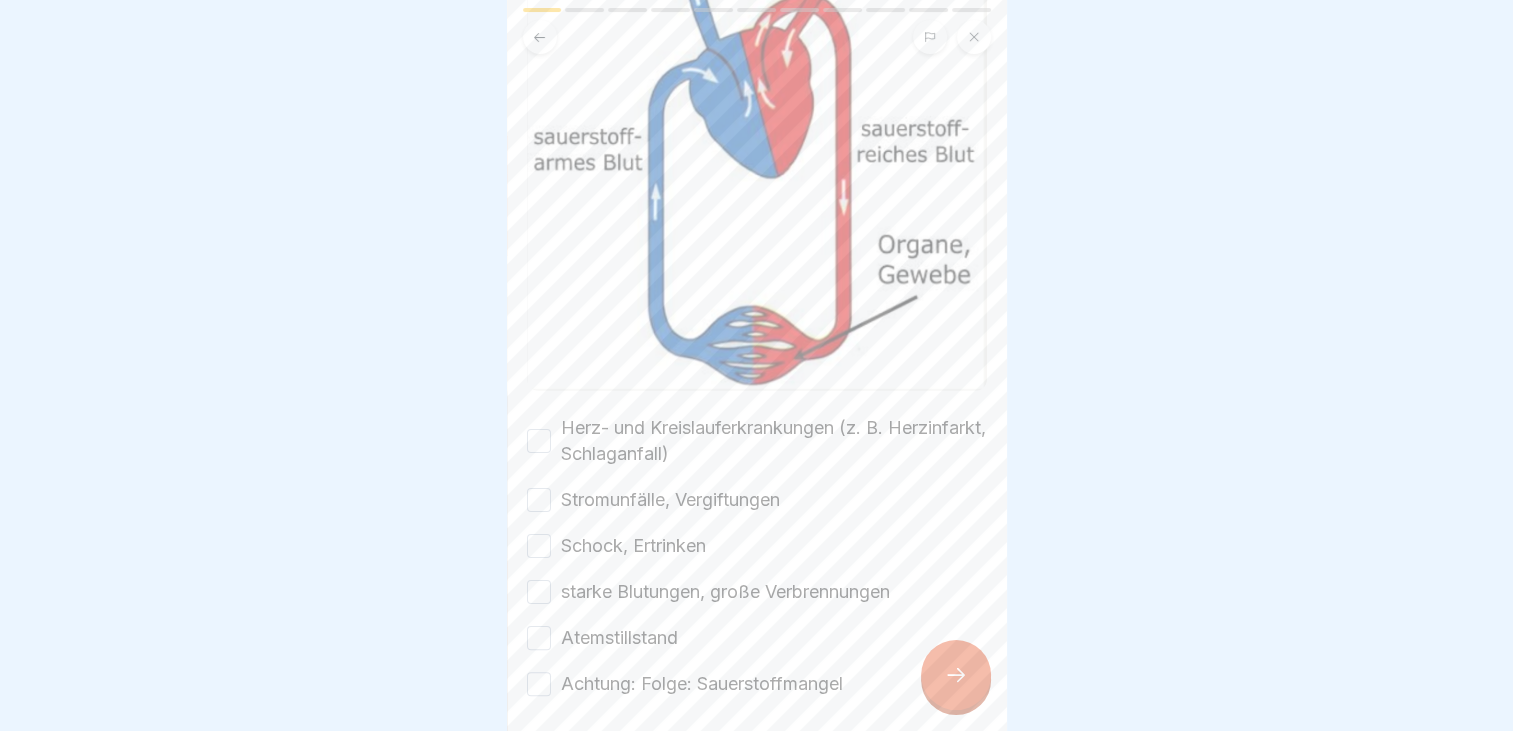 click on "Achtung: Folge: Sauerstoffmangel" at bounding box center (539, 684) 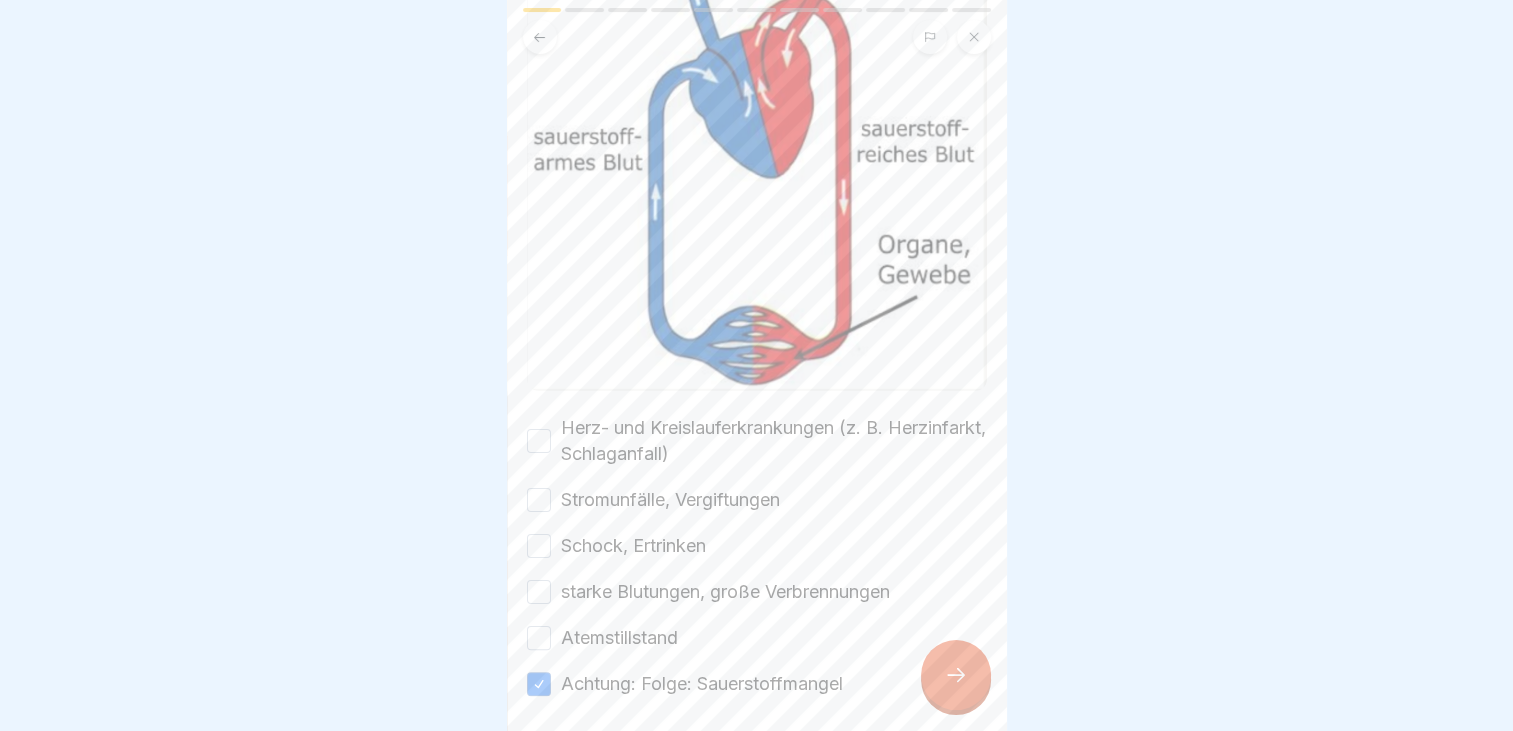 drag, startPoint x: 528, startPoint y: 624, endPoint x: 539, endPoint y: 623, distance: 11.045361 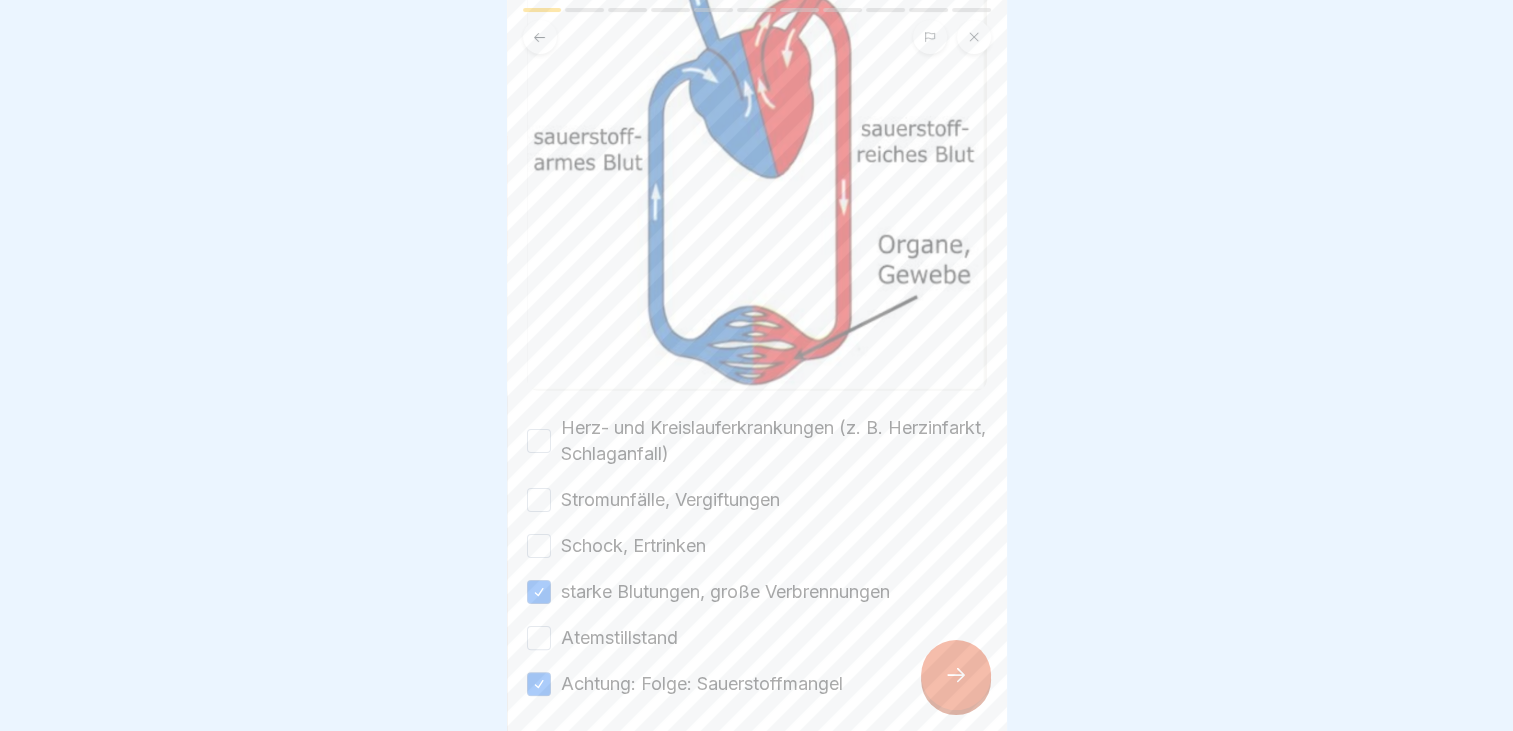 click on "Atemstillstand" at bounding box center (539, 638) 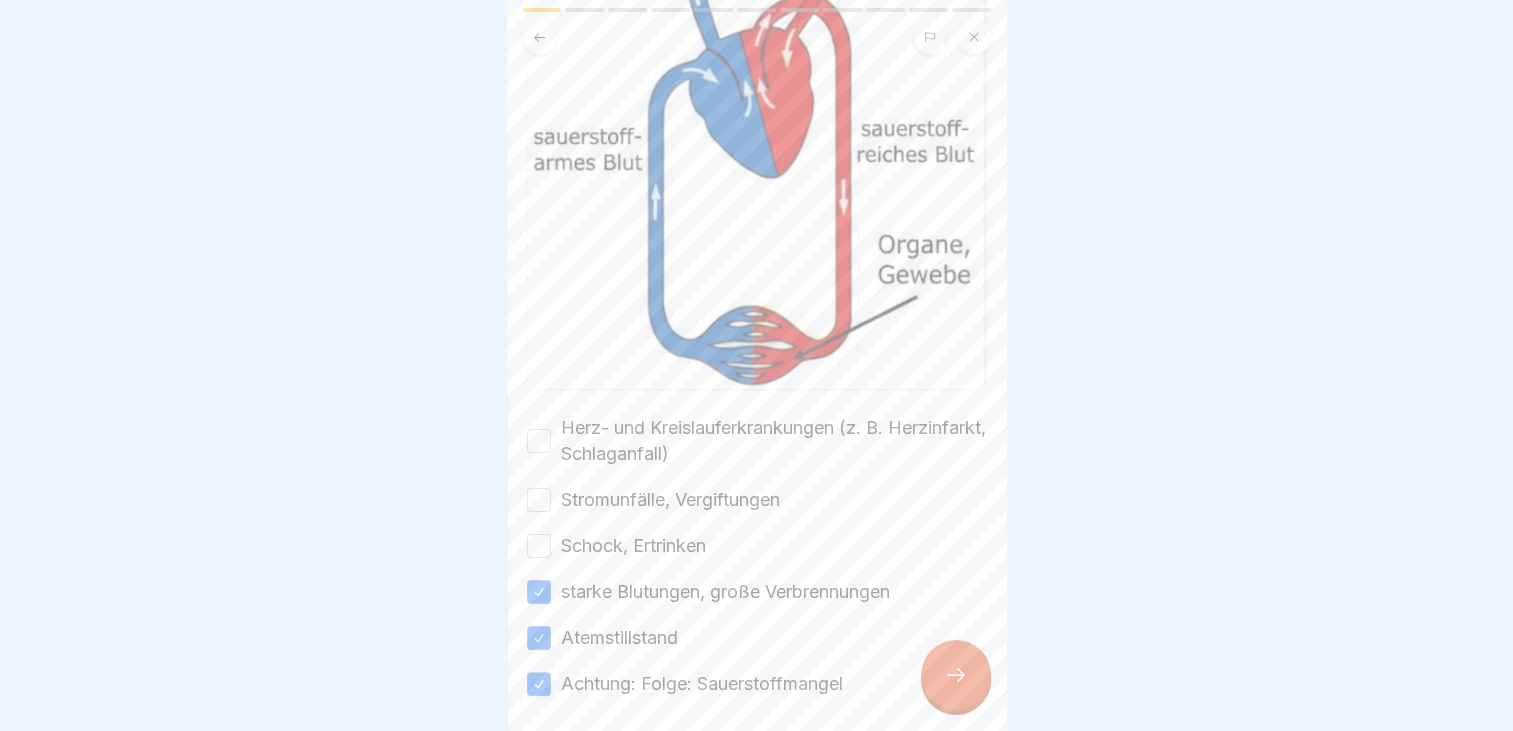 click on "Schock, Ertrinken" at bounding box center [539, 546] 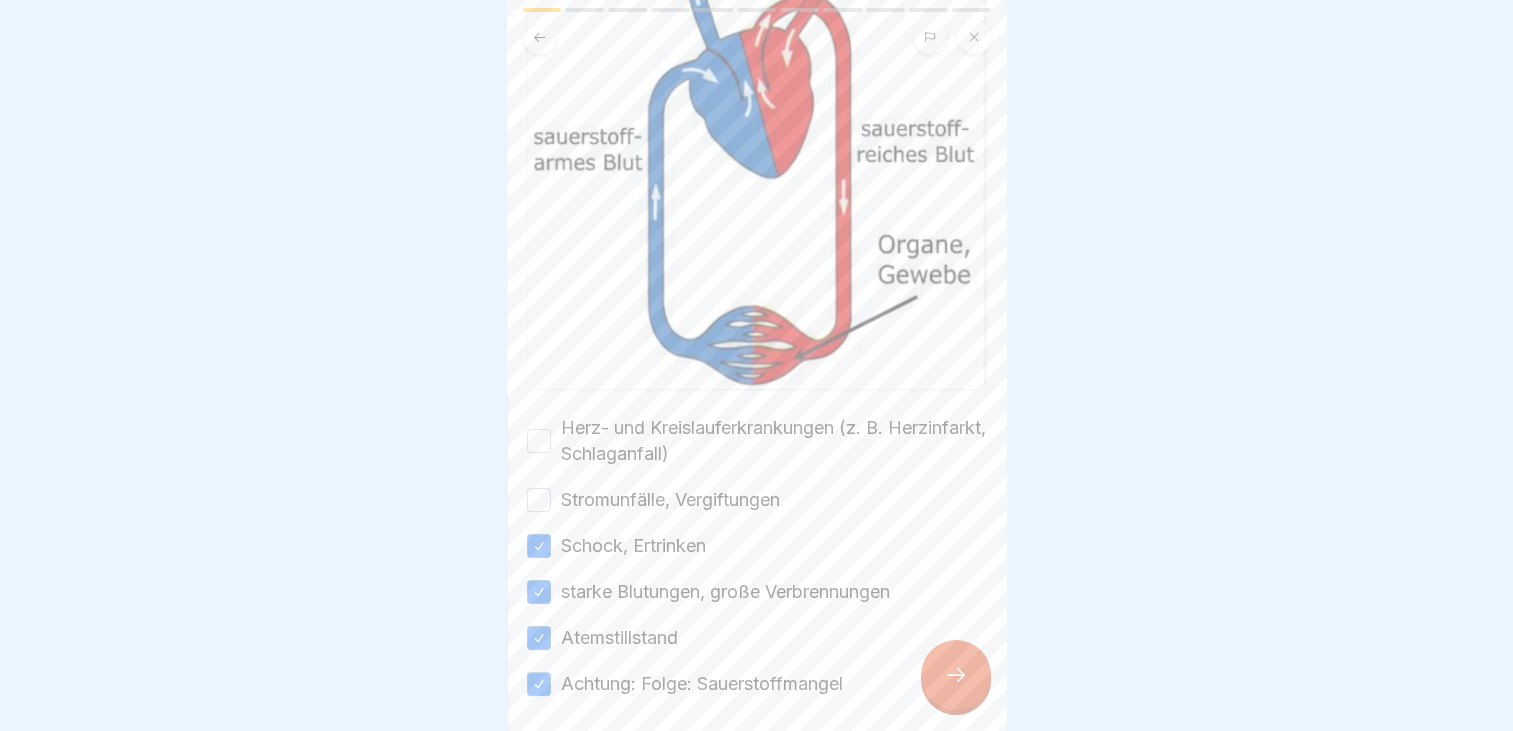click on "Stromunfälle, Vergiftungen" at bounding box center [539, 500] 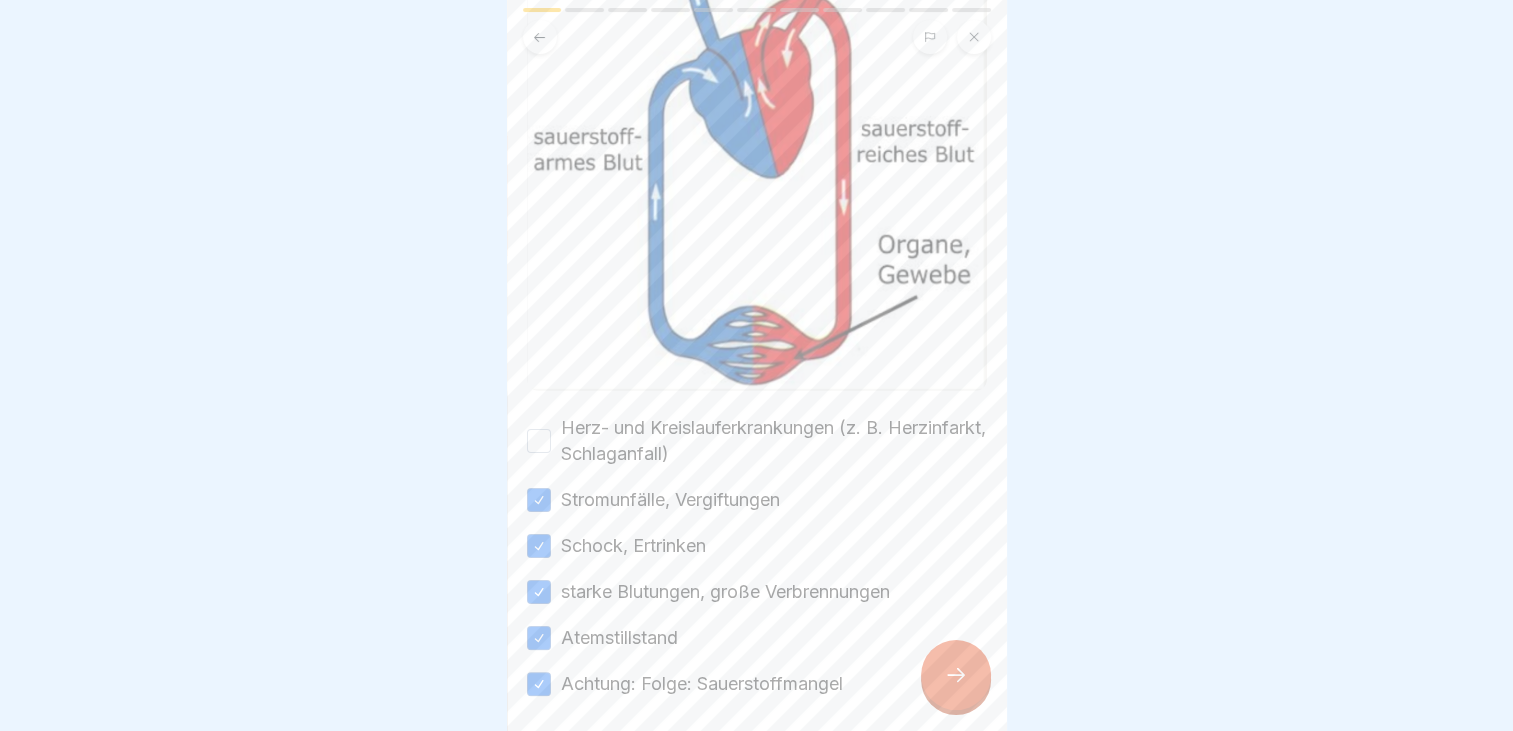 click on "Herz- und Kreislauferkrankungen (z. B. Herzinfarkt, Schlaganfall)" at bounding box center (539, 441) 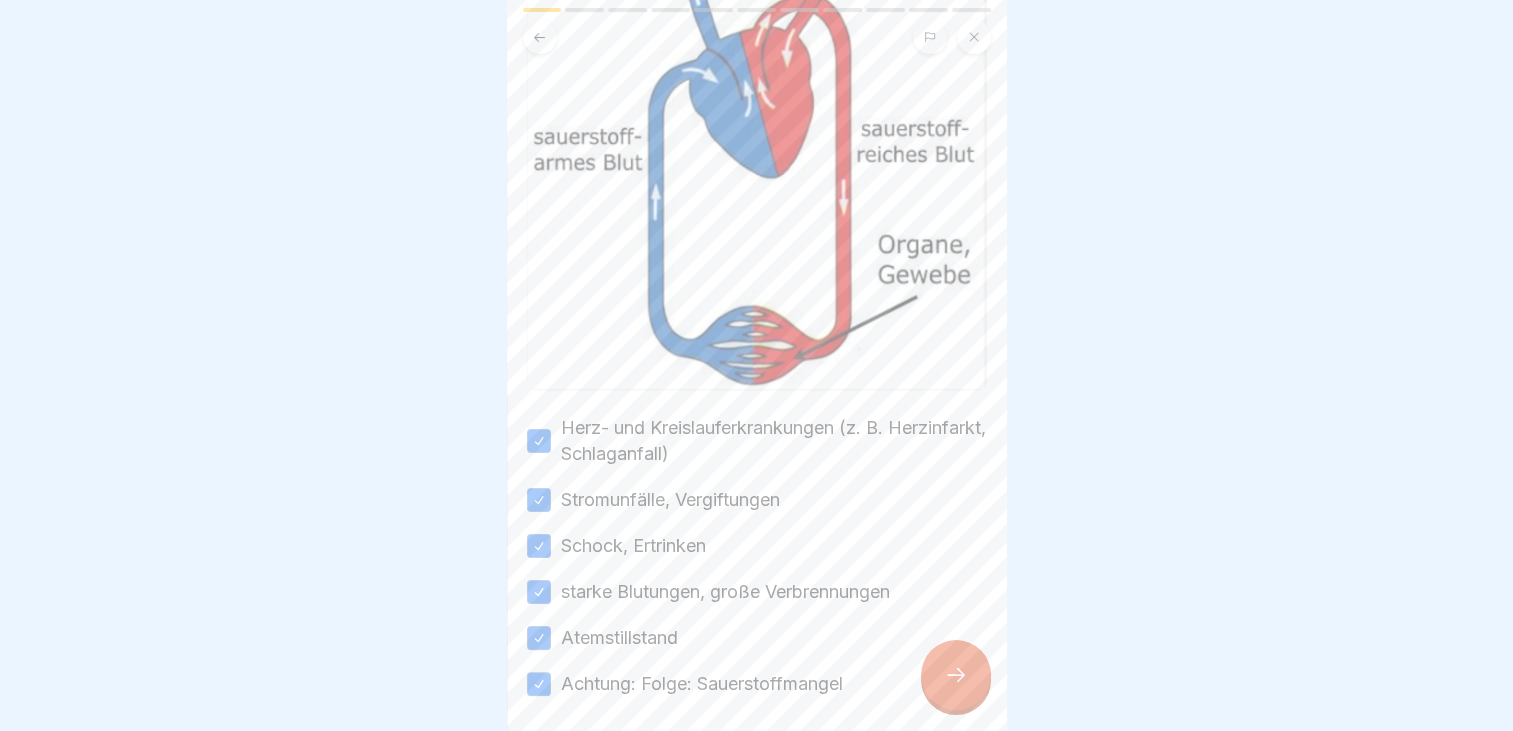 type on "on" 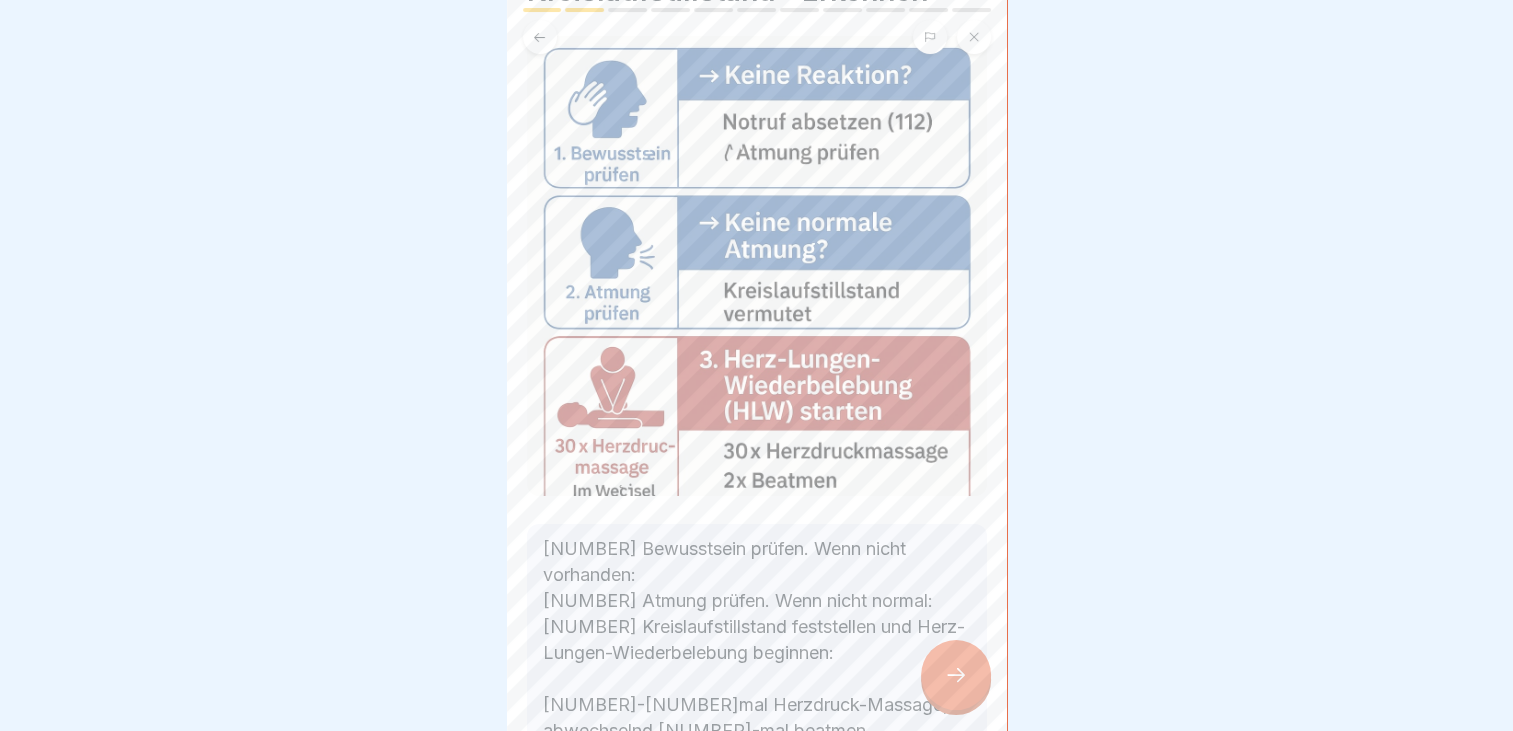 scroll, scrollTop: 108, scrollLeft: 0, axis: vertical 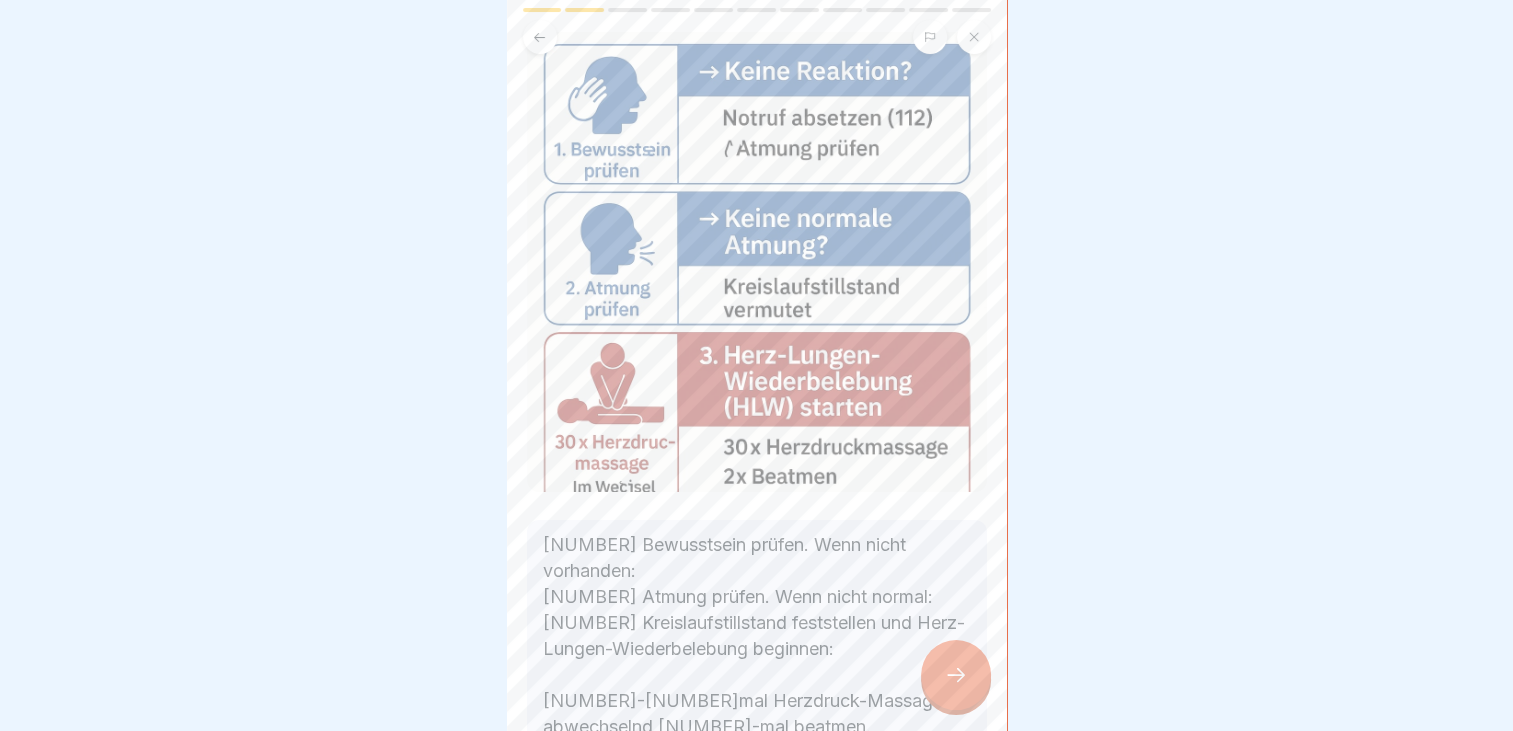 click 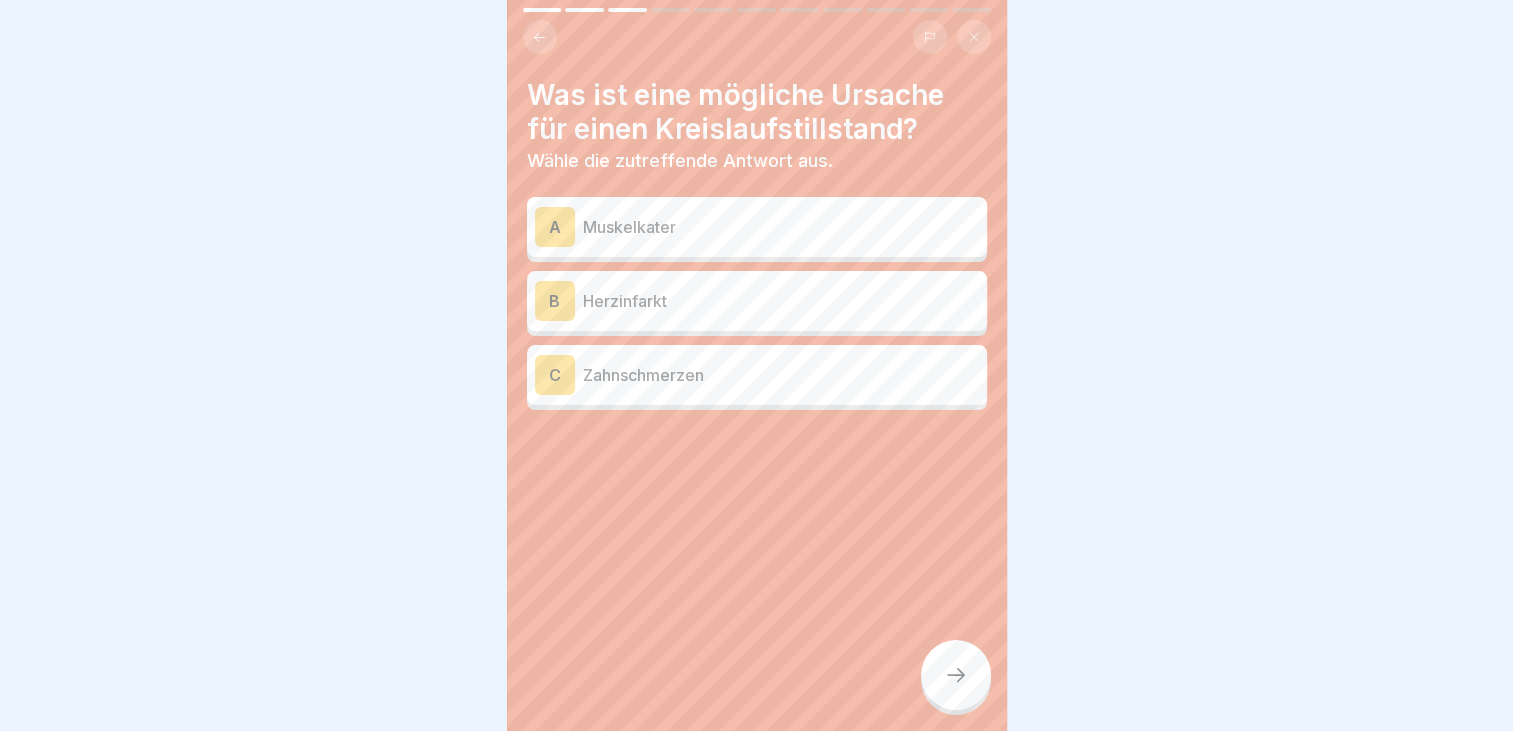 click on "Herzinfarkt" at bounding box center (781, 301) 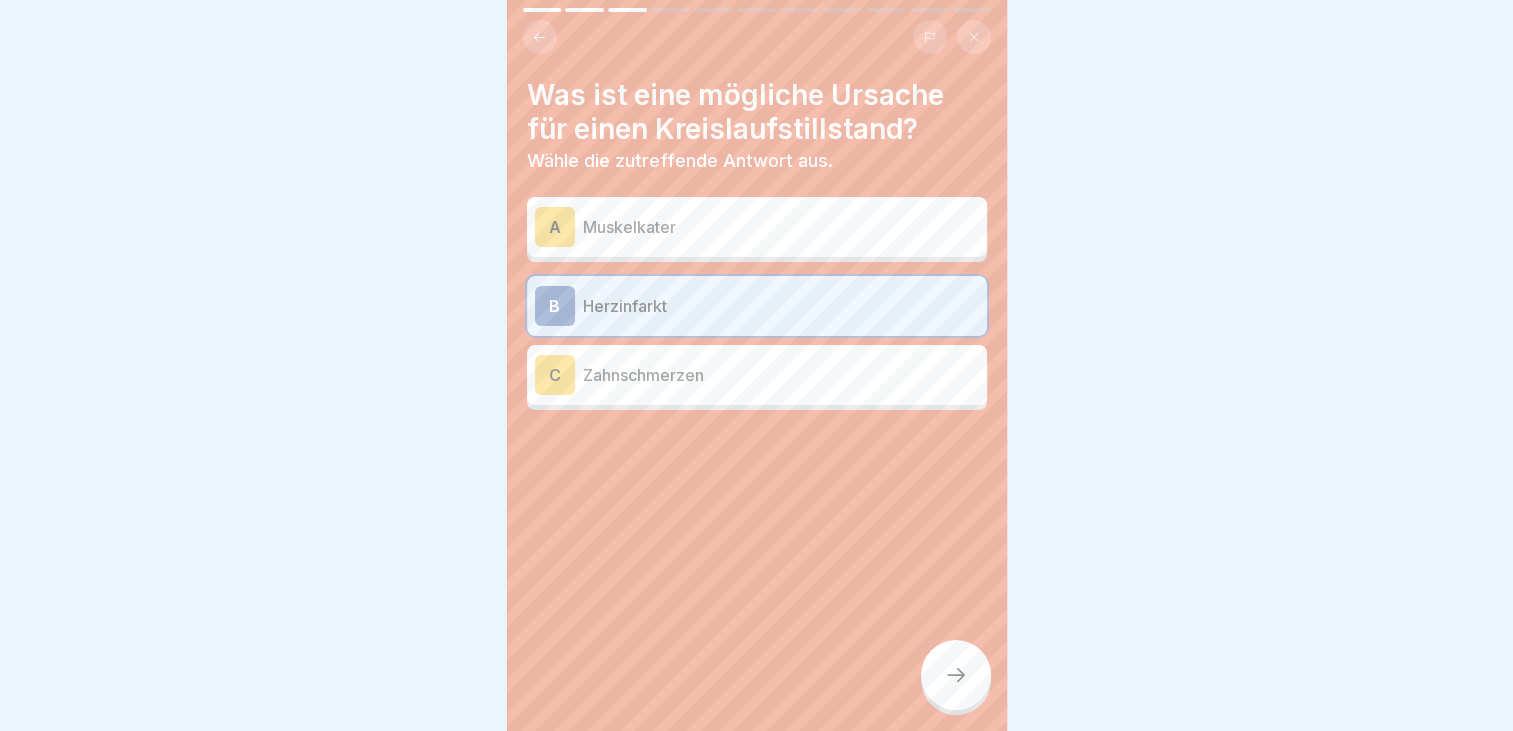 click 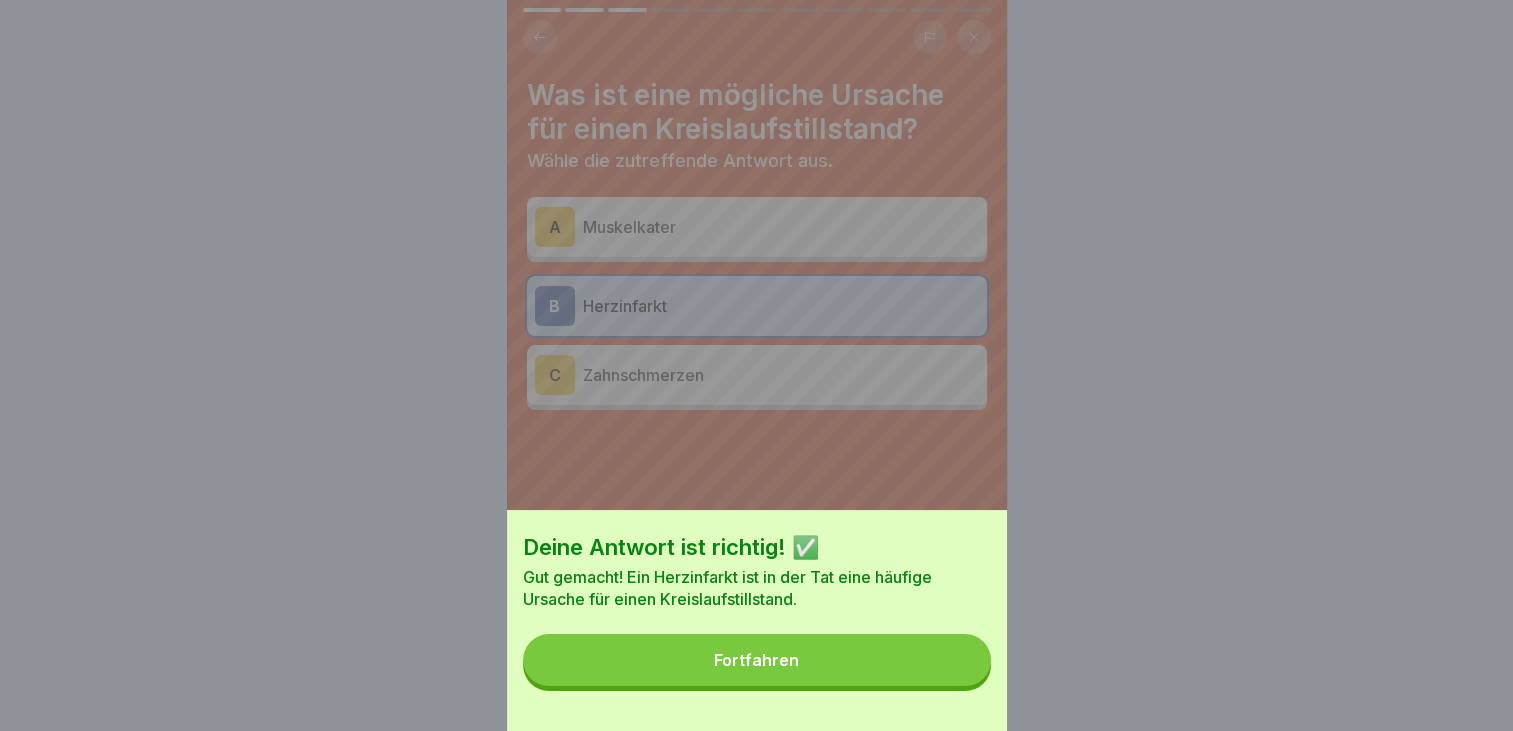 click on "Fortfahren" at bounding box center (757, 660) 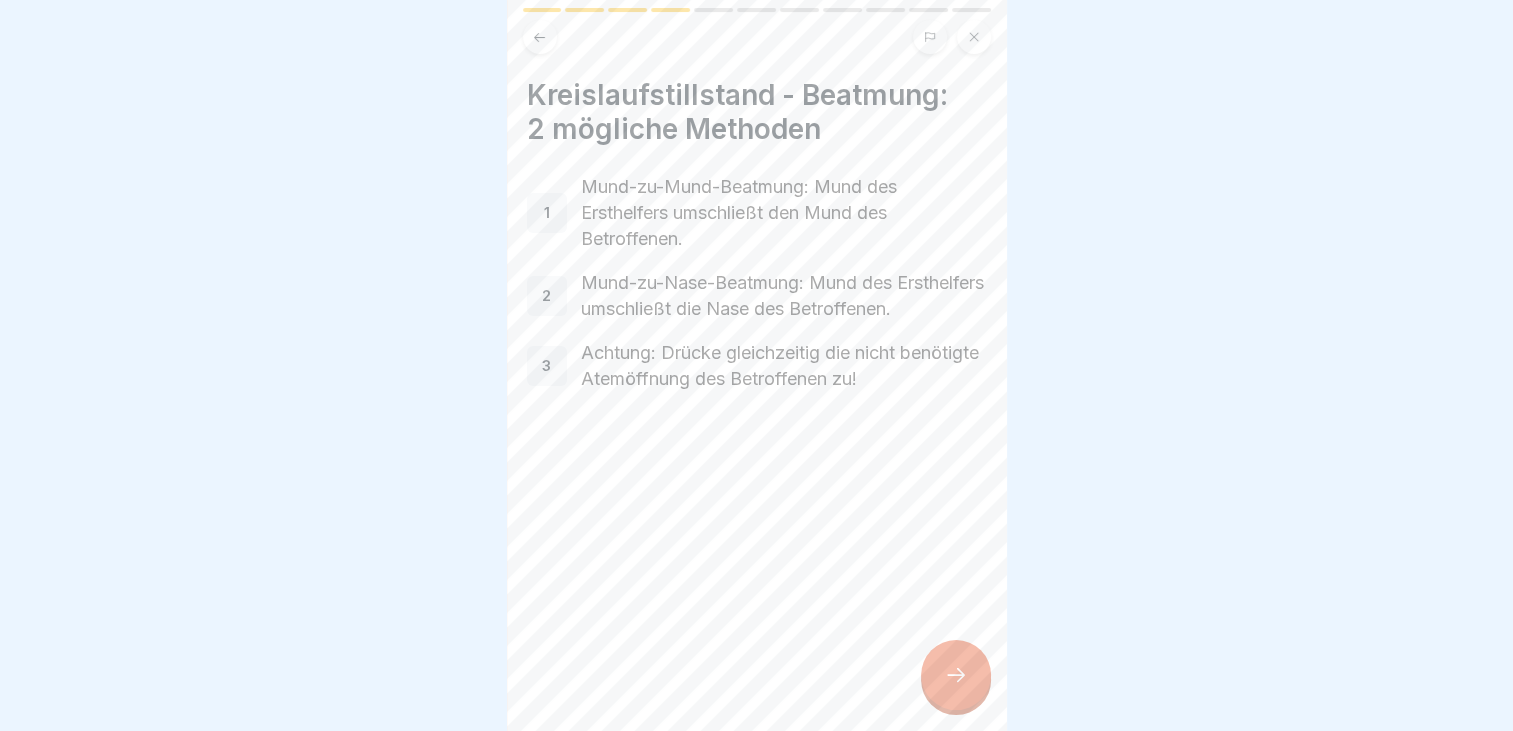 click 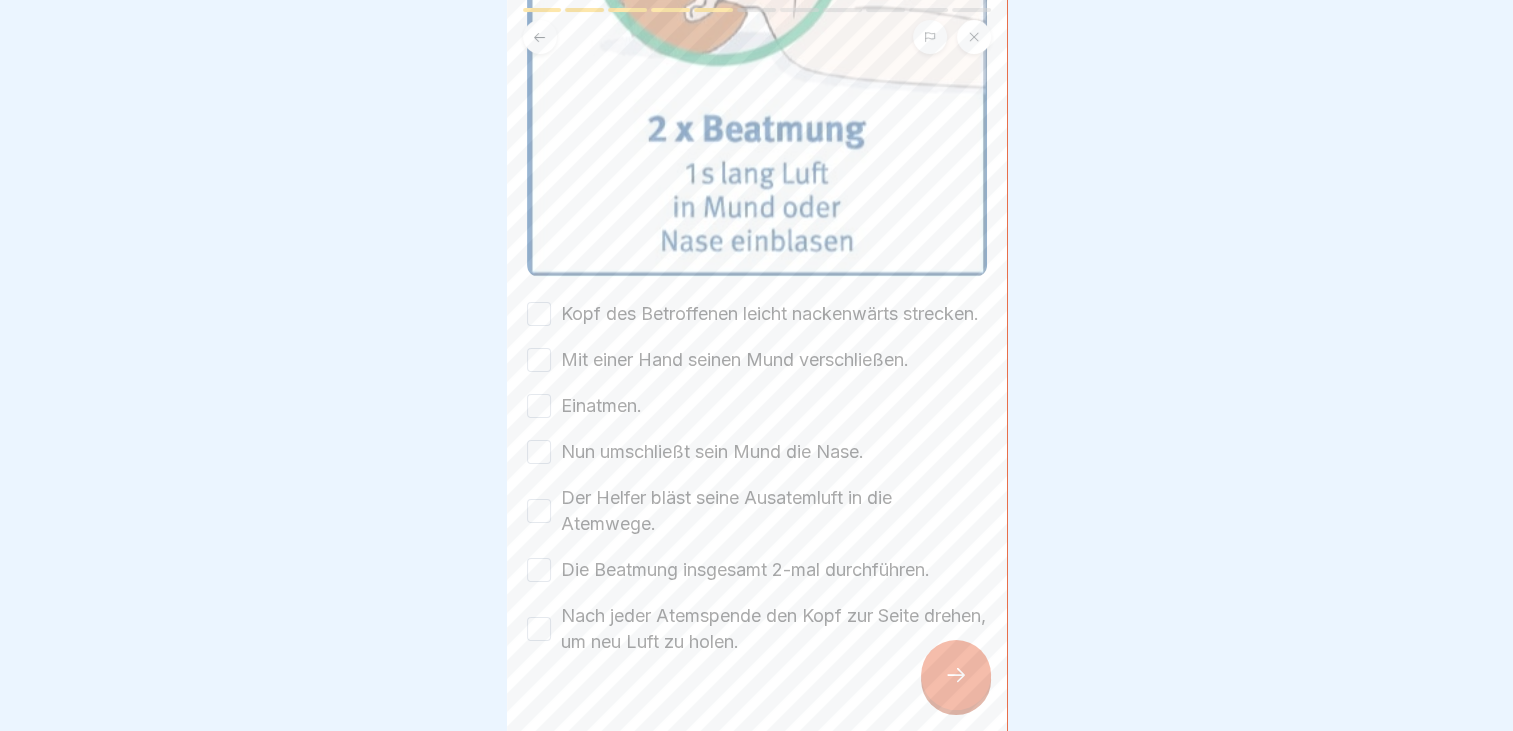 scroll, scrollTop: 518, scrollLeft: 0, axis: vertical 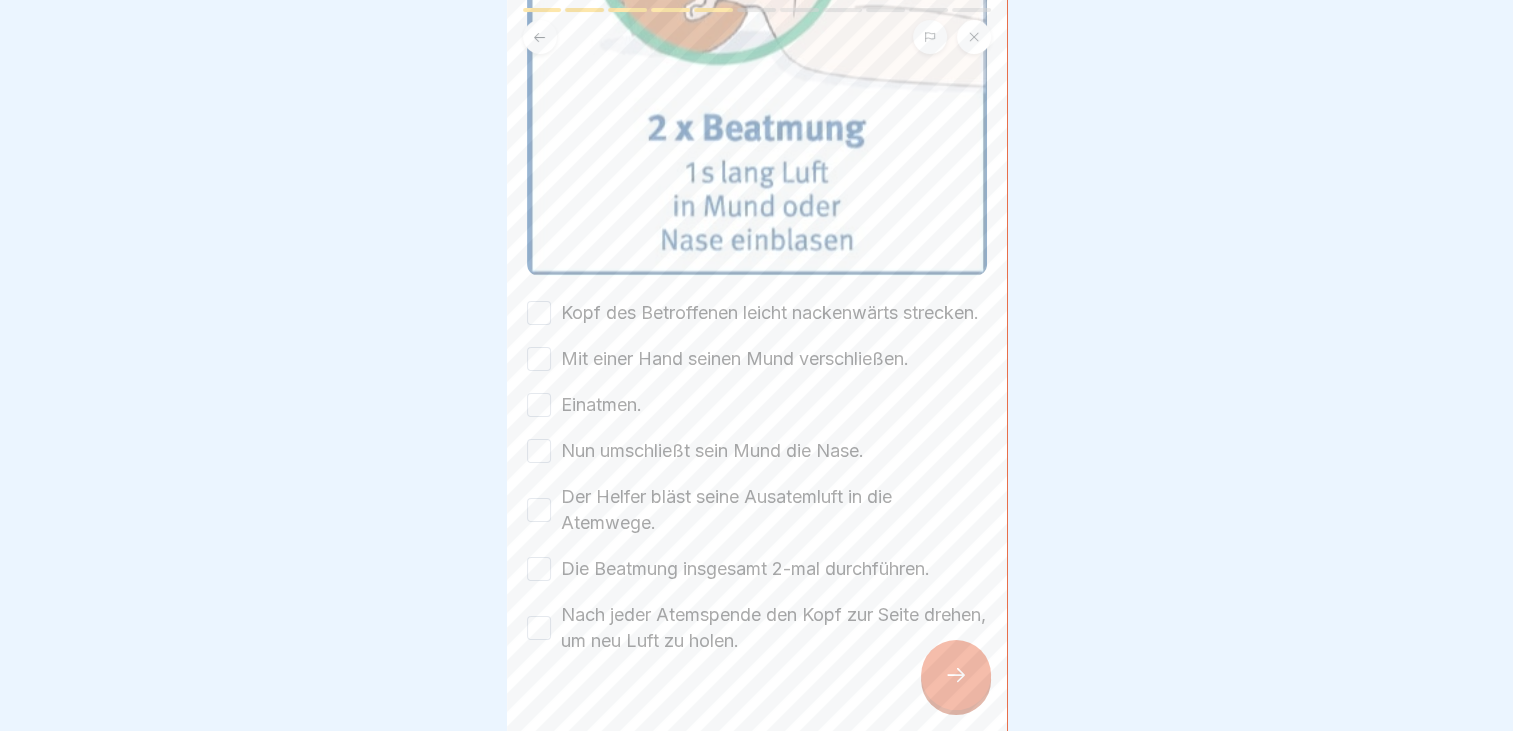 click 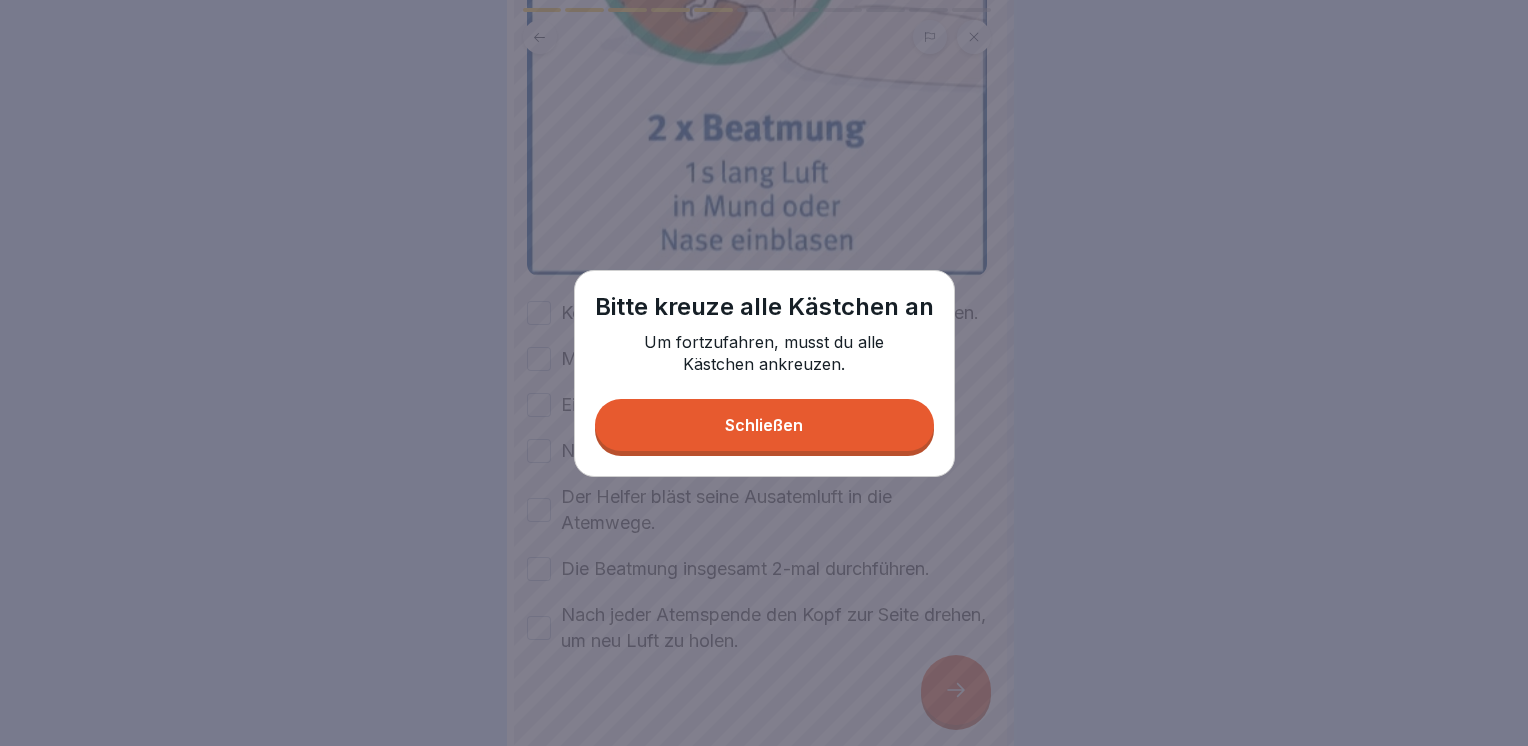 click on "Schließen" at bounding box center [764, 425] 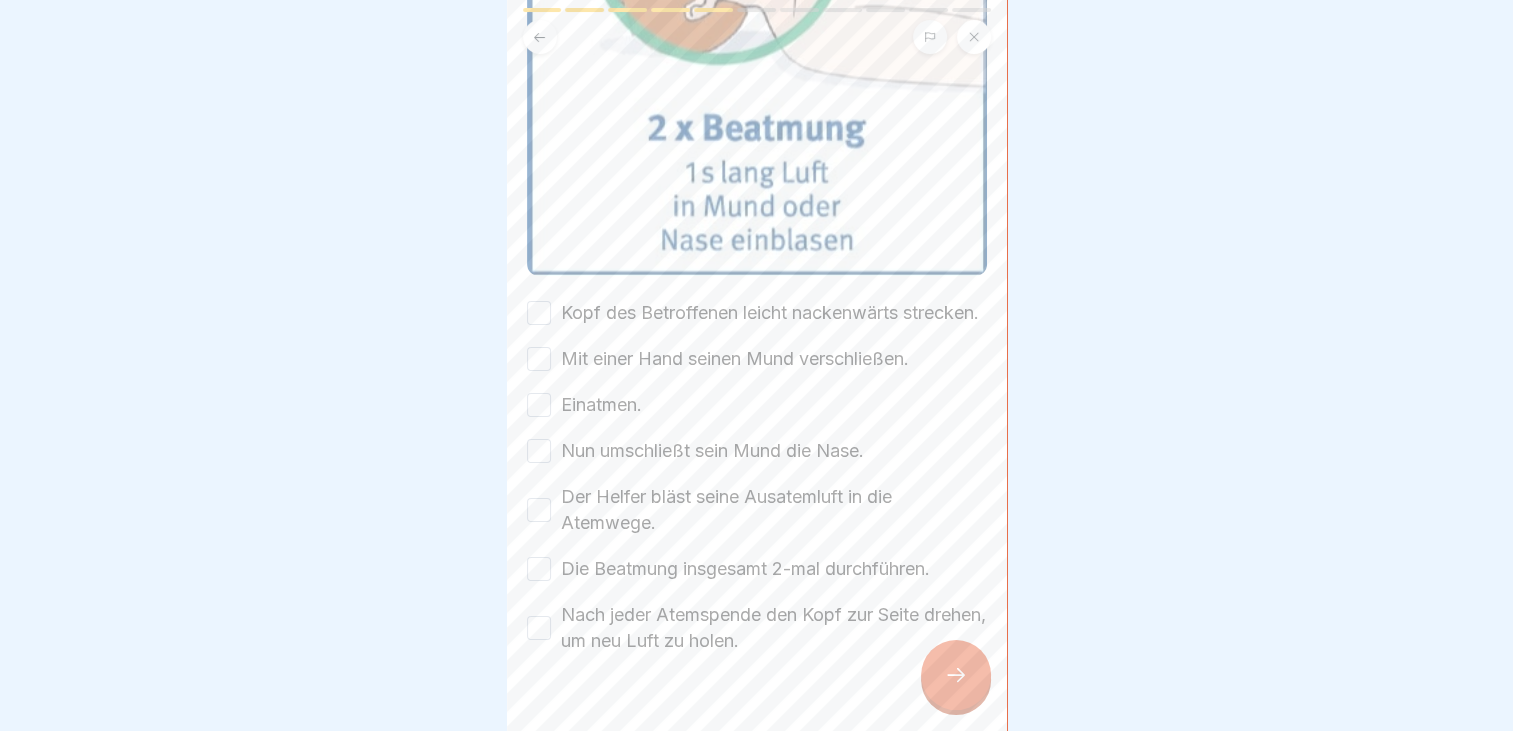 click on "Kopf des Betroffenen leicht nackenwärts strecken." at bounding box center (539, 313) 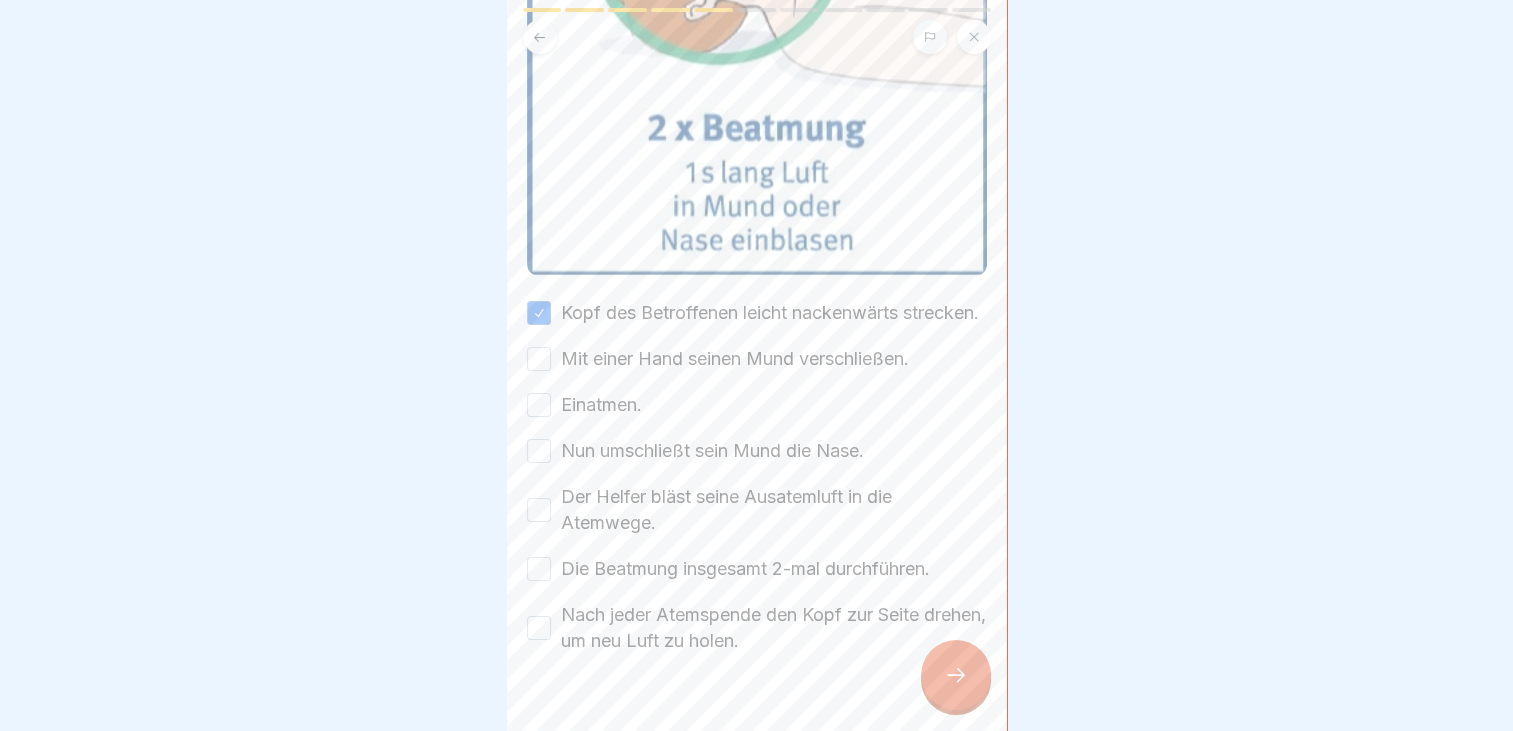 click on "Mit einer Hand seinen Mund verschließen." at bounding box center [757, 359] 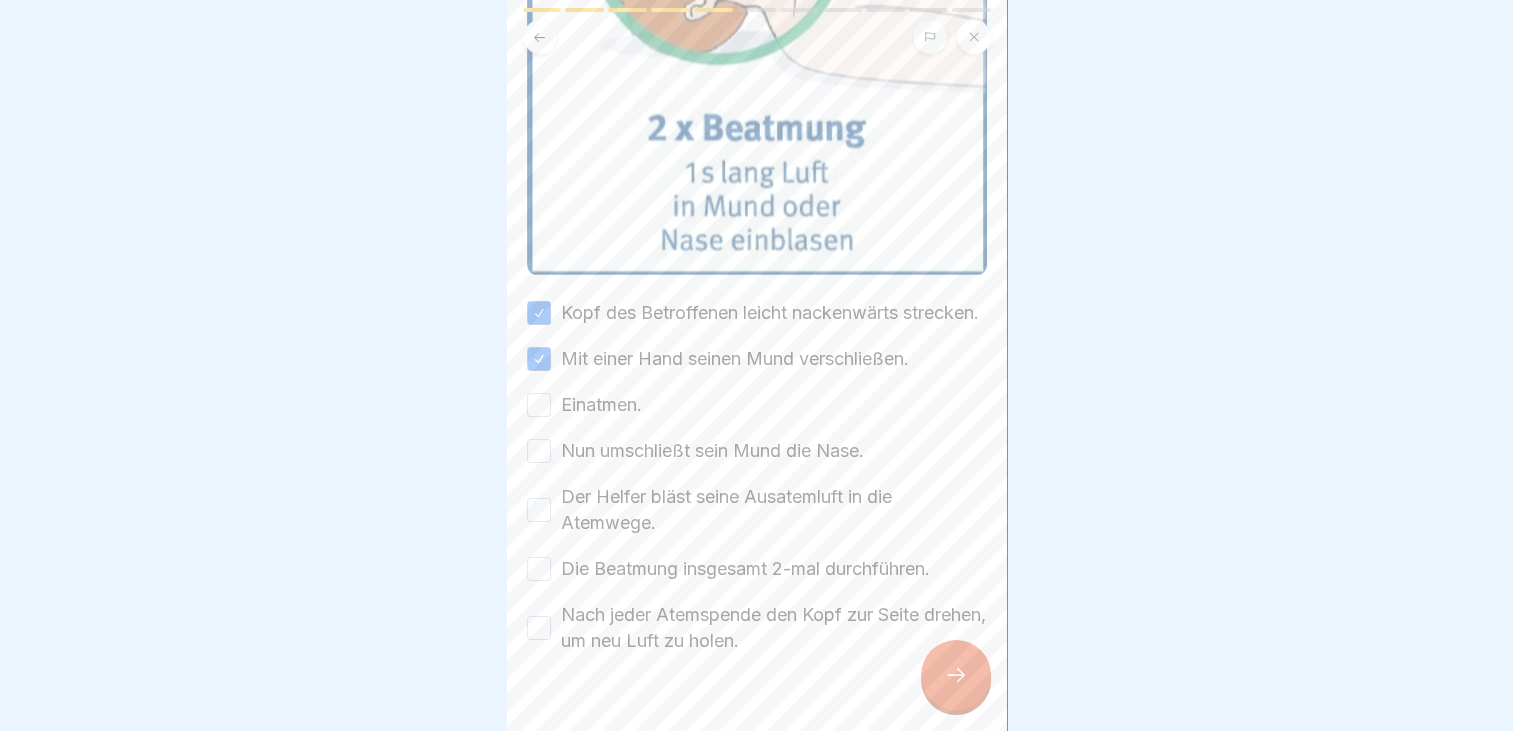 click on "Einatmen." at bounding box center (539, 405) 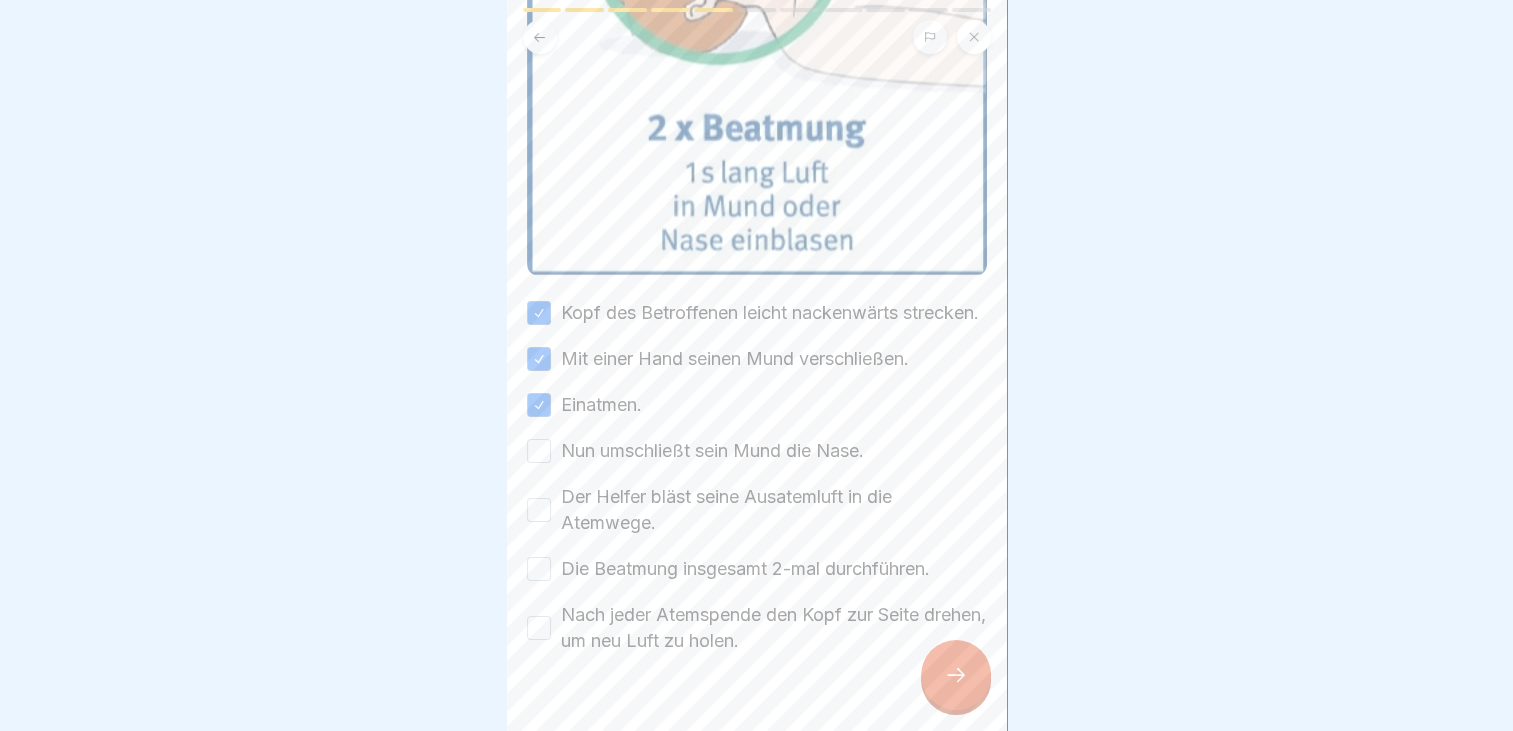 click on "Nun umschließt sein Mund die Nase." at bounding box center (539, 451) 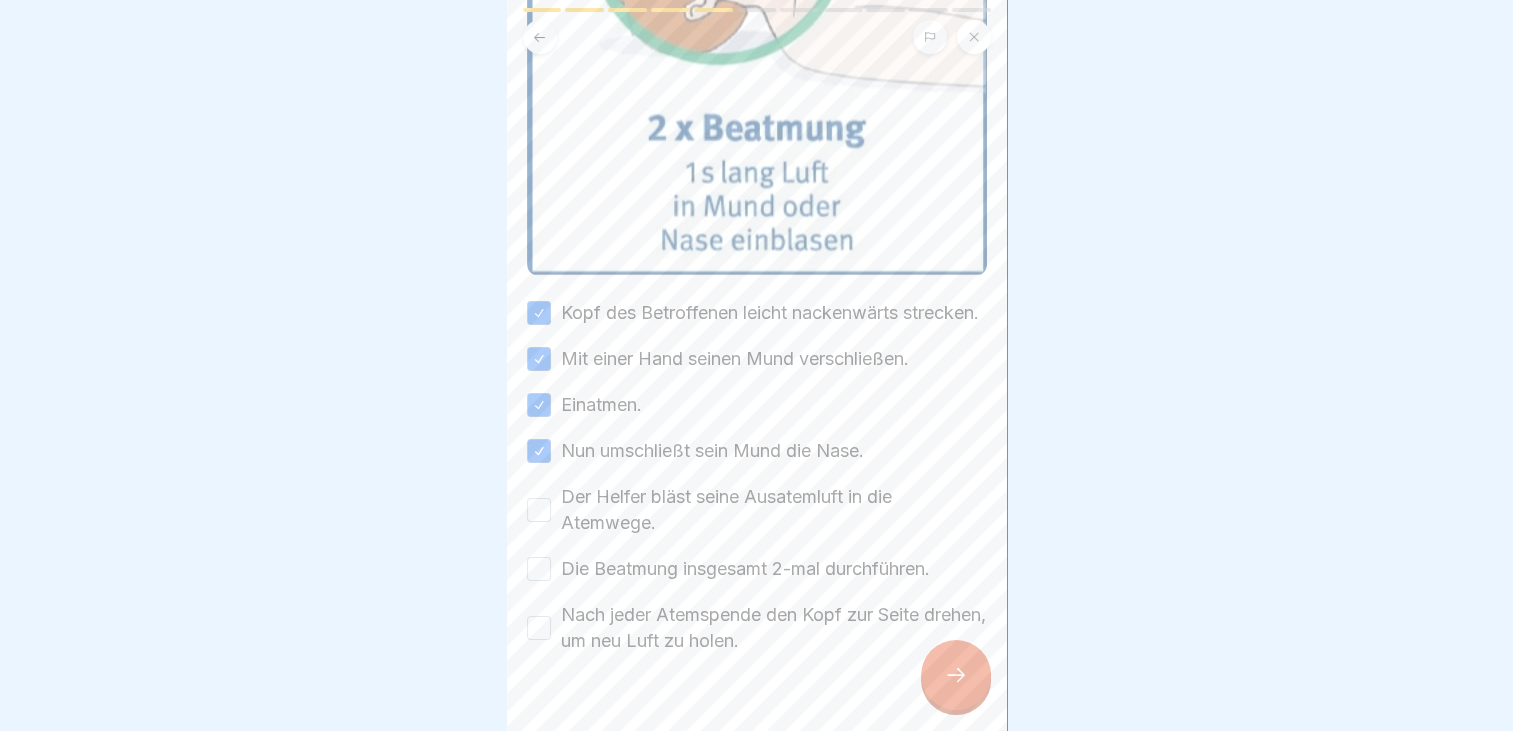 click on "Der Helfer bläst seine Ausatemluft in die Atemwege." at bounding box center [539, 510] 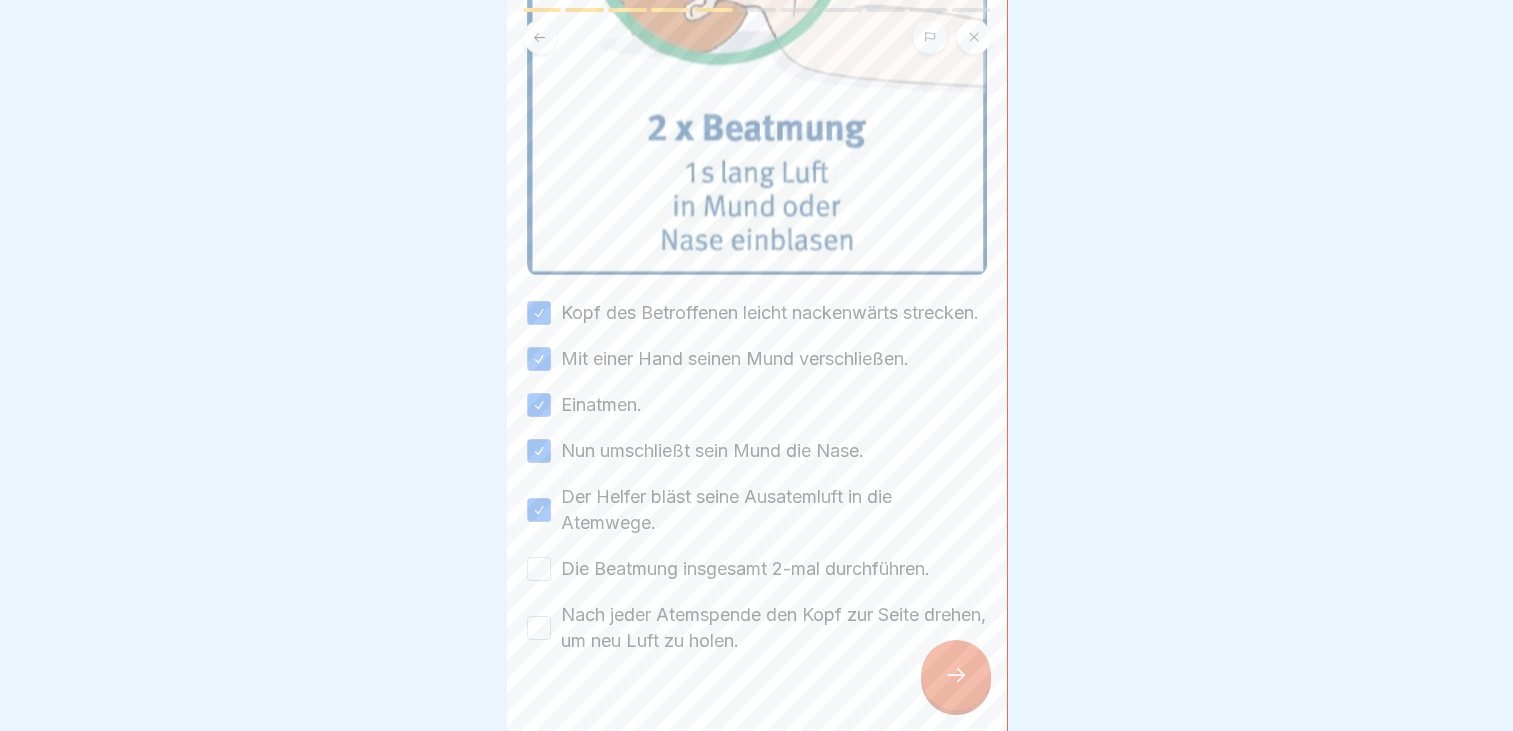 click on "Die Beatmung insgesamt 2-mal durchführen." at bounding box center (539, 569) 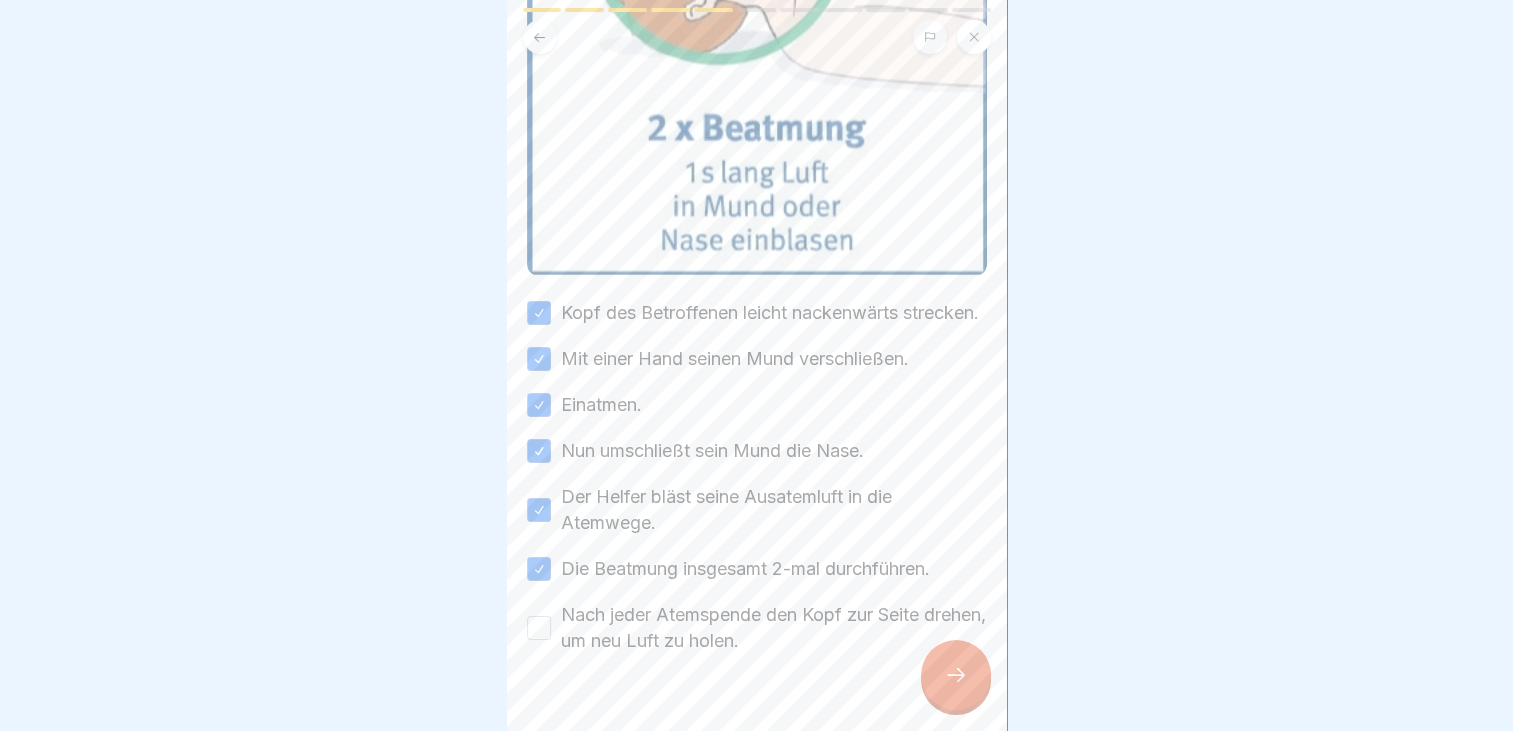 click on "Nach jeder Atemspende den Kopf zur Seite drehen, um neu Luft zu holen." at bounding box center (539, 628) 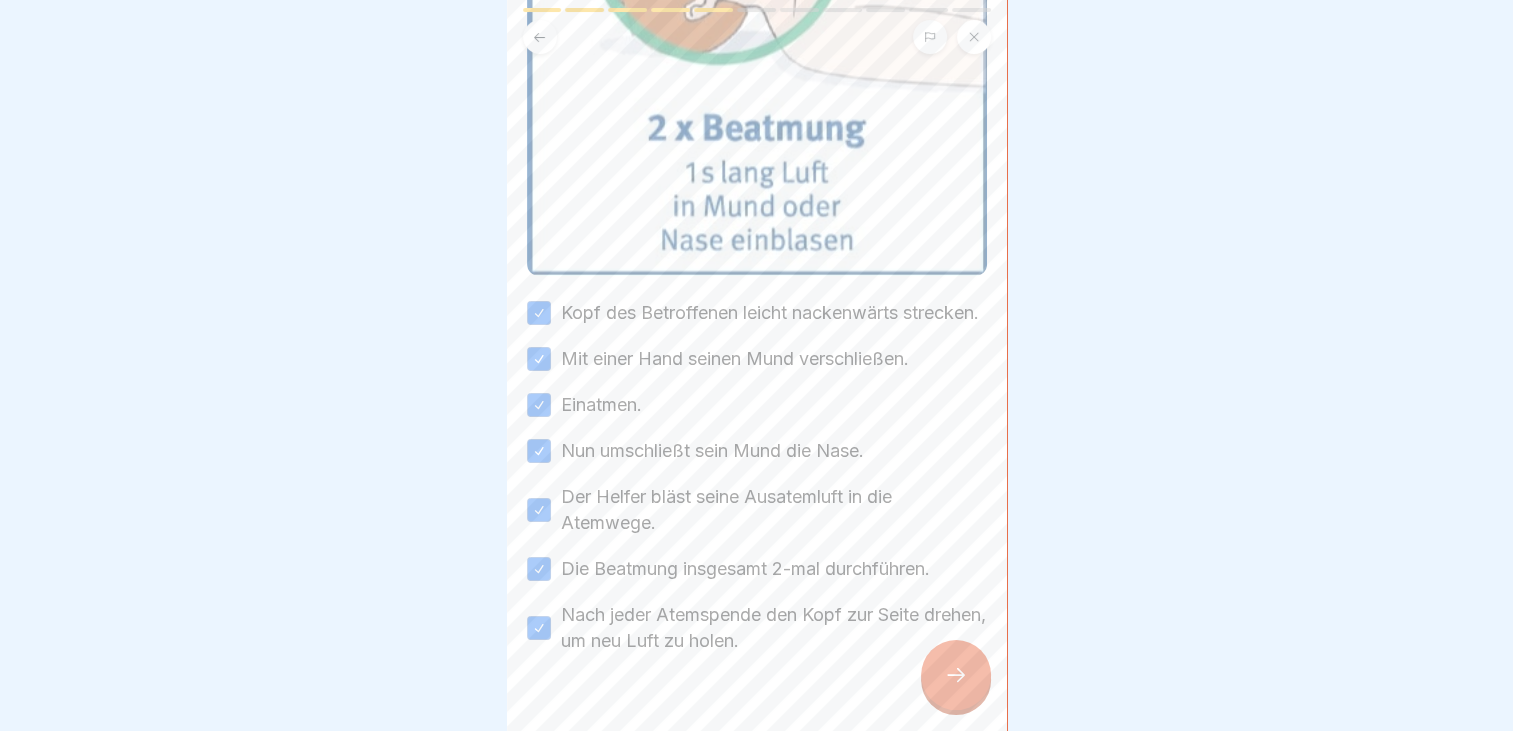 click at bounding box center [956, 675] 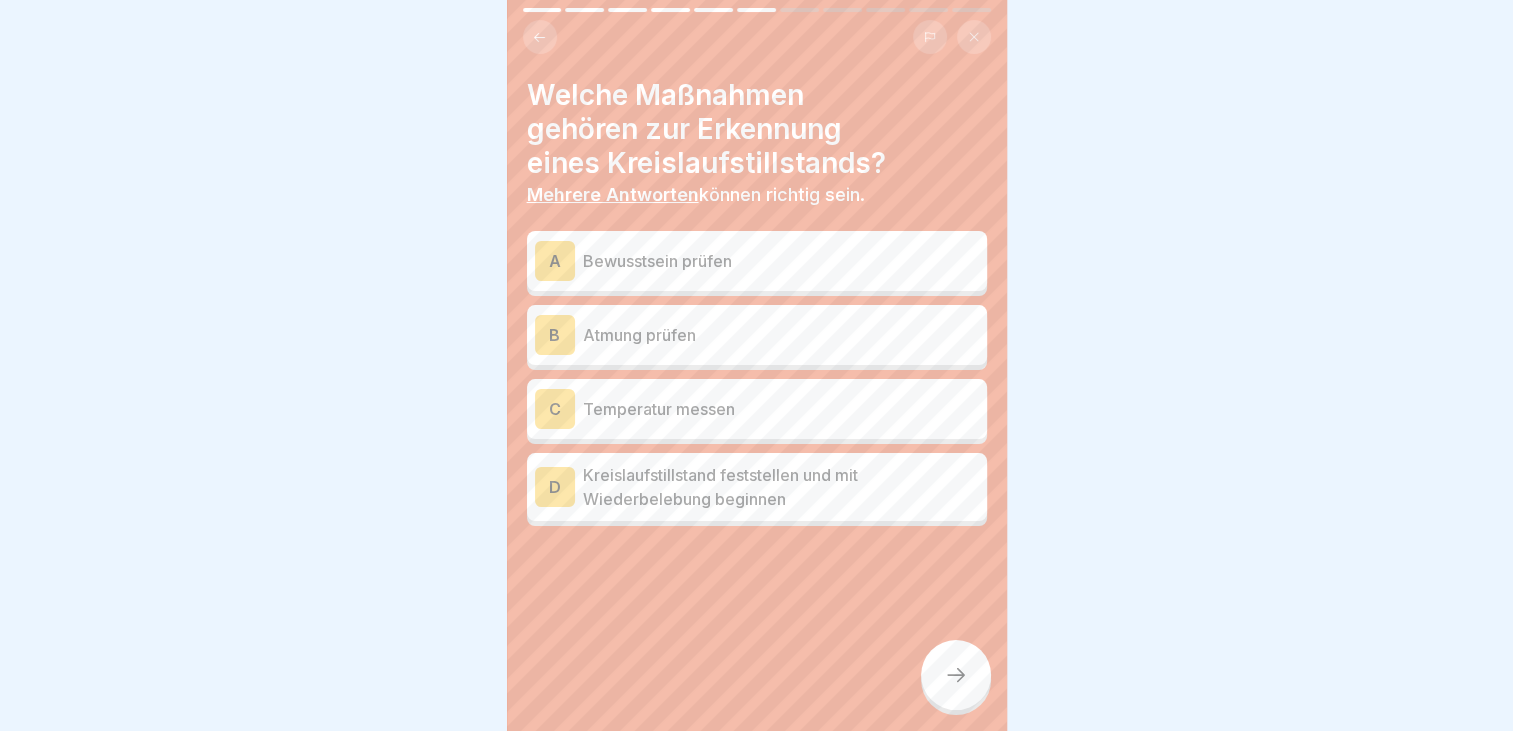 click on "Bewusstsein prüfen" at bounding box center (781, 261) 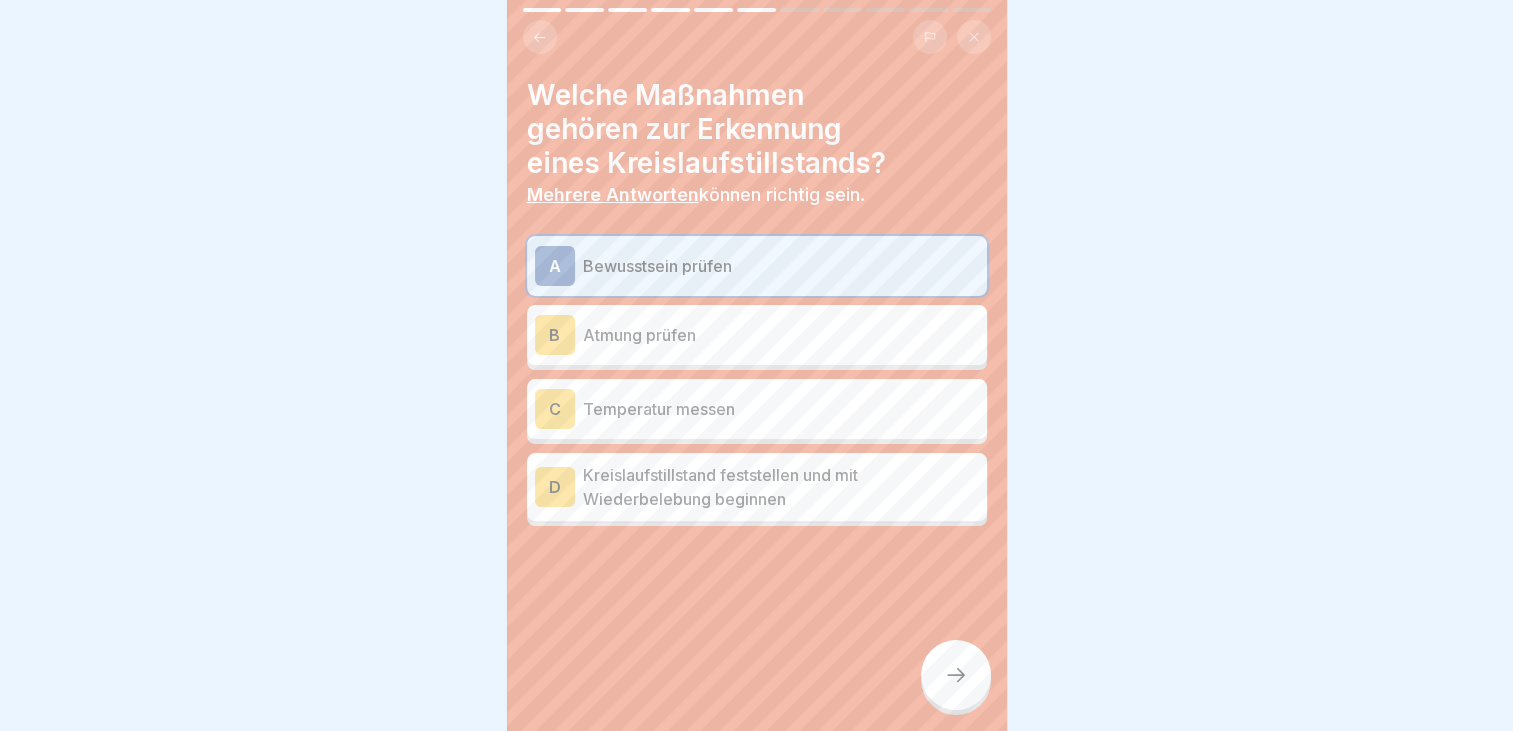 click on "Atmung prüfen" at bounding box center [781, 335] 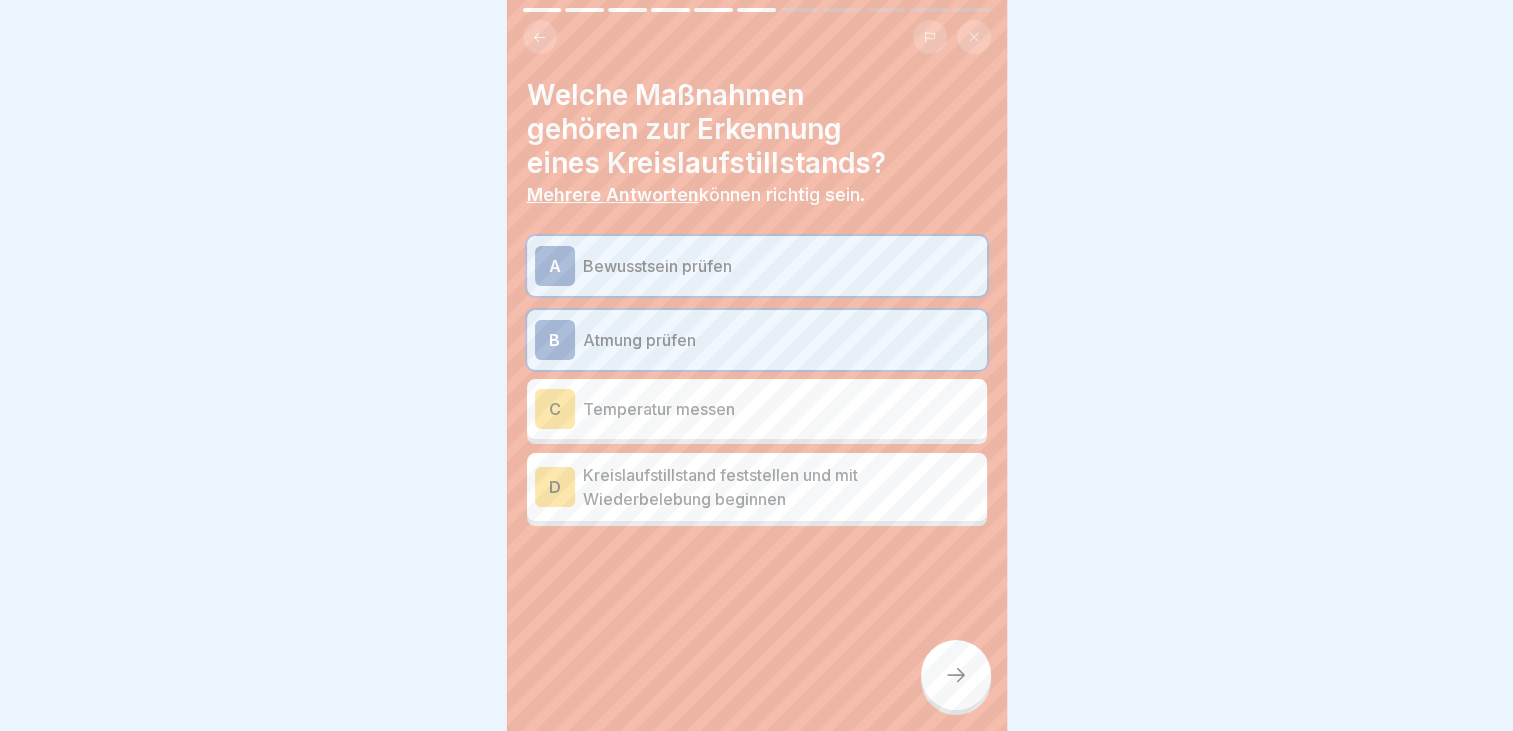 click on "Kreislaufstillstand feststellen und mit Wiederbelebung beginnen" at bounding box center [781, 487] 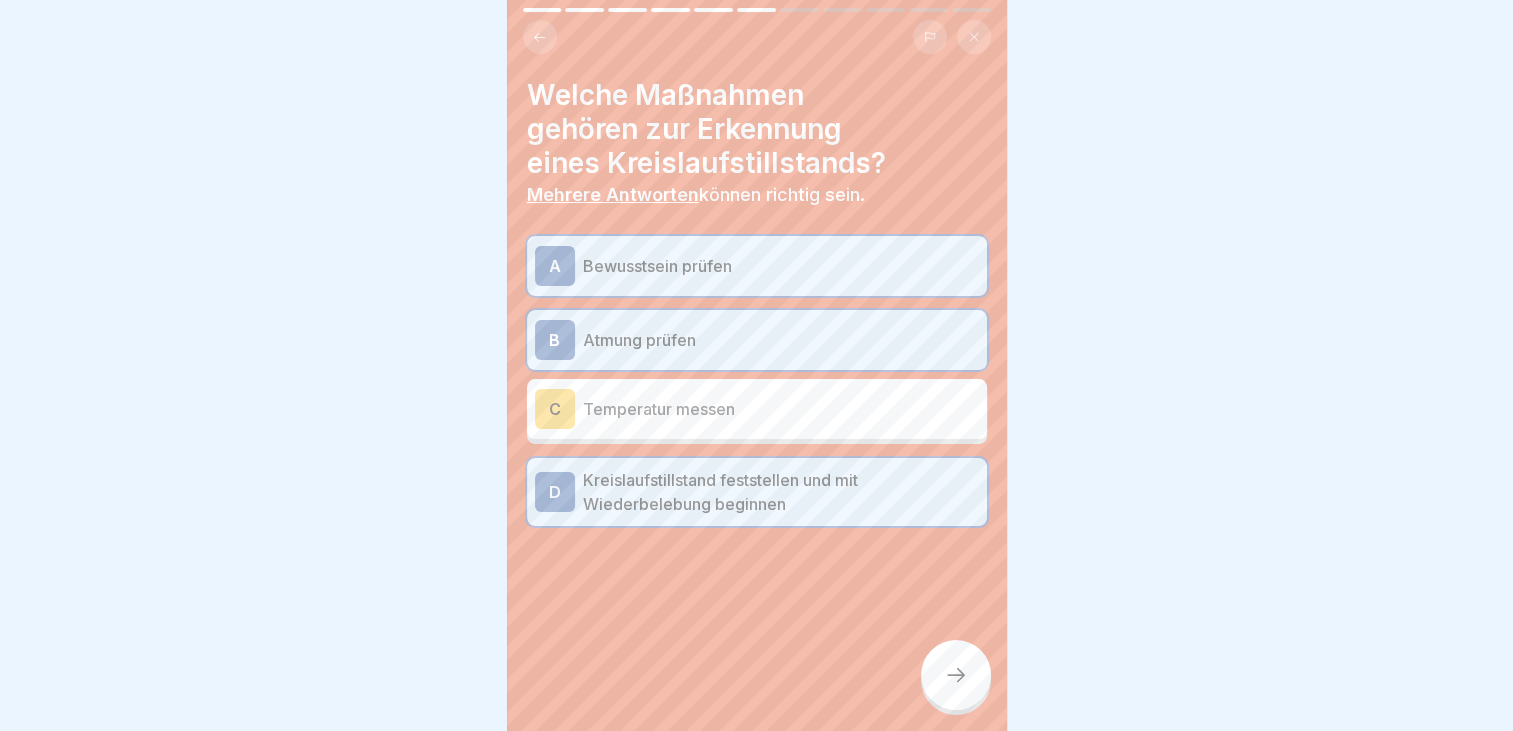 click 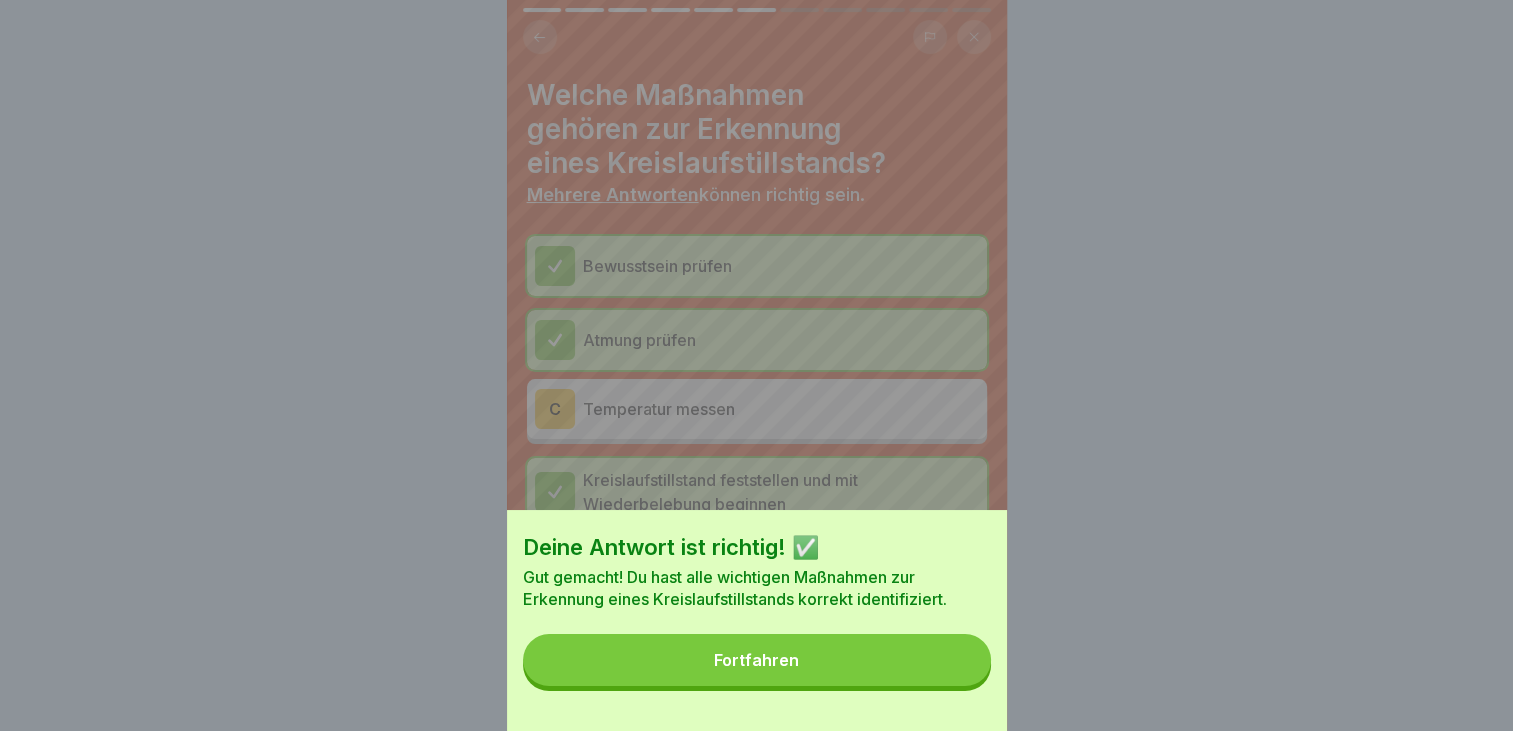 drag, startPoint x: 922, startPoint y: 668, endPoint x: 908, endPoint y: 678, distance: 17.20465 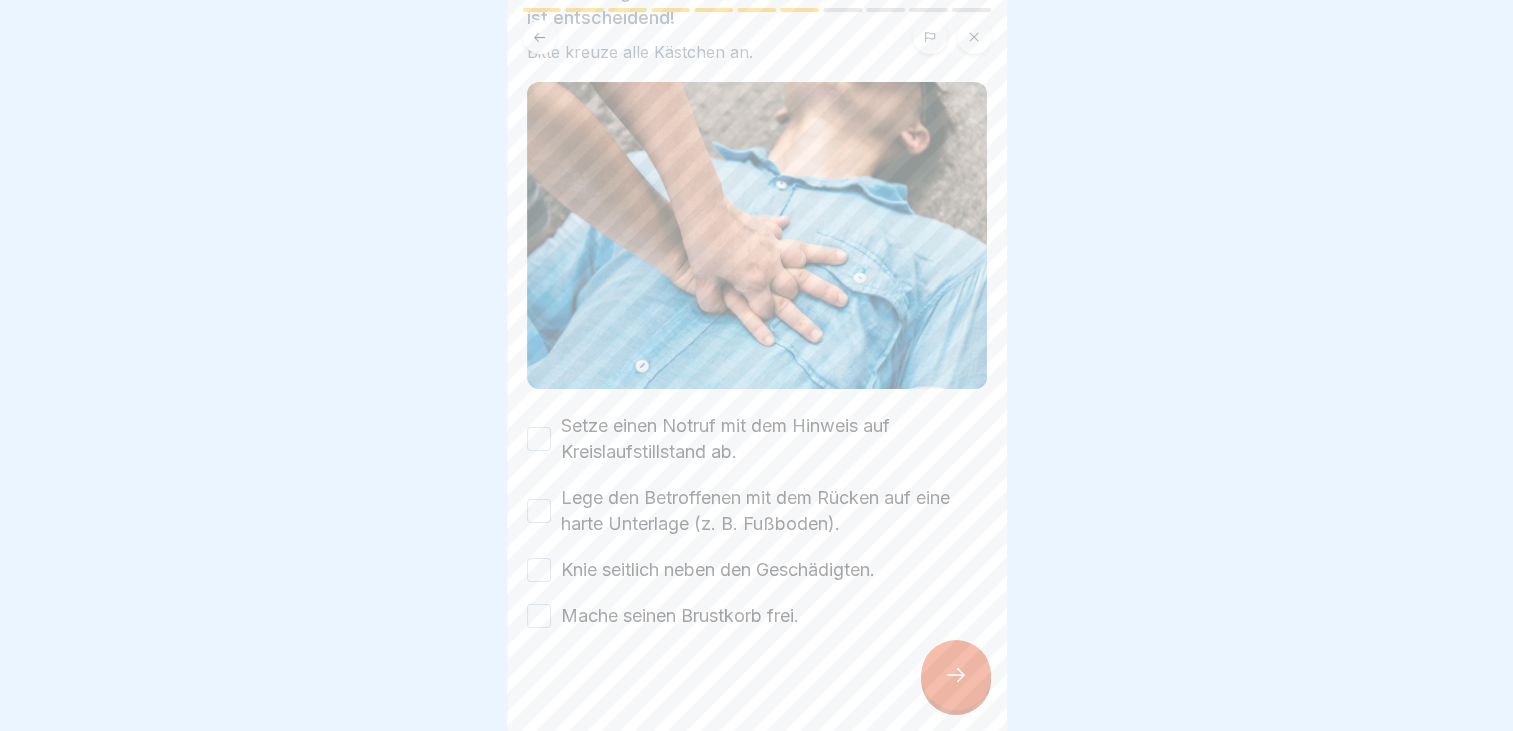 scroll, scrollTop: 212, scrollLeft: 0, axis: vertical 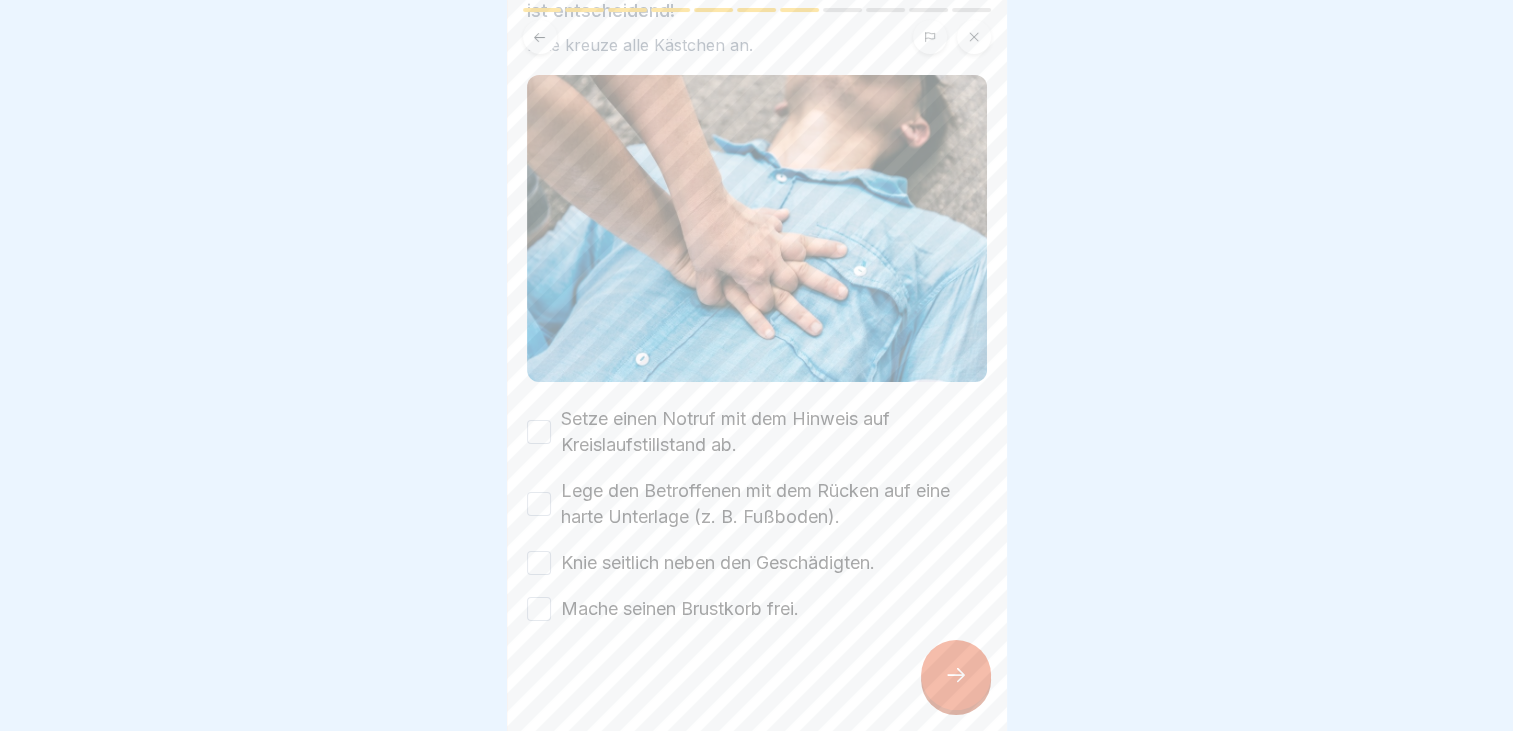 click on "Mache seinen Brustkorb frei." at bounding box center (539, 609) 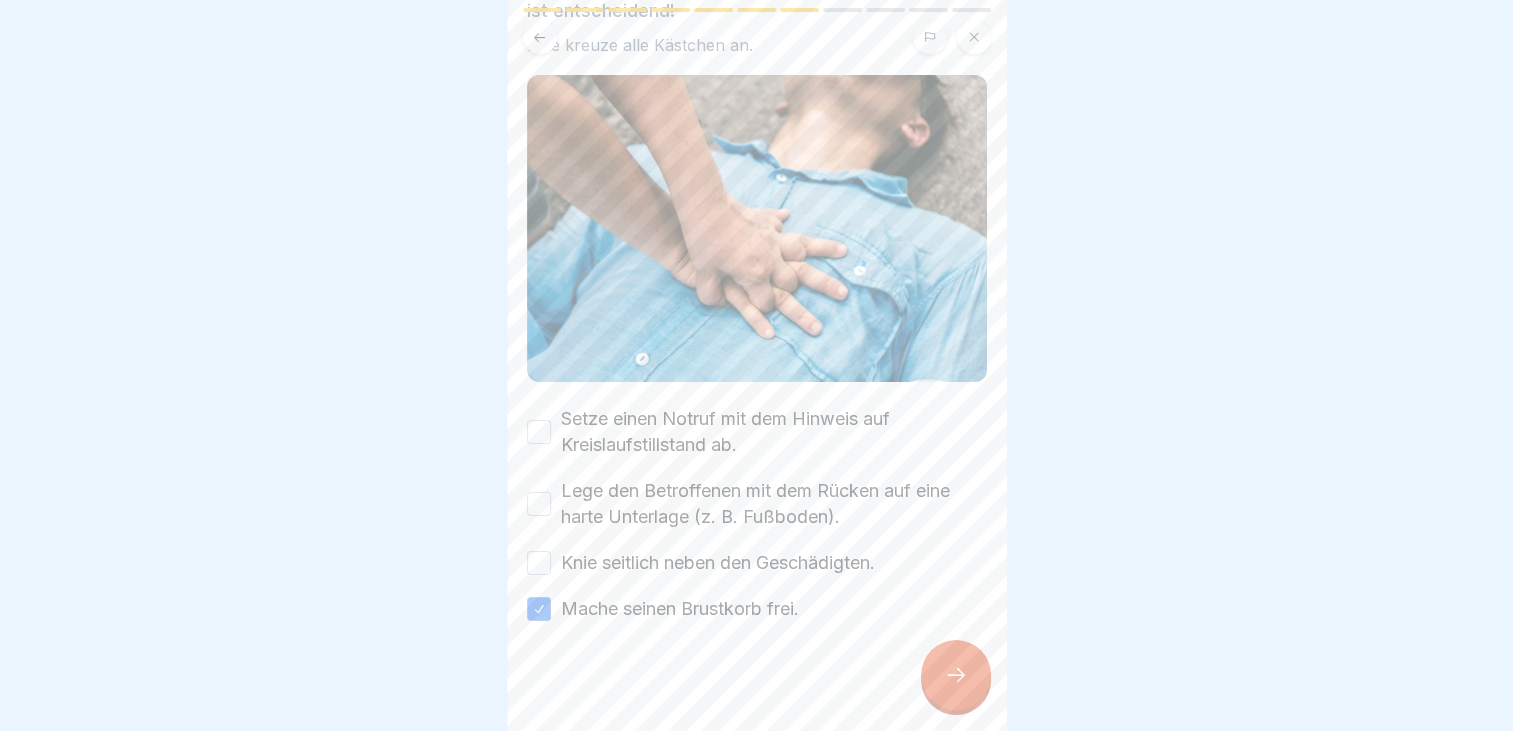 click on "Knie seitlich neben den Geschädigten." at bounding box center [539, 563] 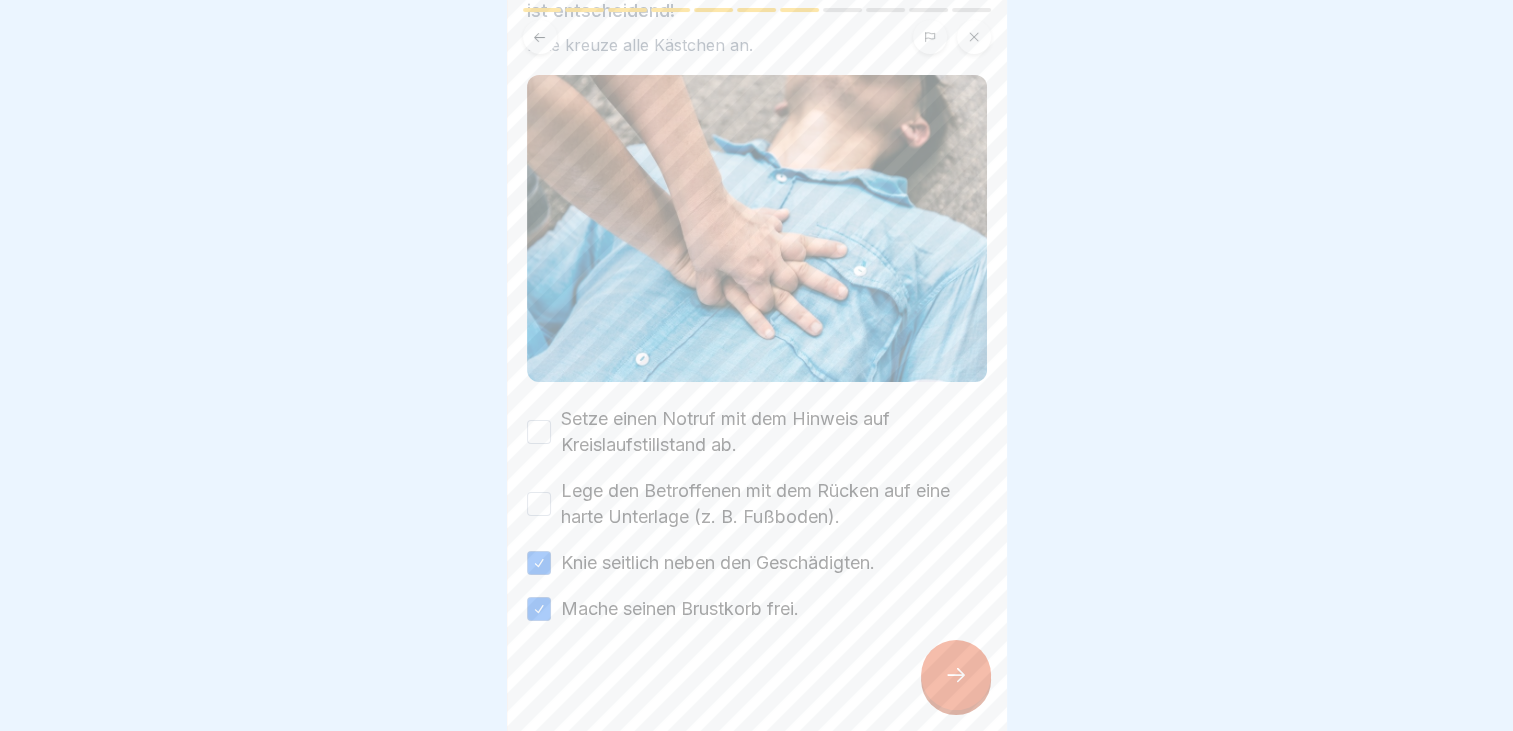 click on "Lege den Betroffenen mit dem Rücken auf eine harte Unterlage (z. B. Fußboden)." at bounding box center [539, 504] 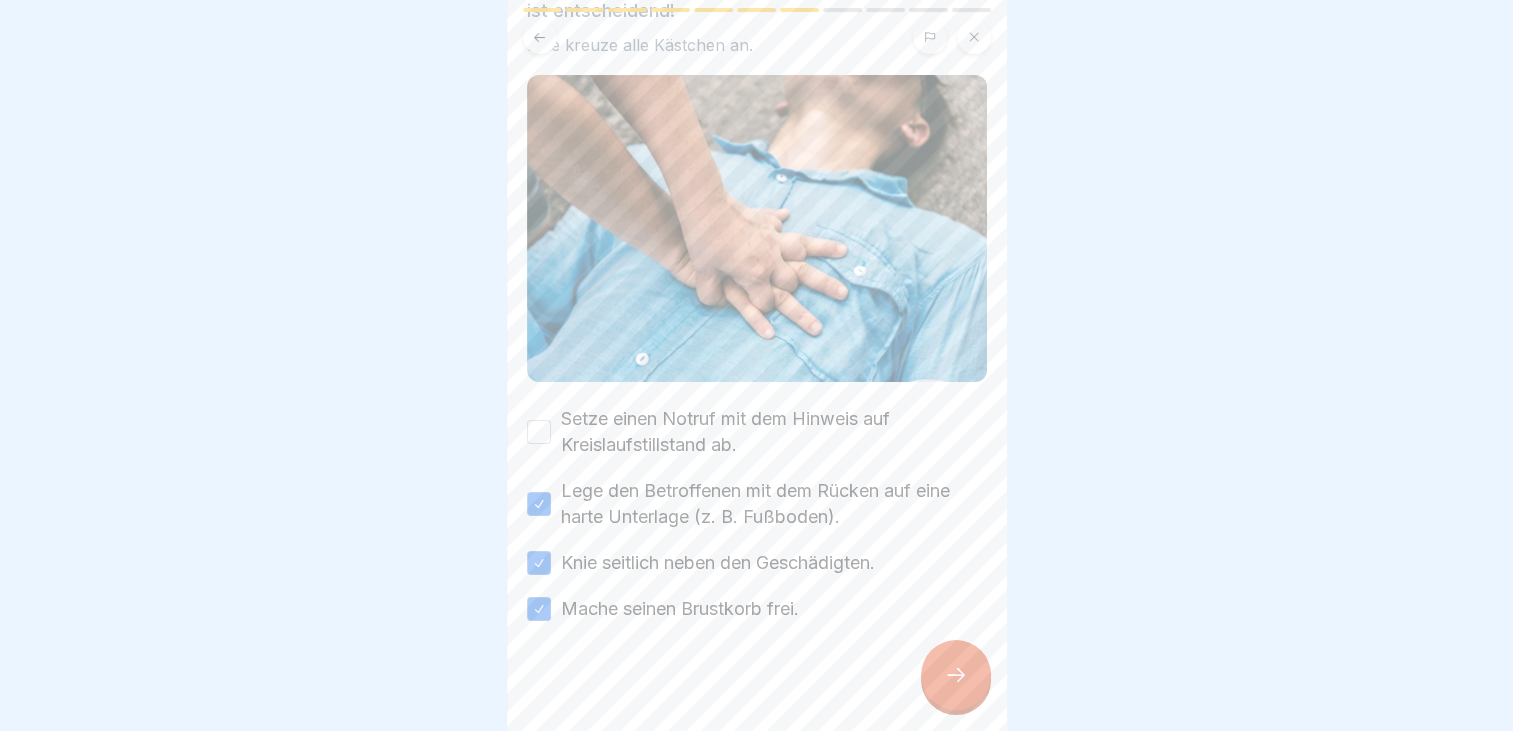 click on "Setze einen Notruf mit dem Hinweis auf Kreislaufstillstand ab." at bounding box center [539, 432] 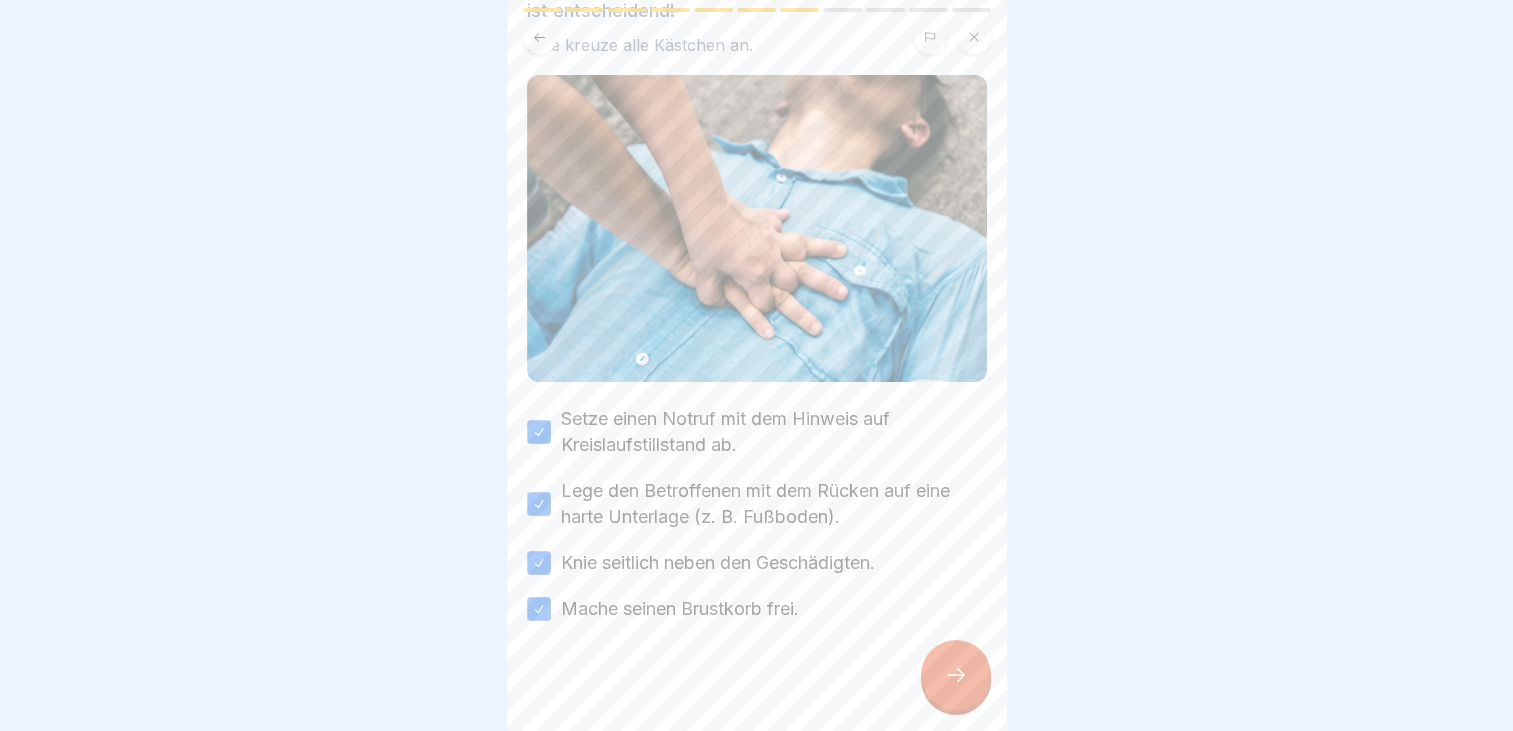 click at bounding box center (956, 675) 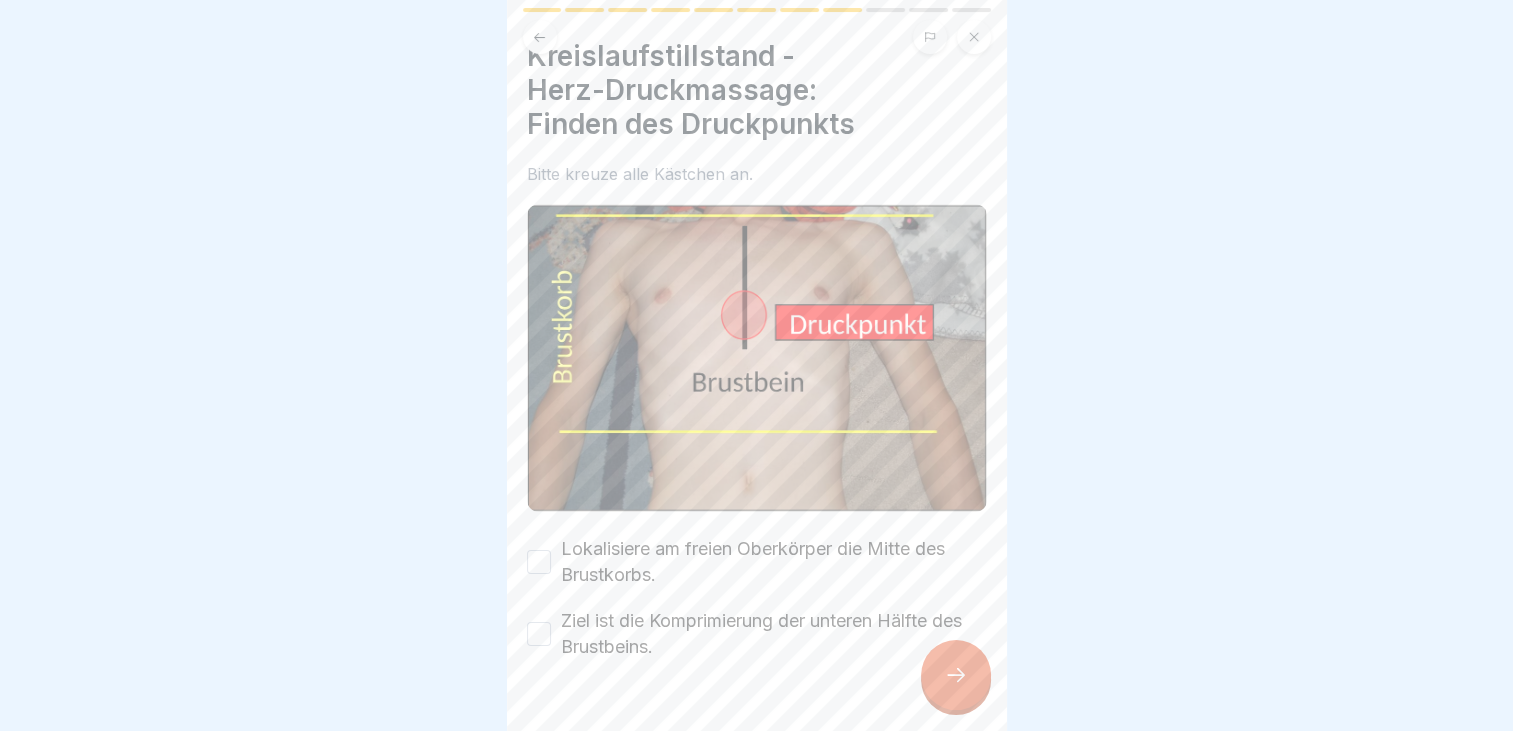scroll, scrollTop: 48, scrollLeft: 0, axis: vertical 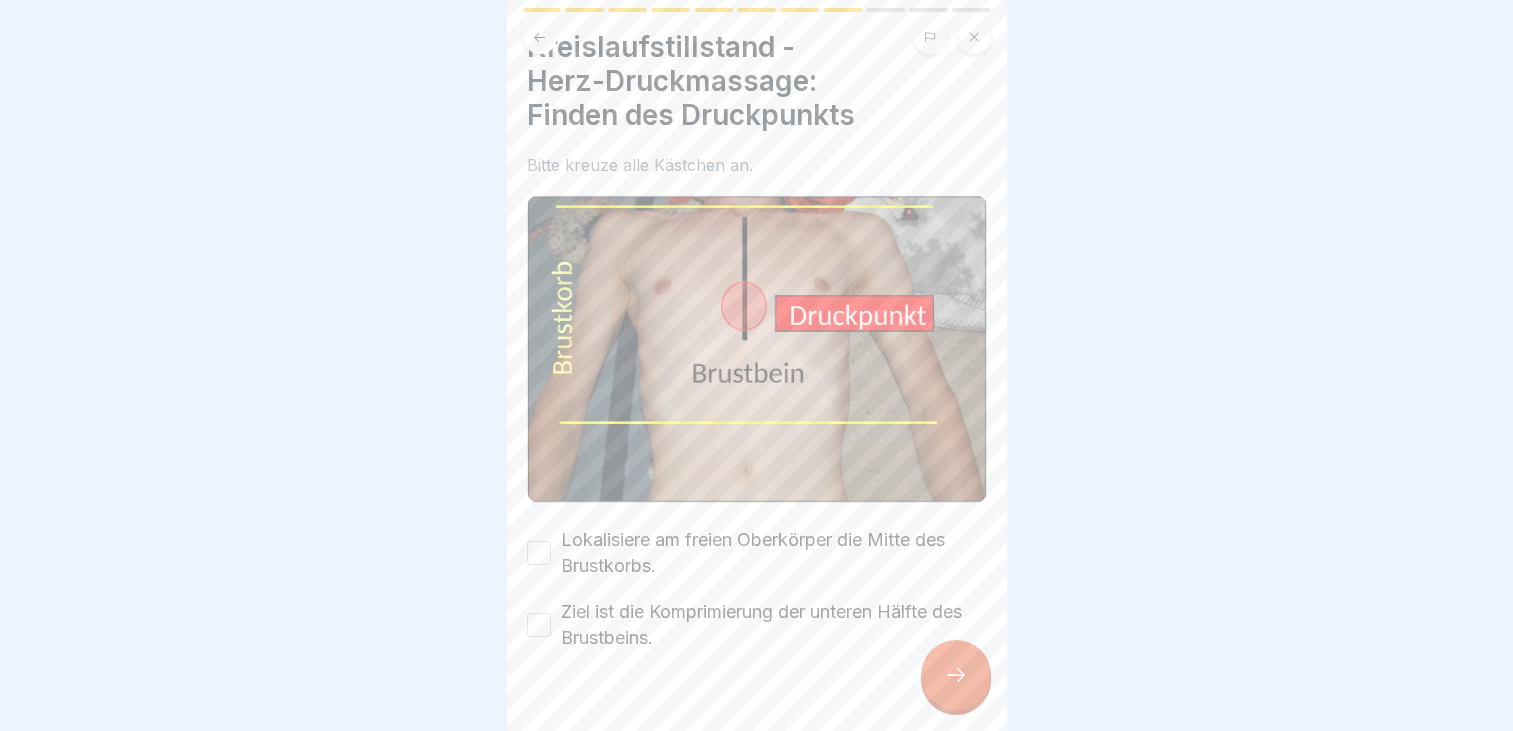 click on "Ziel ist die Komprimierung der unteren Hälfte des Brustbeins." at bounding box center [539, 625] 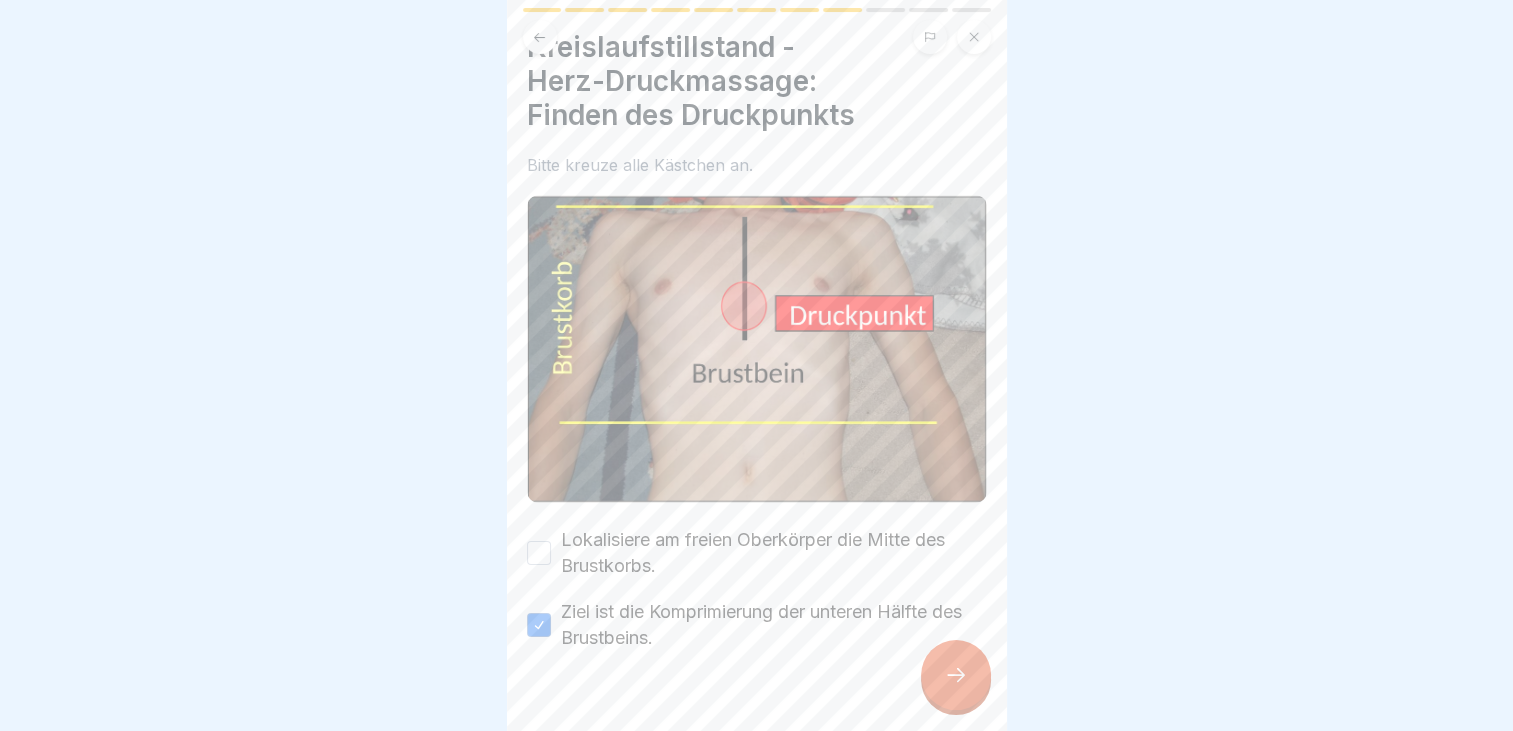 click on "Kreislaufstillstand - Herz-Druckmassage: Finden des Druckpunkts   Bitte kreuze alle Kästchen an. Lokalisiere am freien Oberkörper die Mitte des Brustkorbs. Ziel ist die Komprimierung der unteren Hälfte des Brustbeins." at bounding box center (757, 365) 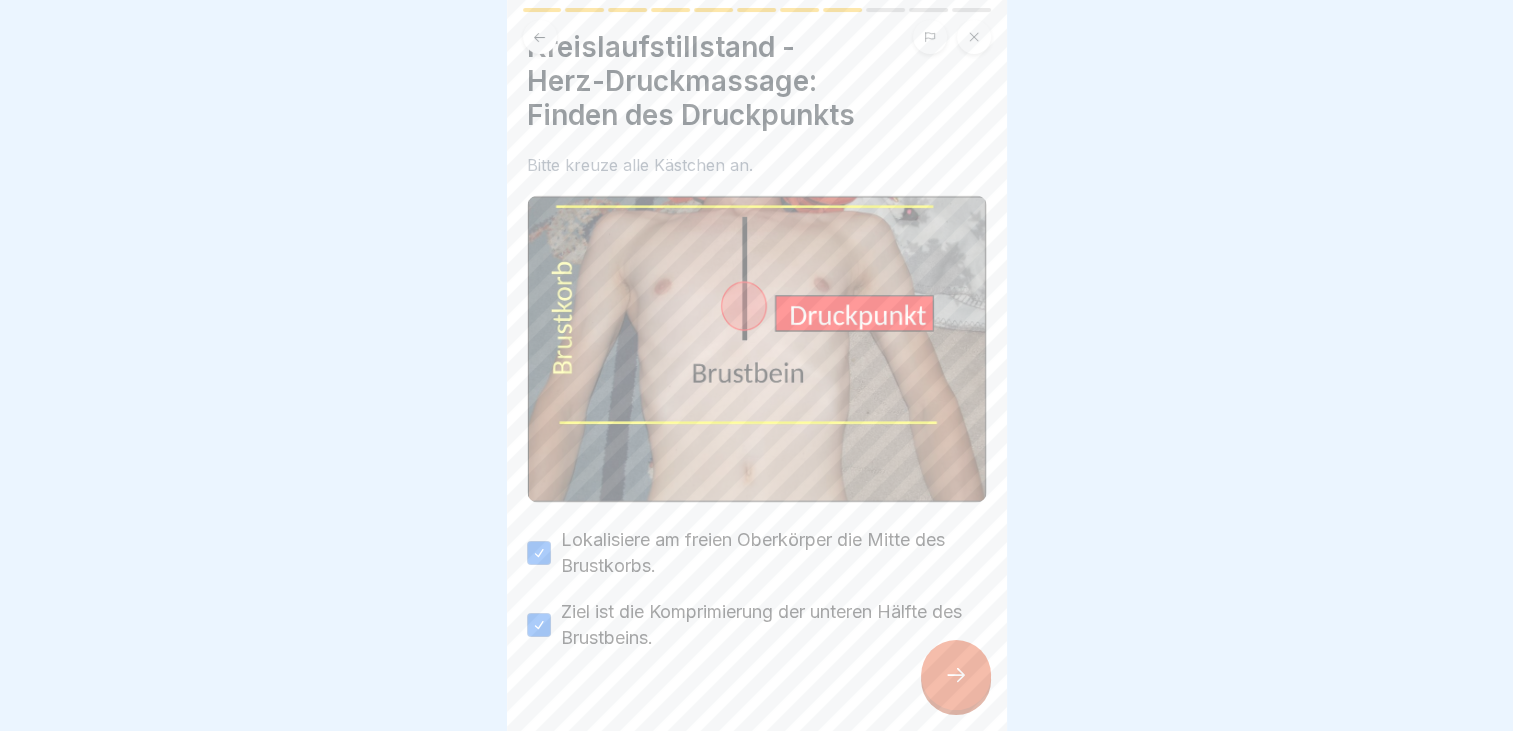click 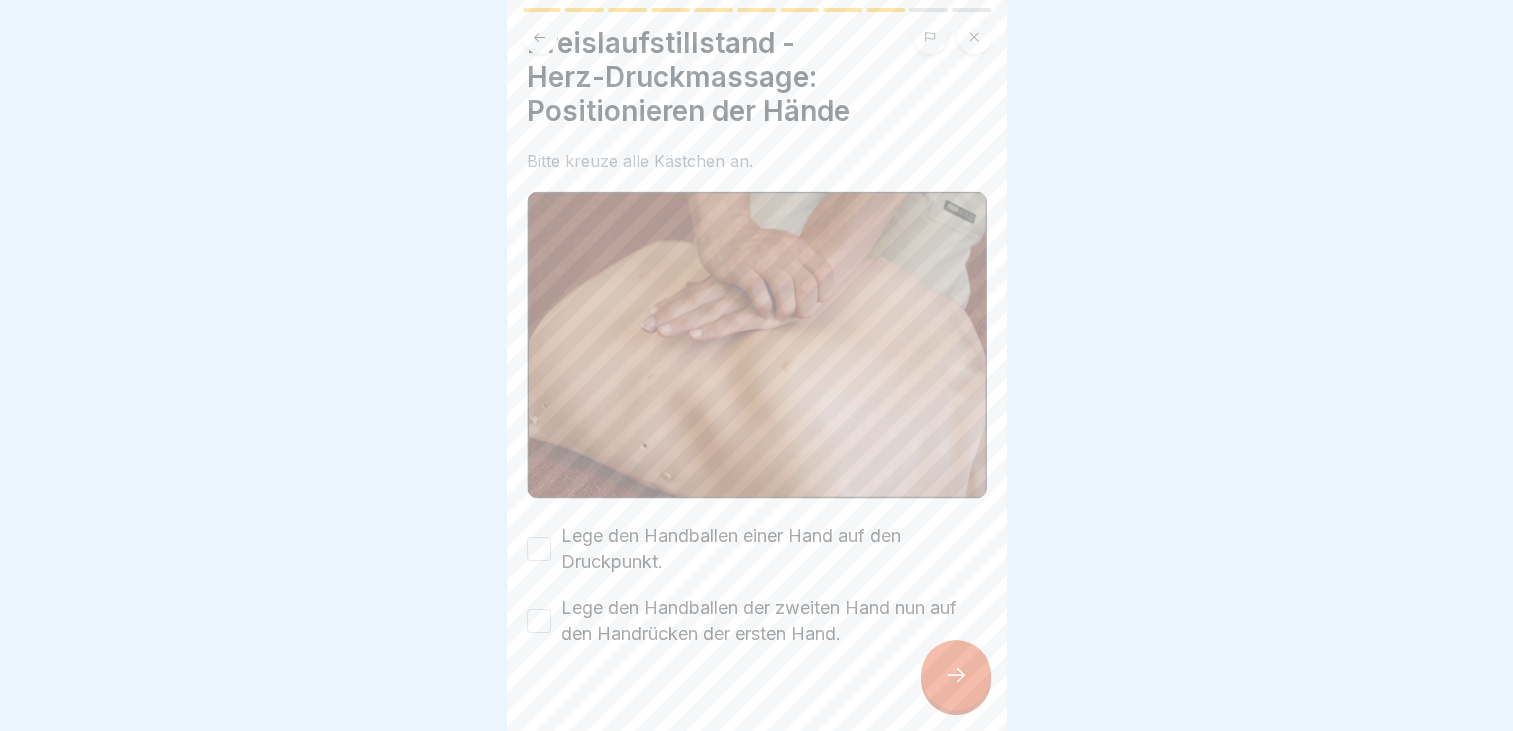 scroll, scrollTop: 56, scrollLeft: 0, axis: vertical 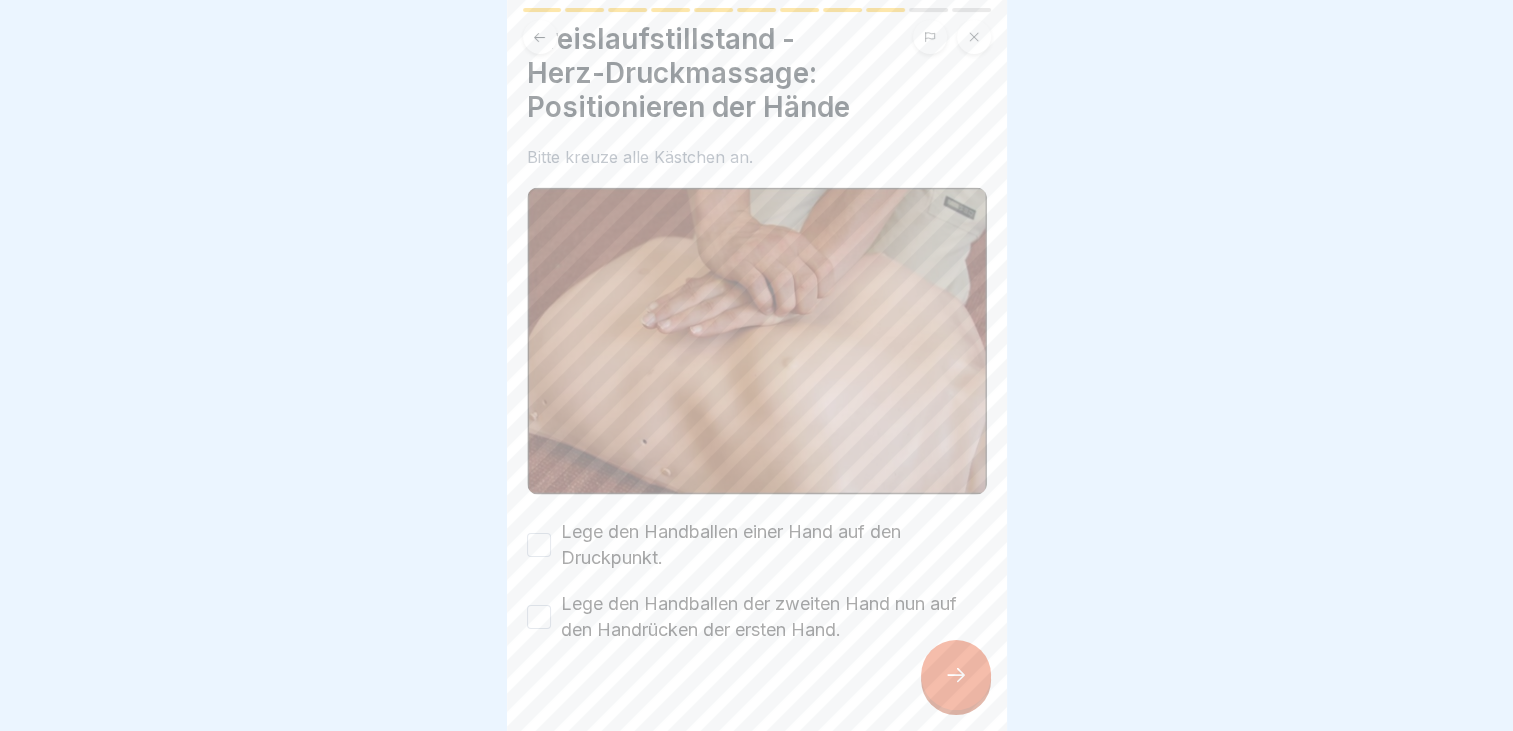 click on "Lege den Handballen einer Hand auf den Druckpunkt." at bounding box center [539, 545] 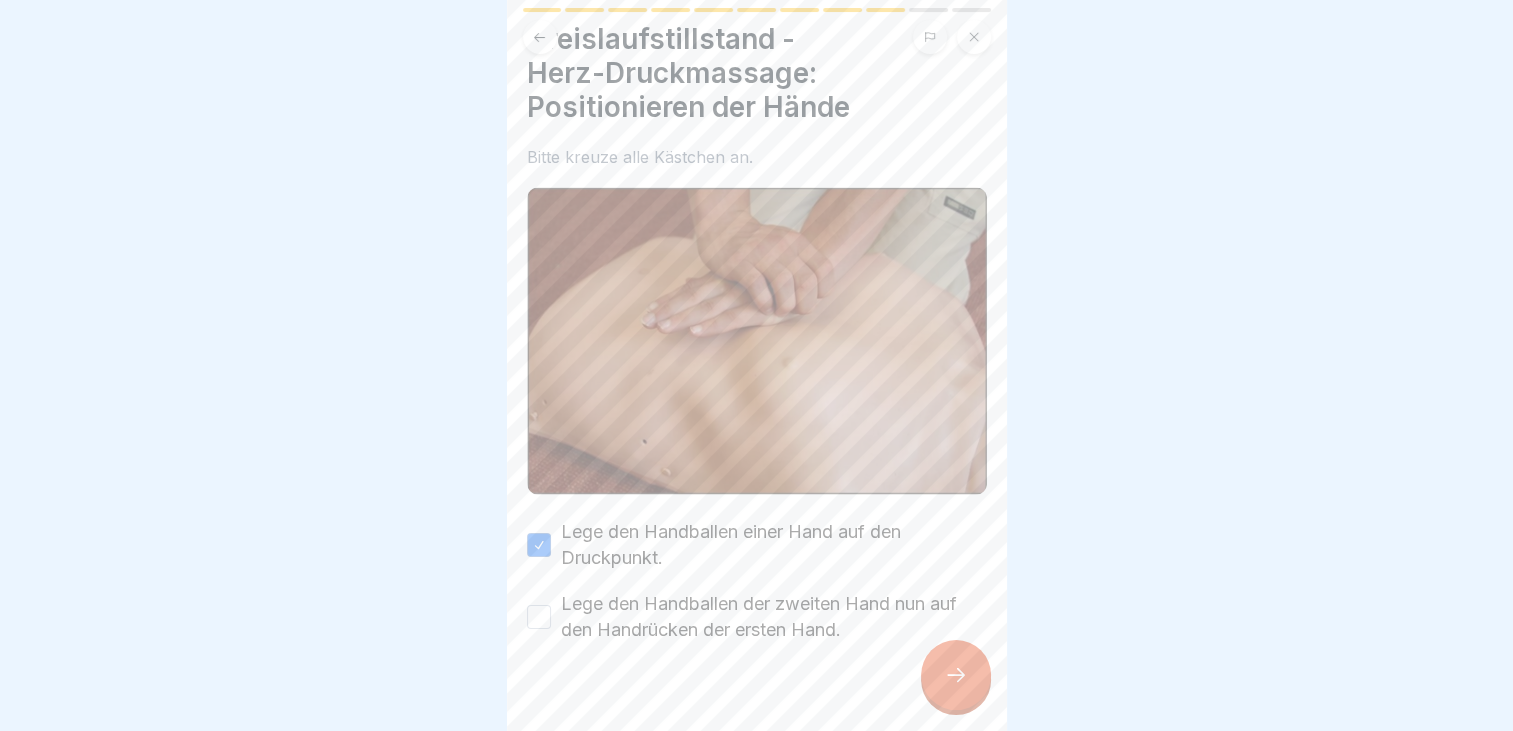 click on "Lege den Handballen der zweiten Hand nun auf den Handrücken der ersten Hand." at bounding box center (539, 617) 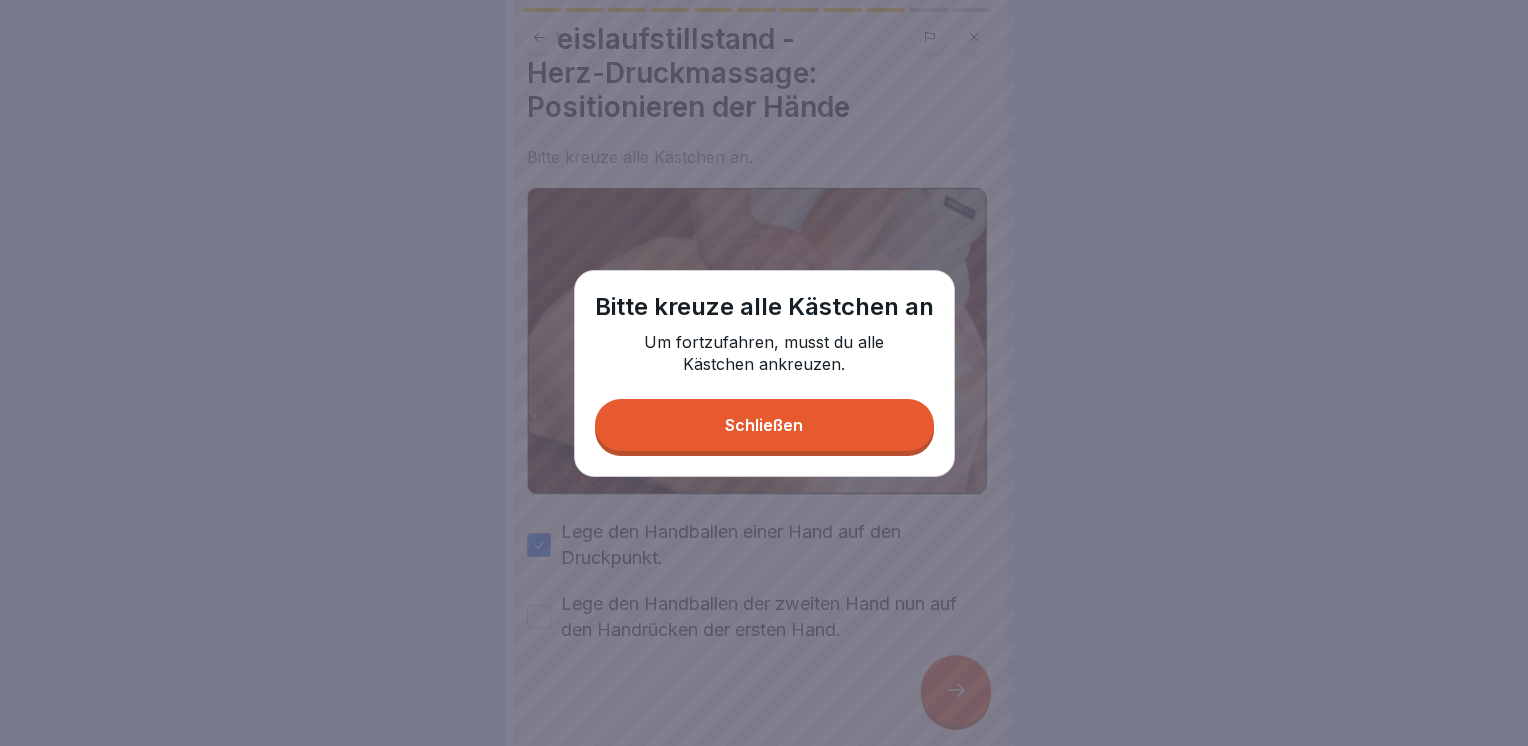 click on "Schließen" at bounding box center [764, 425] 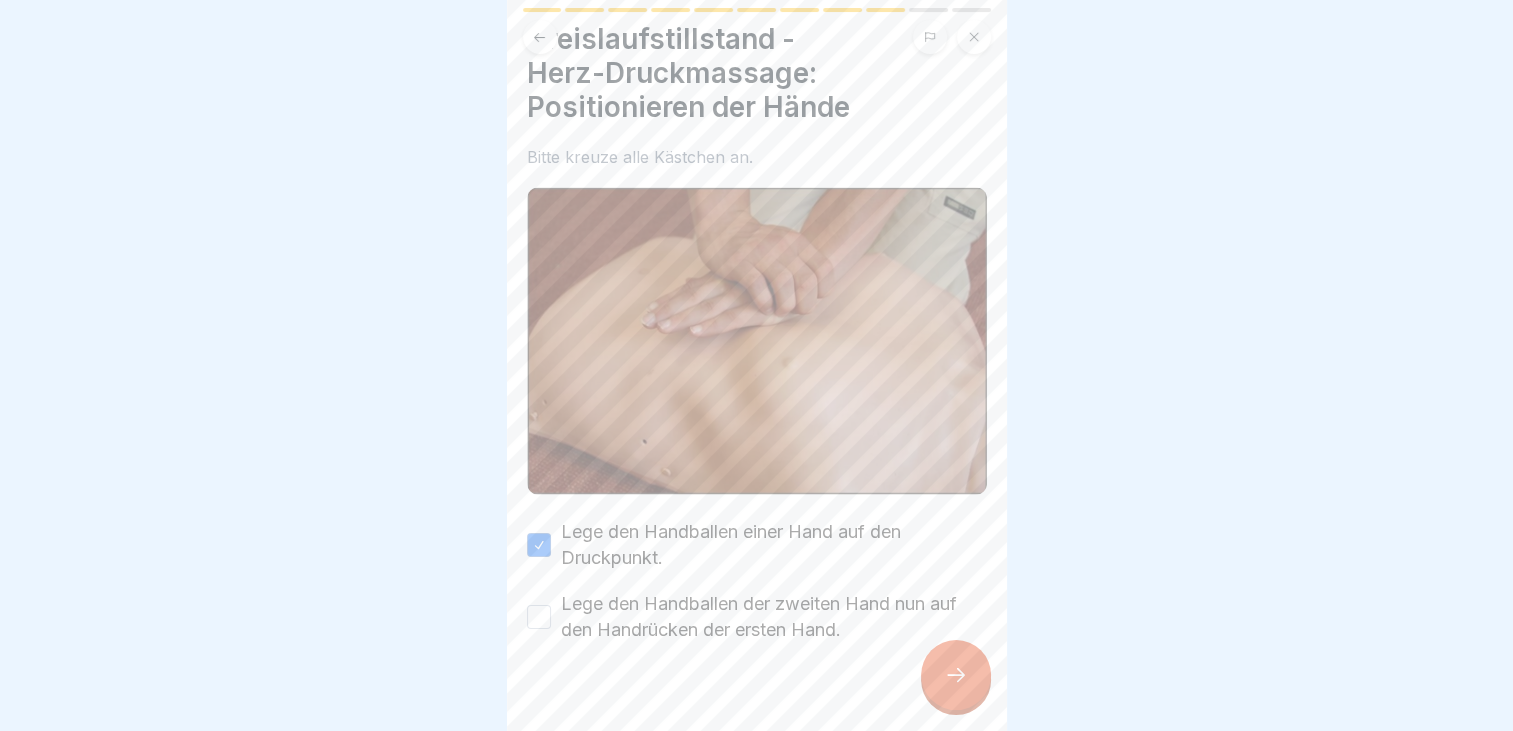 click on "Lege den Handballen der zweiten Hand nun auf den Handrücken der ersten Hand." at bounding box center (539, 617) 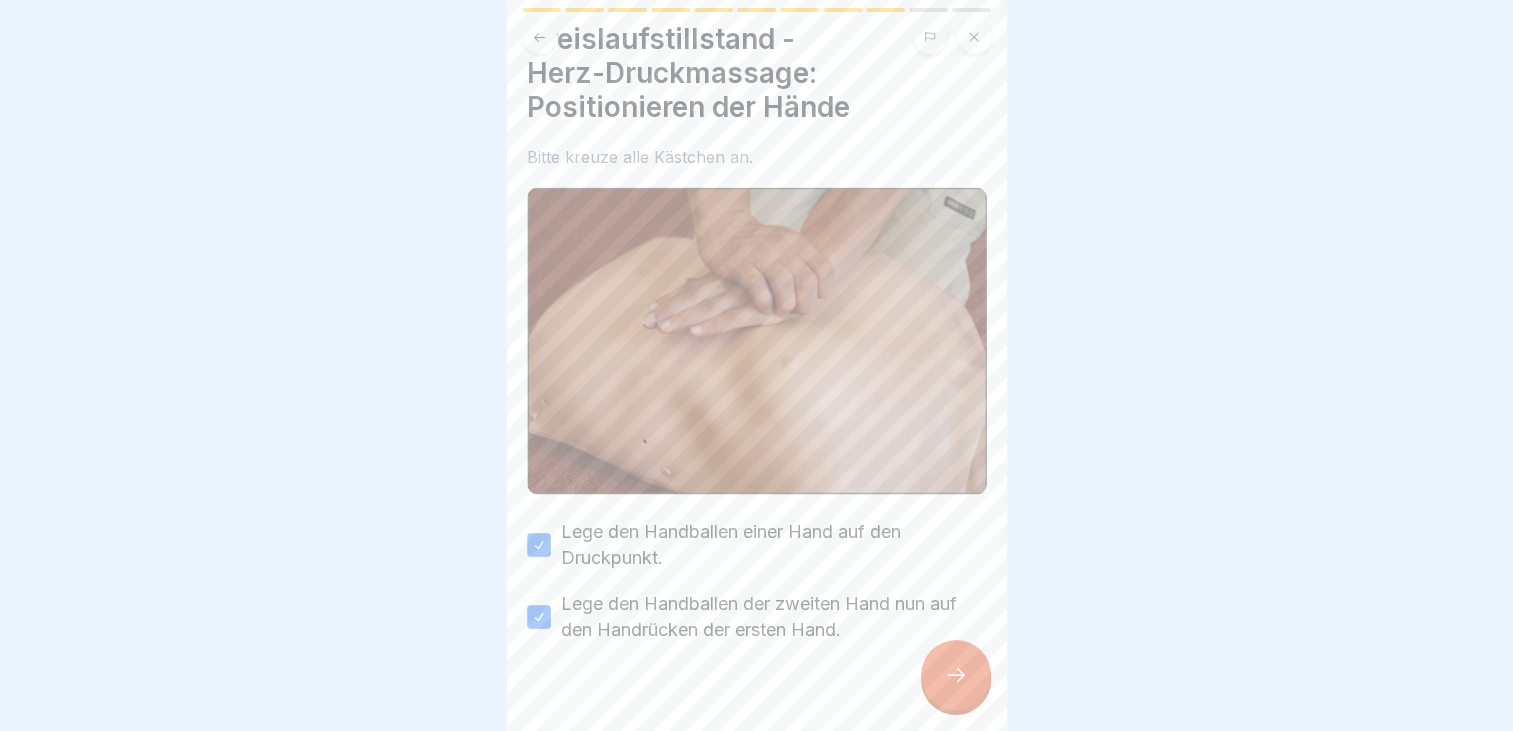 click 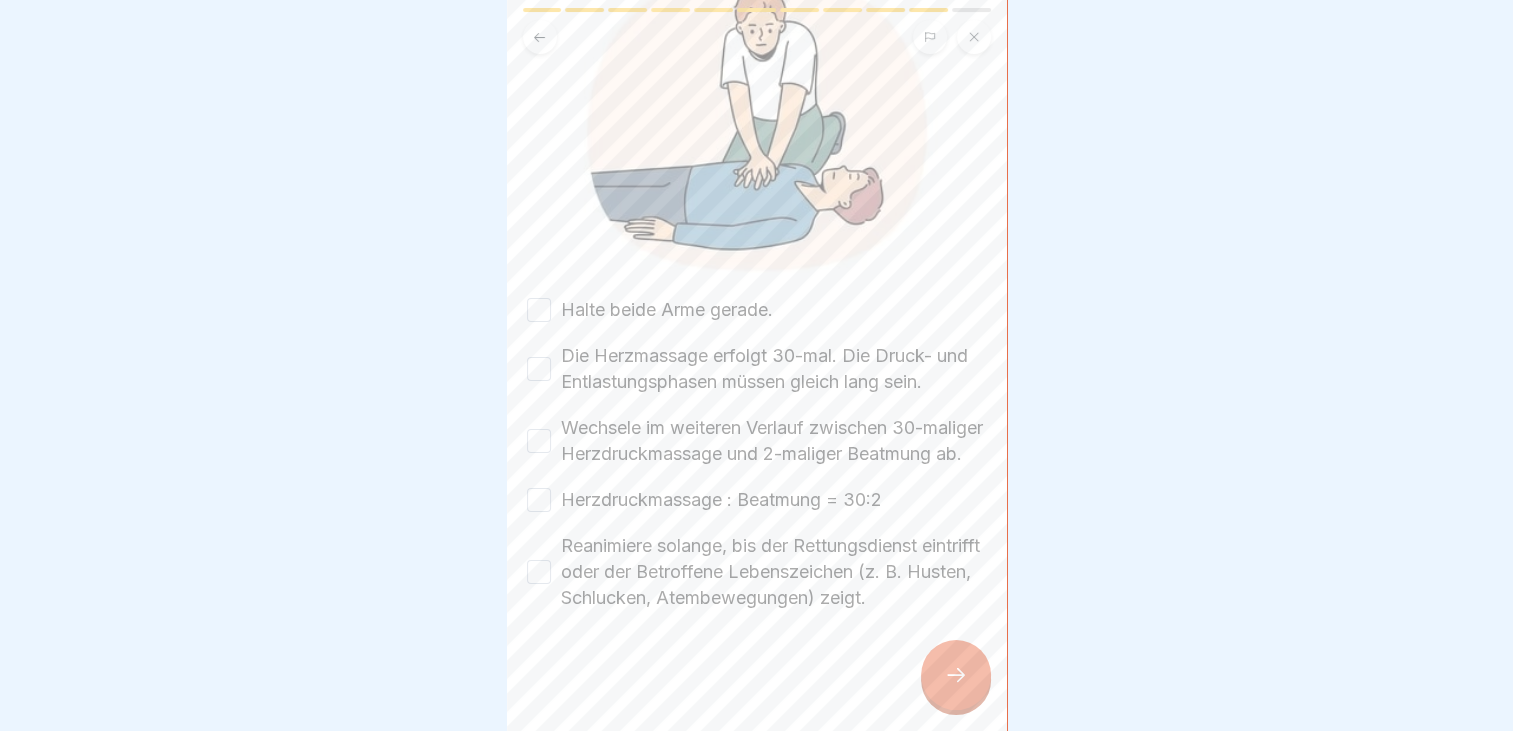 scroll, scrollTop: 283, scrollLeft: 0, axis: vertical 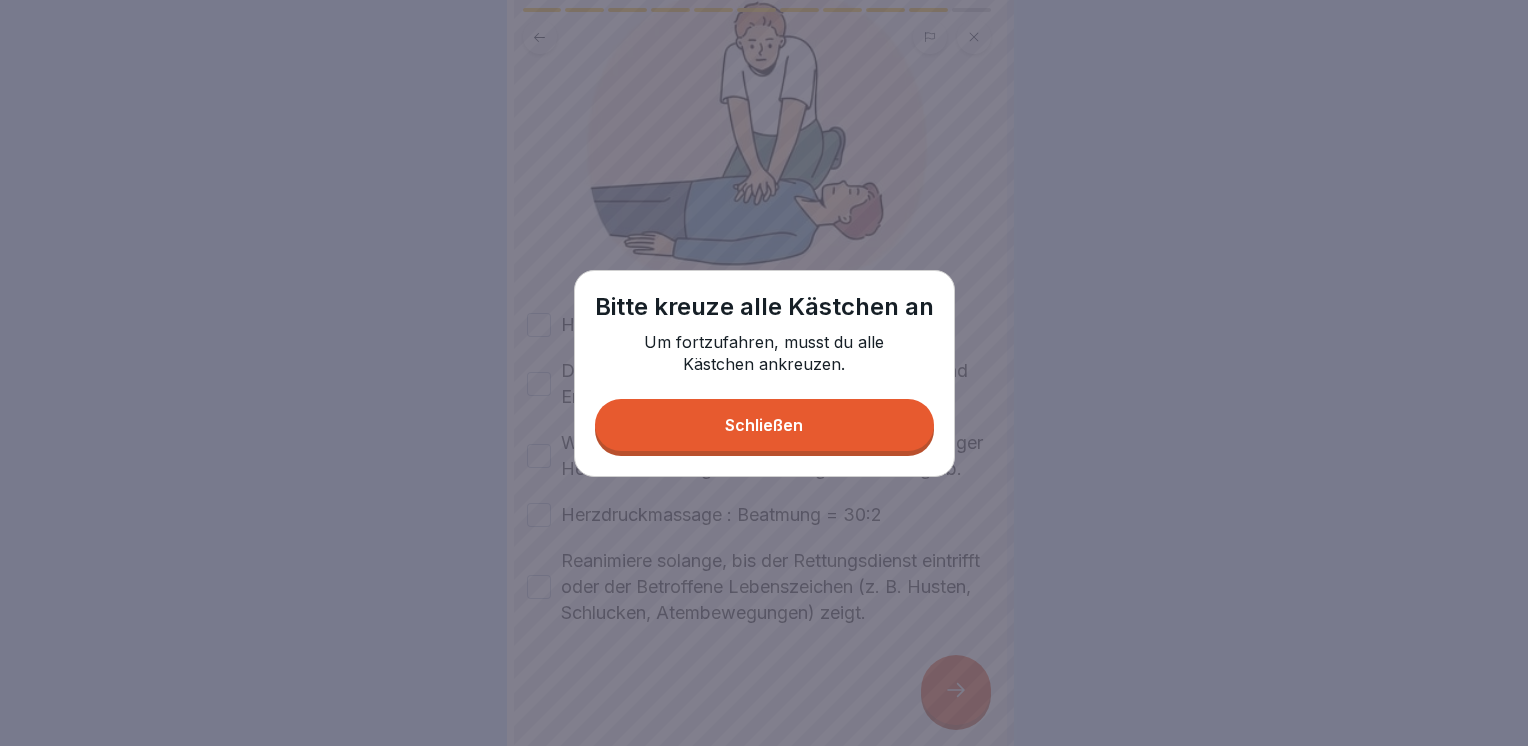 click on "Schließen" at bounding box center [764, 425] 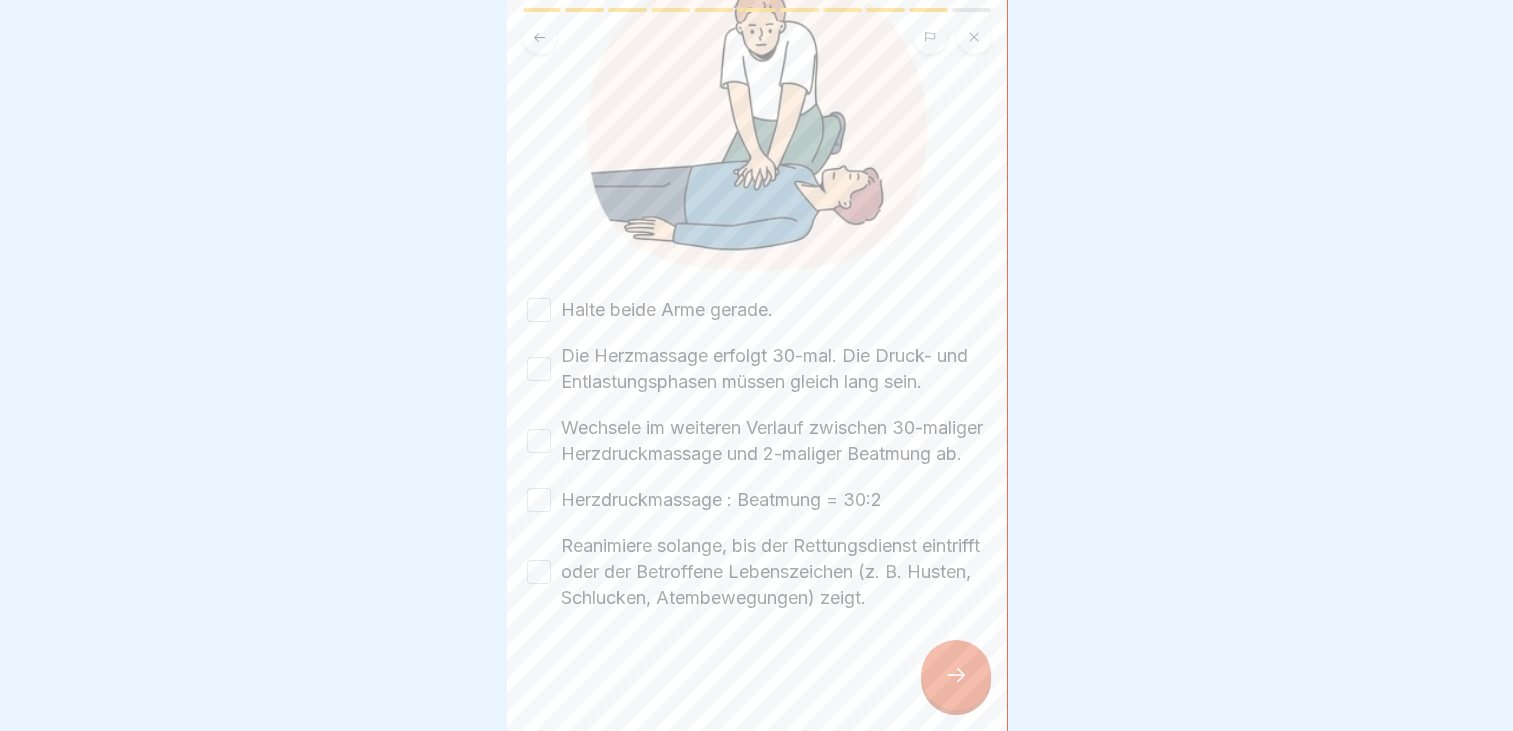 click on "Halte beide Arme gerade." at bounding box center (539, 310) 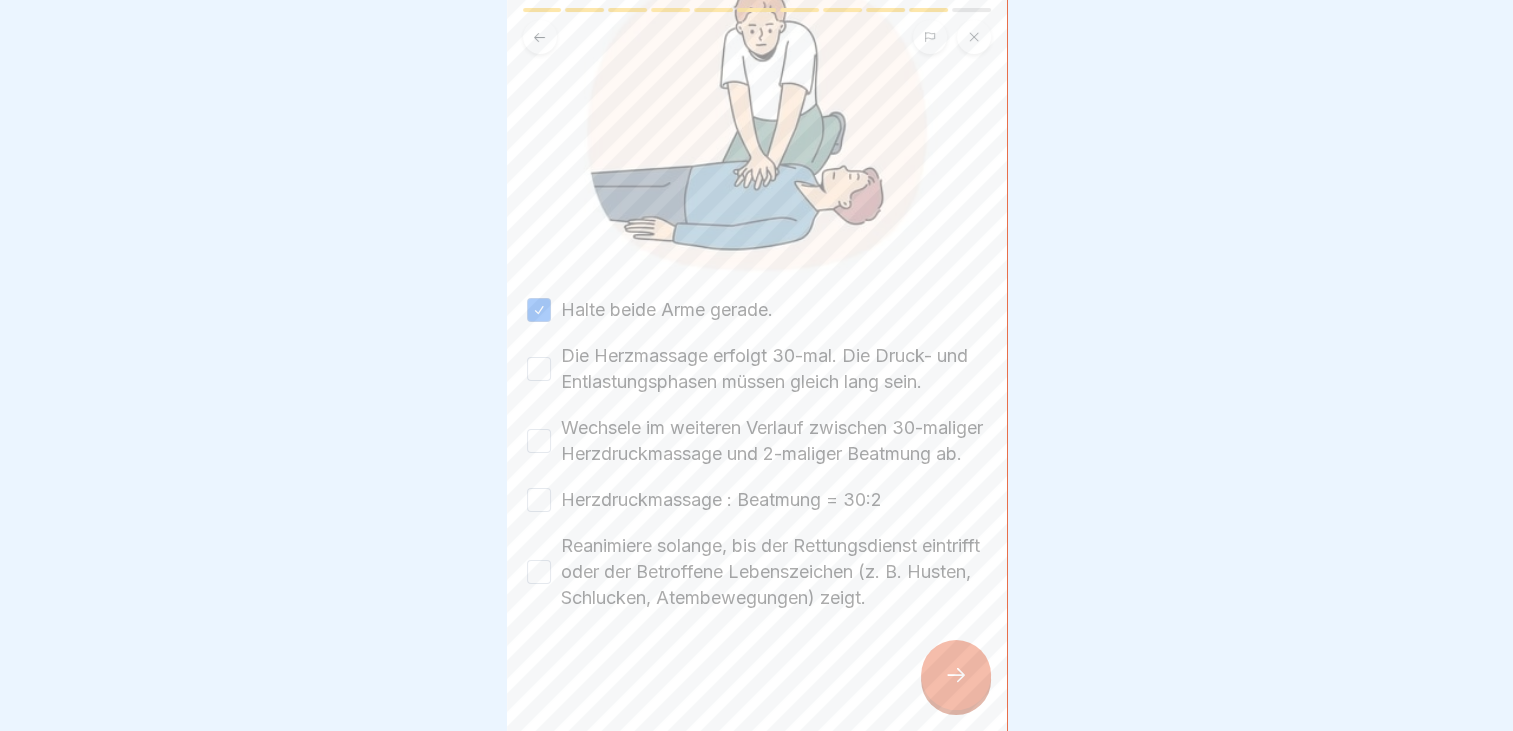 click on "Die Herzmassage erfolgt 30-mal. Die Druck- und Entlastungsphasen müssen gleich lang sein." at bounding box center [539, 369] 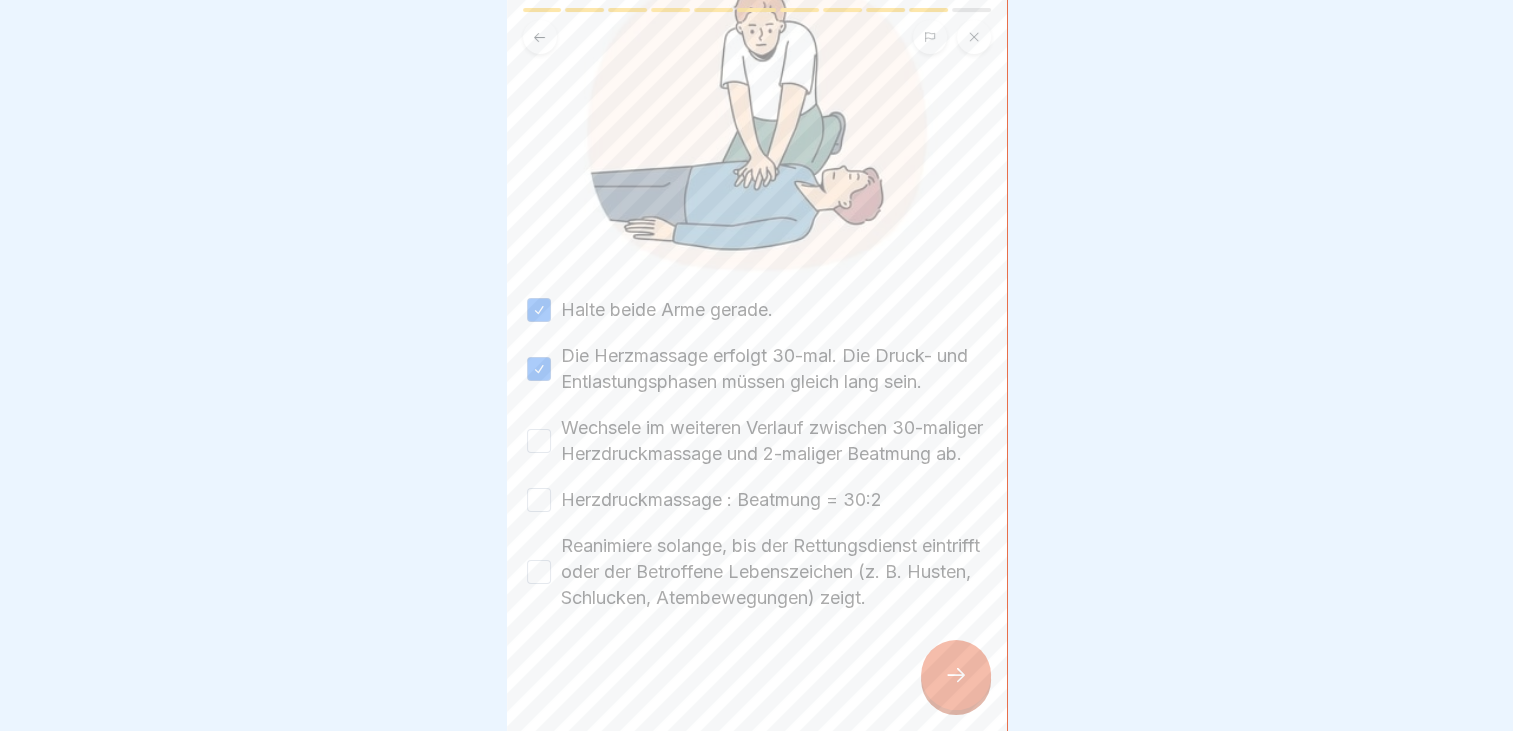 click on "Wechsele im weiteren Verlauf zwischen 30-maliger Herzdruckmassage und 2-maliger Beatmung ab." at bounding box center [539, 441] 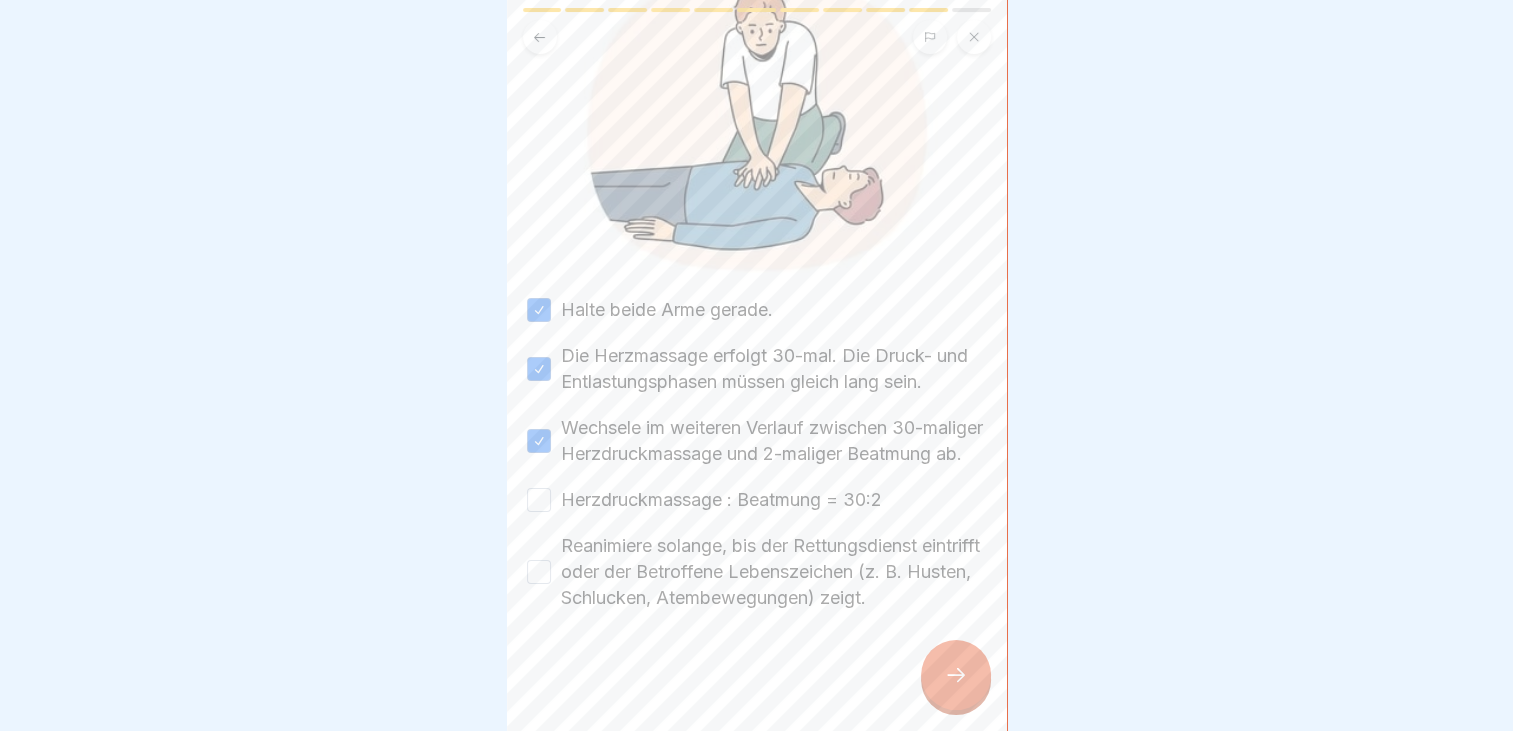 click on "Herzdruckmassage : Beatmung = 30:2" at bounding box center [757, 500] 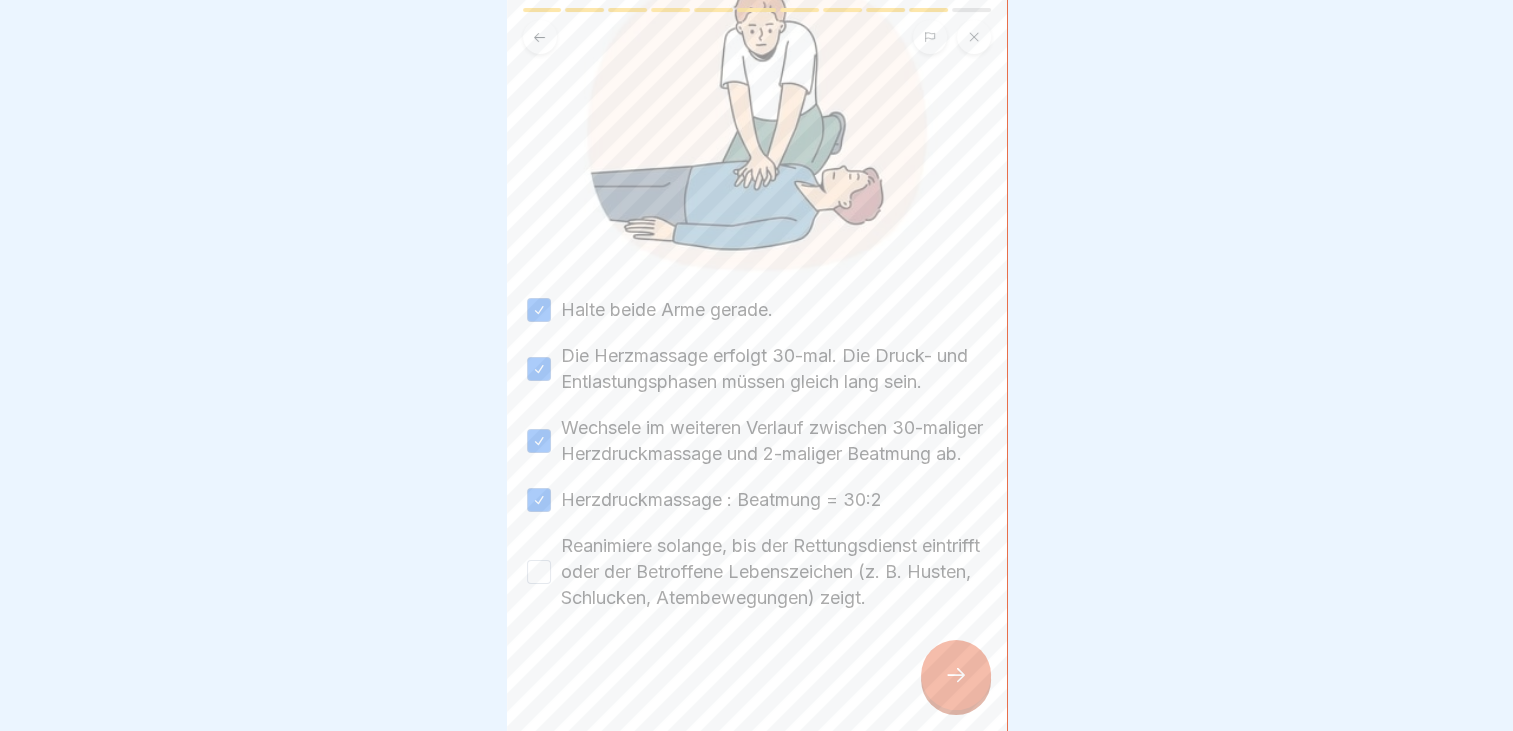 click on "Reanimiere solange, bis der Rettungsdienst eintrifft oder der Betroffene Lebenszeichen (z. B. Husten, Schlucken, Atembewegungen) zeigt." at bounding box center (539, 572) 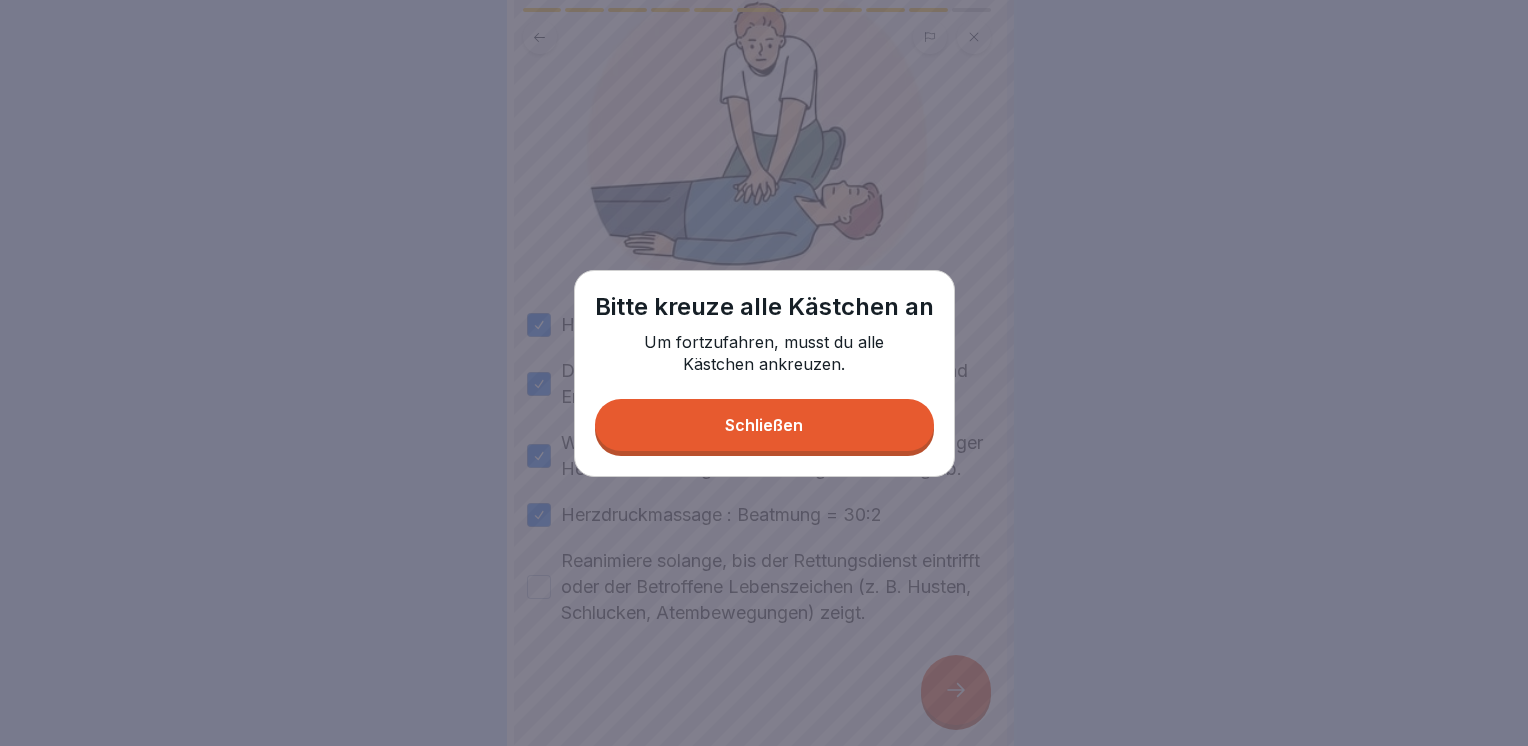 click on "Schließen" at bounding box center (764, 425) 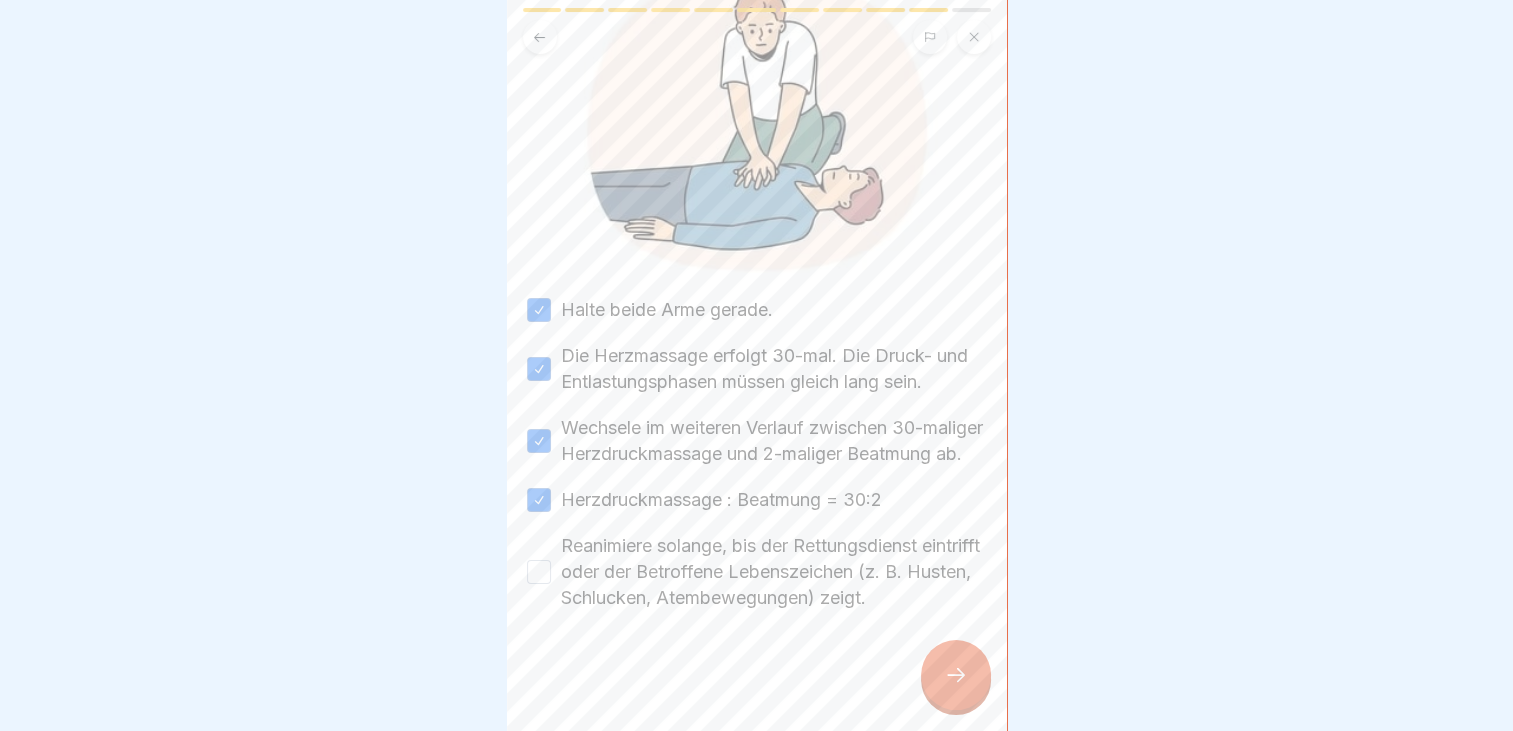 click on "Reanimiere solange, bis der Rettungsdienst eintrifft oder der Betroffene Lebenszeichen (z. B. Husten, Schlucken, Atembewegungen) zeigt." at bounding box center (539, 572) 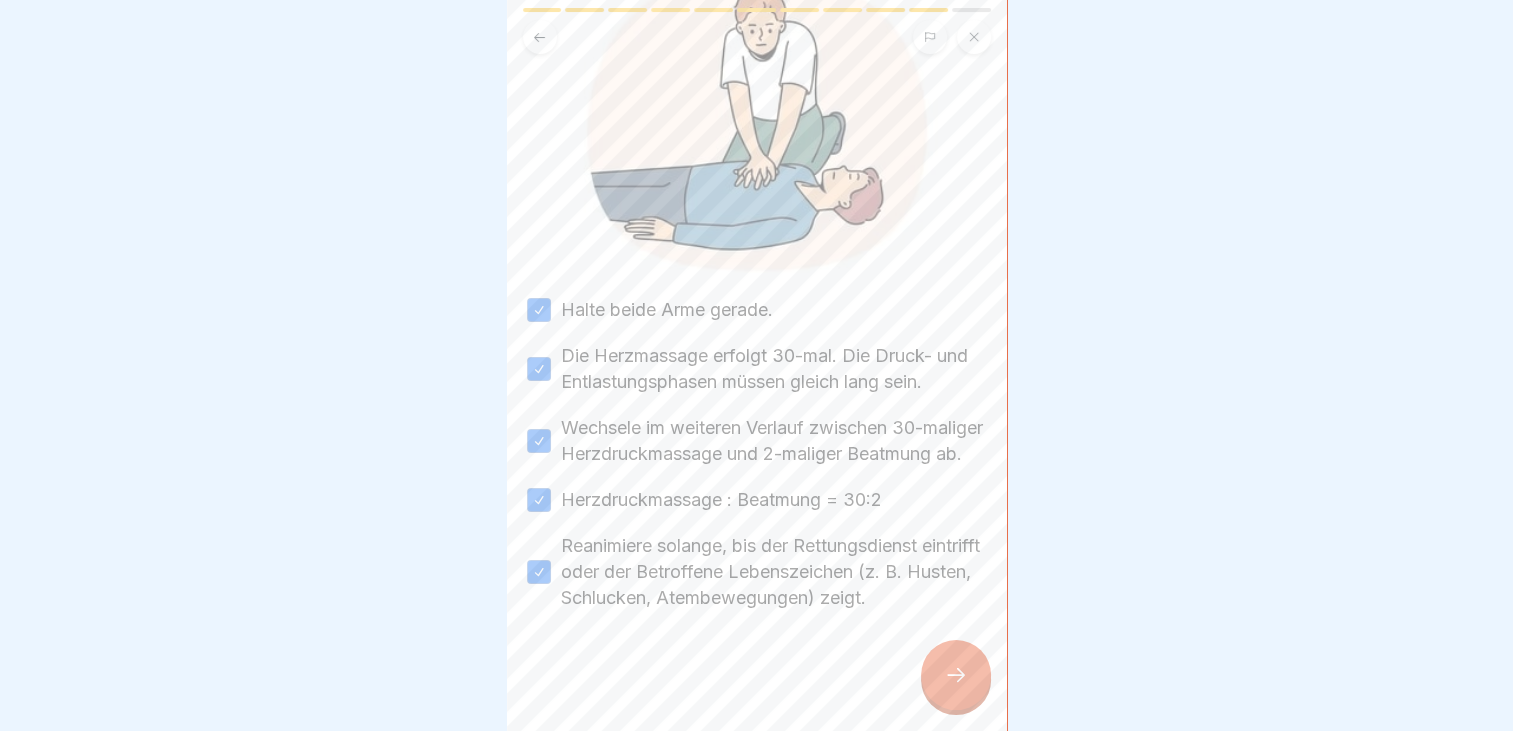 click 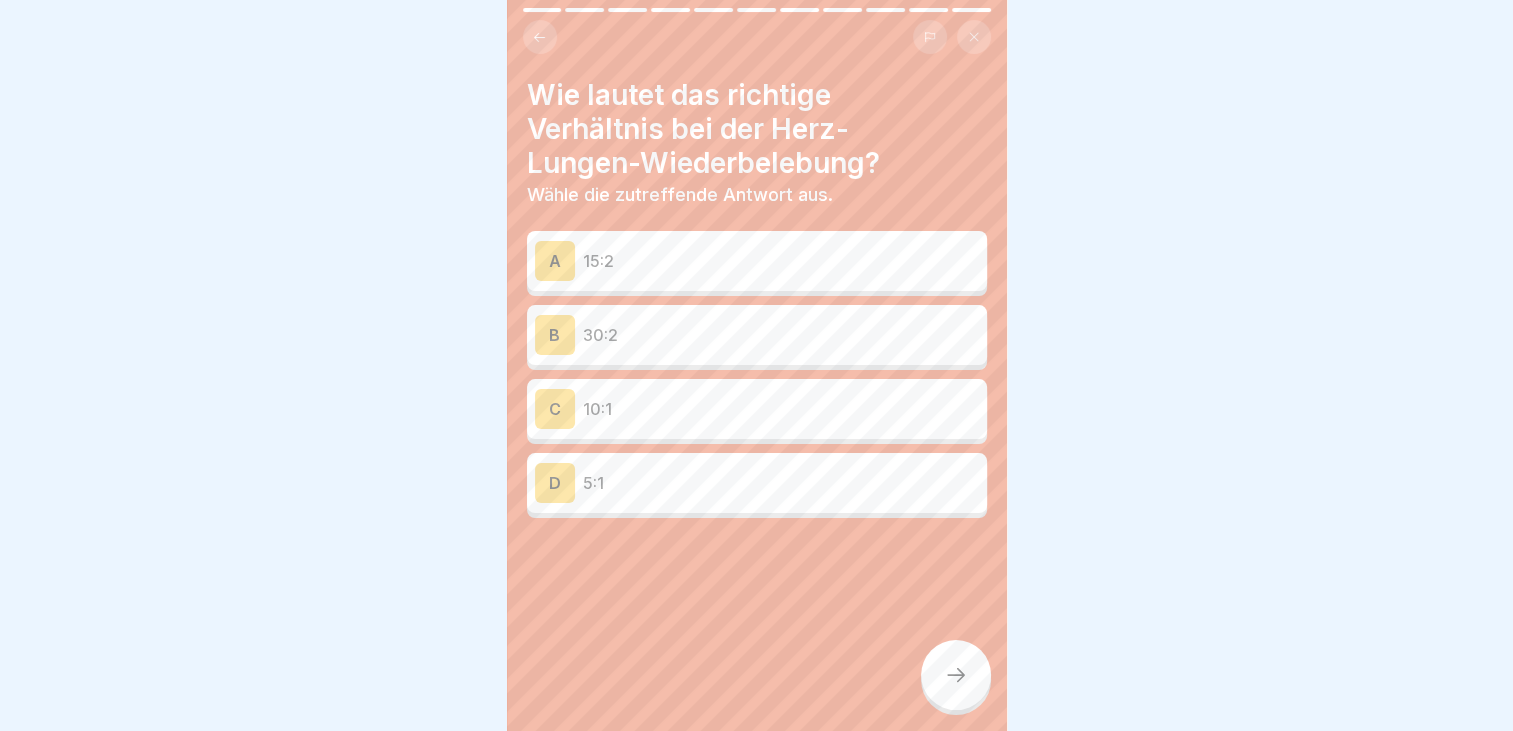 click on "30:2" at bounding box center (781, 335) 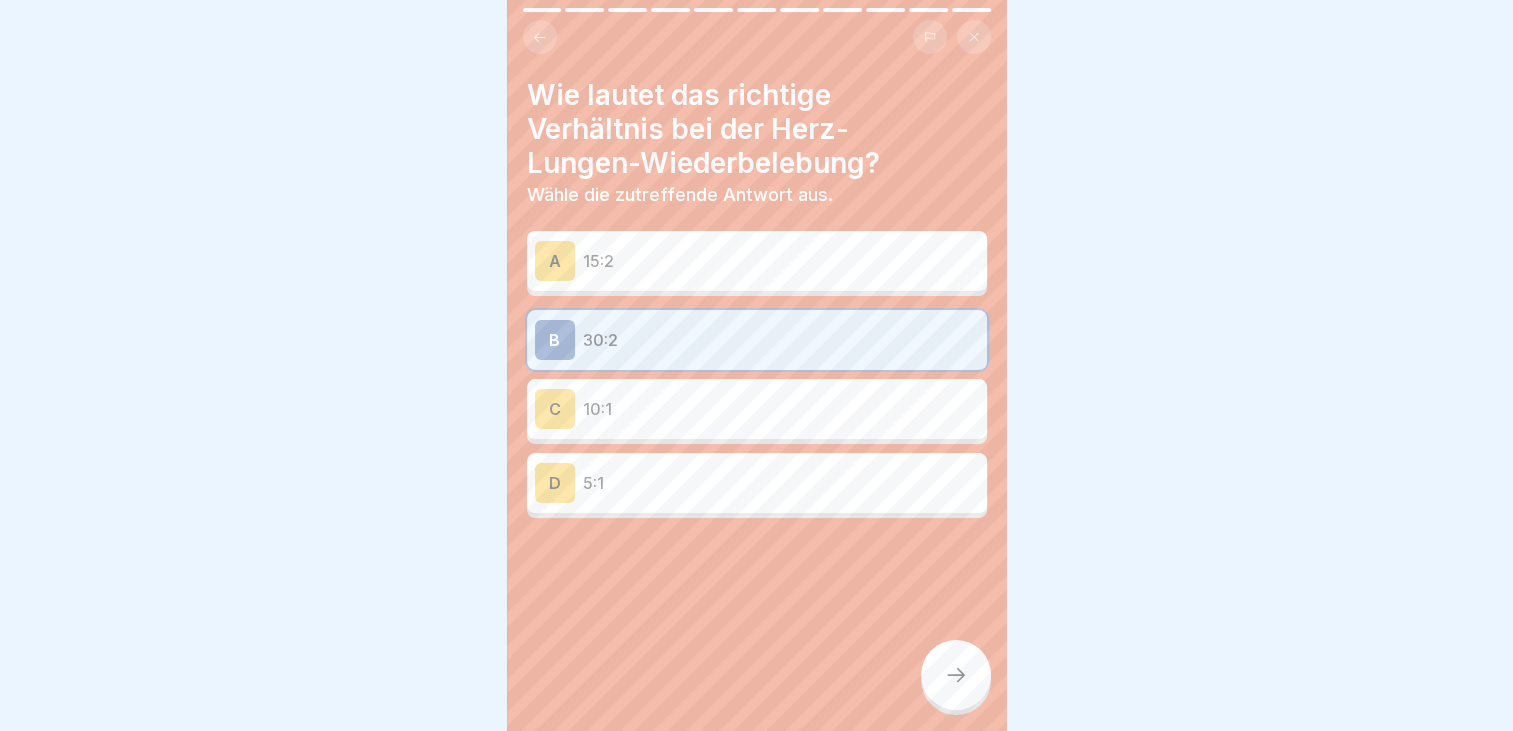 click 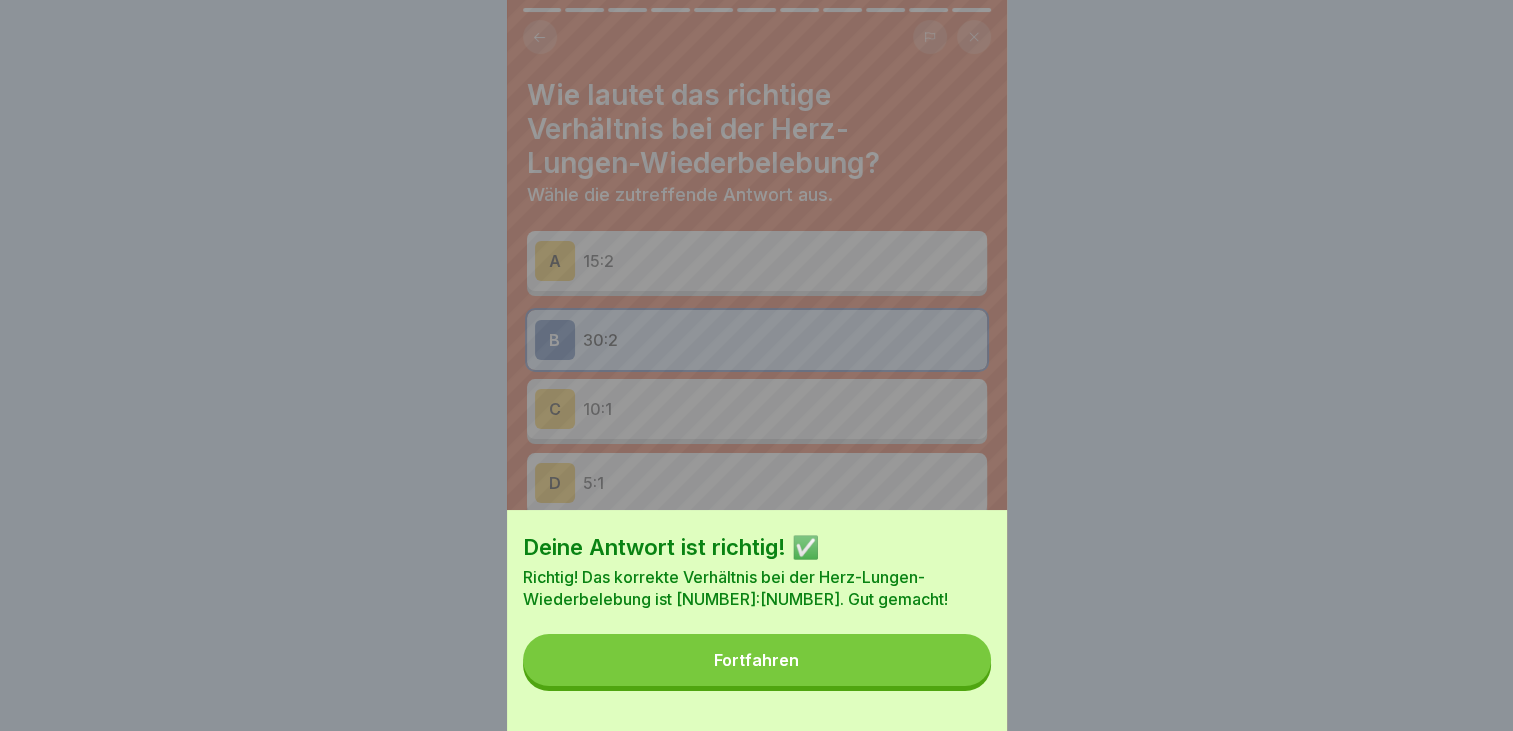 click on "Fortfahren" at bounding box center (757, 660) 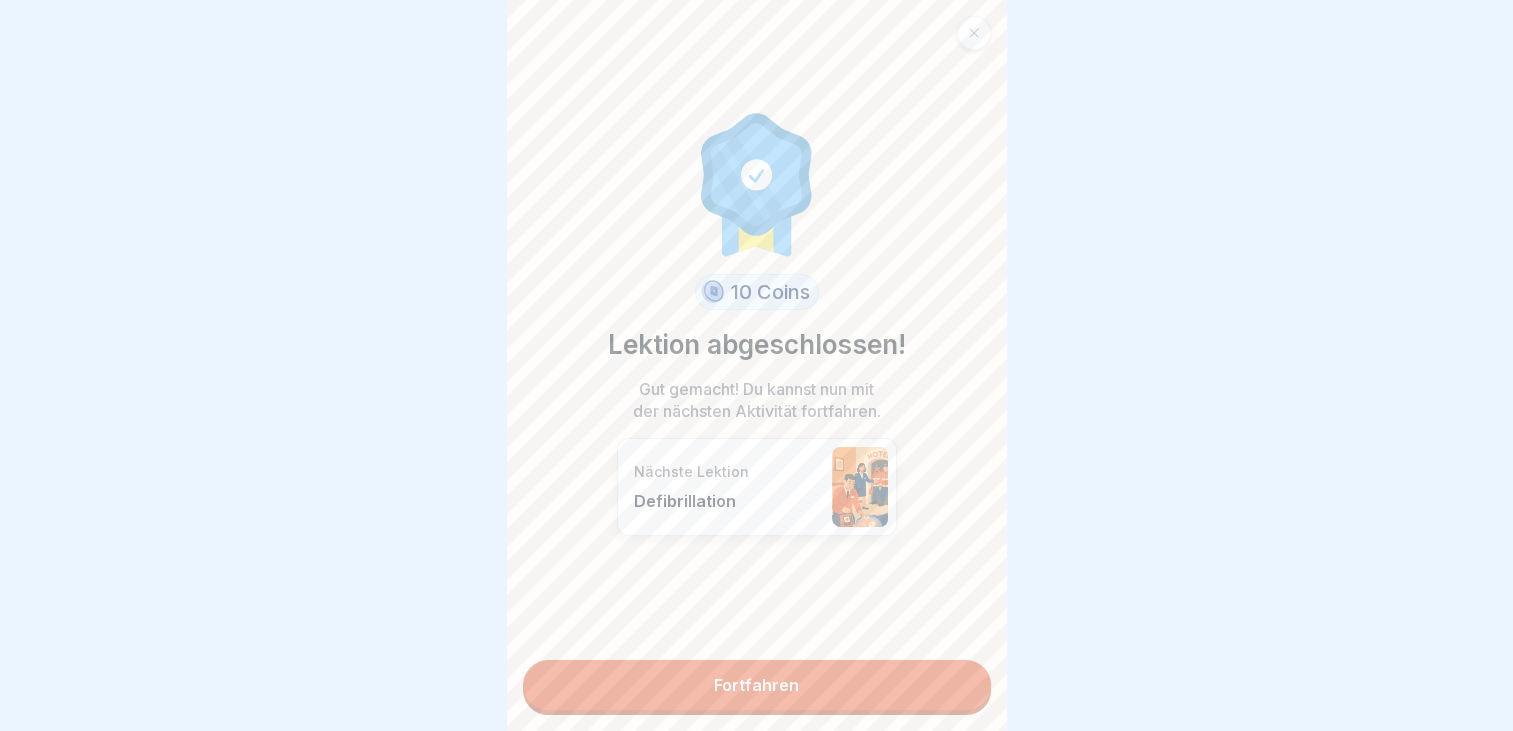 click on "Fortfahren" at bounding box center (757, 685) 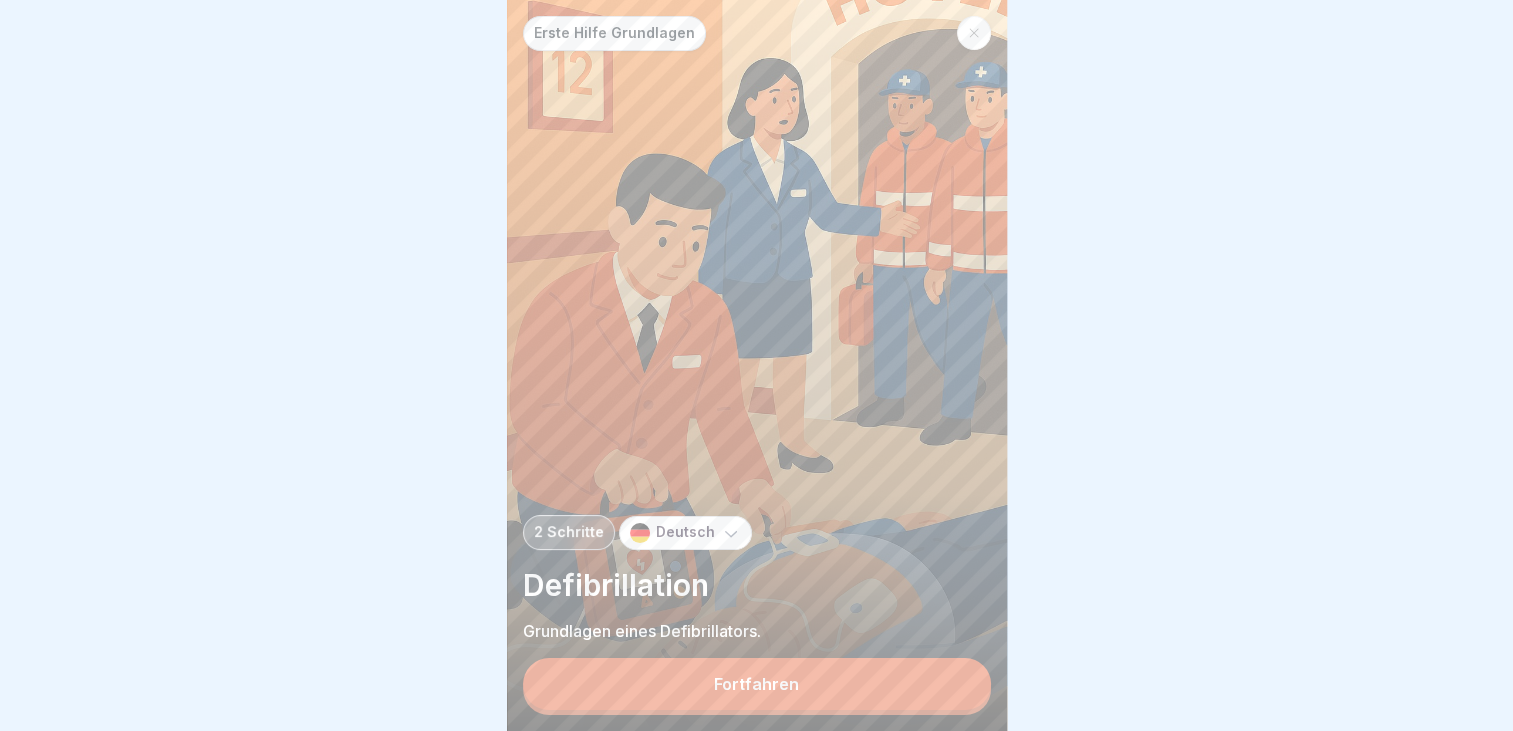 click on "Fortfahren" at bounding box center (757, 684) 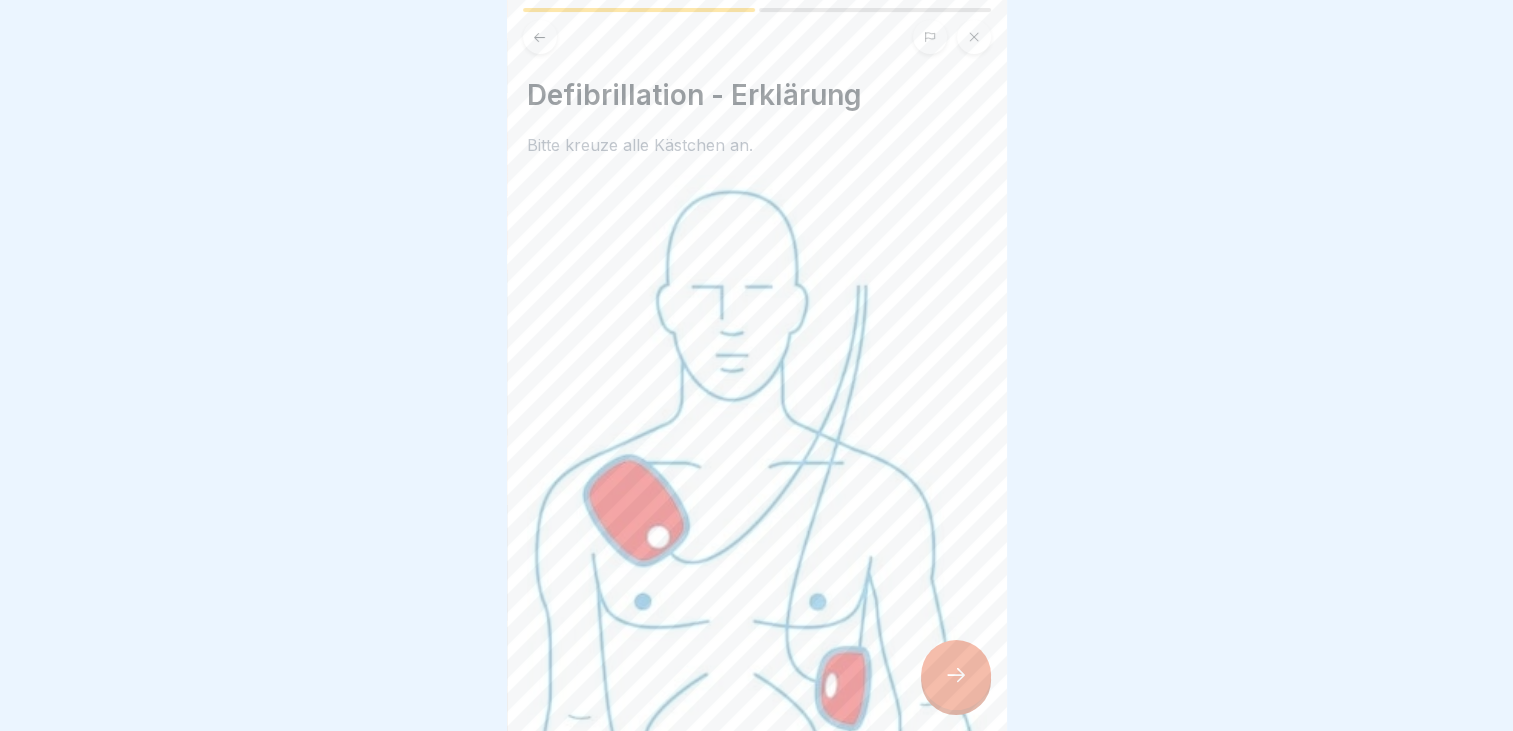 drag, startPoint x: 1020, startPoint y: 330, endPoint x: 1024, endPoint y: 358, distance: 28.284271 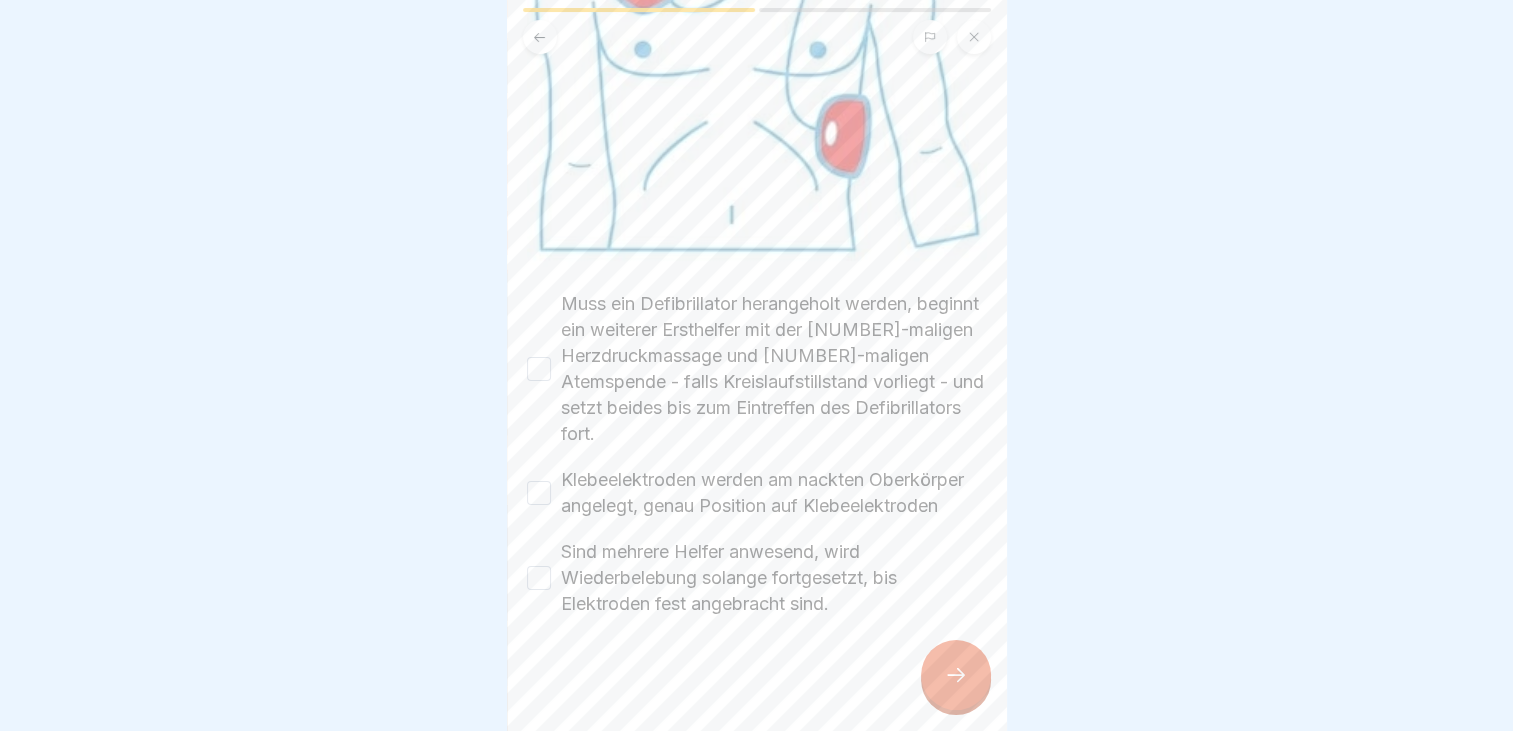scroll, scrollTop: 553, scrollLeft: 0, axis: vertical 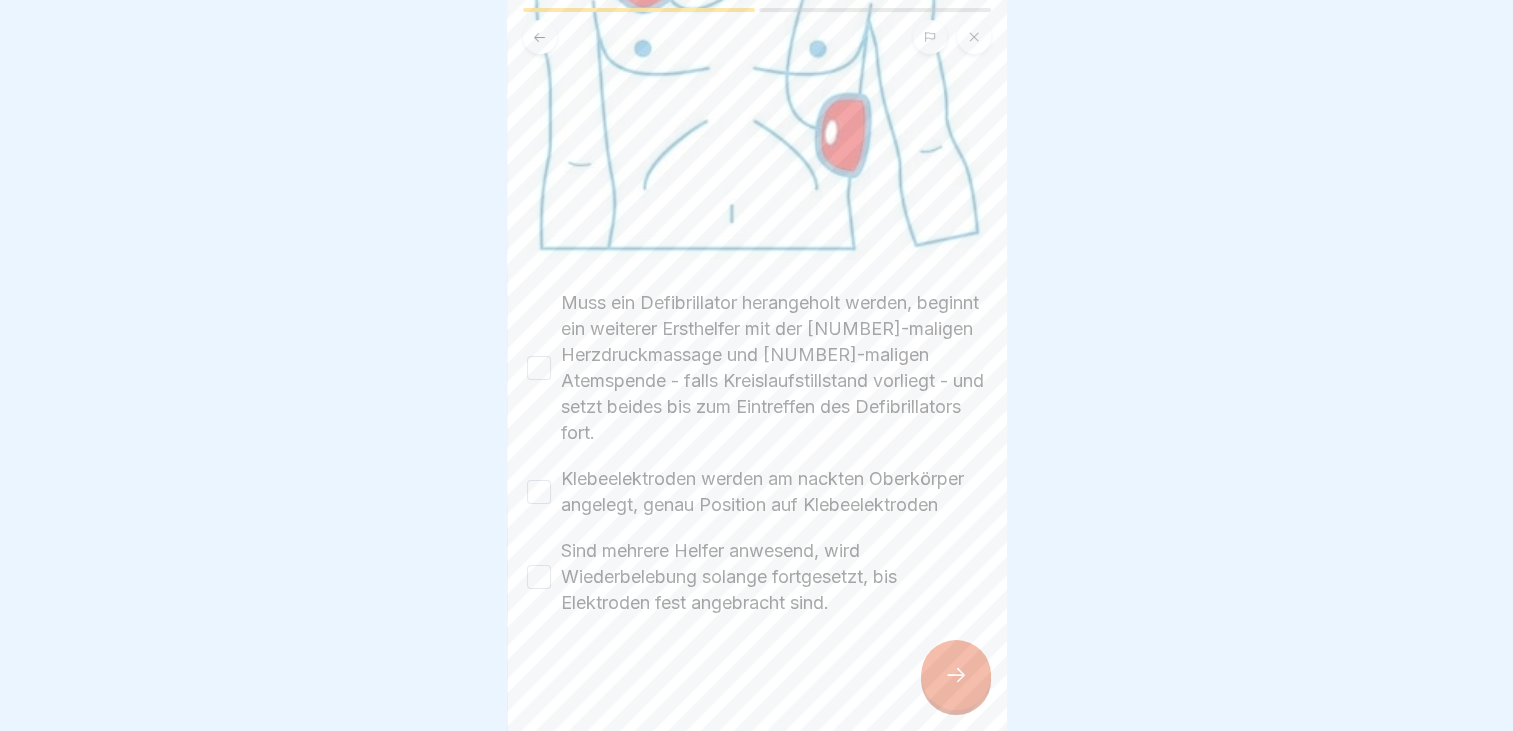 click on "Muss ein Defibrillator herangeholt werden, beginnt ein weiterer Ersthelfer mit der [NUMBER]-maligen Herzdruckmassage und [NUMBER]-maligen Atemspende - falls Kreislaufstillstand vorliegt - und setzt beides bis zum Eintreffen des Defibrillators fort." at bounding box center (539, 368) 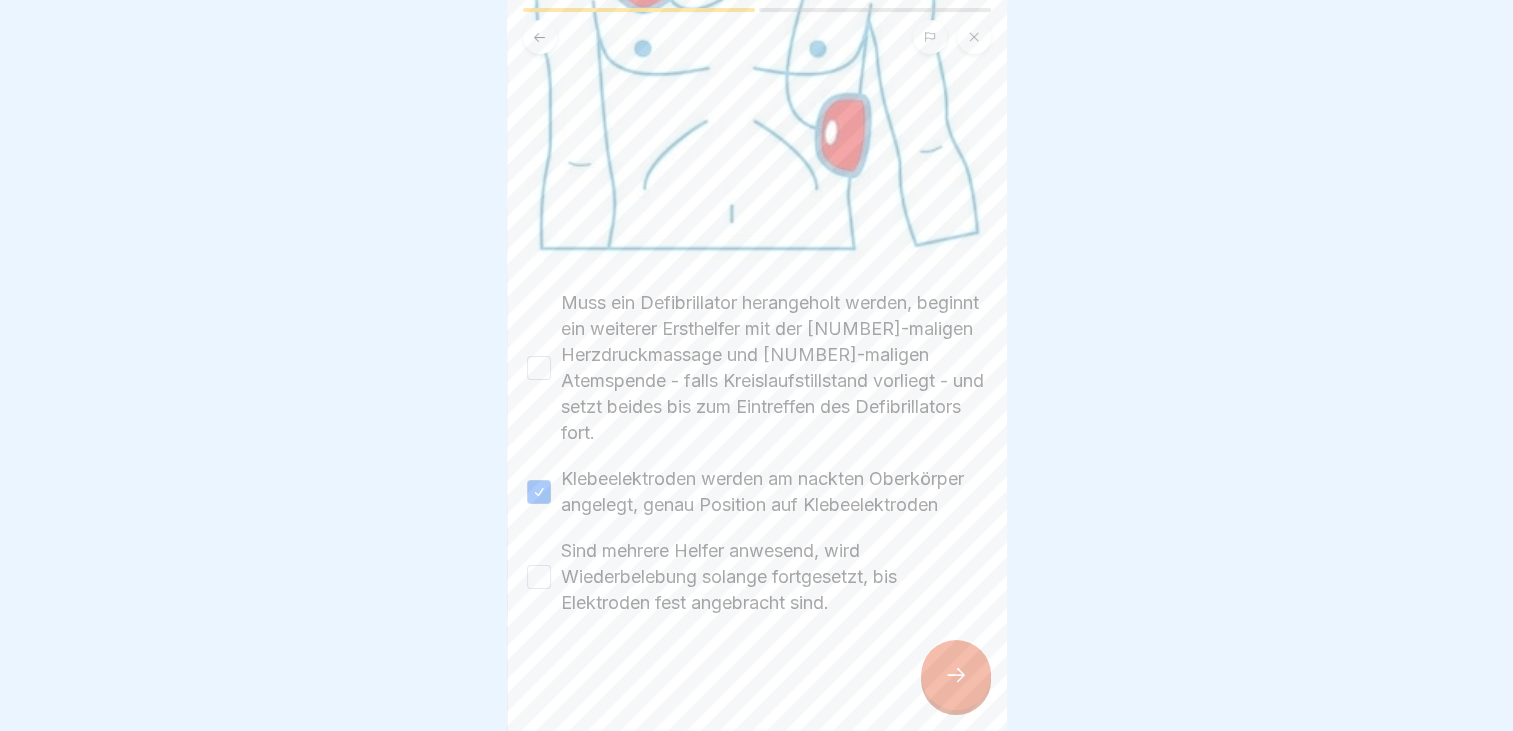 click on "Muss ein Defibrillator herangeholt werden, beginnt ein weiterer Ersthelfer mit der [NUMBER]-maligen Herzdruckmassage und [NUMBER]-maligen Atemspende - falls Kreislaufstillstand vorliegt - und setzt beides bis zum Eintreffen des Defibrillators fort." at bounding box center (539, 368) 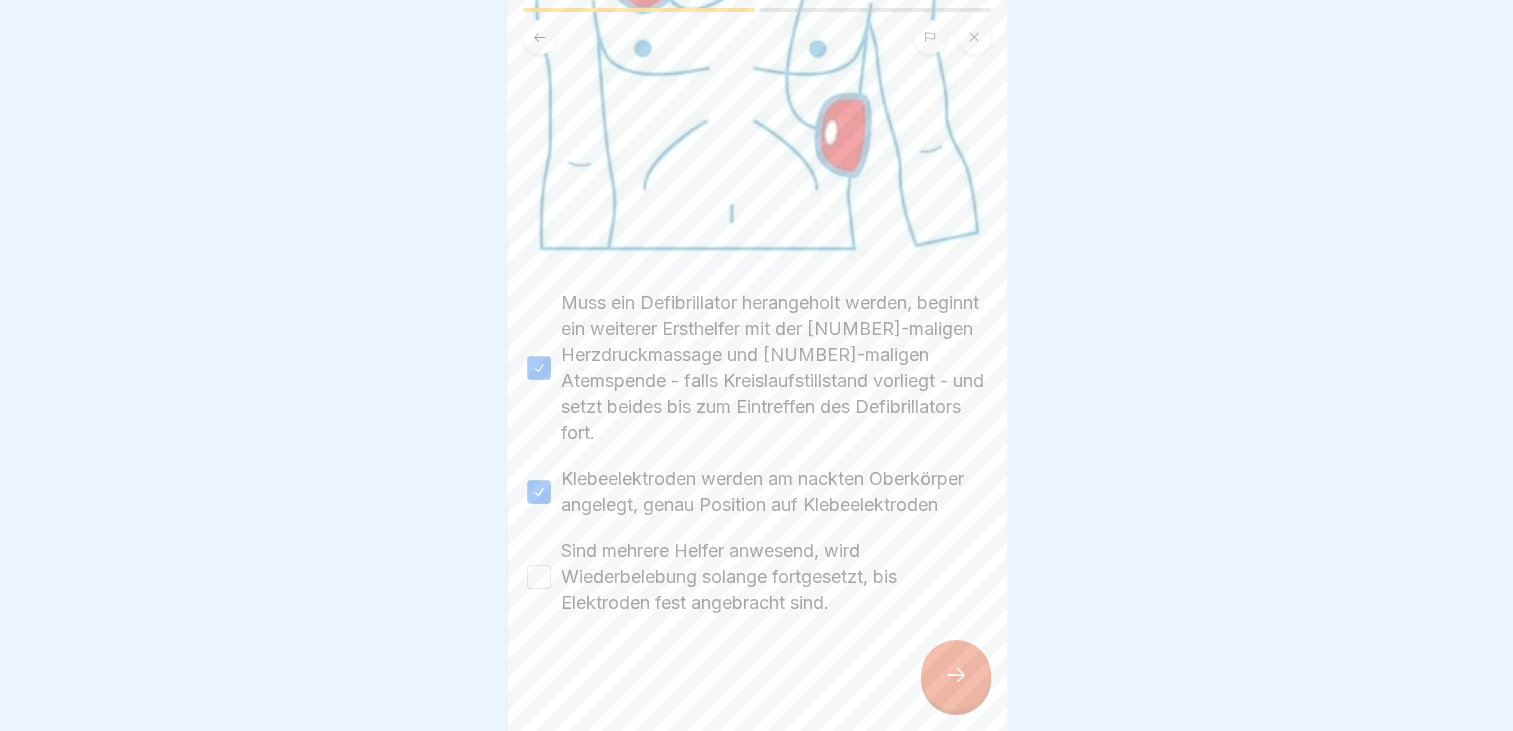 click on "Sind mehrere Helfer anwesend, wird Wiederbelebung solange fortgesetzt, bis Elektroden fest angebracht sind." at bounding box center [539, 577] 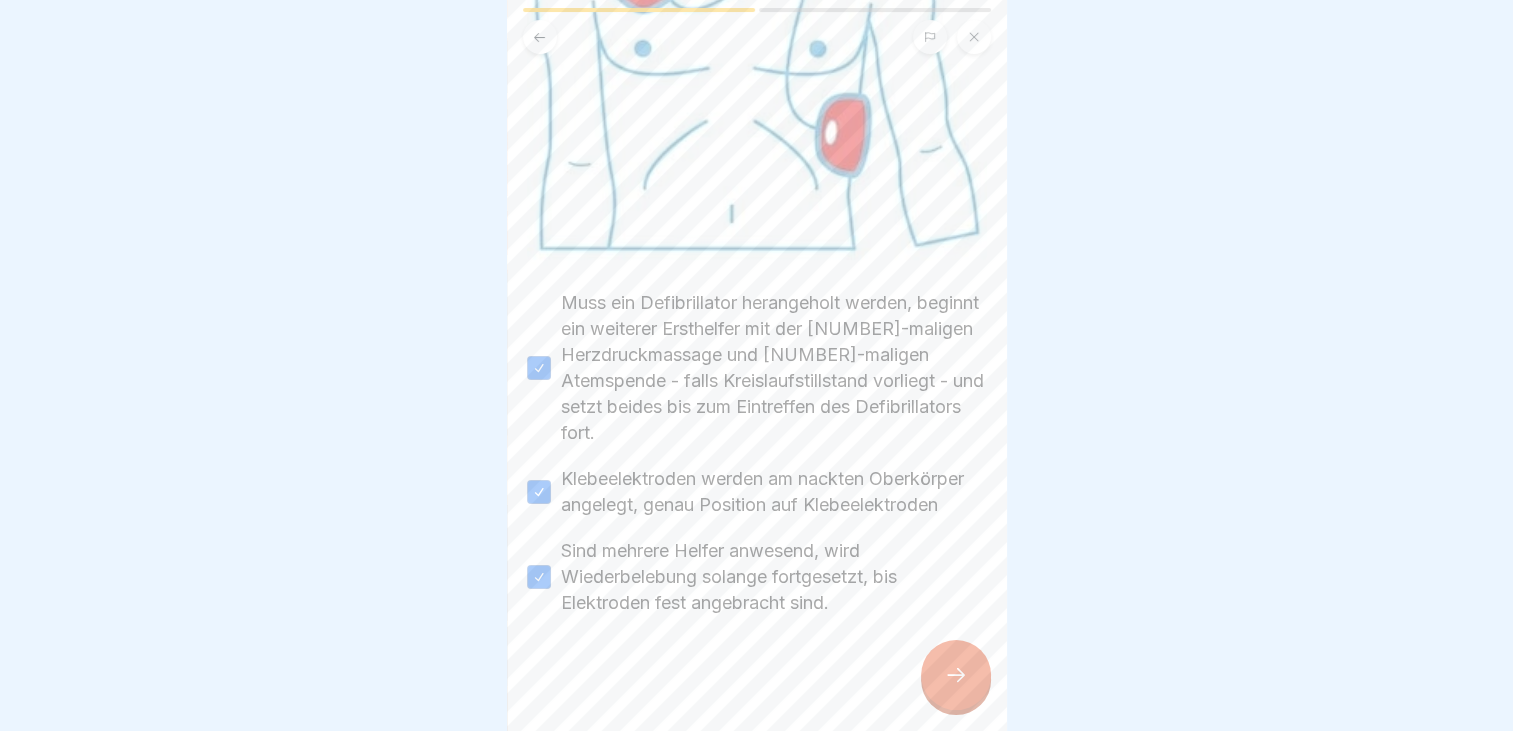 click at bounding box center (956, 675) 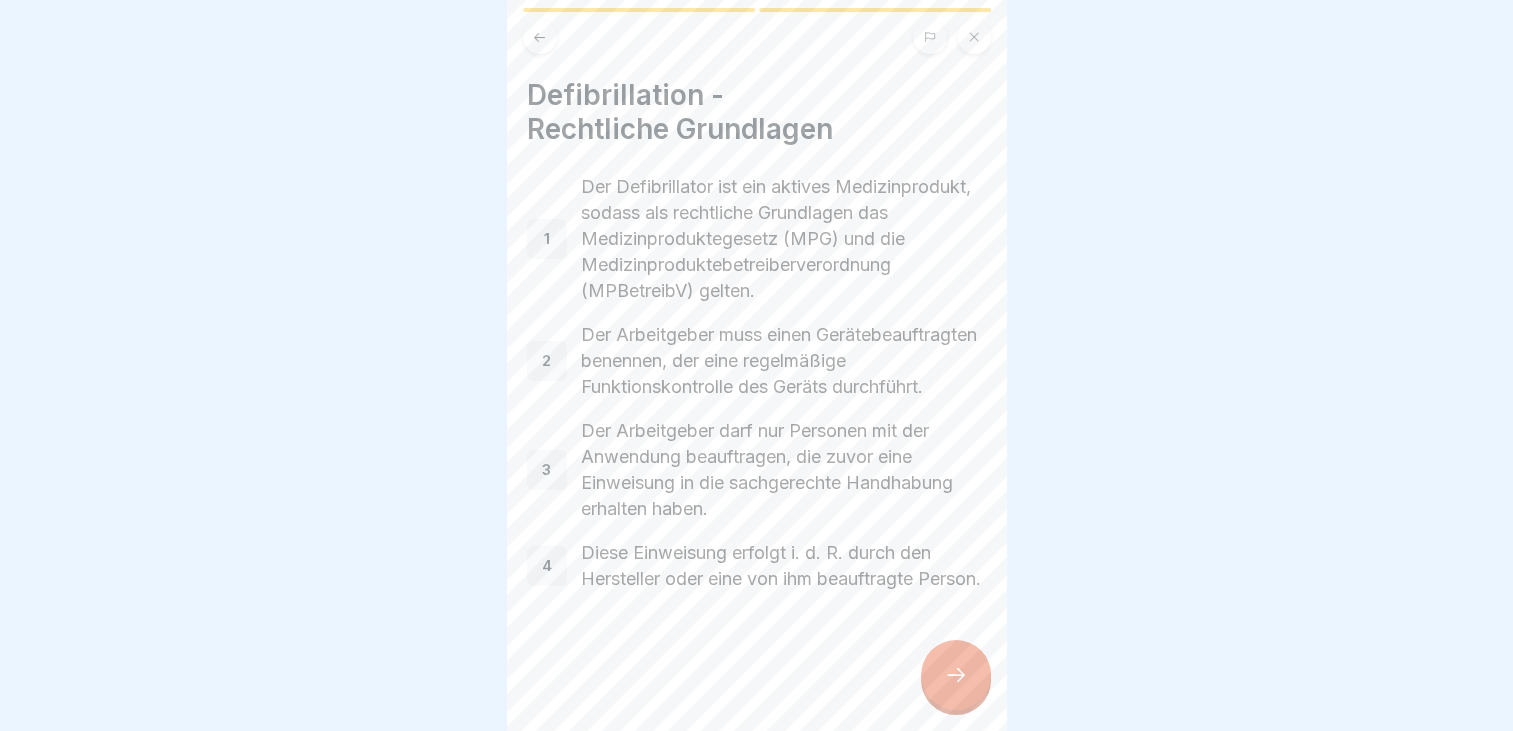 click at bounding box center [956, 675] 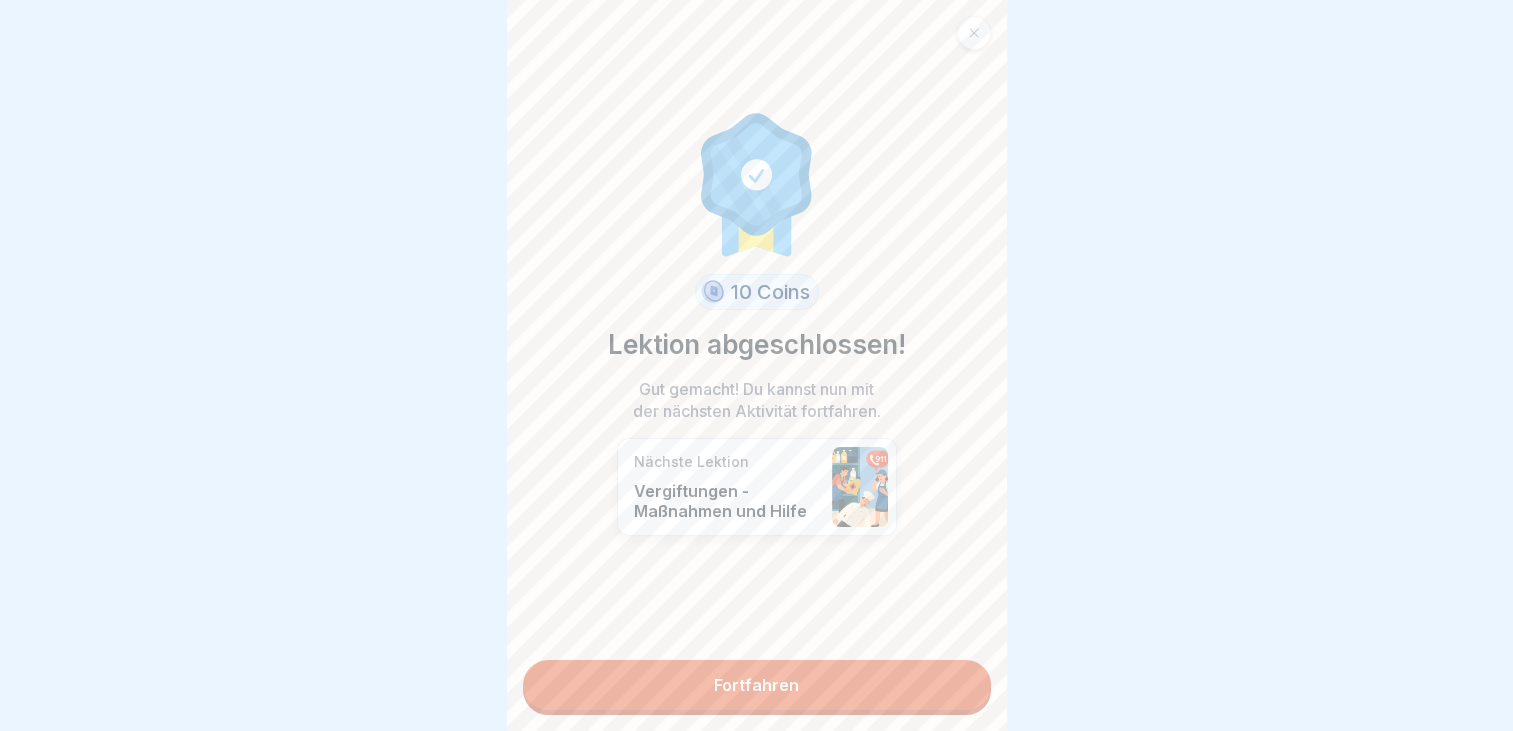 click on "Fortfahren" at bounding box center (757, 685) 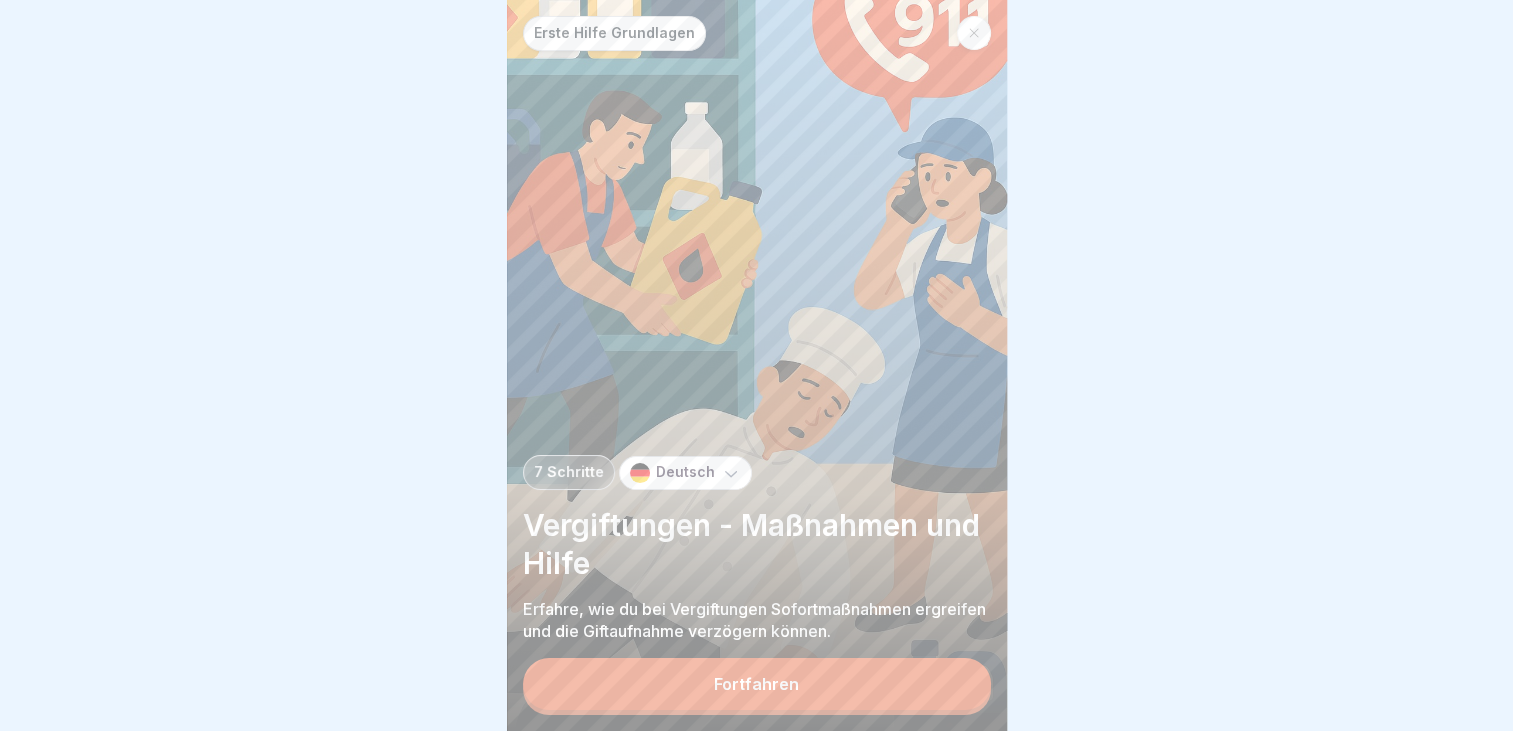 click on "Fortfahren" at bounding box center (757, 684) 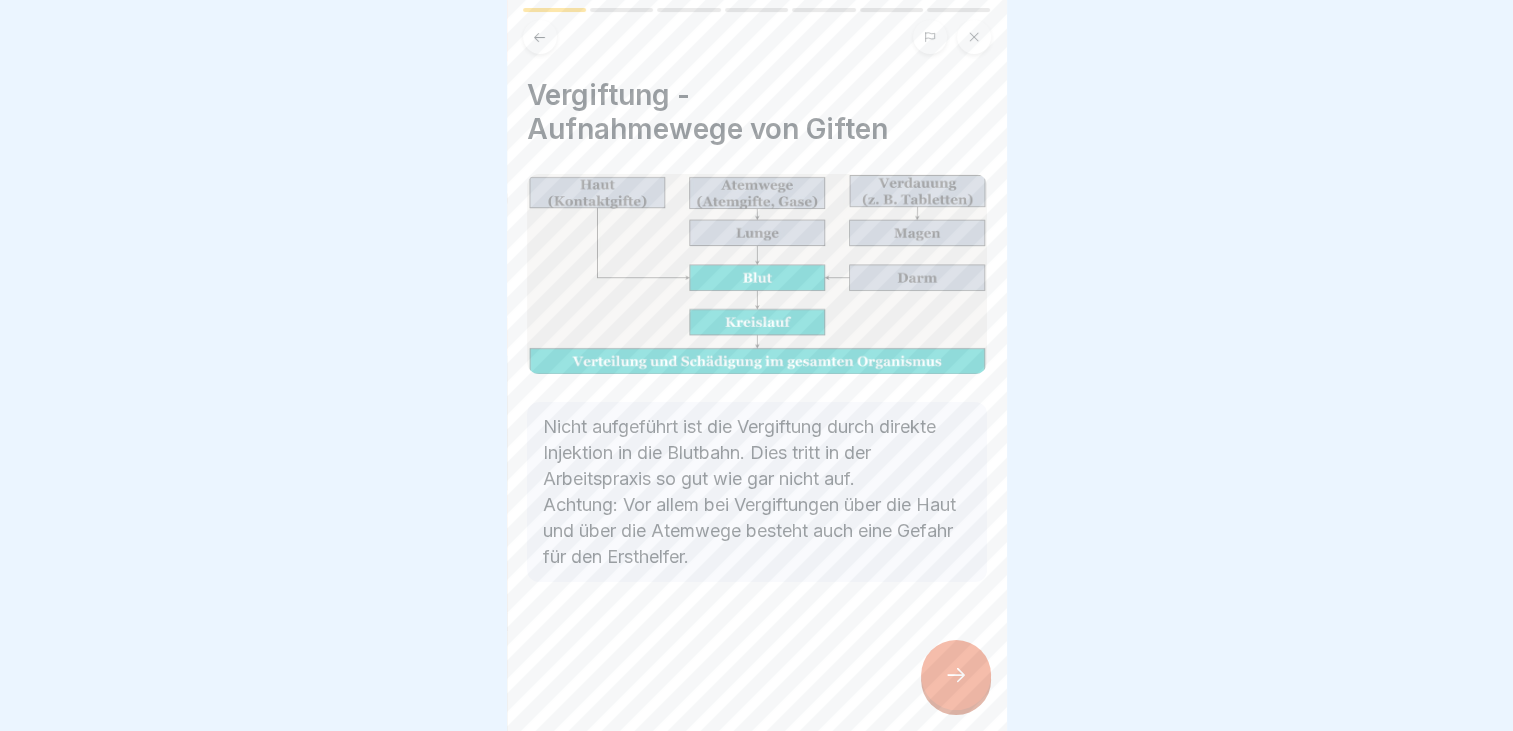 click at bounding box center [956, 675] 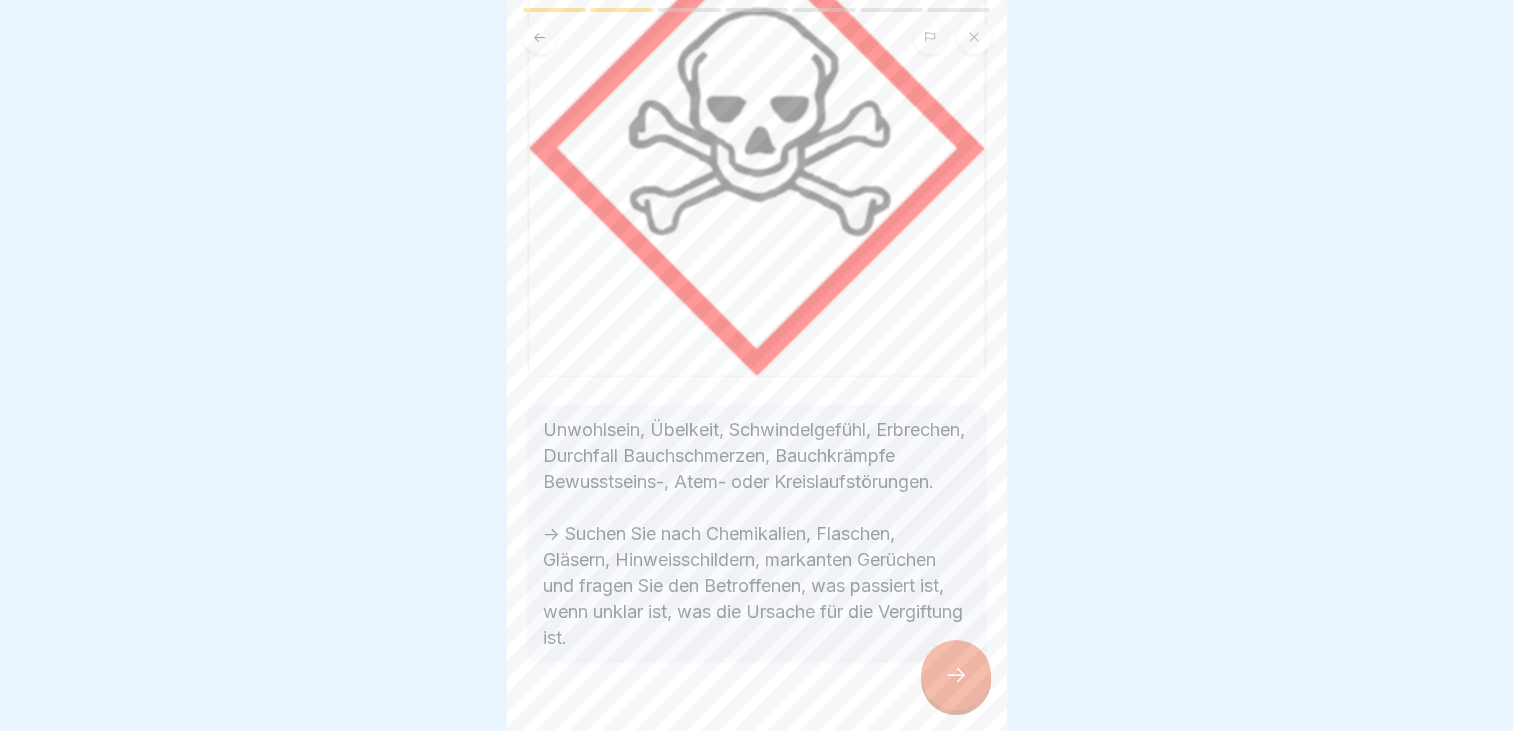 scroll, scrollTop: 229, scrollLeft: 0, axis: vertical 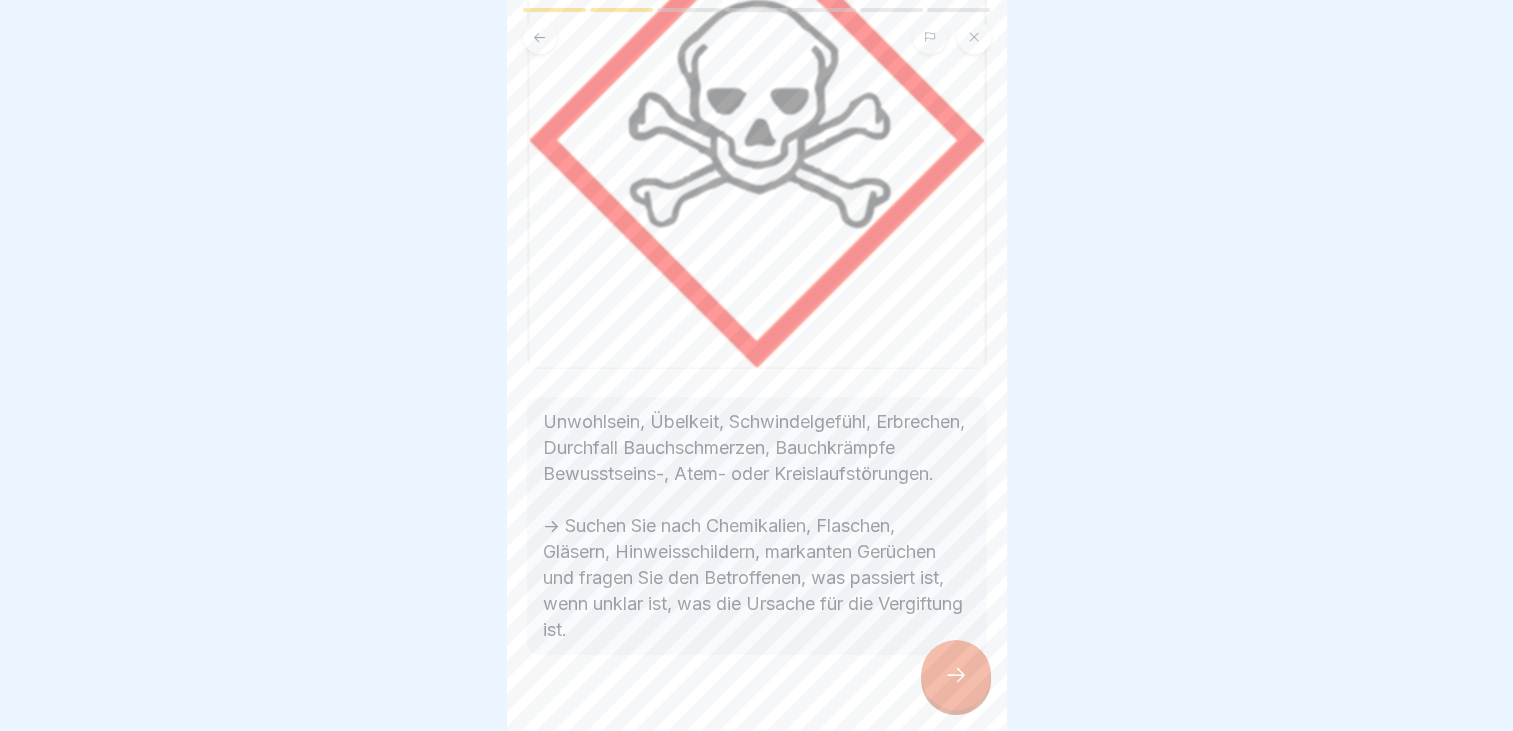 click 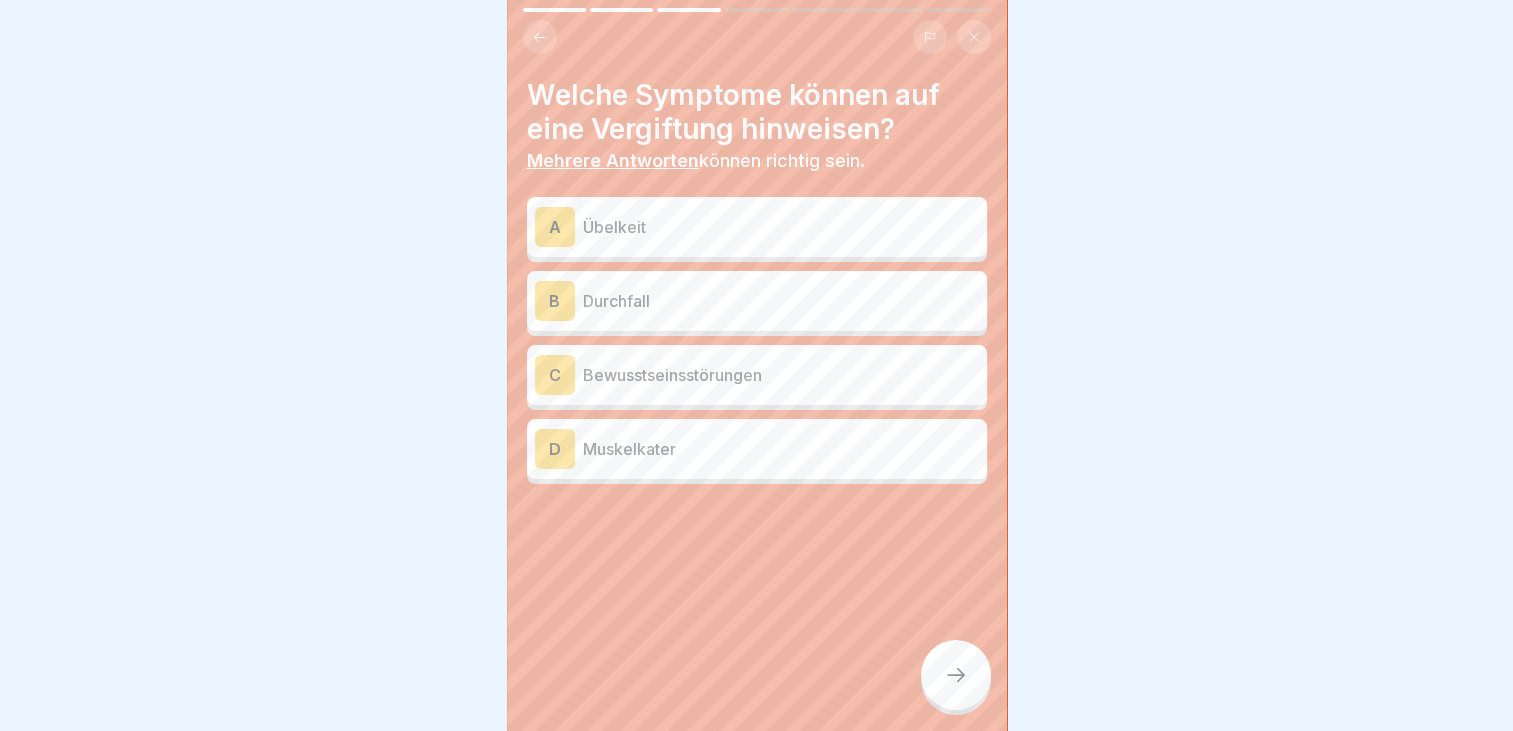 click 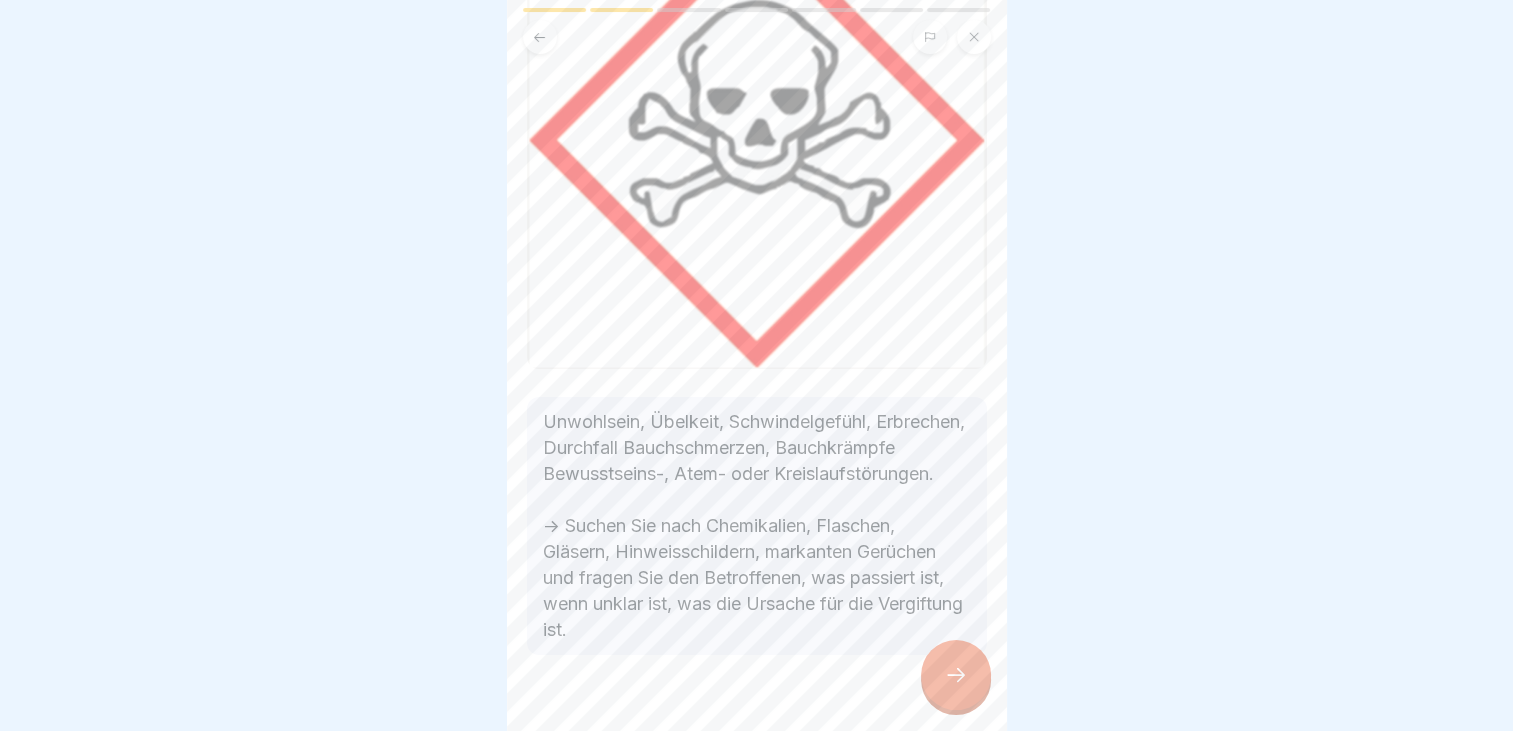 click at bounding box center [956, 675] 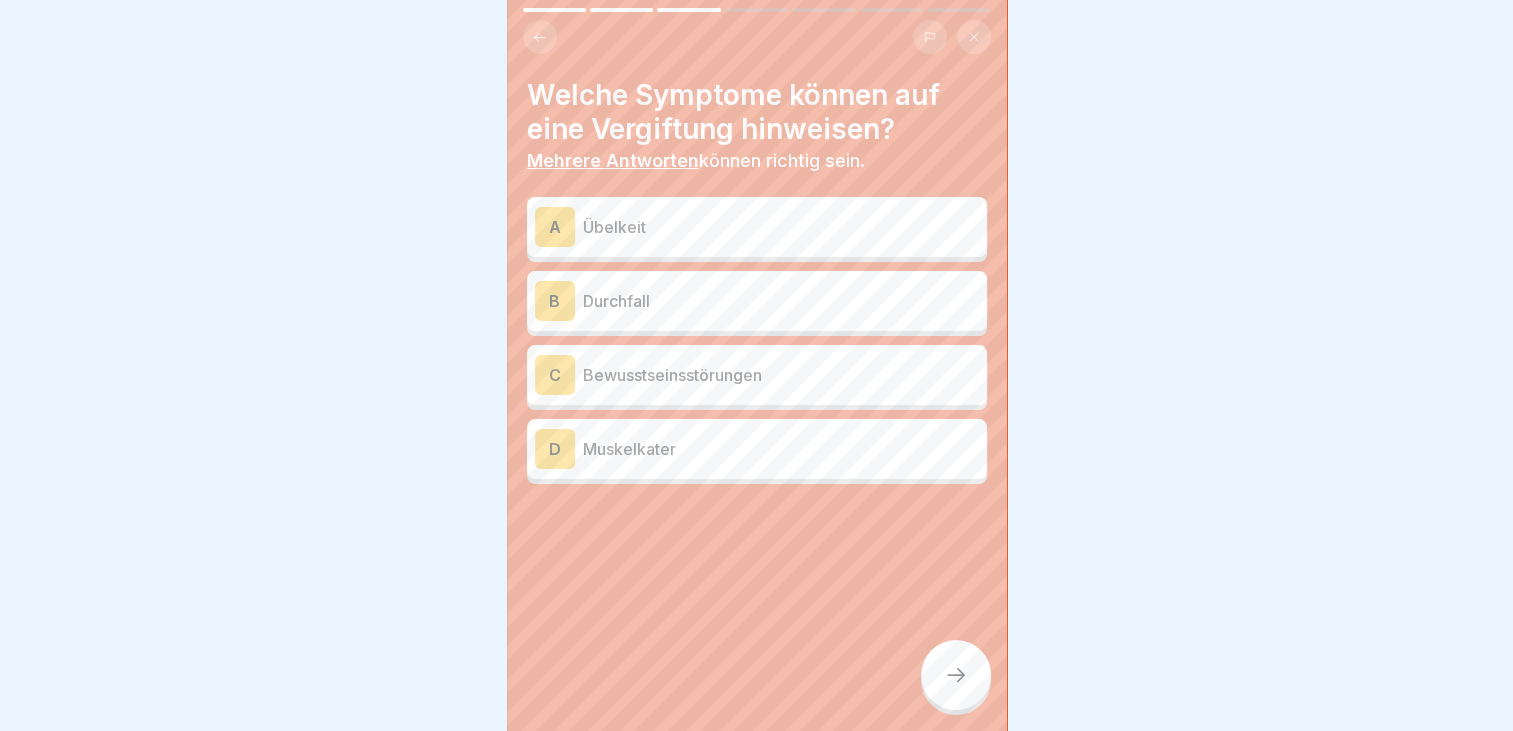 click on "C" at bounding box center (555, 375) 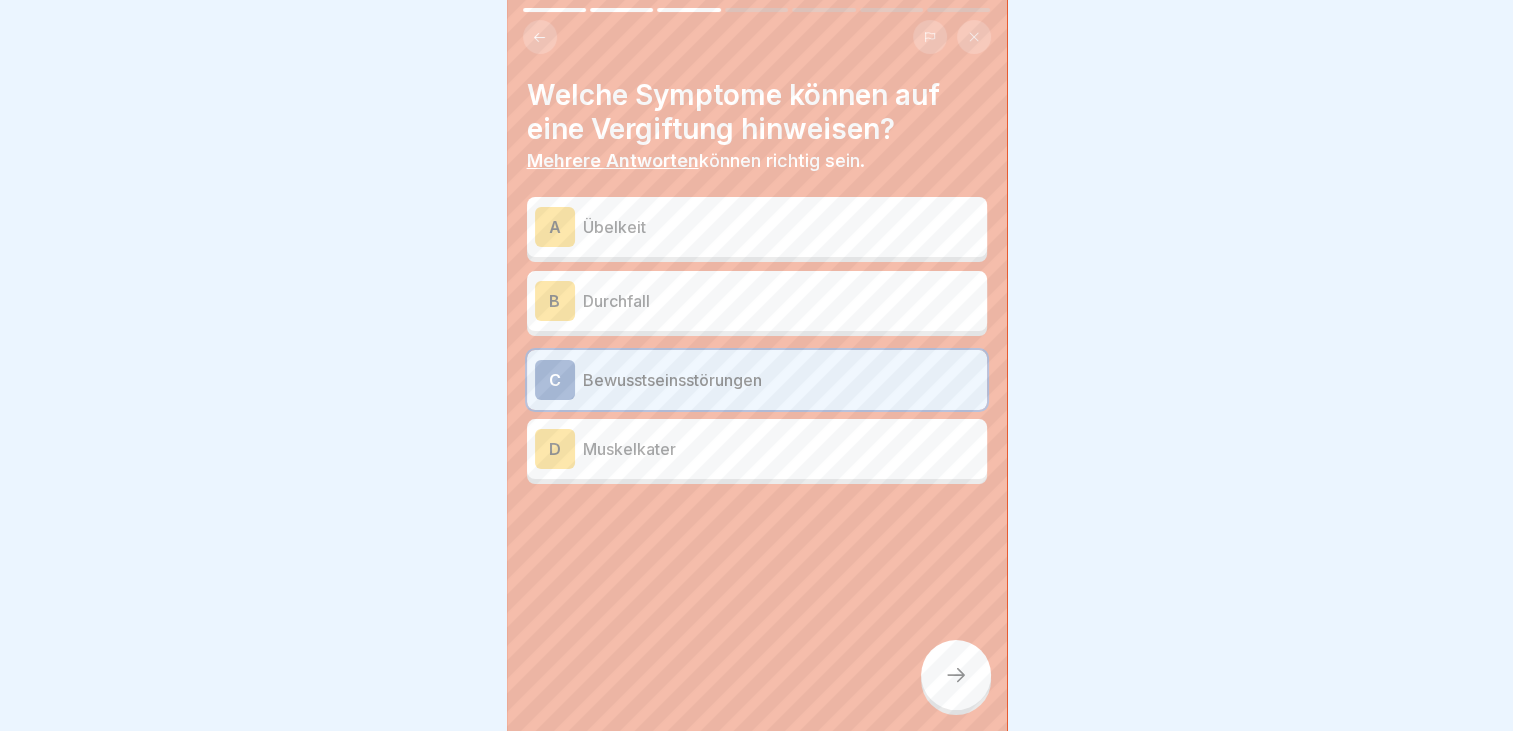 click on "B" at bounding box center [555, 301] 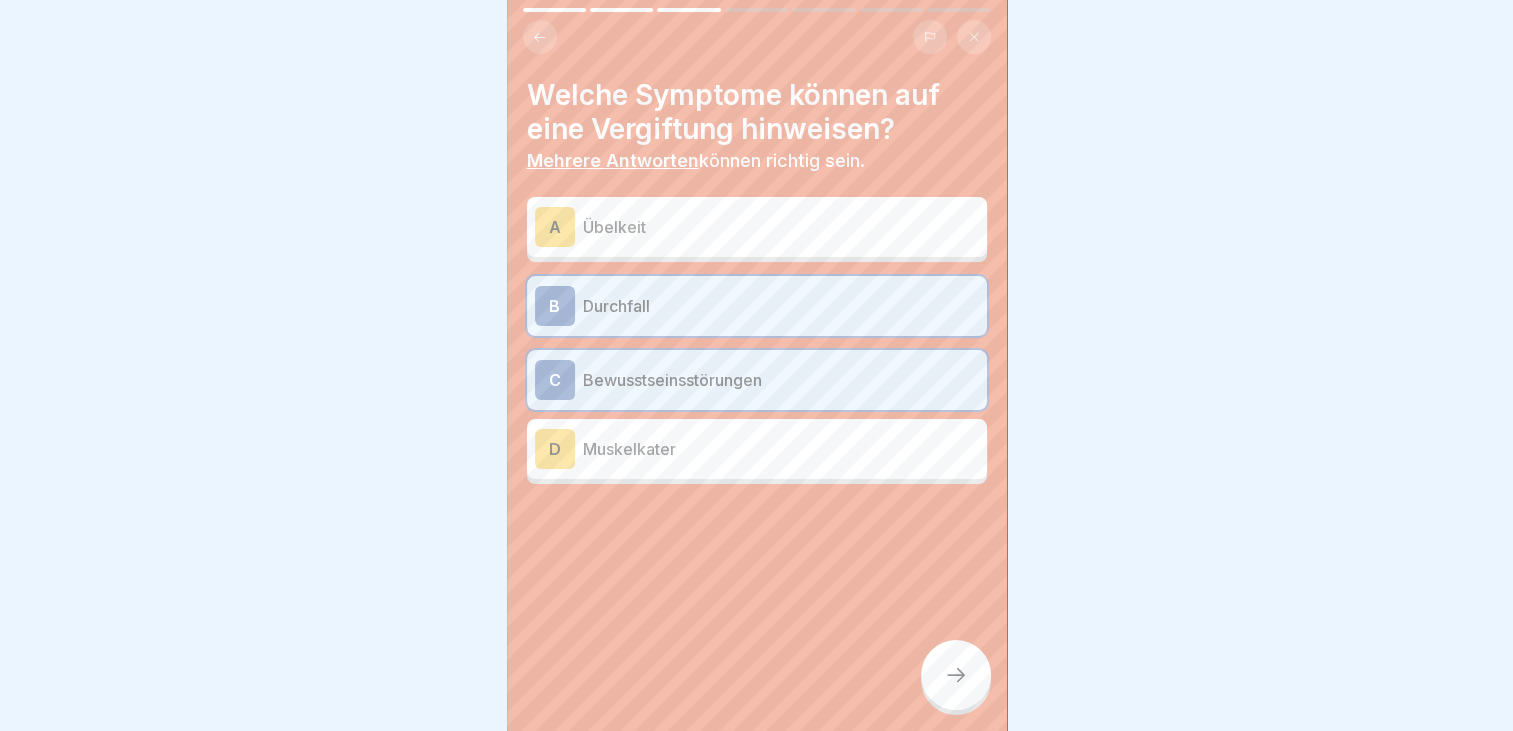 click on "A" at bounding box center [555, 227] 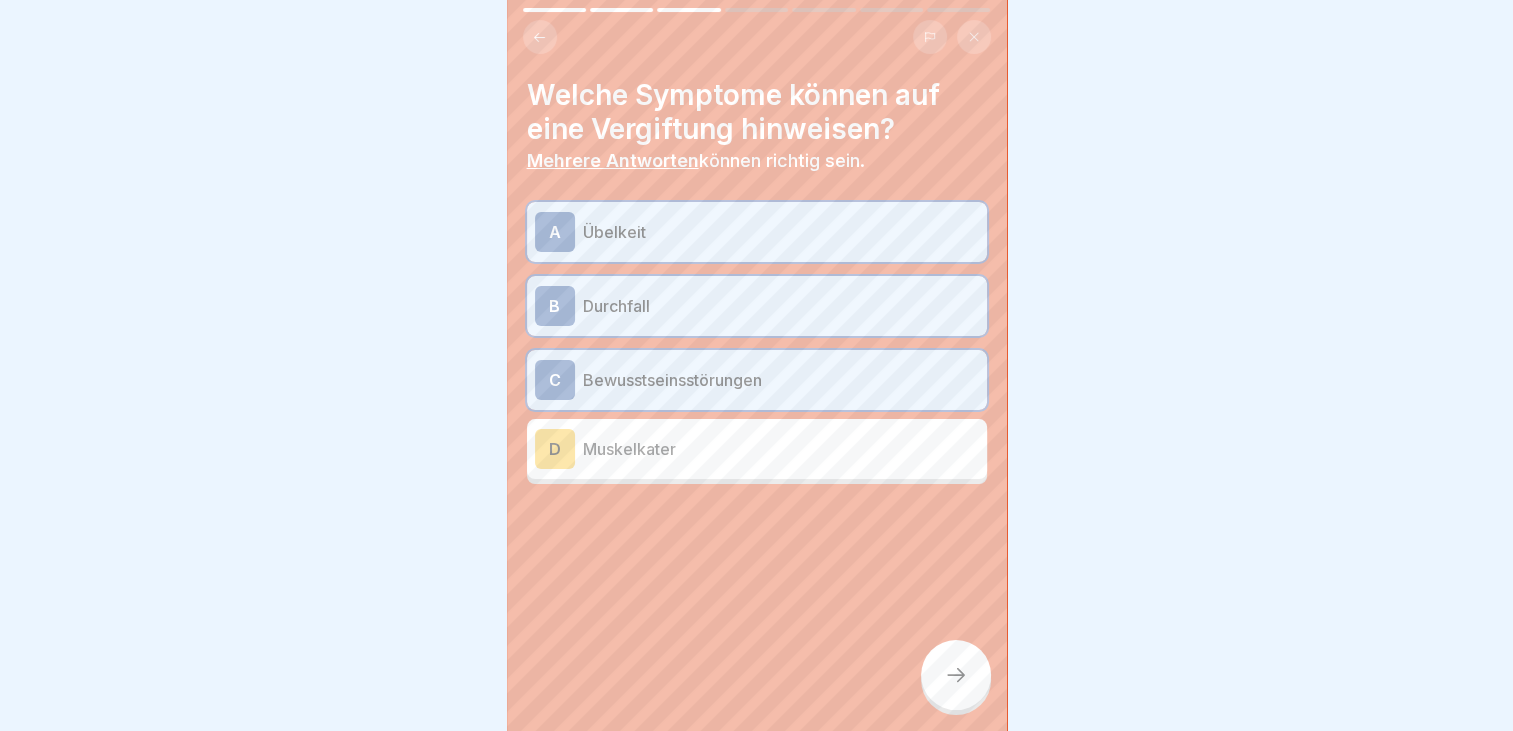 click at bounding box center (956, 675) 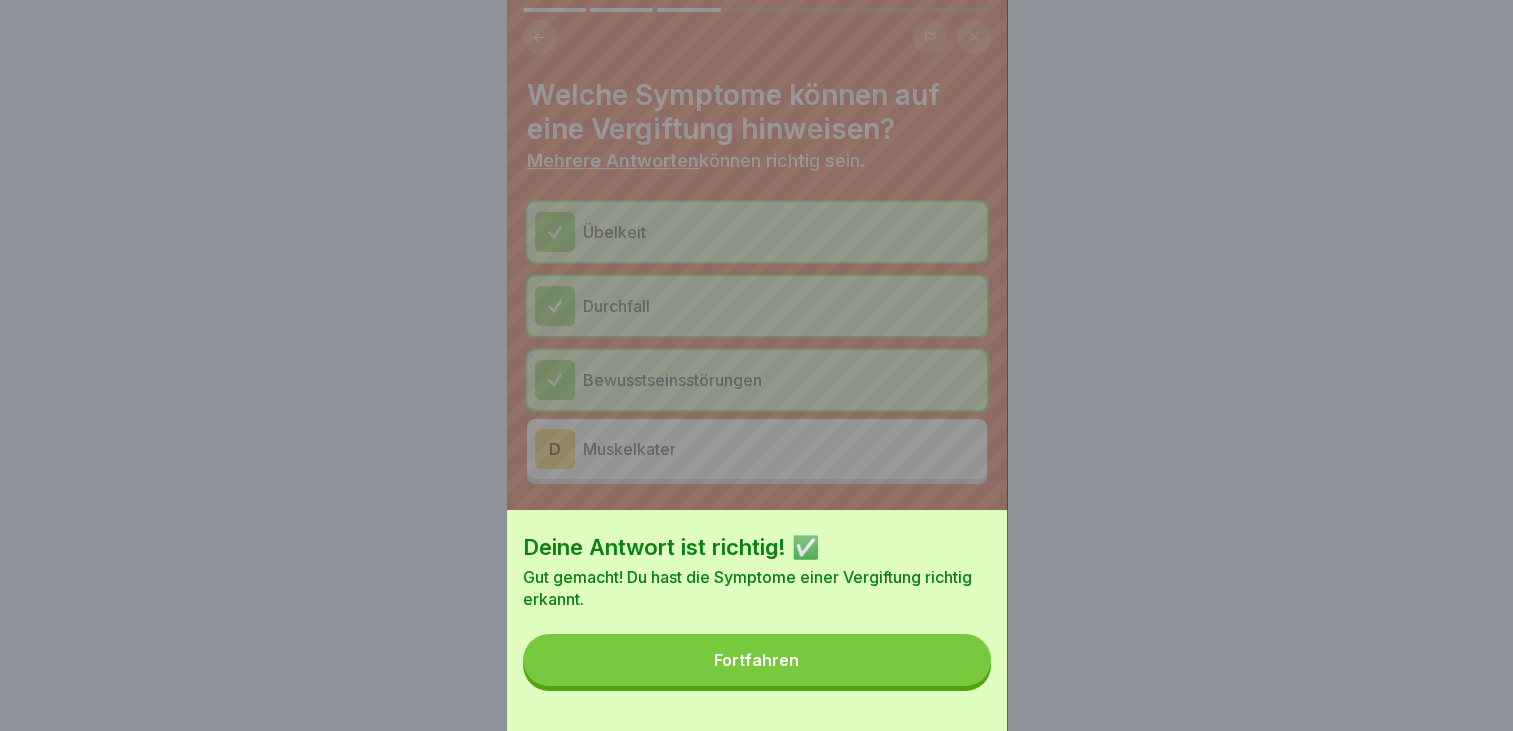click on "Fortfahren" at bounding box center (757, 660) 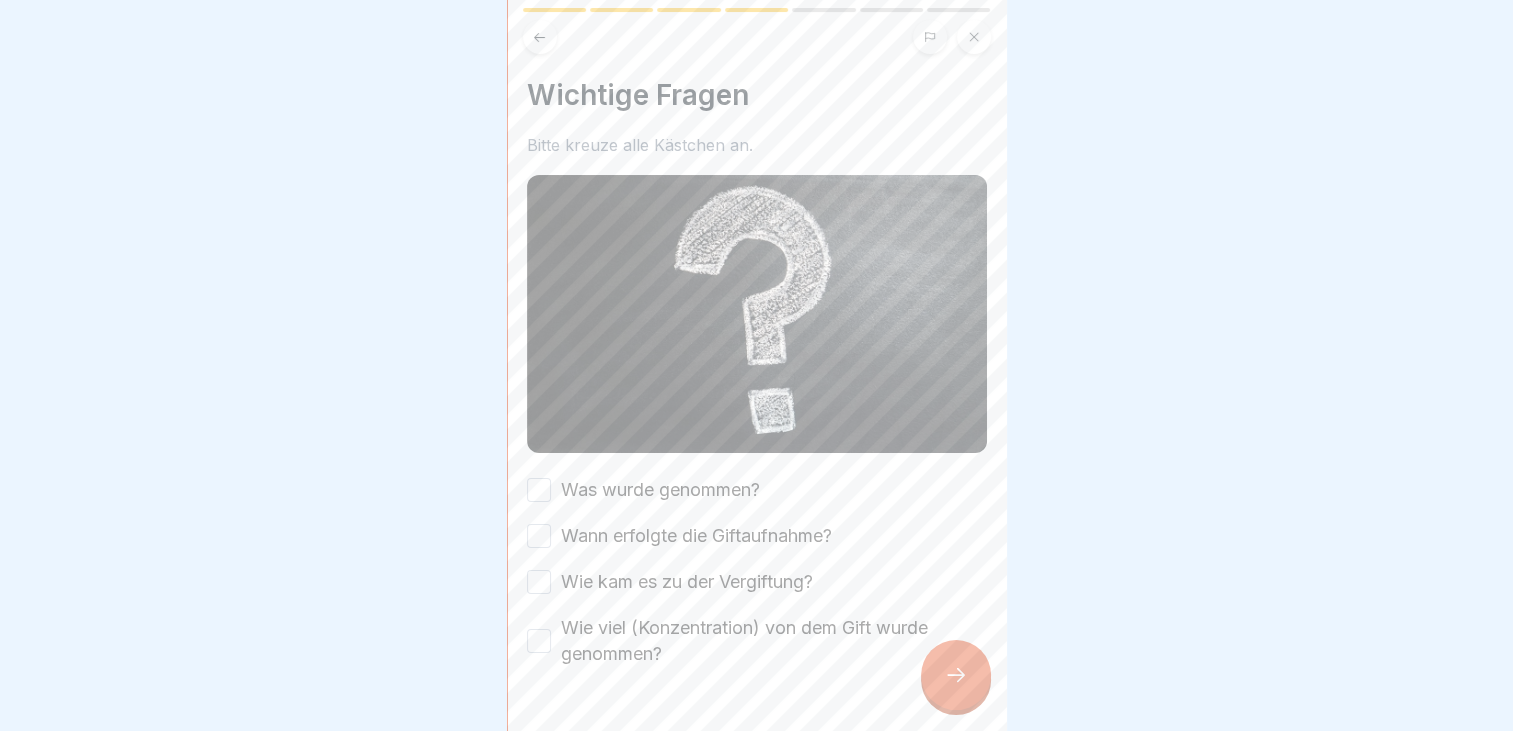 click on "Was wurde genommen?" at bounding box center [539, 490] 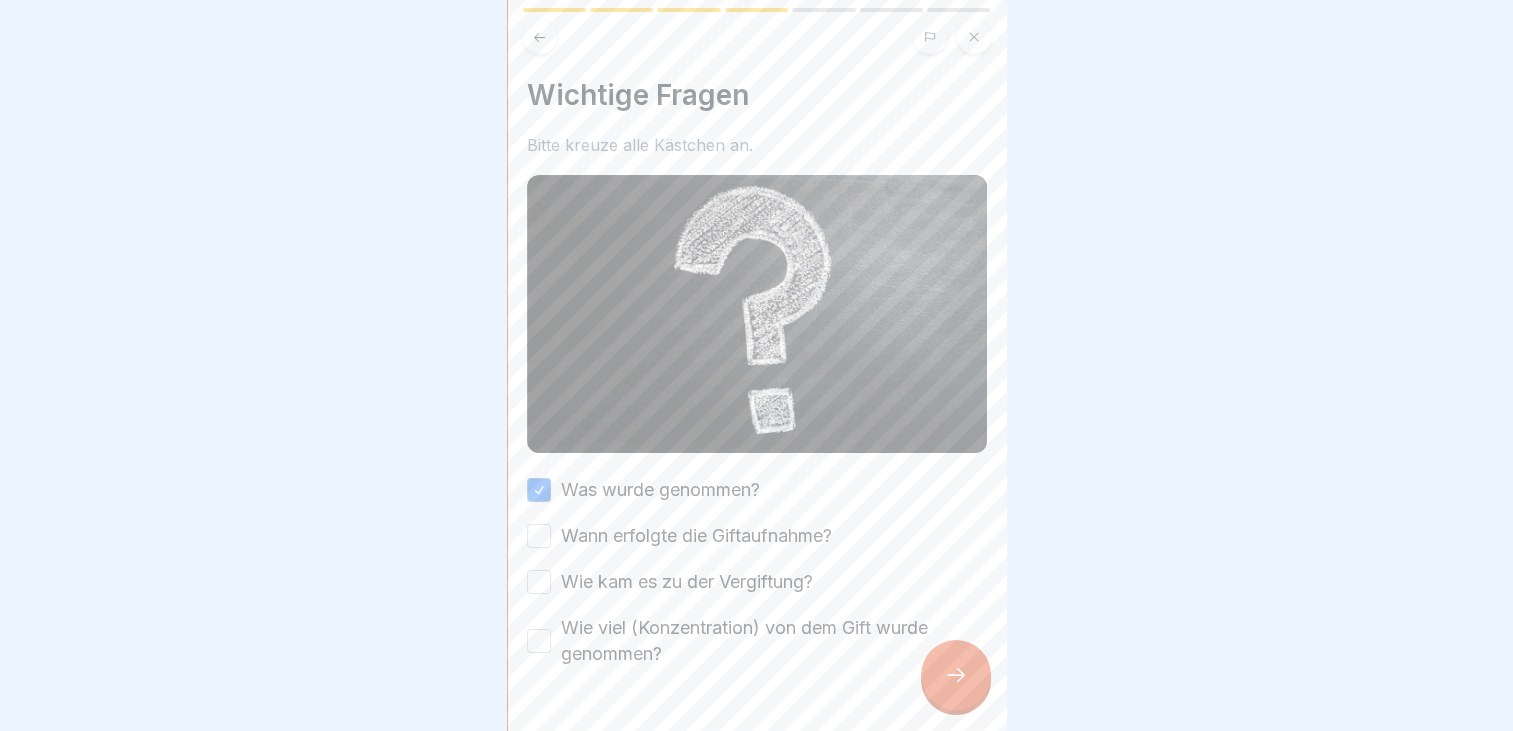 click on "Wann erfolgte die Giftaufnahme?" at bounding box center [539, 536] 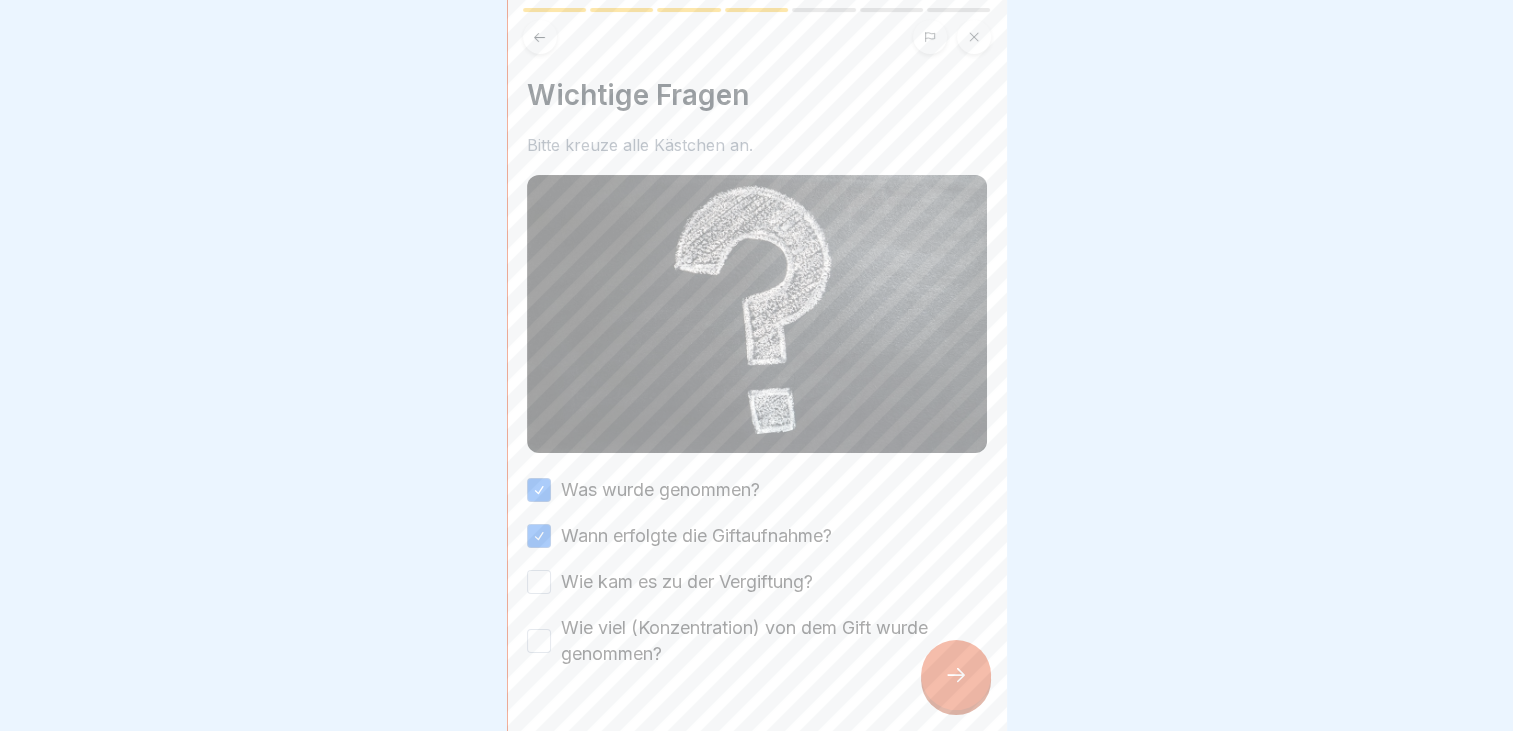 click on "Wie kam es zu der Vergiftung?" at bounding box center [539, 582] 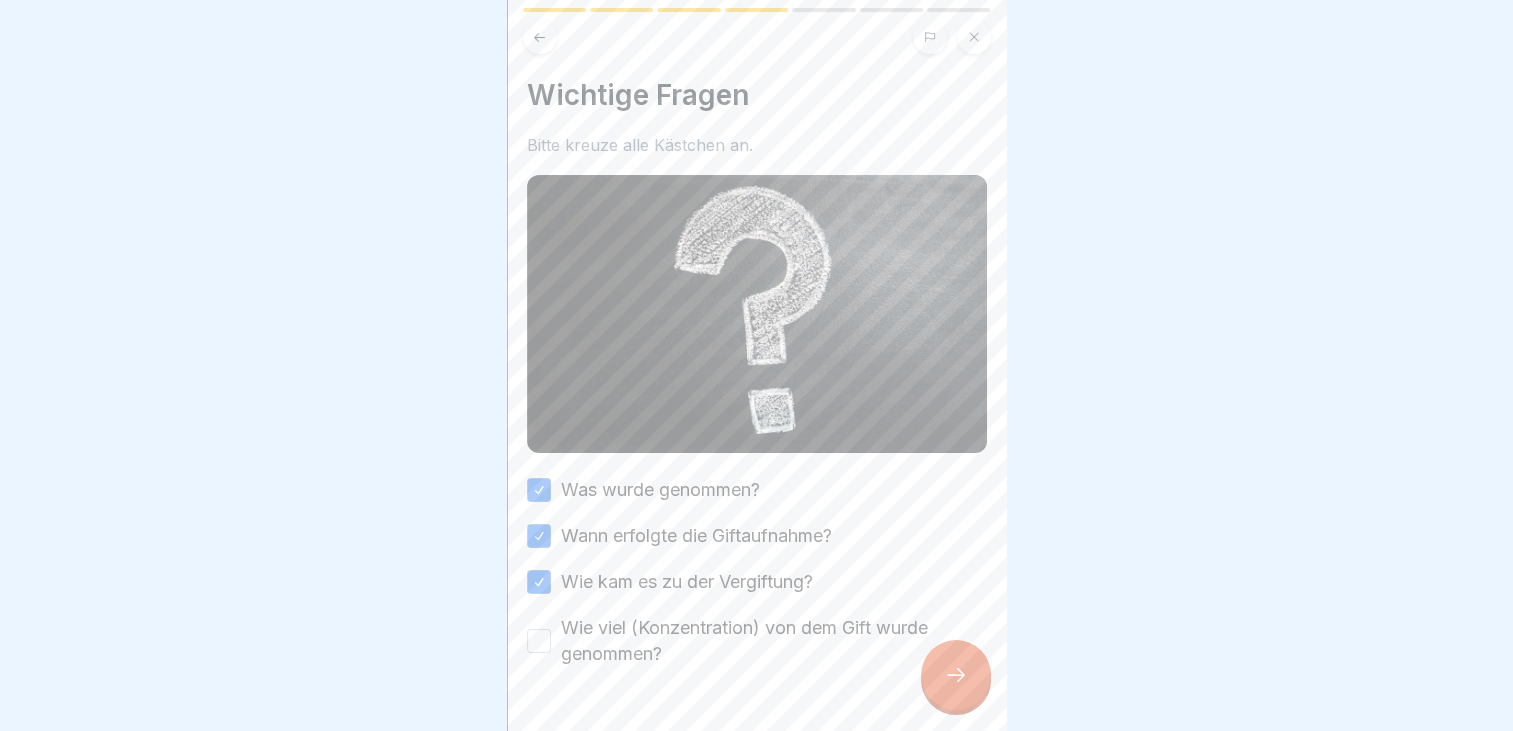 click on "Wie viel (Konzentration) von dem Gift wurde genommen?" at bounding box center (539, 641) 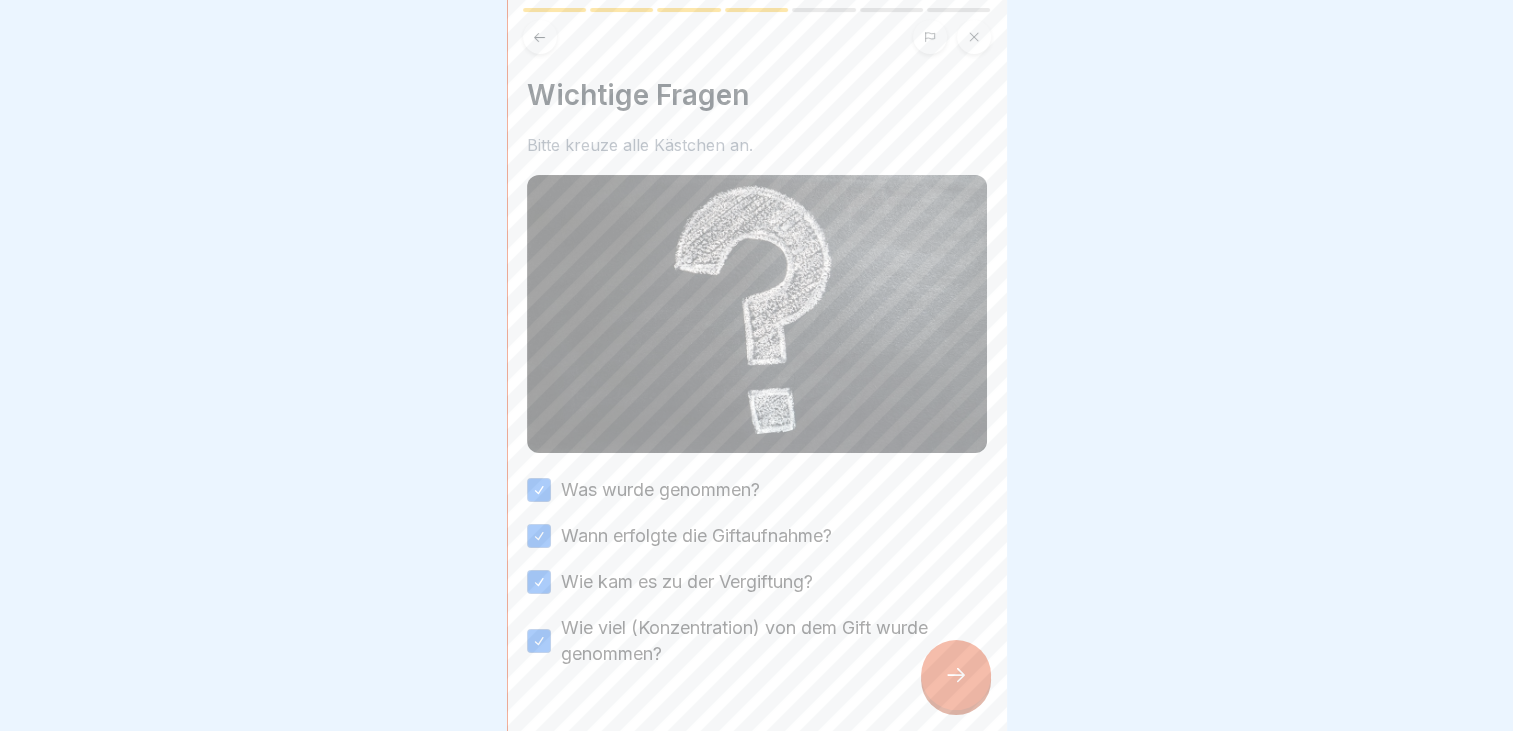 click at bounding box center [956, 675] 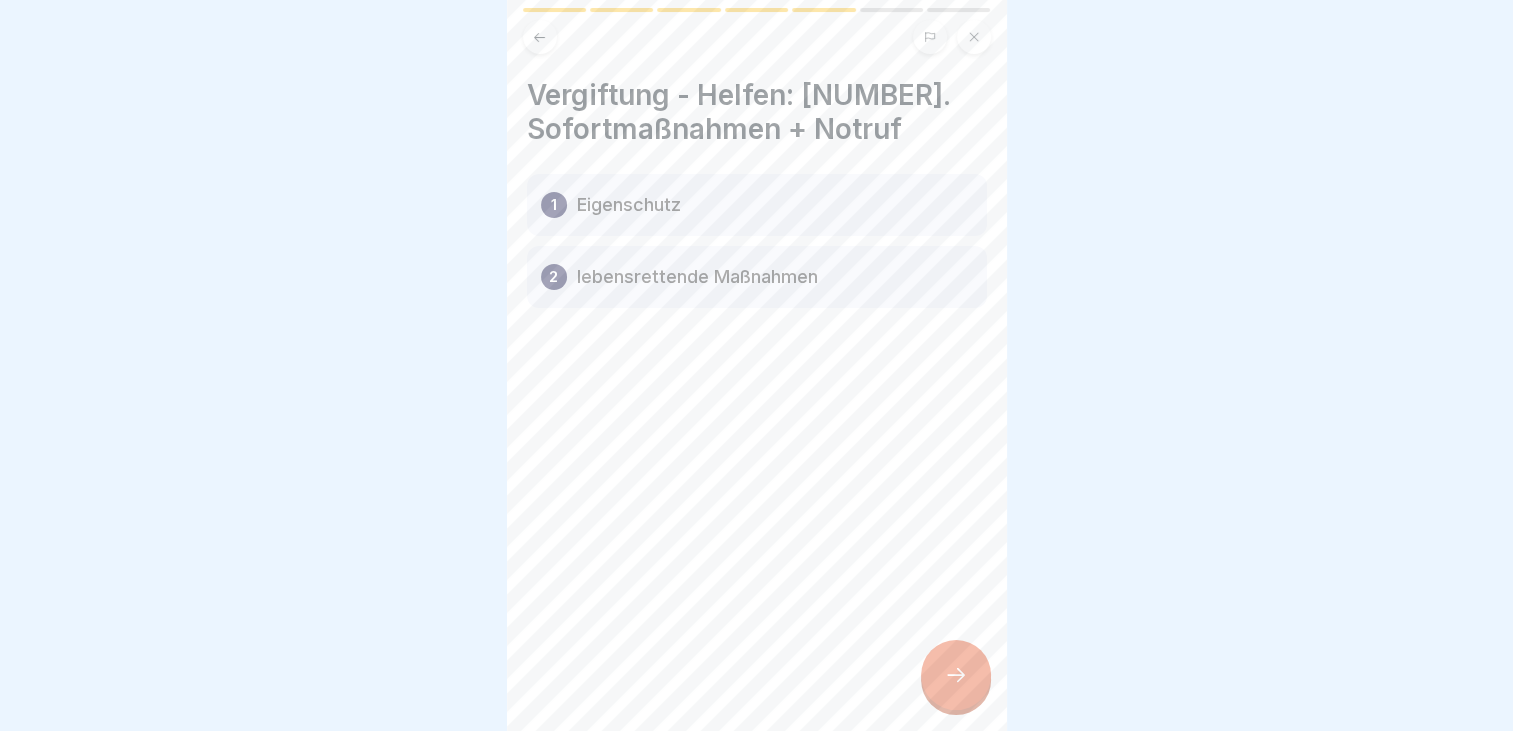 click 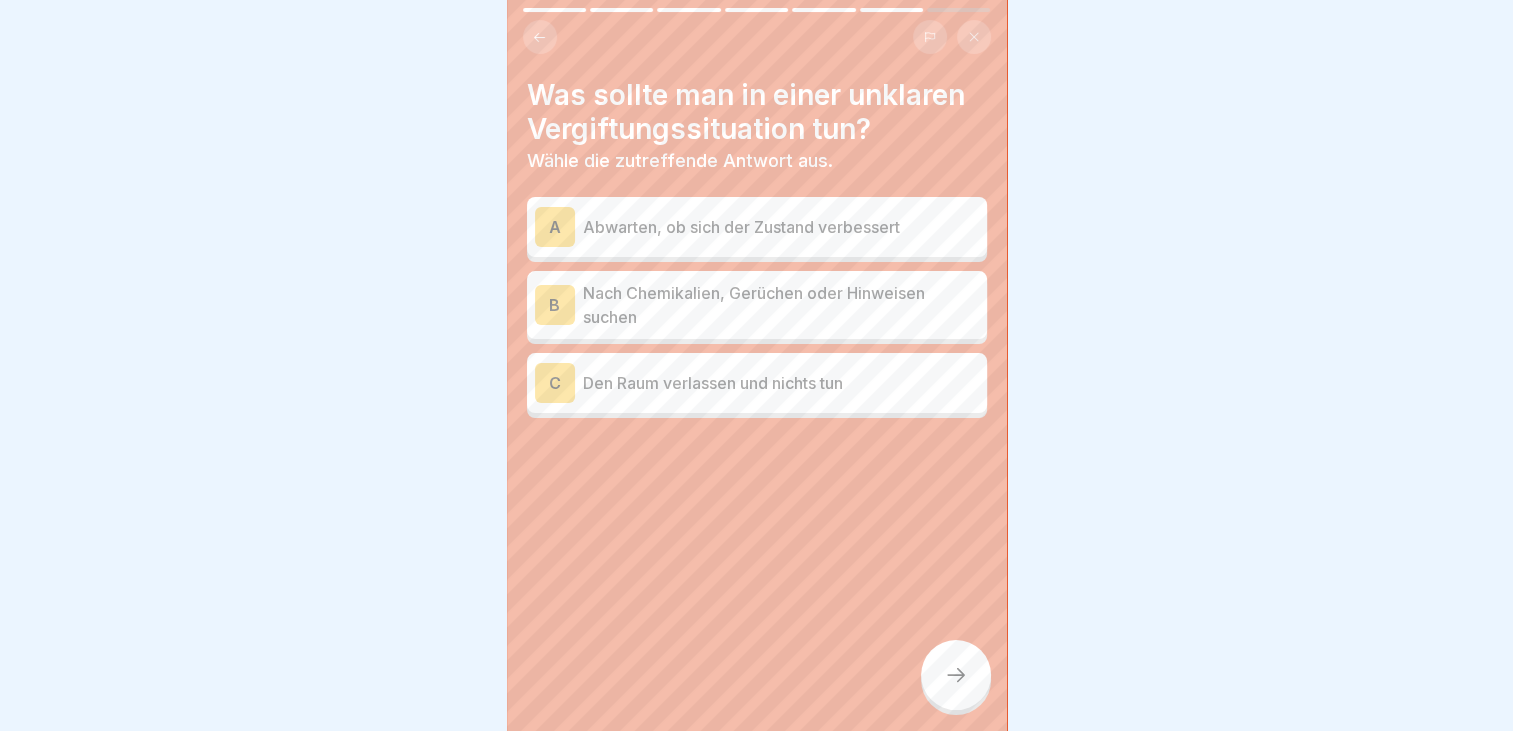 click on "Nach Chemikalien, Gerüchen oder Hinweisen suchen" at bounding box center [781, 305] 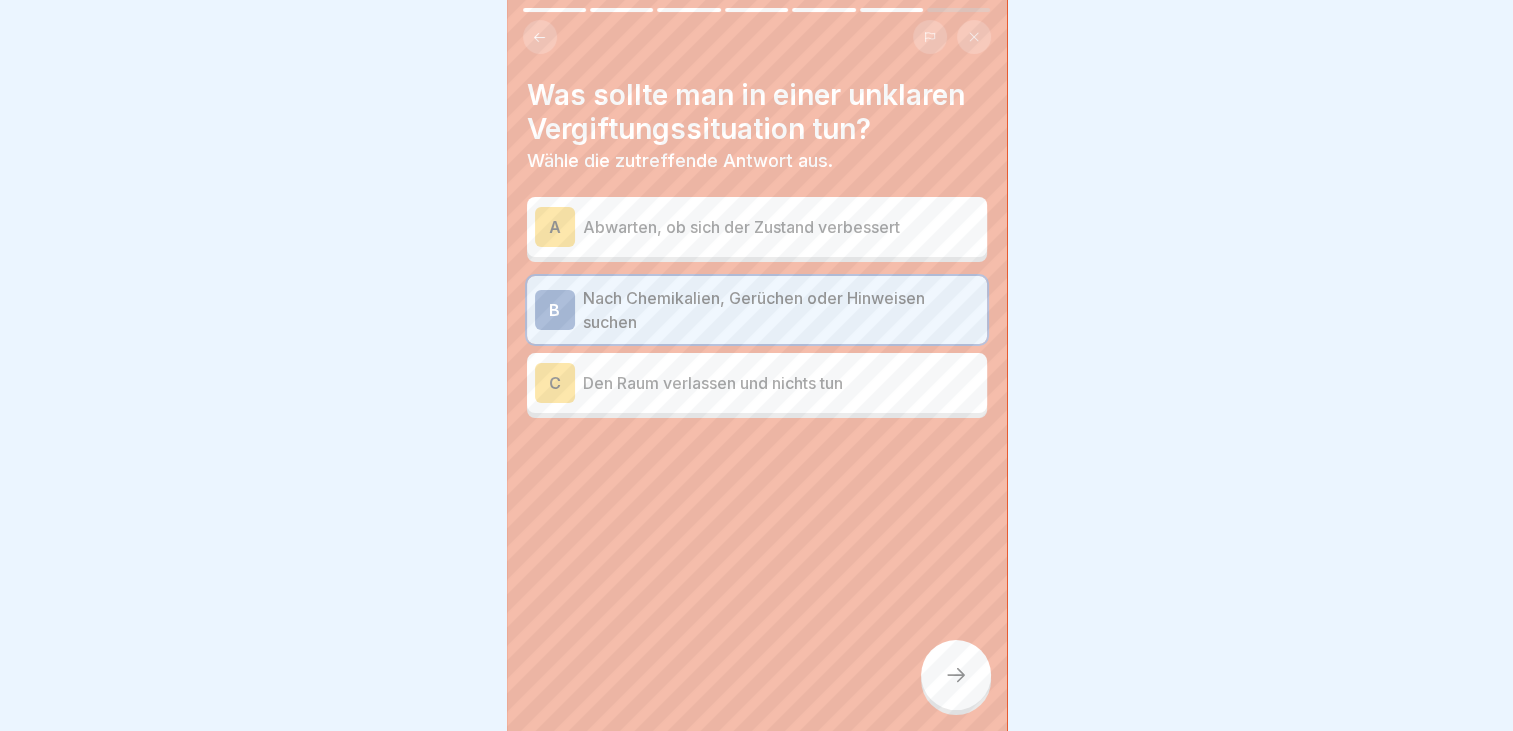 click 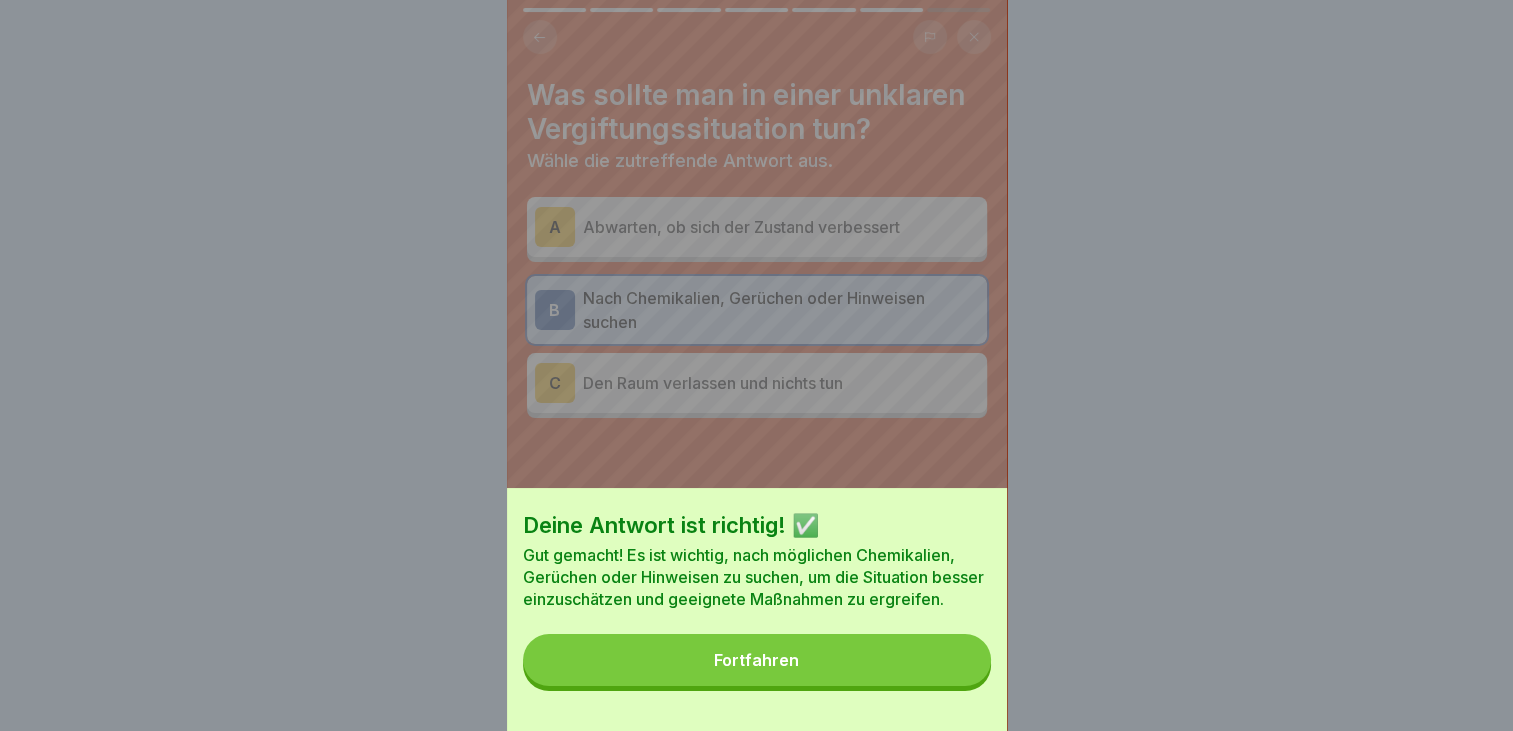 click on "Fortfahren" at bounding box center [757, 660] 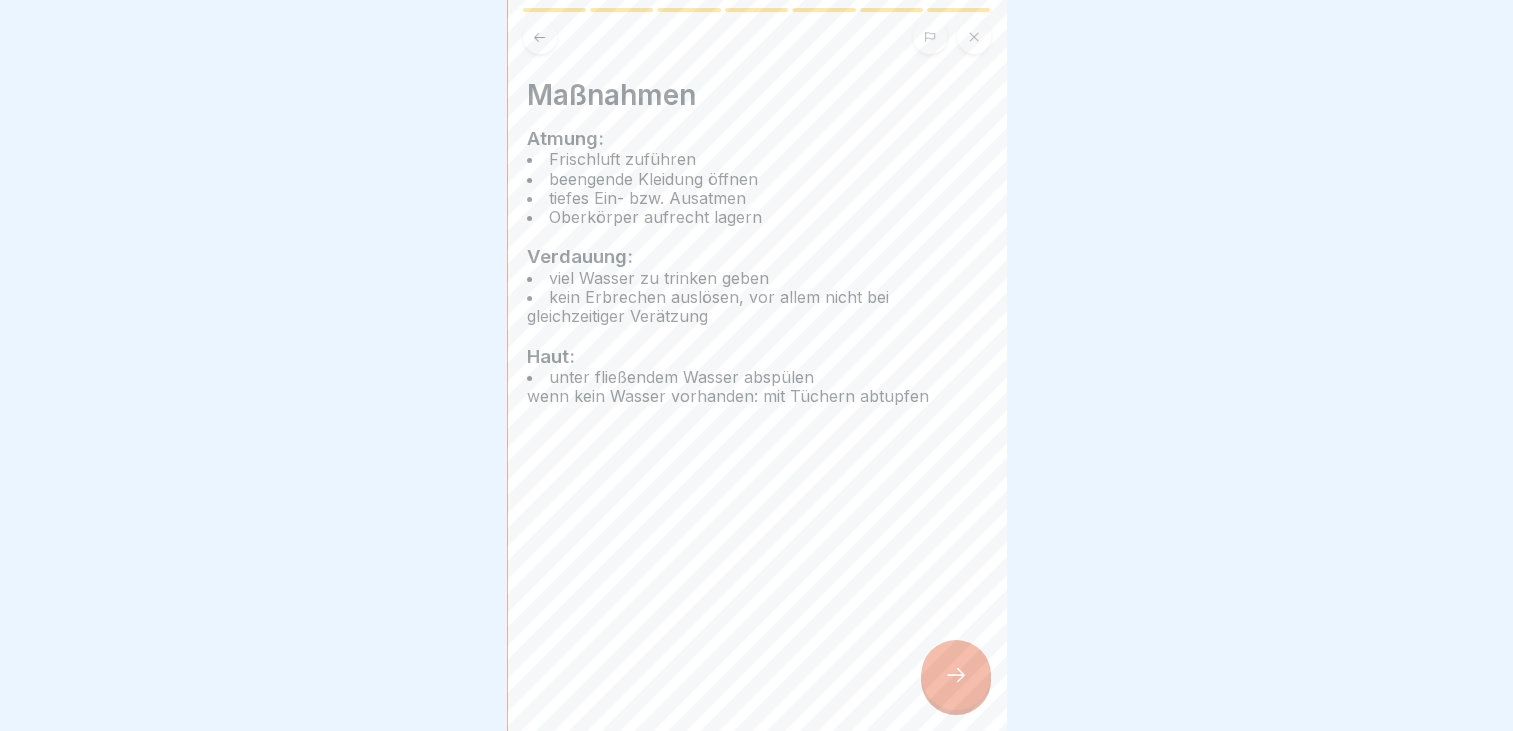 click 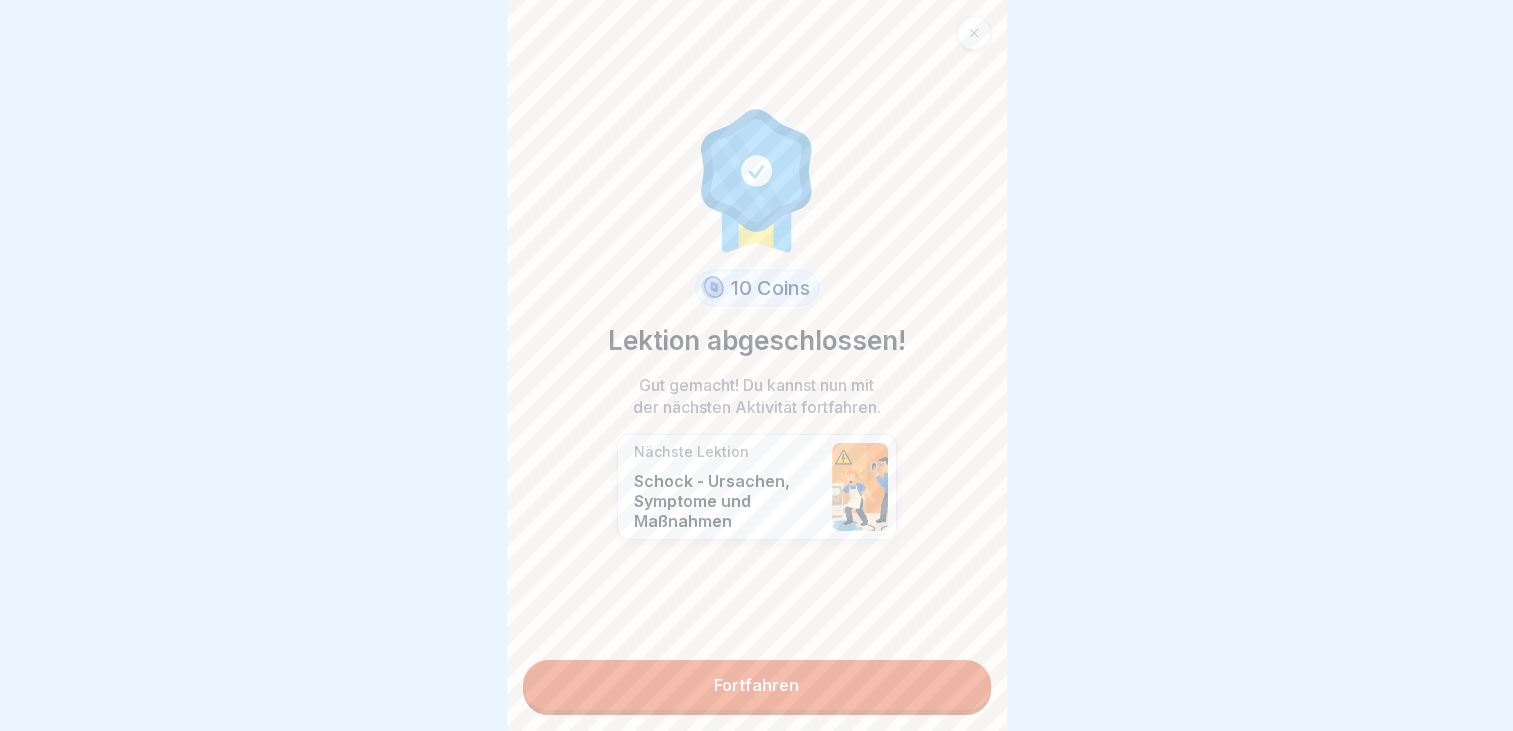 click on "Fortfahren" at bounding box center (757, 685) 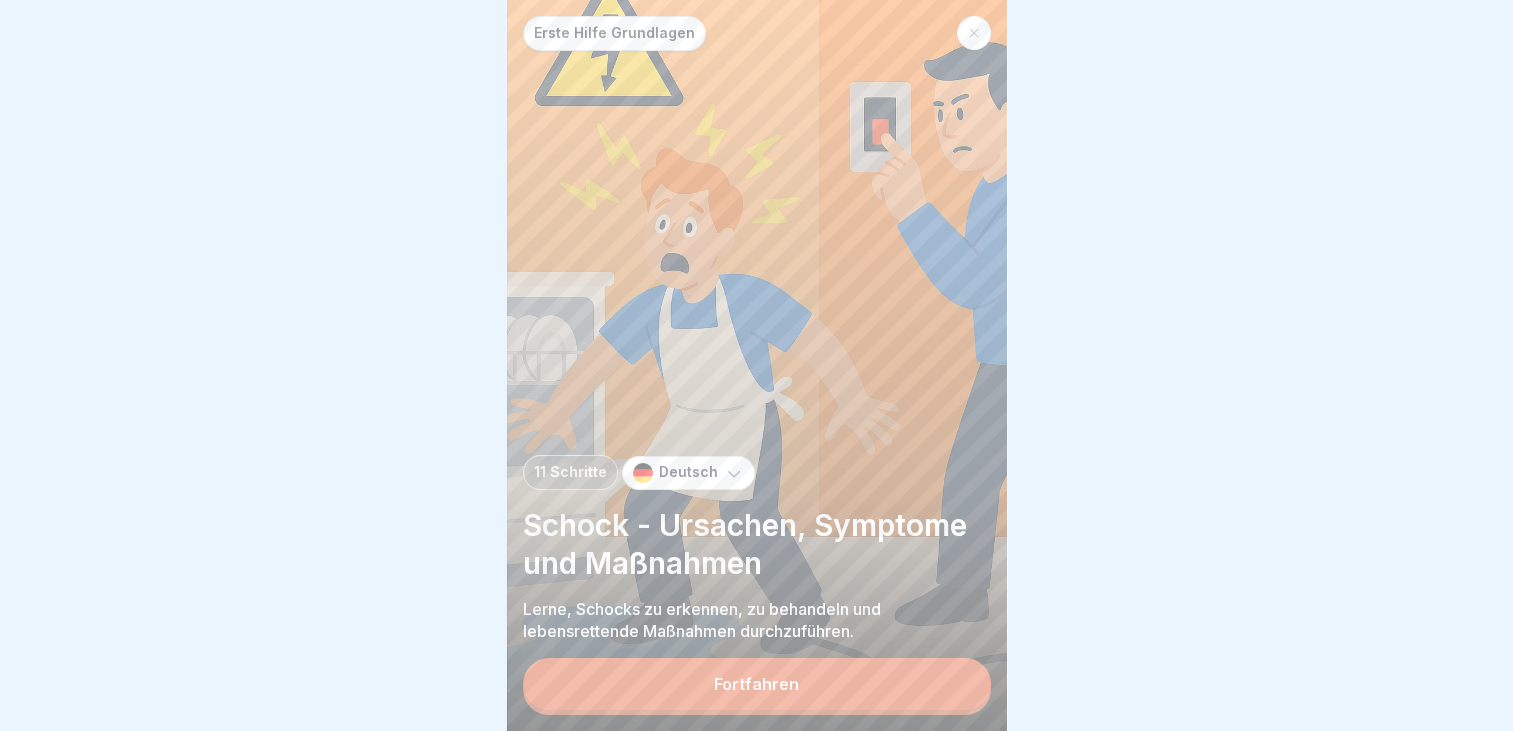 click on "Fortfahren" at bounding box center [757, 684] 